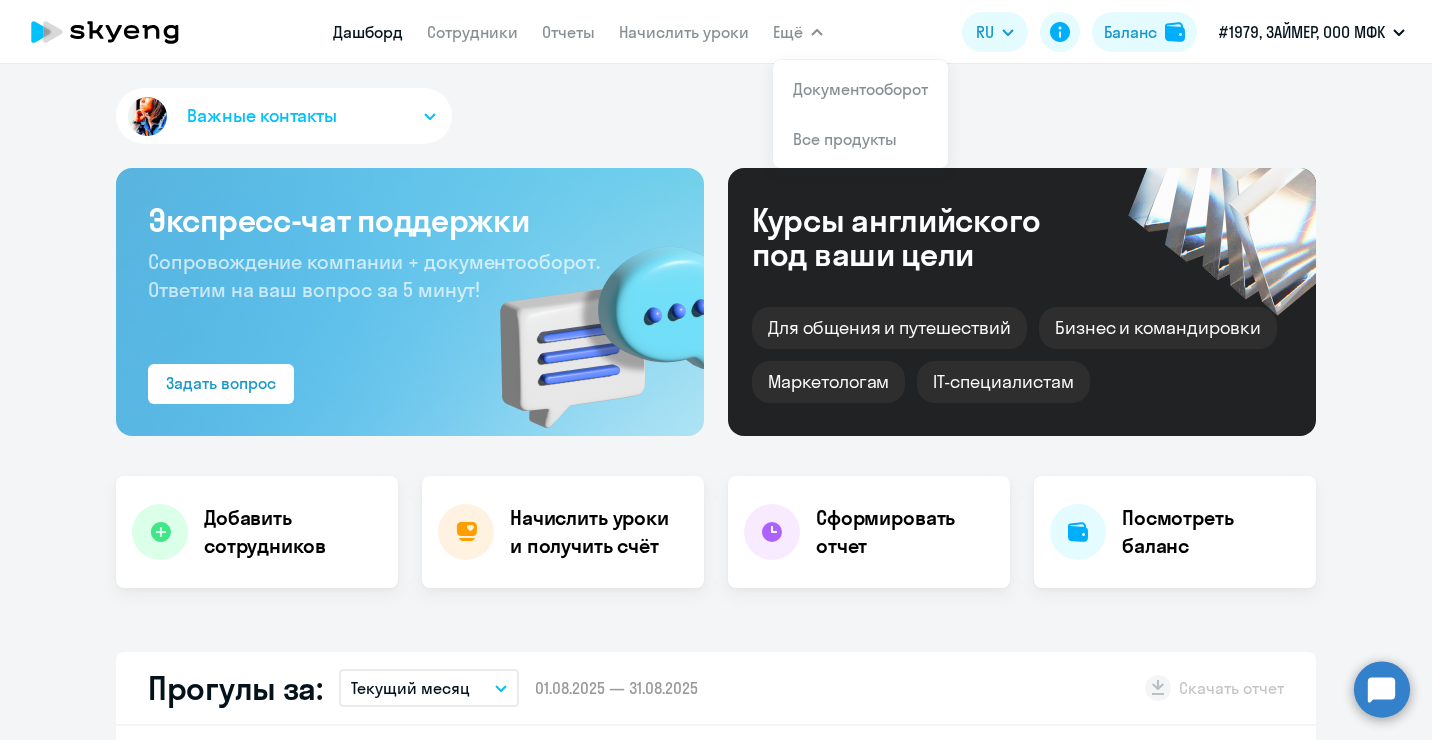 scroll, scrollTop: 0, scrollLeft: 0, axis: both 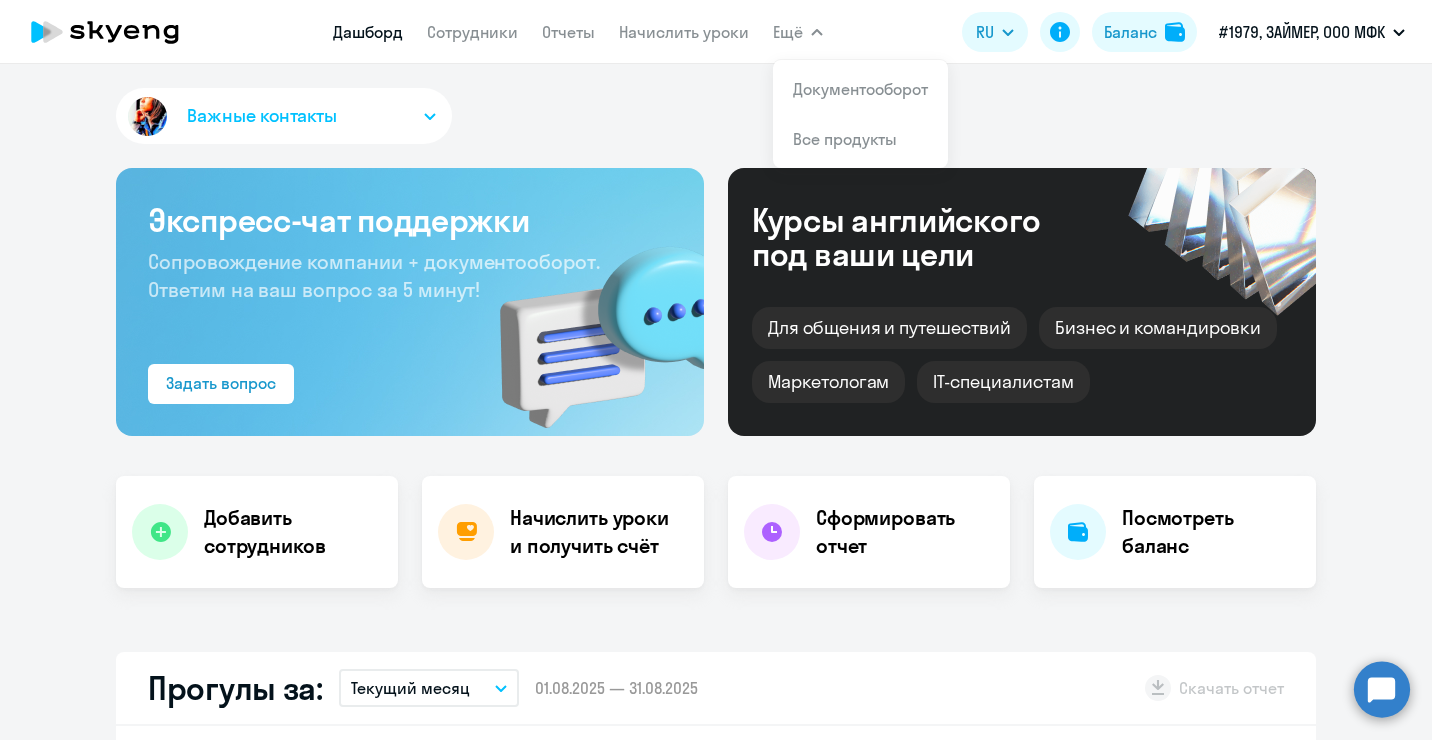 select on "30" 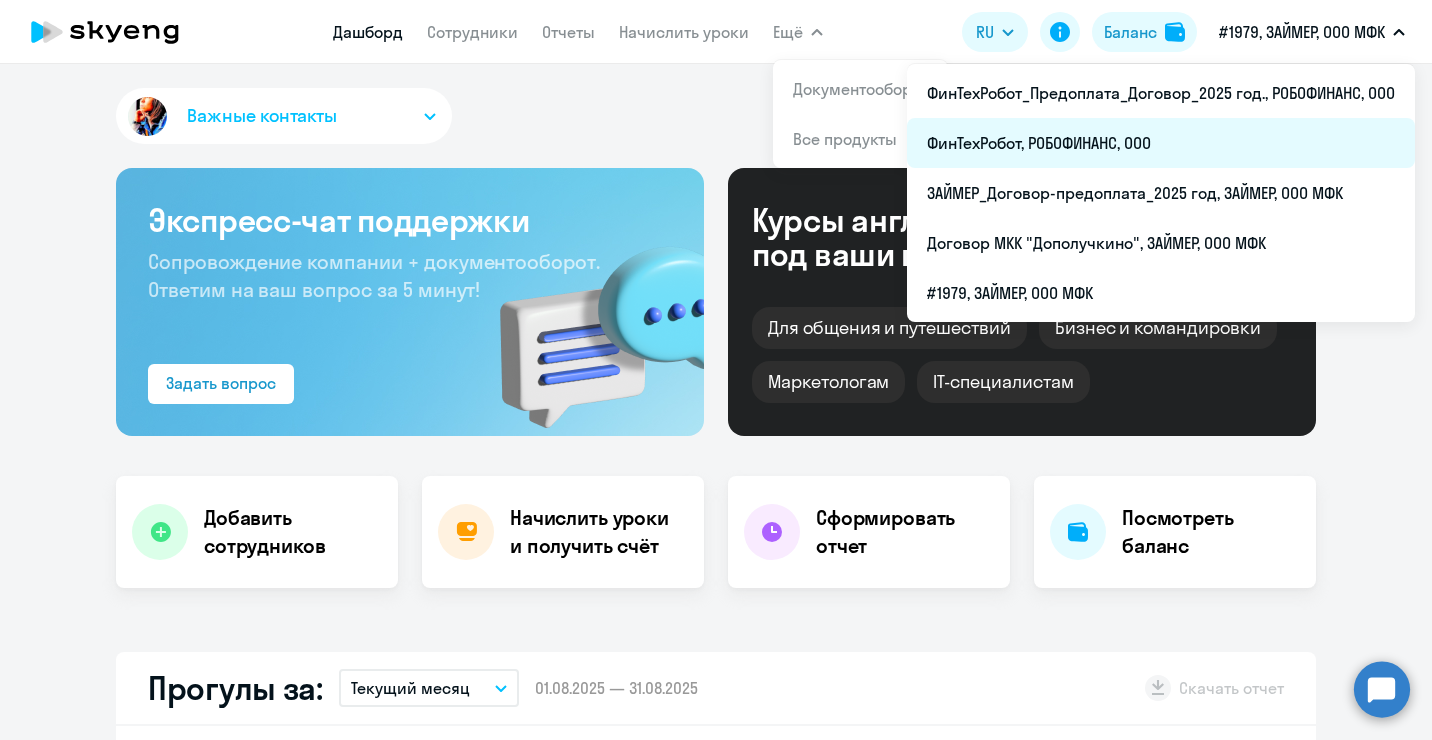 click on "ФинТехРобот, РОБОФИНАНС, ООО" at bounding box center [1161, 143] 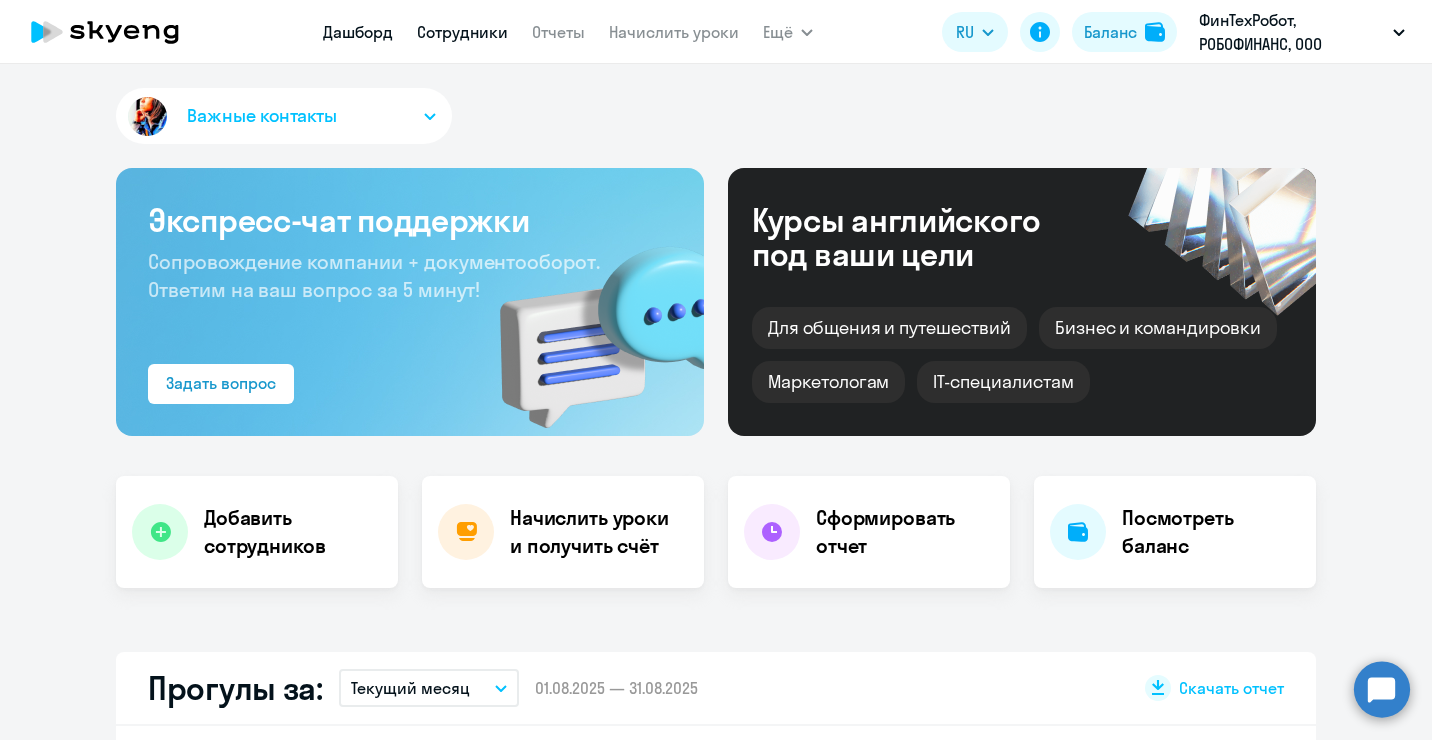 click on "Сотрудники" at bounding box center (462, 32) 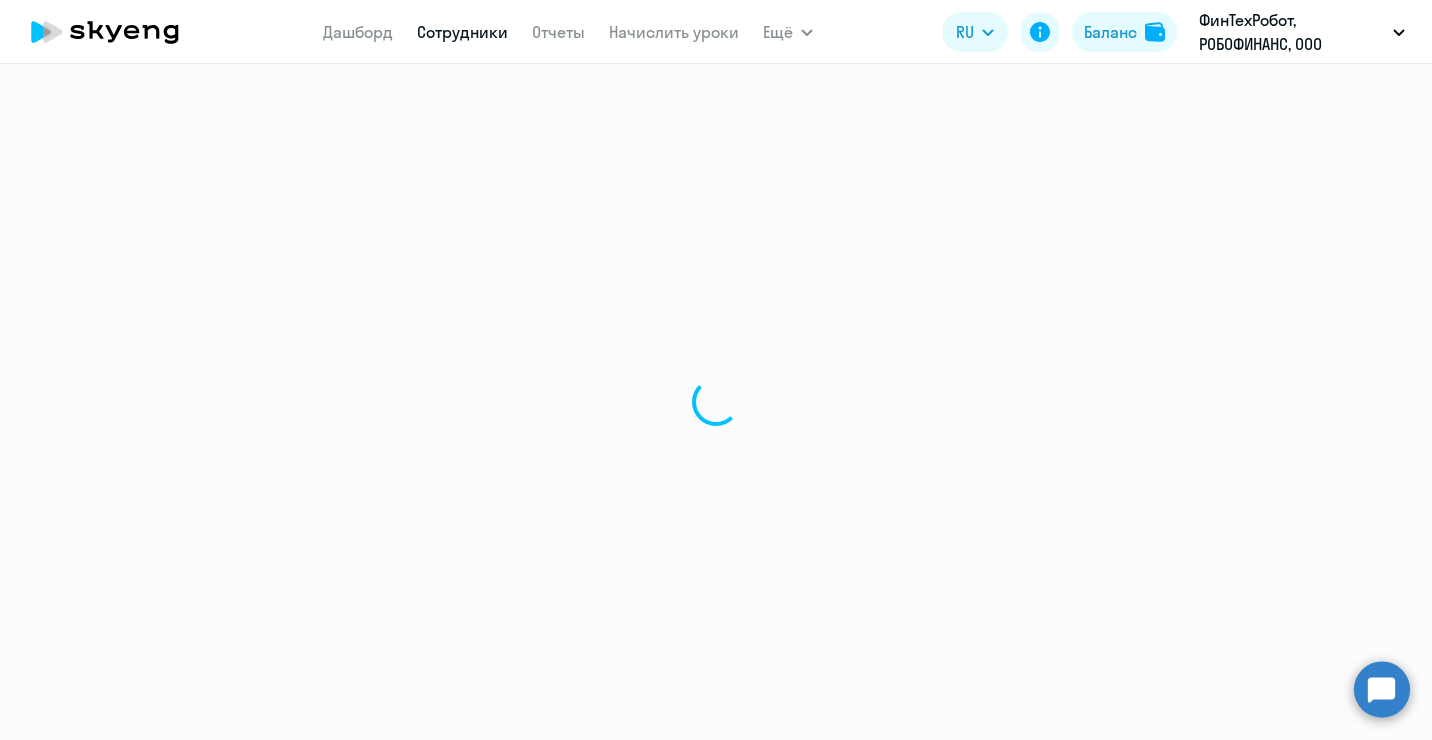select on "30" 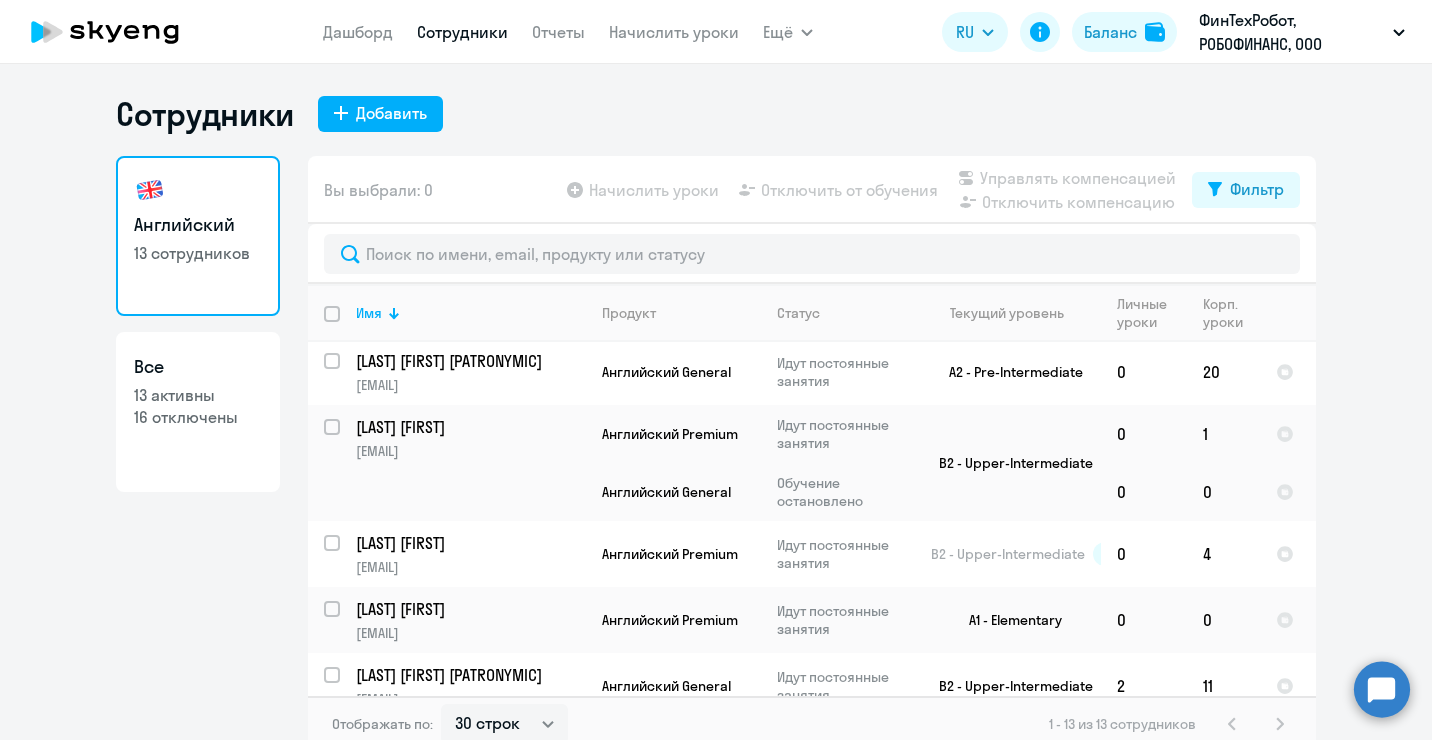 scroll, scrollTop: 400, scrollLeft: 0, axis: vertical 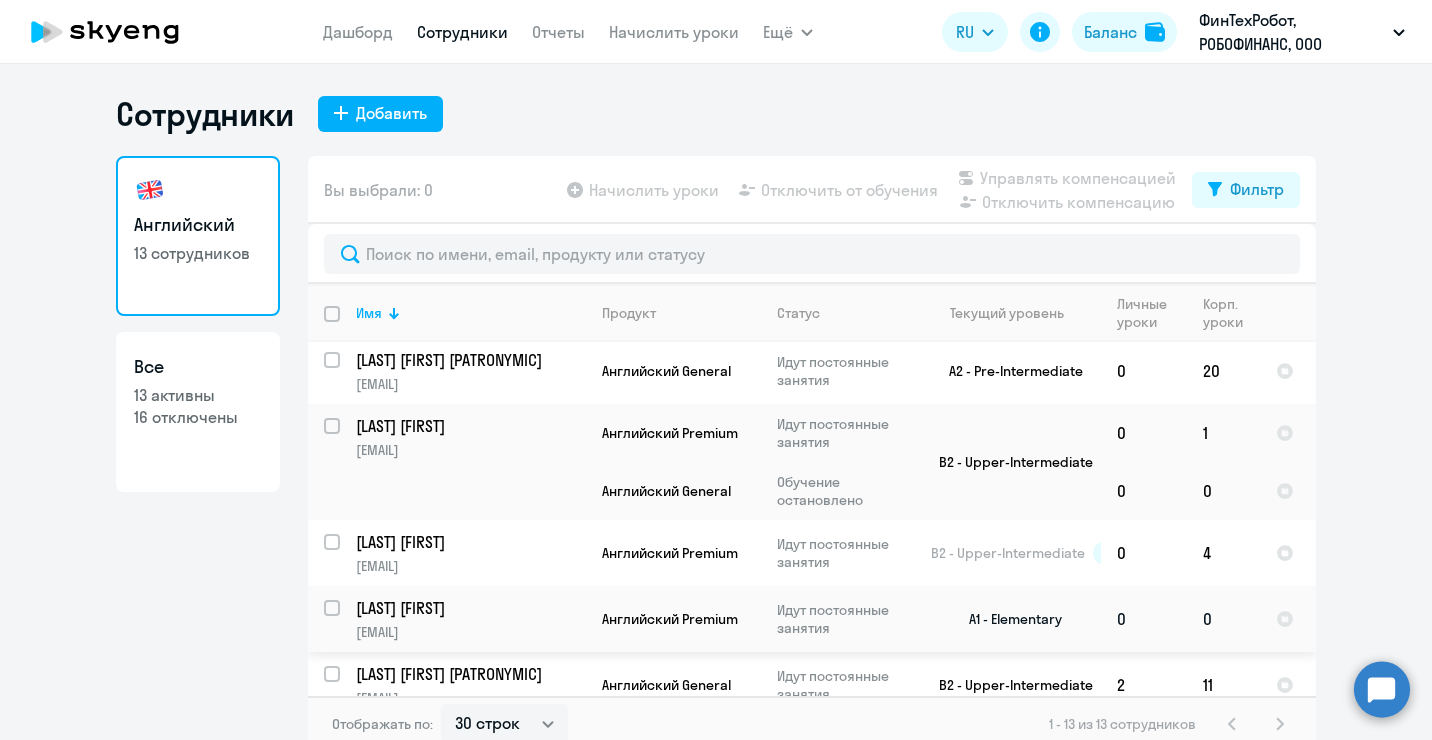 click on "[LAST] [FIRST]" 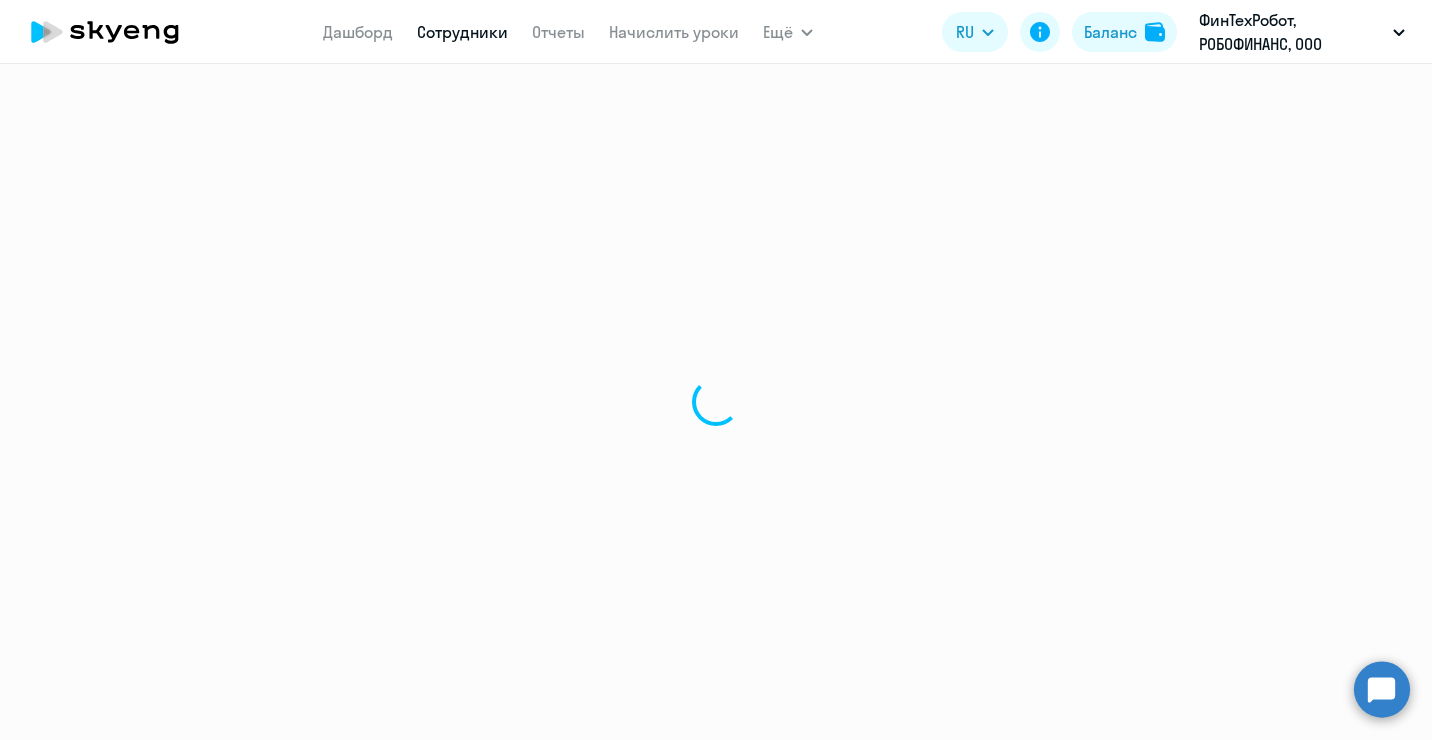 select on "english" 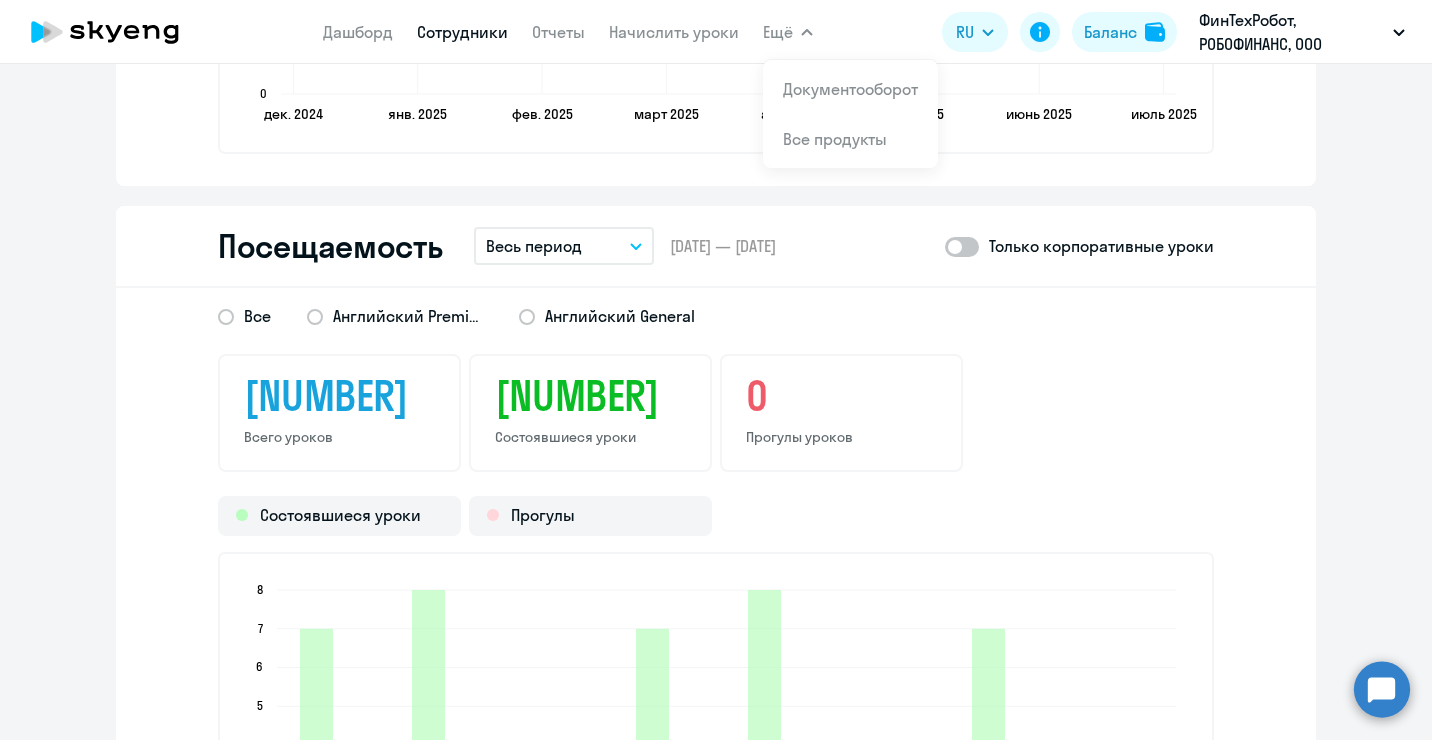 scroll, scrollTop: 2500, scrollLeft: 0, axis: vertical 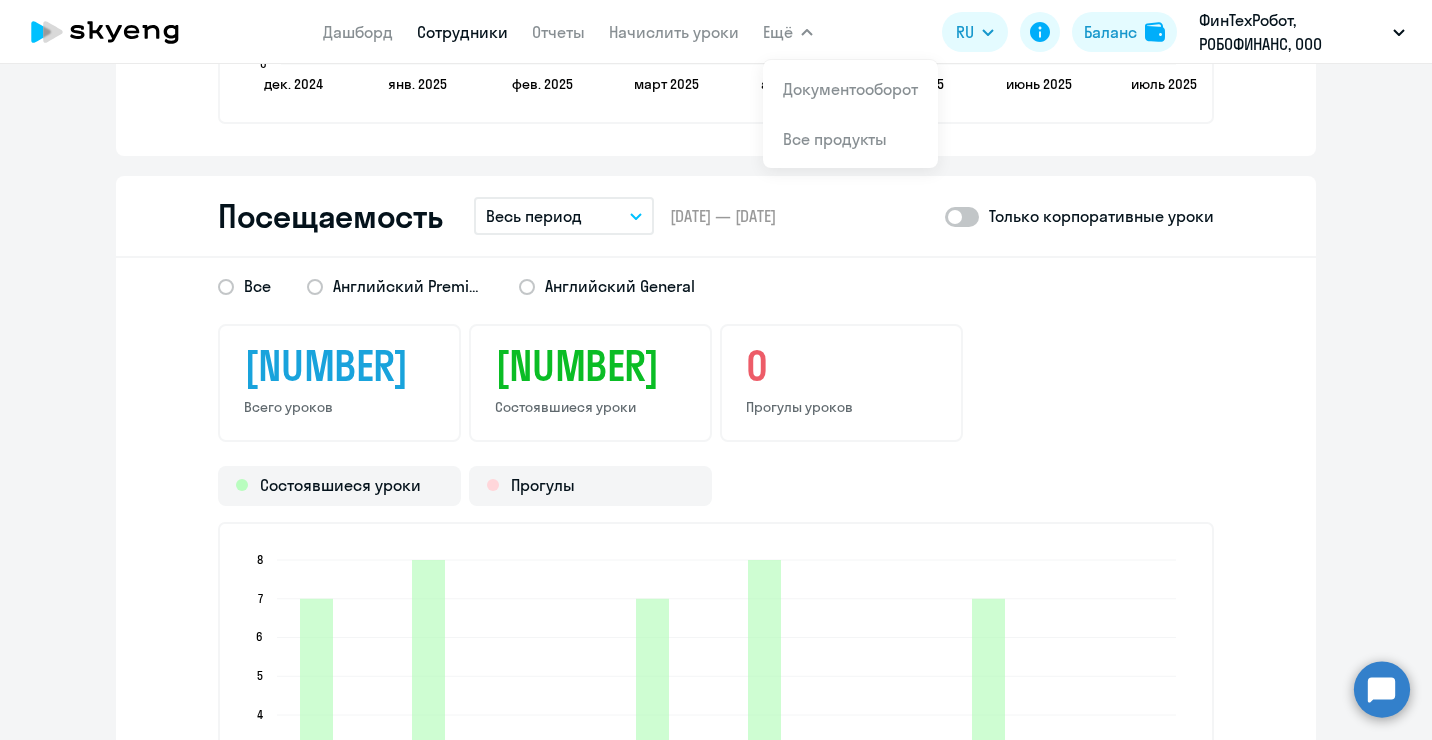 click on "Весь период" at bounding box center [564, 216] 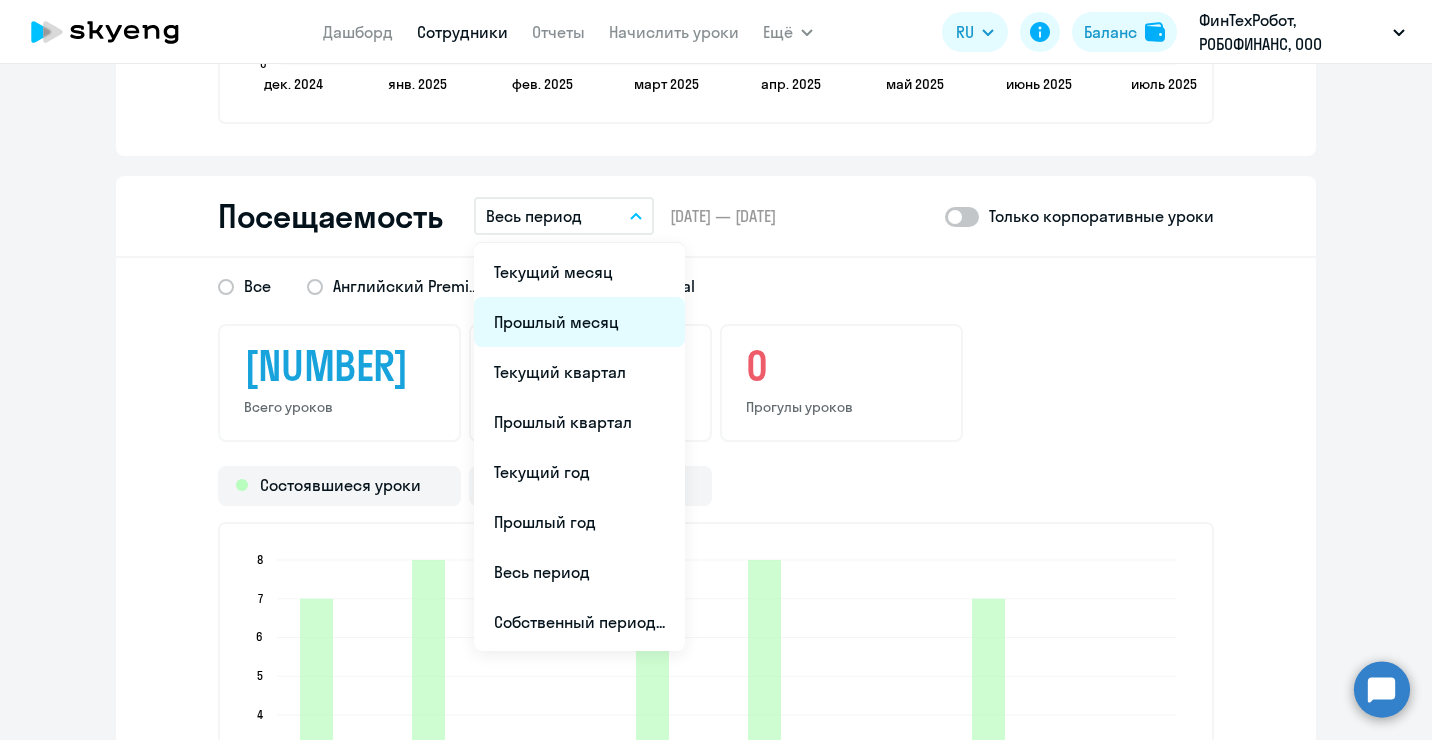 drag, startPoint x: 598, startPoint y: 284, endPoint x: 607, endPoint y: 321, distance: 38.078865 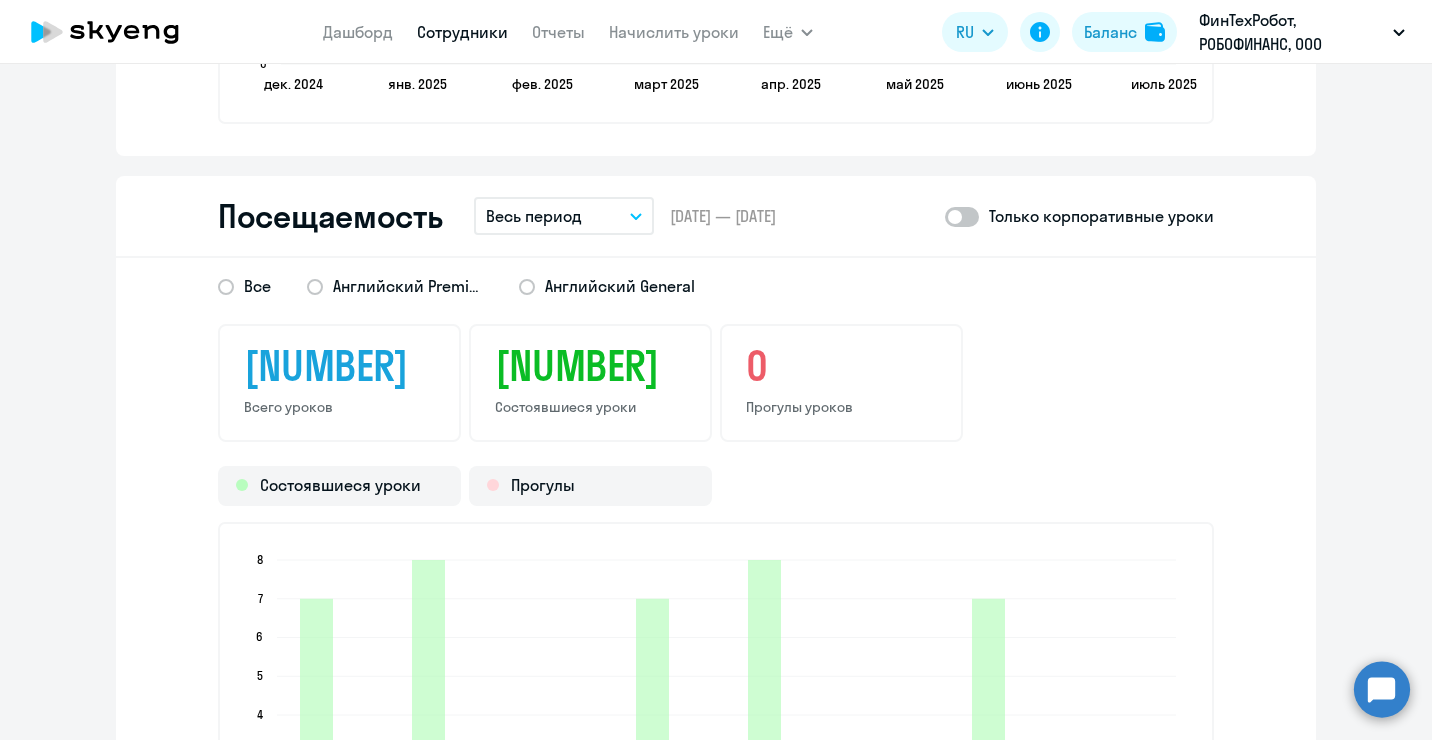 click on "Весь период" at bounding box center (564, 216) 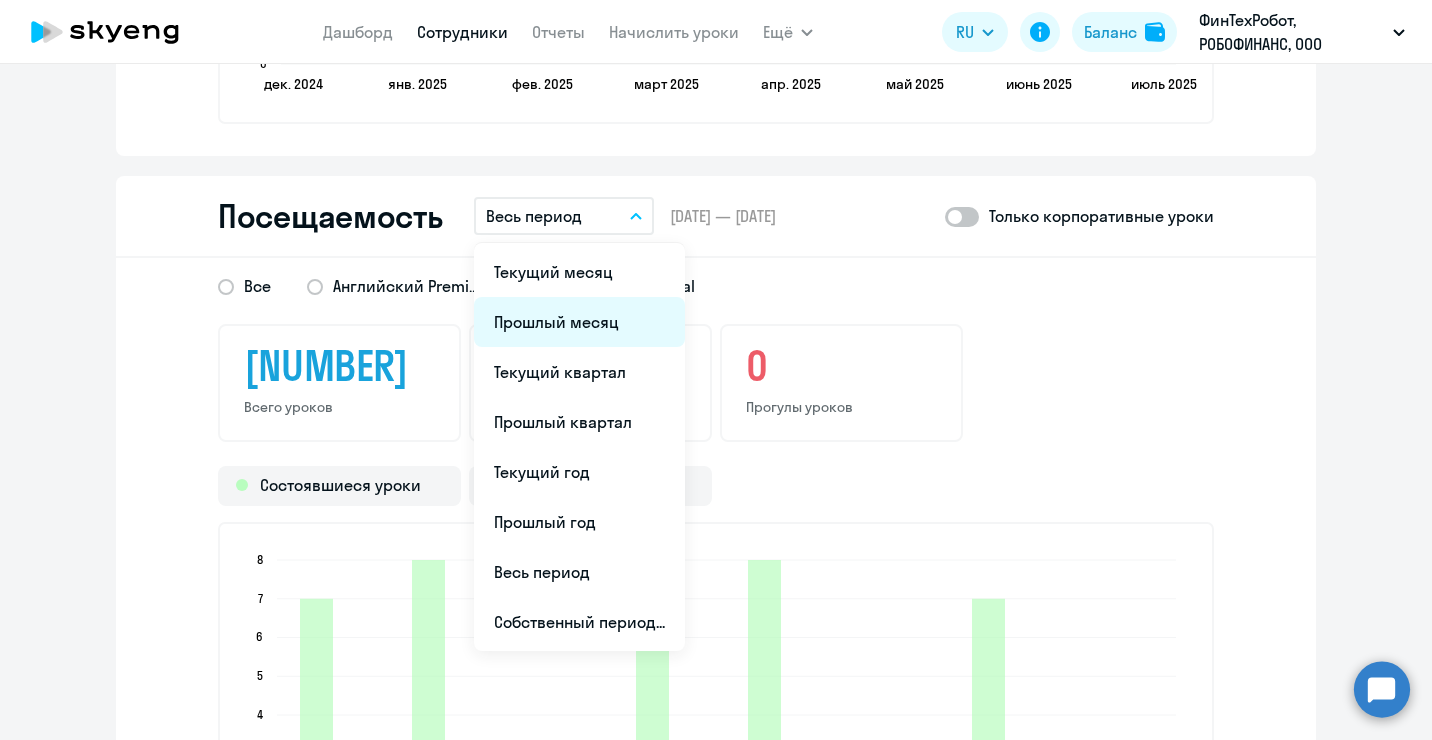 click on "Прошлый месяц" at bounding box center [579, 322] 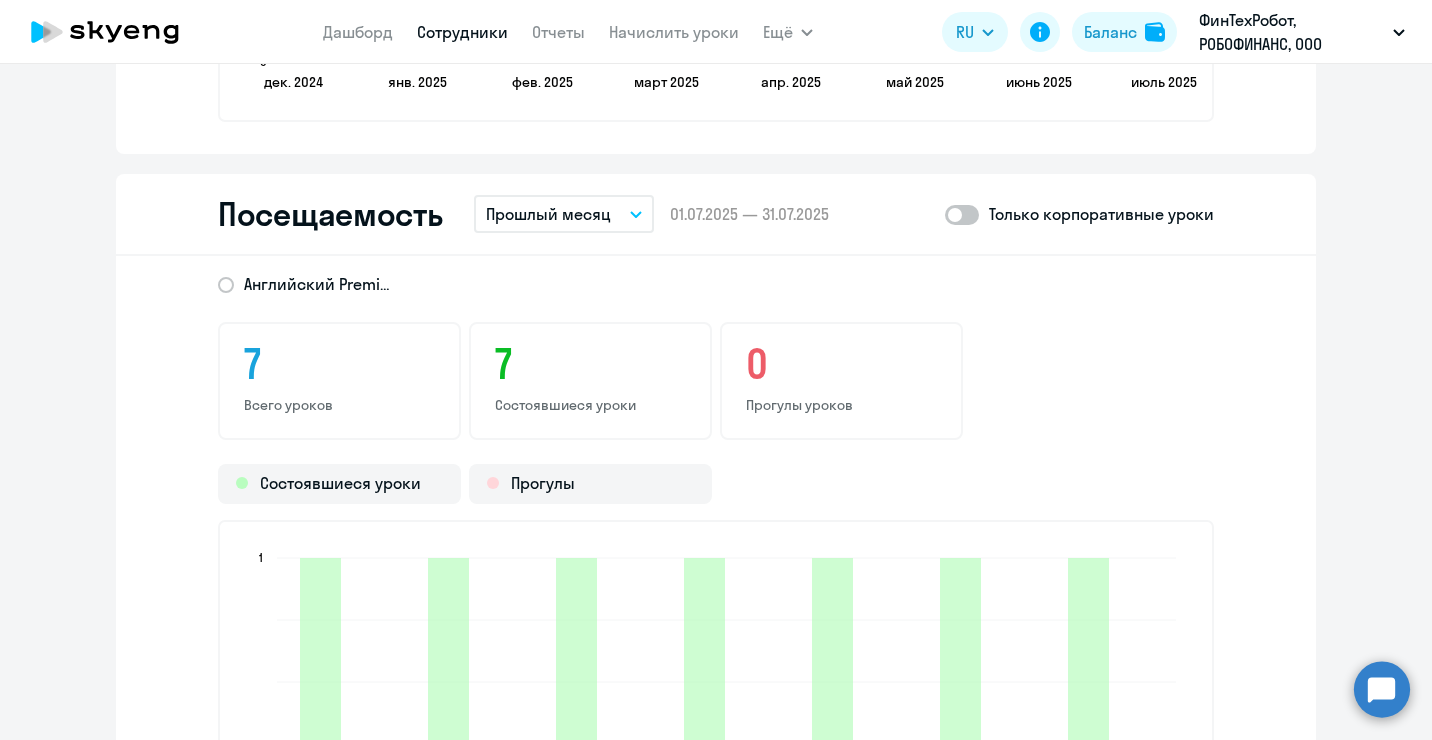 scroll, scrollTop: 2500, scrollLeft: 0, axis: vertical 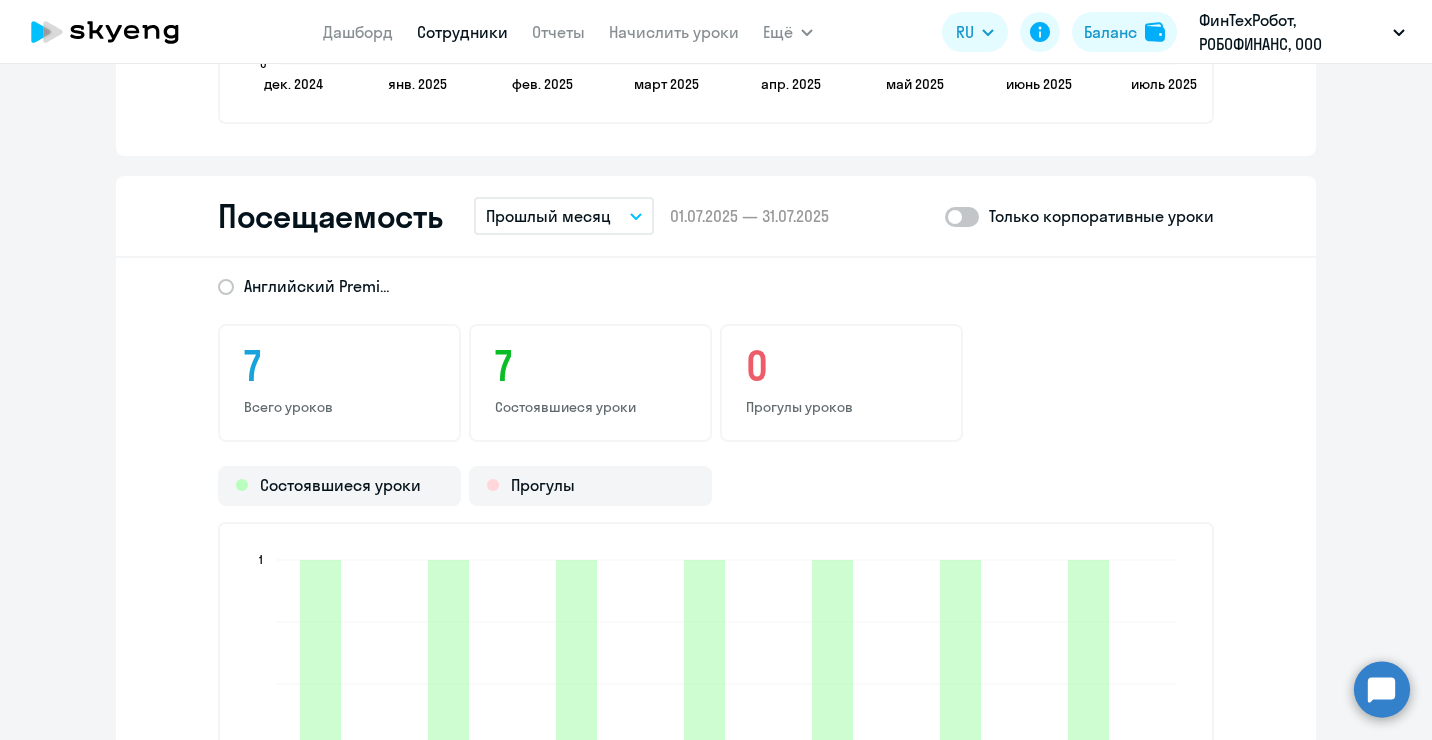 click 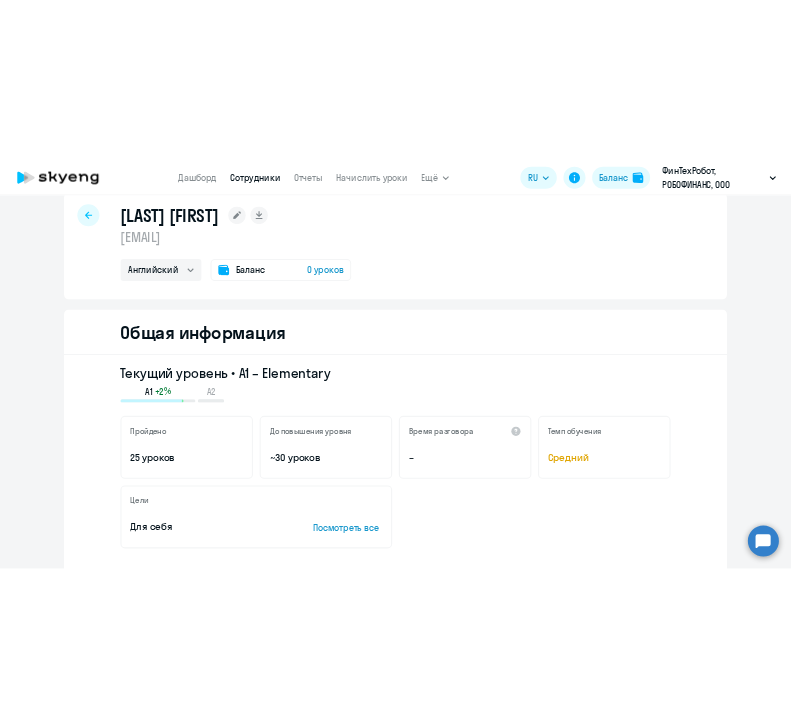 scroll, scrollTop: 0, scrollLeft: 0, axis: both 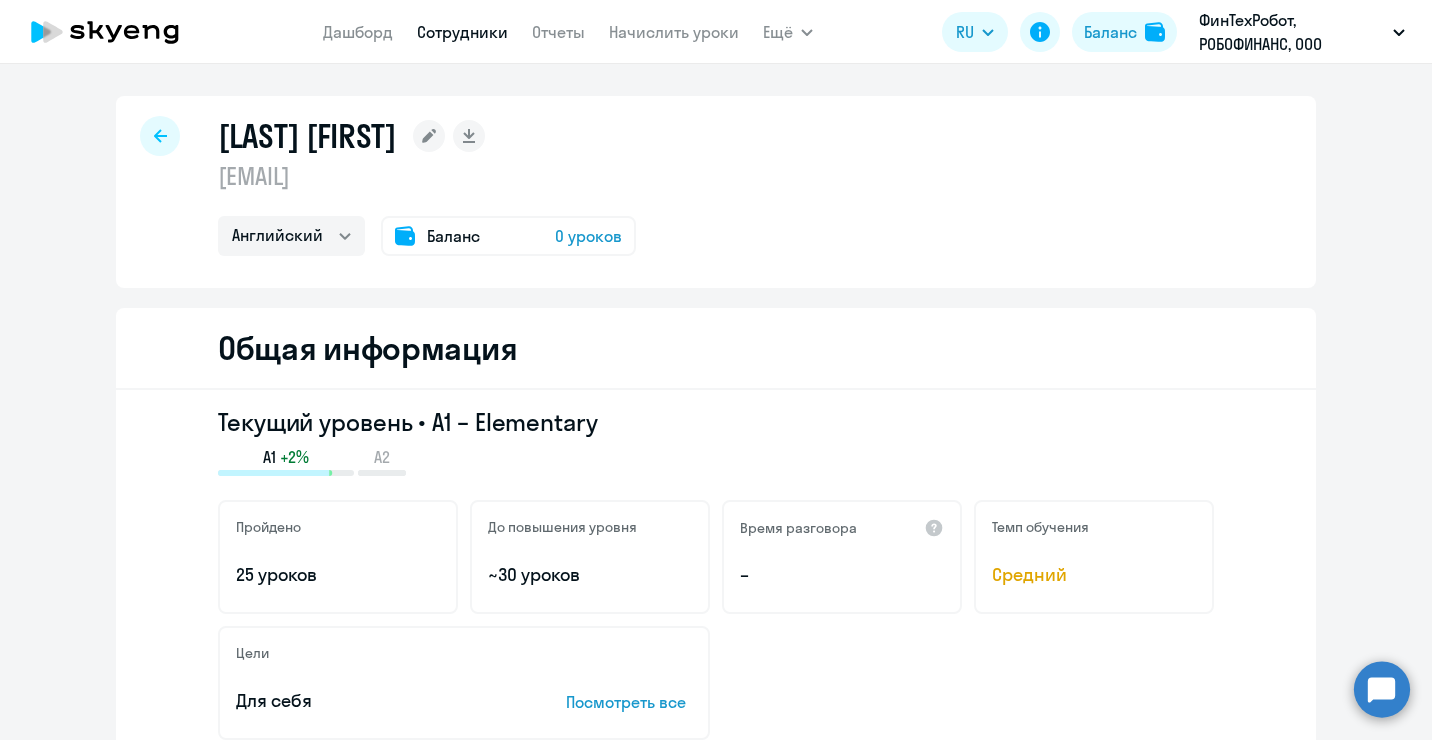drag, startPoint x: 463, startPoint y: 133, endPoint x: 212, endPoint y: 153, distance: 251.79555 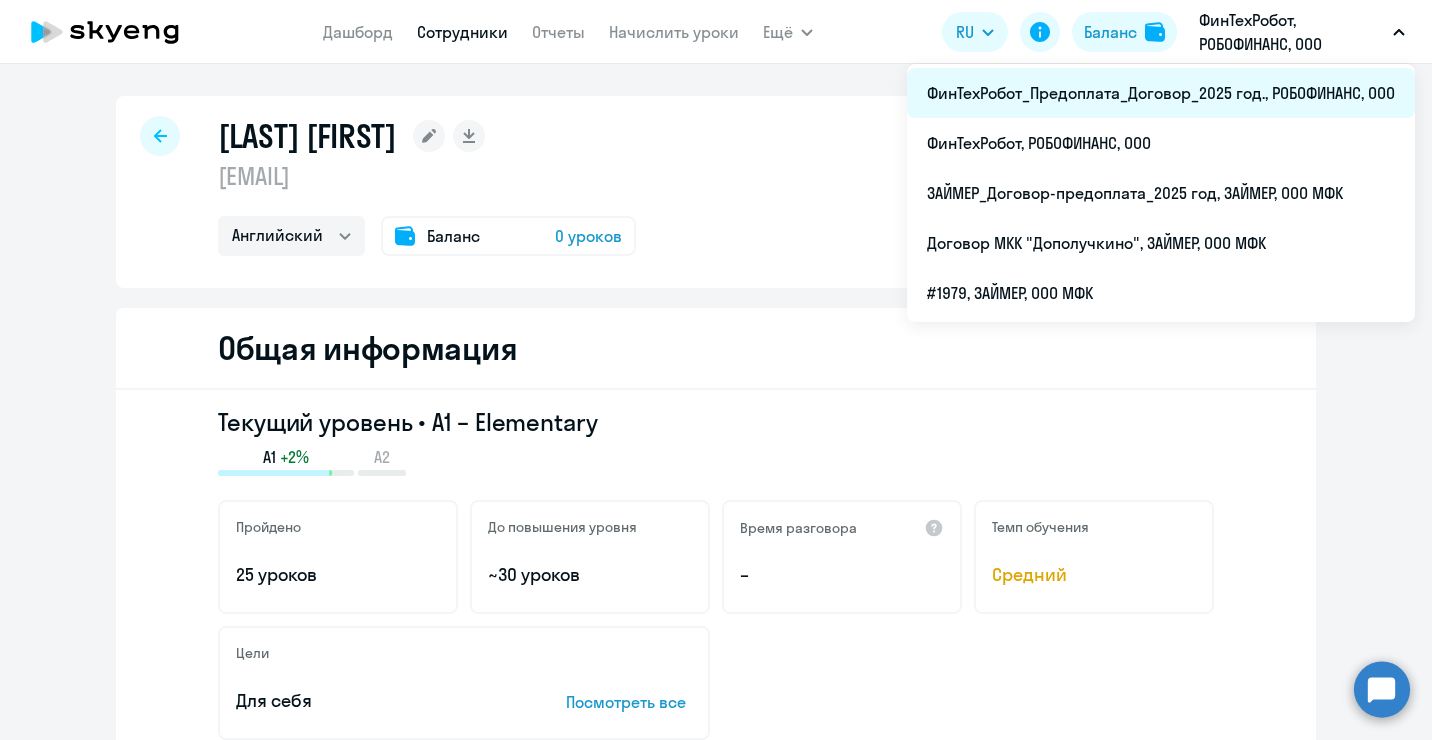 click on "ФинТехРобот_Предоплата_Договор_2025 год., РОБОФИНАНС, ООО" at bounding box center [1161, 93] 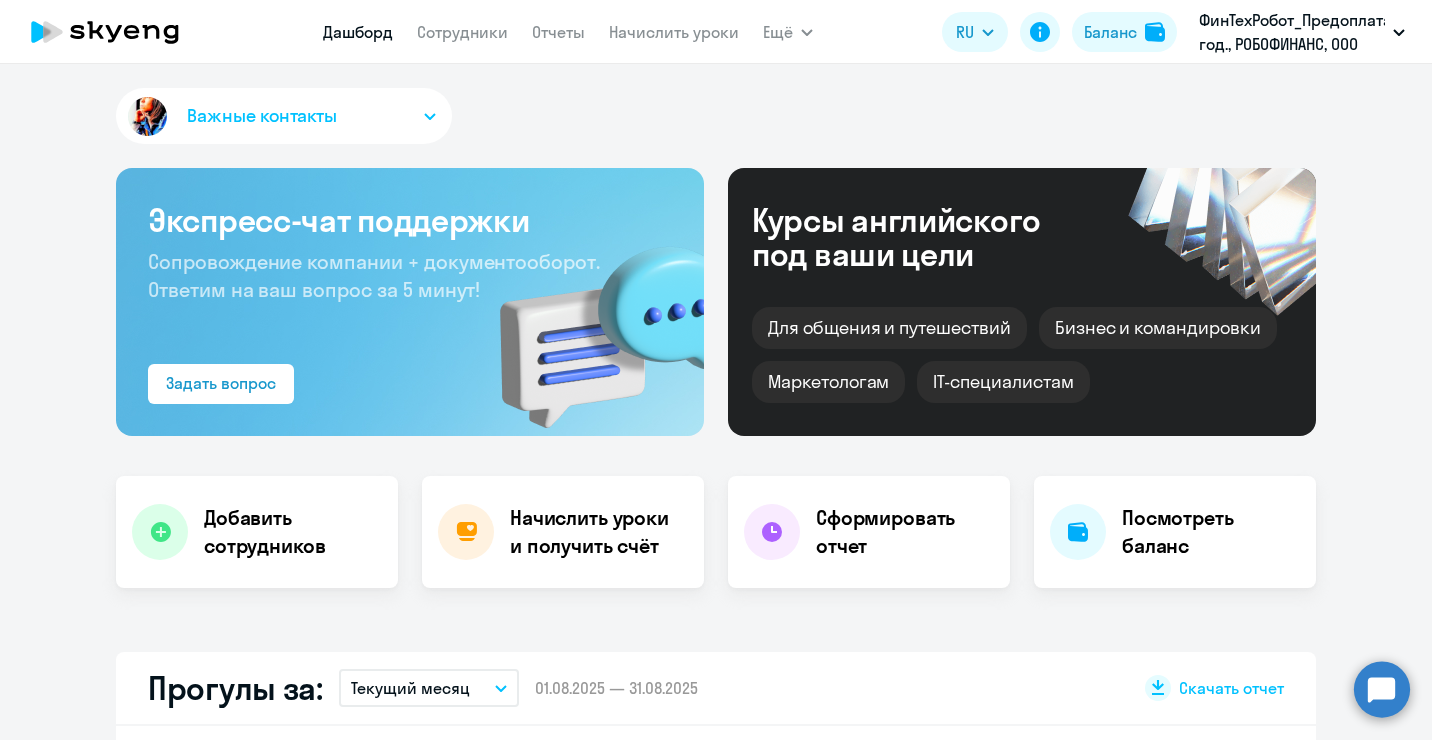 select on "30" 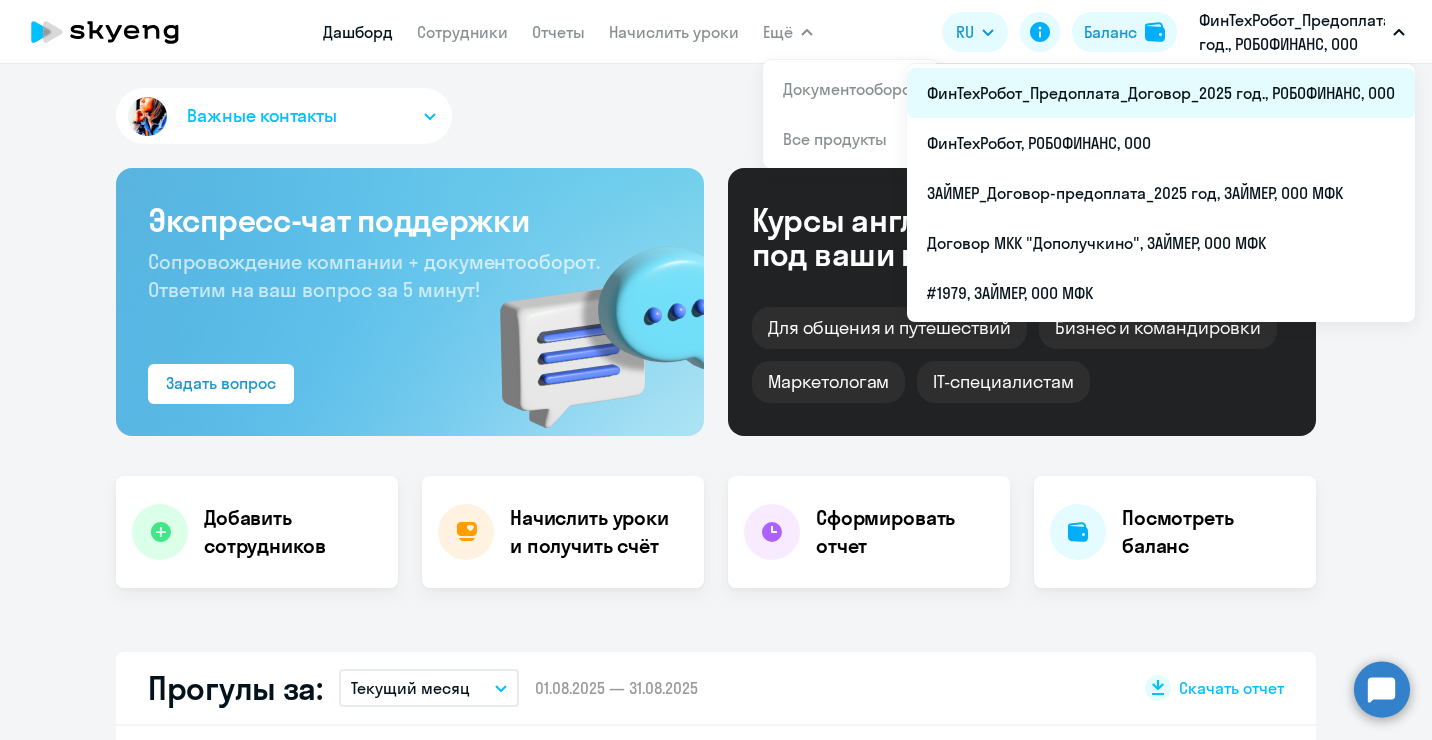 click on "ФинТехРобот_Предоплата_Договор_2025 год., РОБОФИНАНС, ООО" at bounding box center [1161, 93] 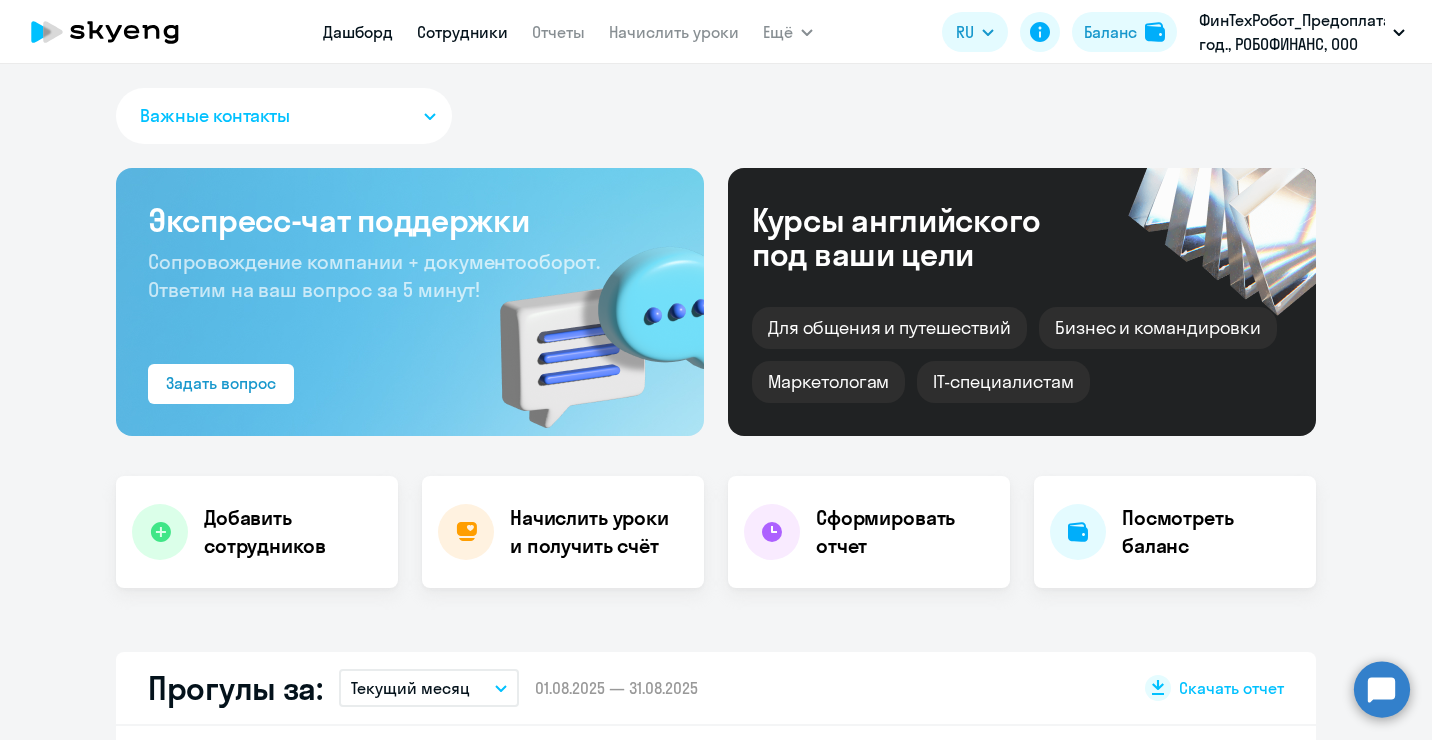 select on "30" 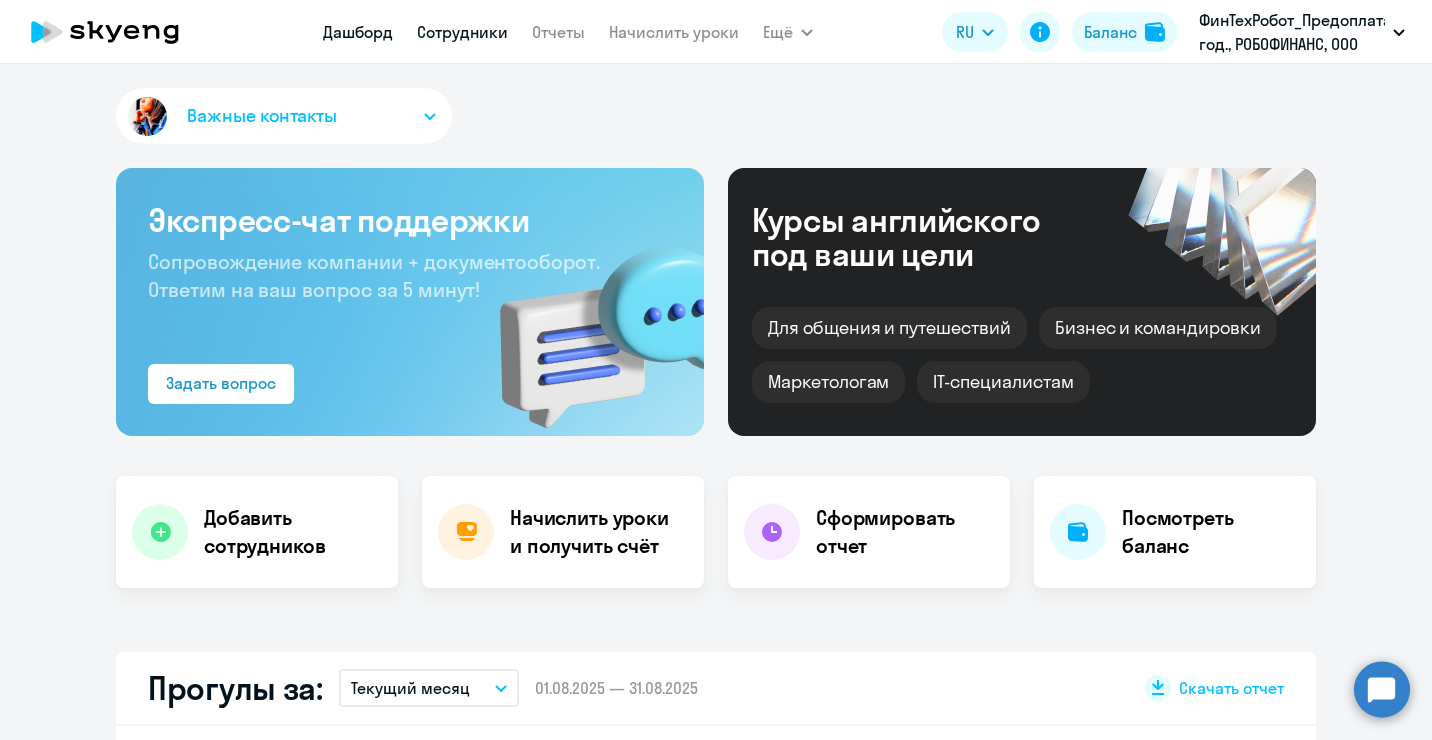 click on "Сотрудники" at bounding box center (462, 32) 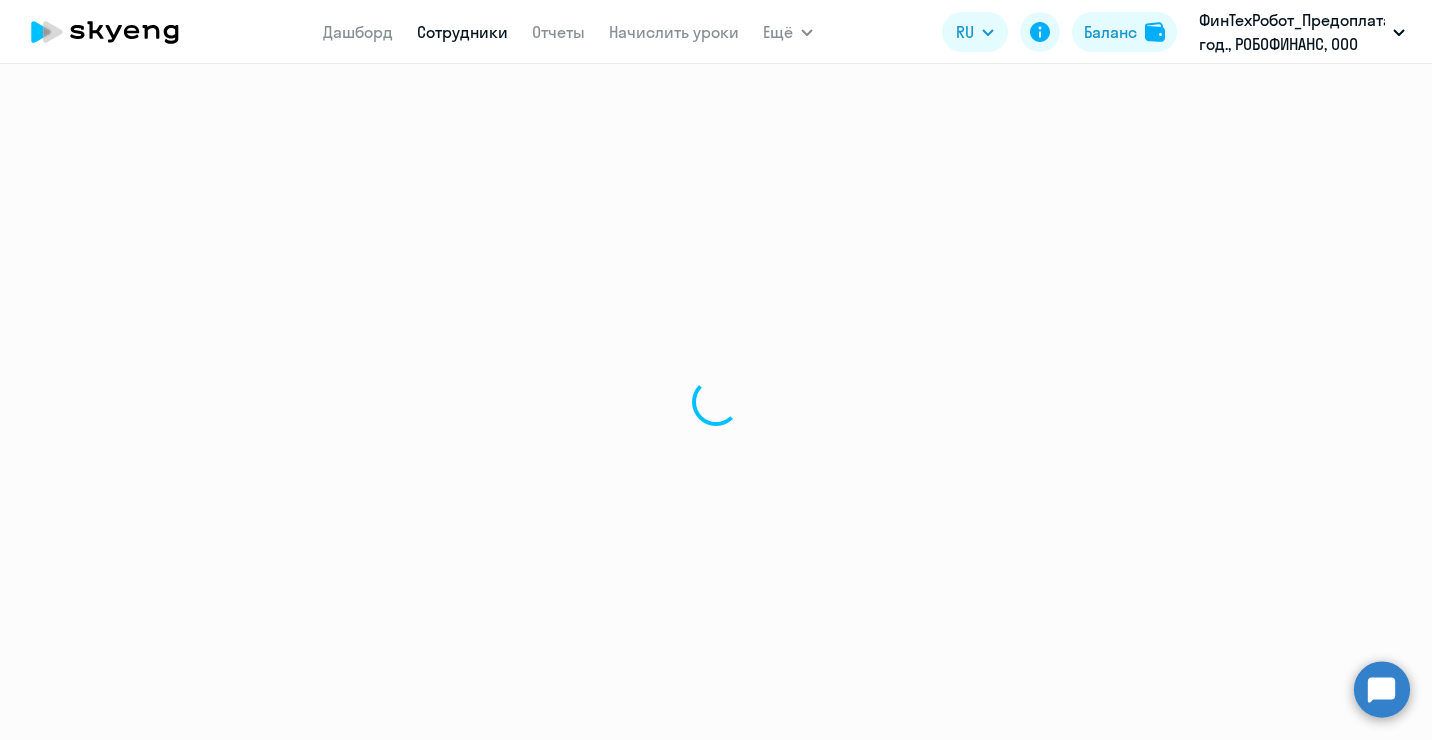 select on "30" 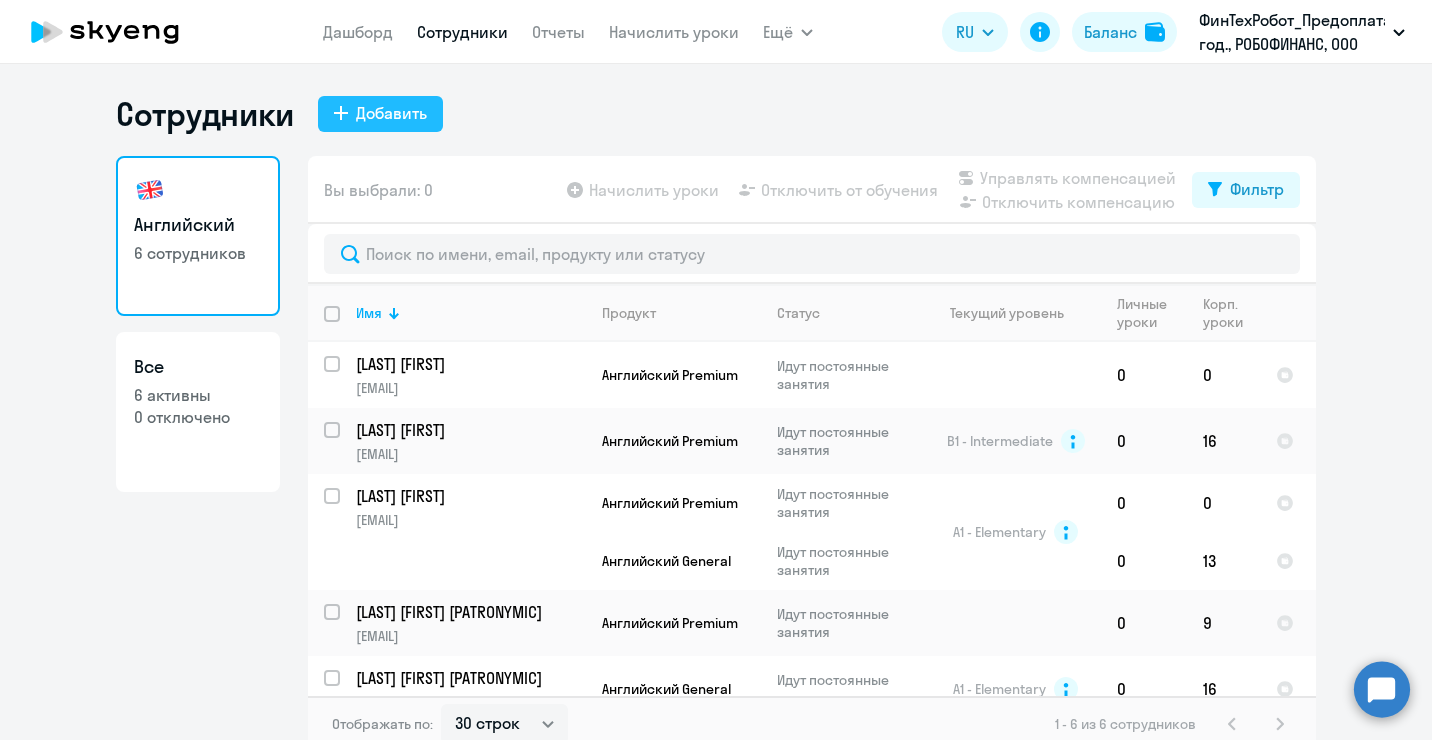 click on "Добавить" 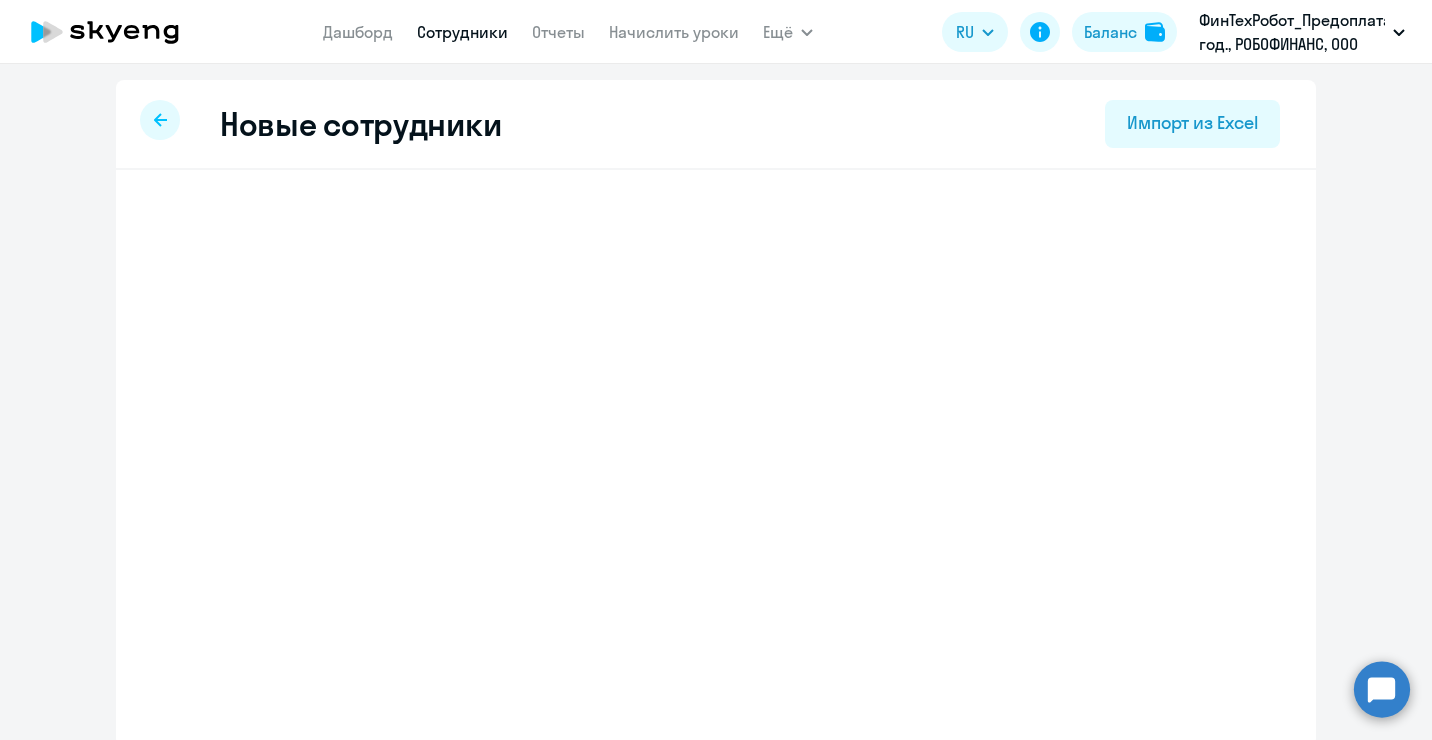 select on "english_adult_not_native_speaker" 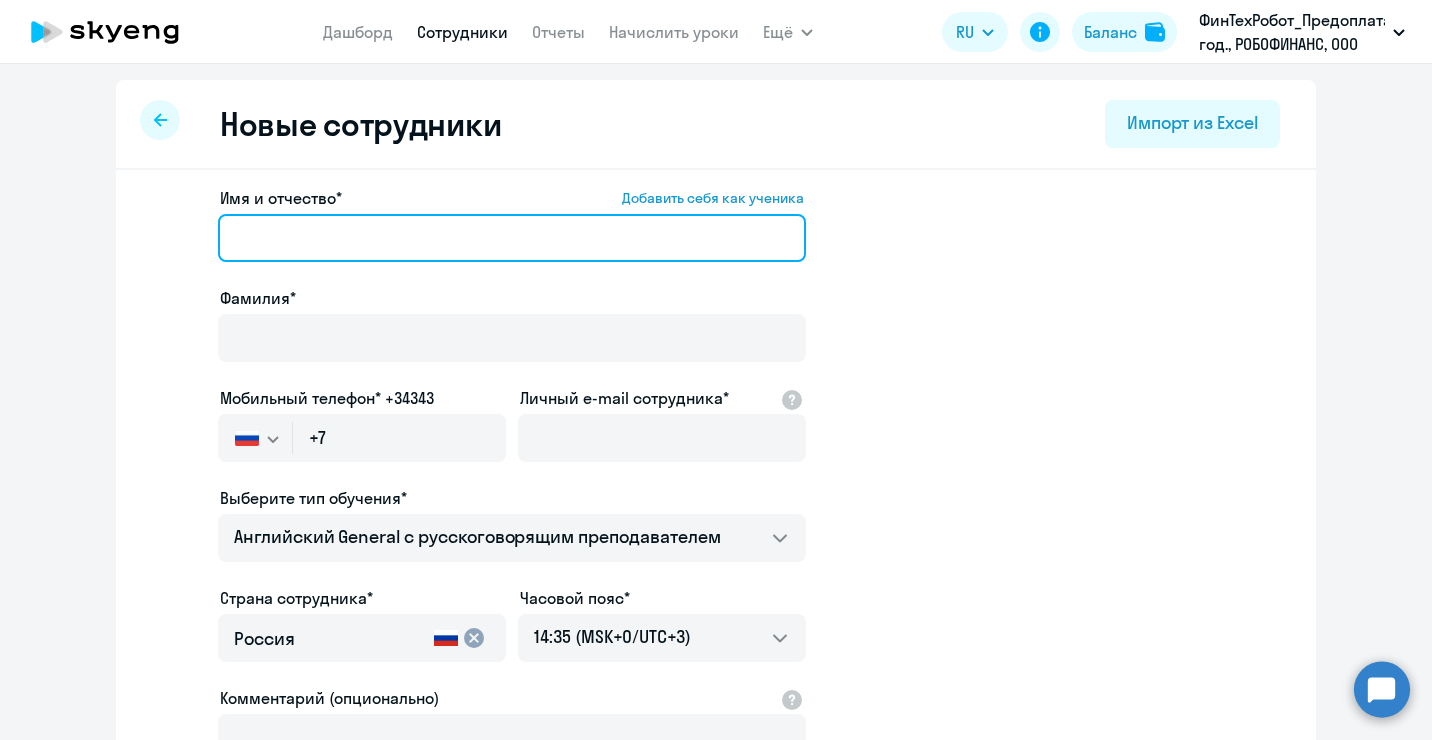 click on "Имя и отчество*  Добавить себя как ученика" at bounding box center [512, 238] 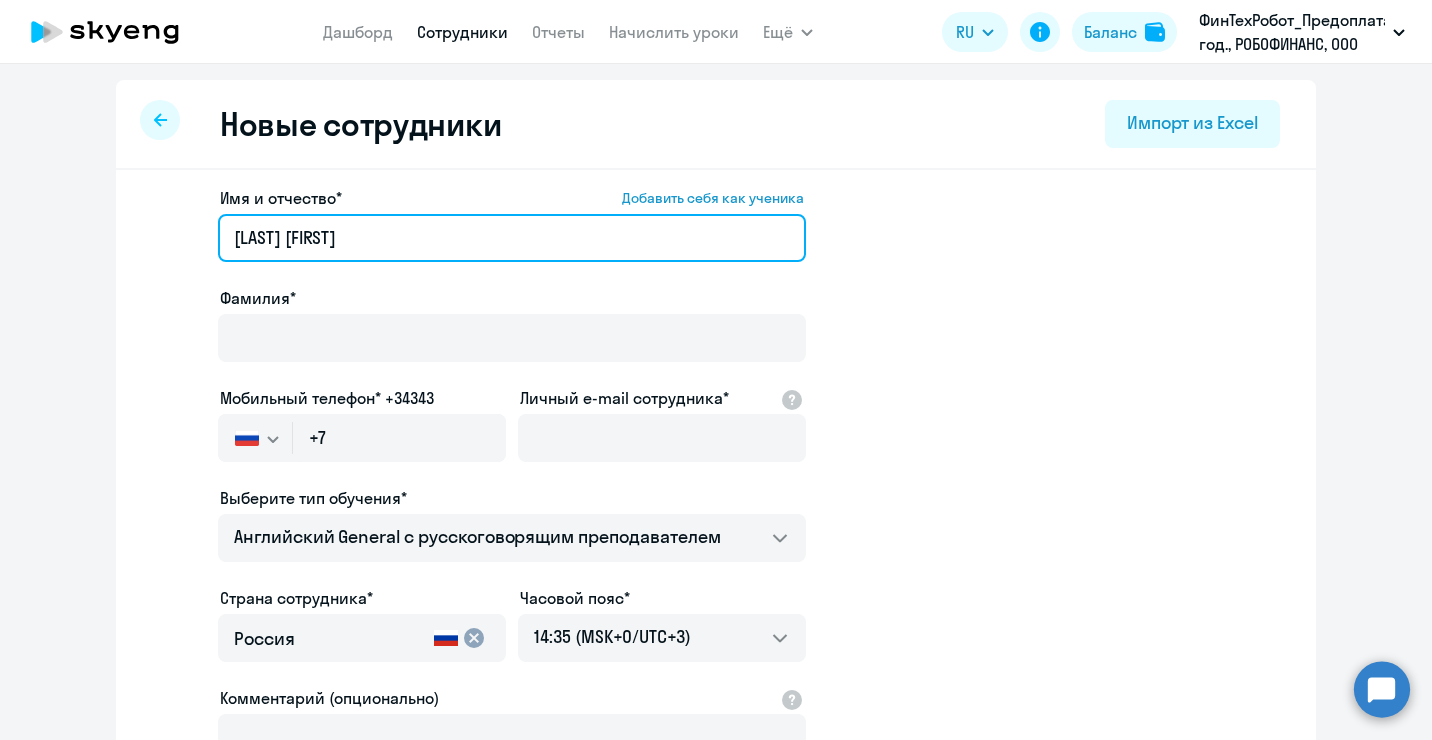 drag, startPoint x: 307, startPoint y: 233, endPoint x: 111, endPoint y: 237, distance: 196.04082 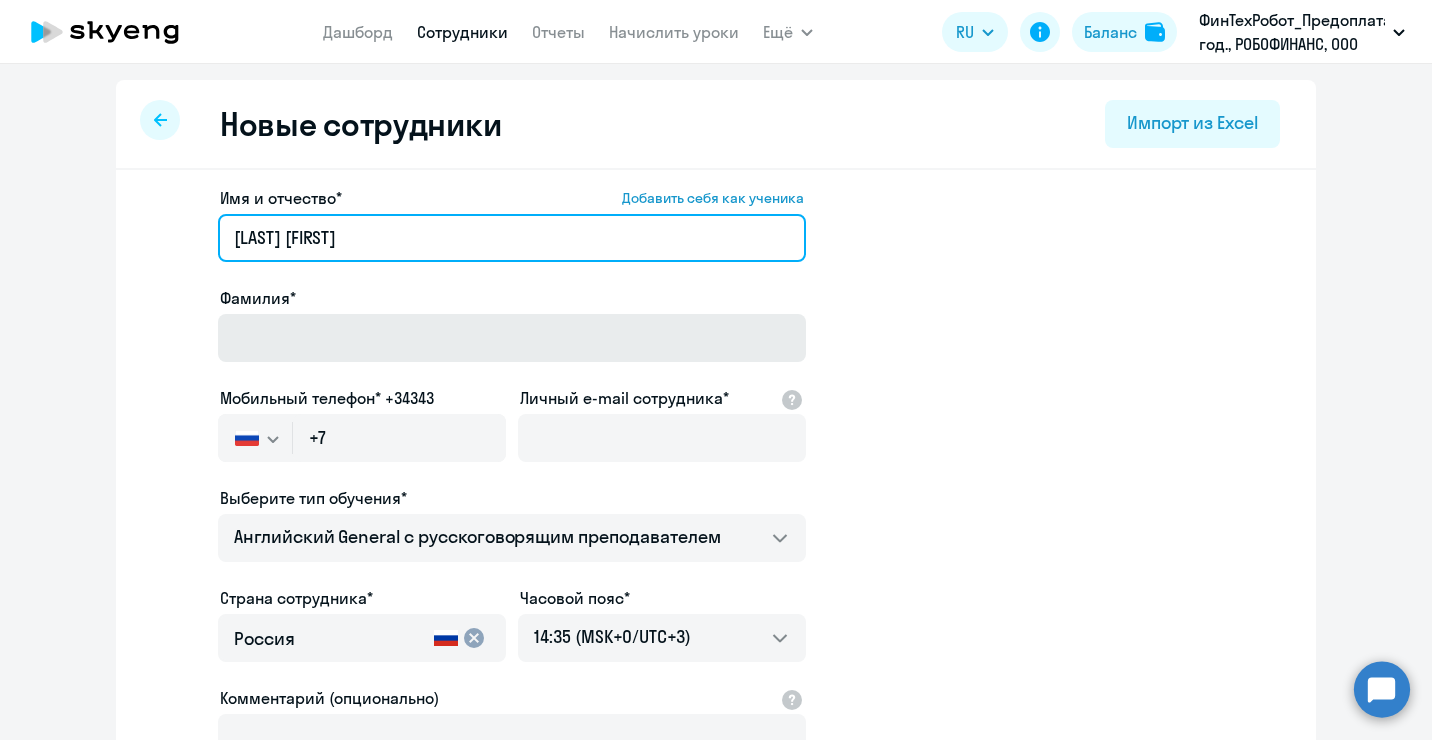 type on "[LAST] [FIRST]" 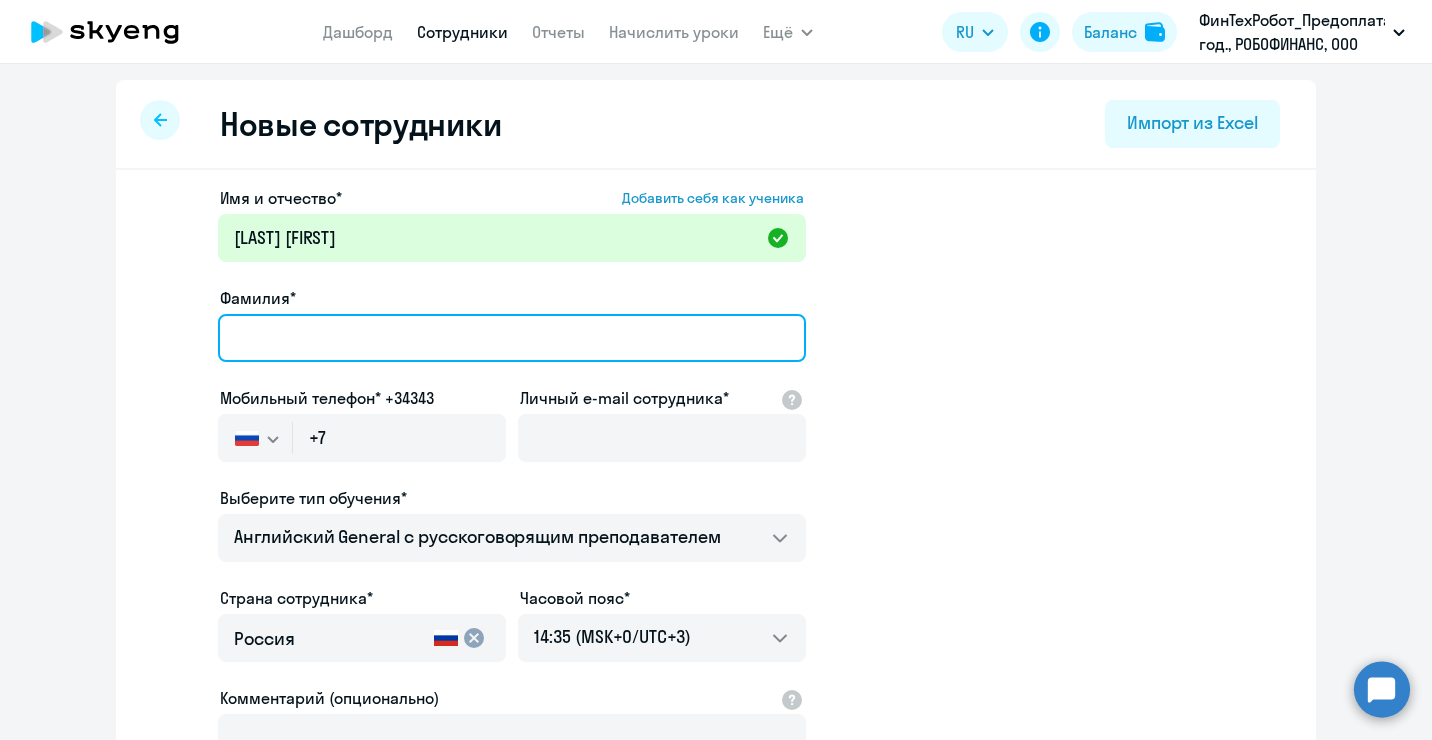 click on "Фамилия*" at bounding box center [512, 338] 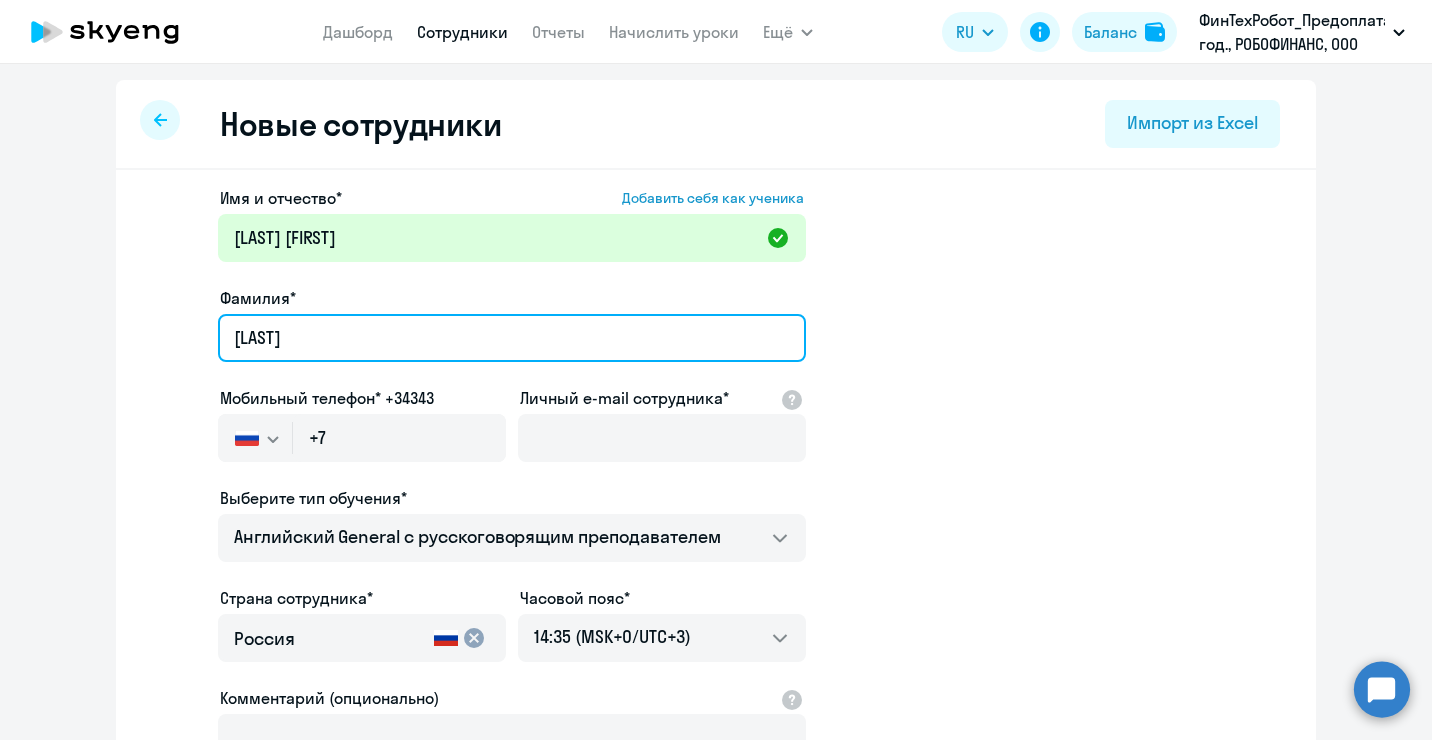 type on "Камылин" 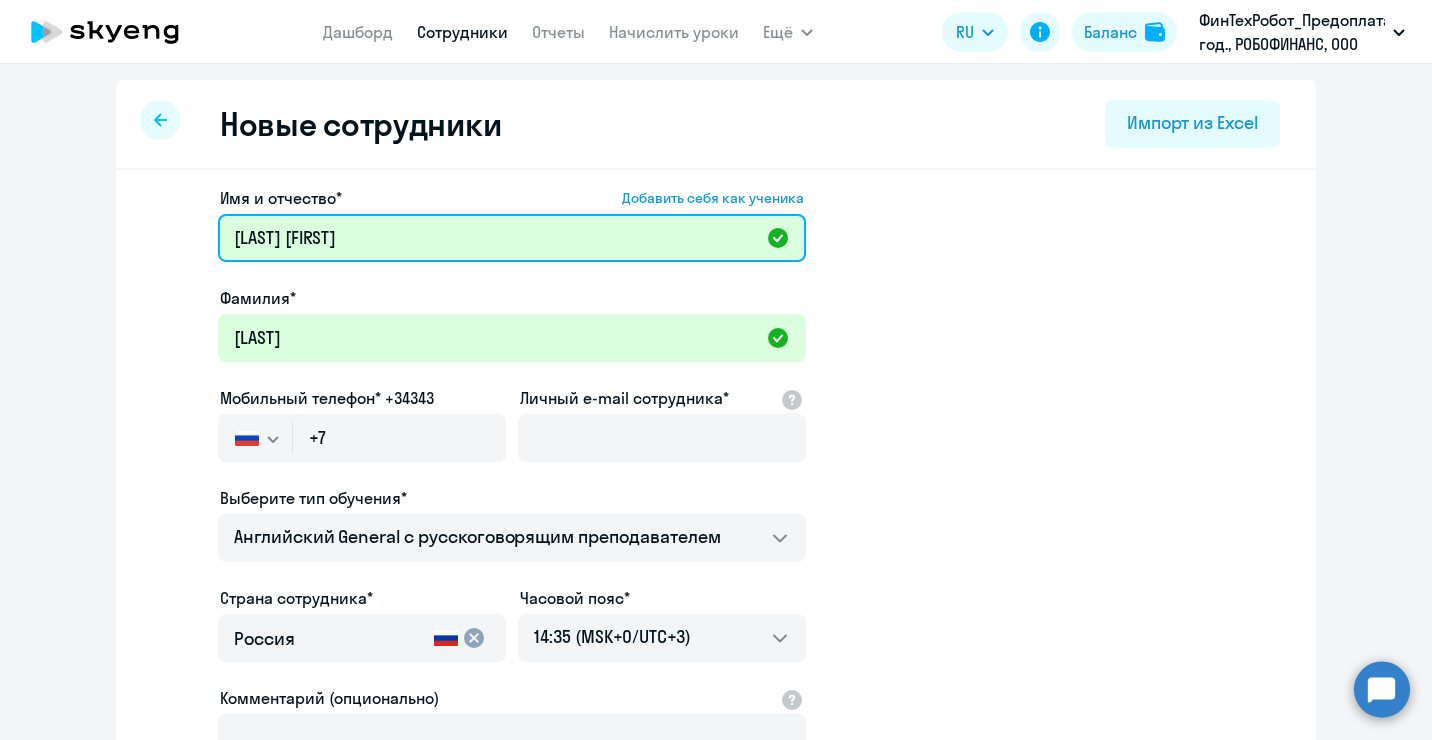 drag, startPoint x: 307, startPoint y: 230, endPoint x: 106, endPoint y: 240, distance: 201.2486 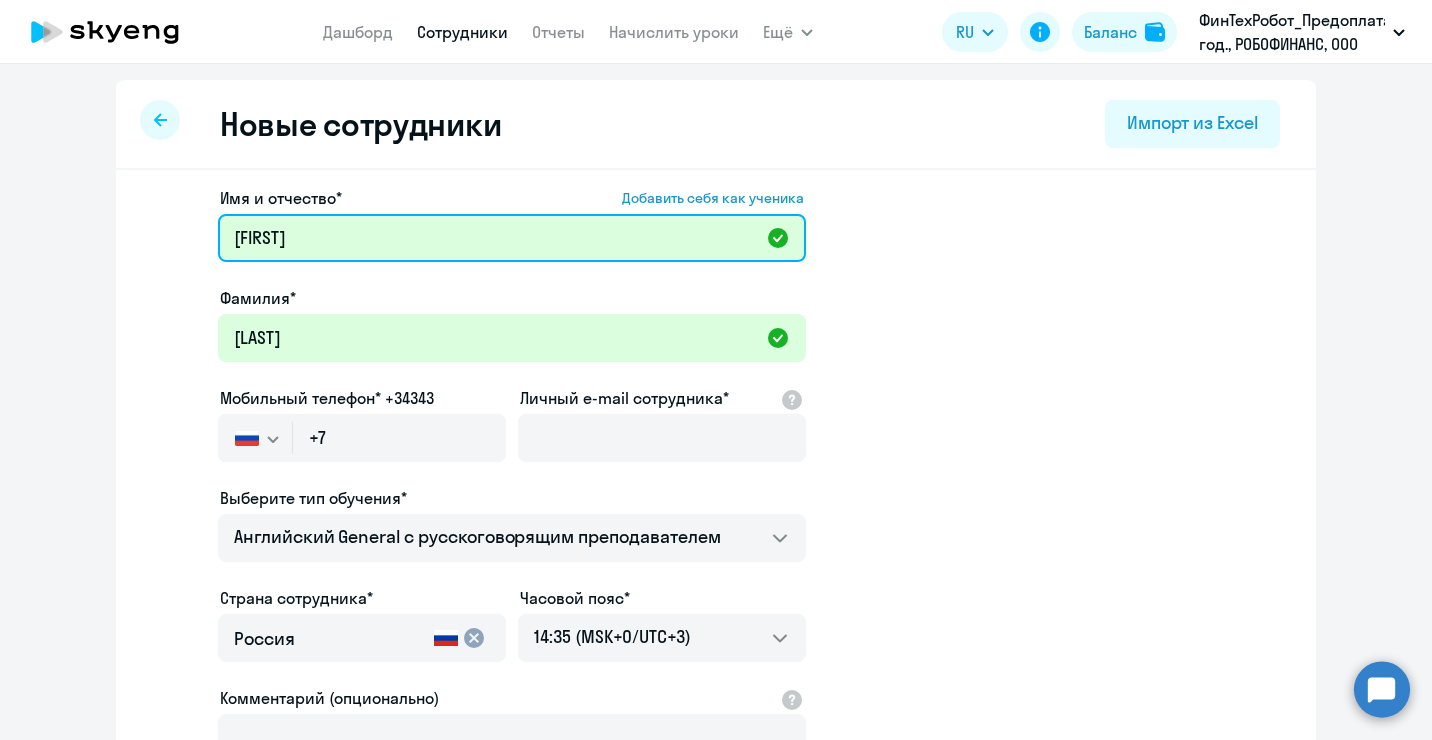 type on "Виктор" 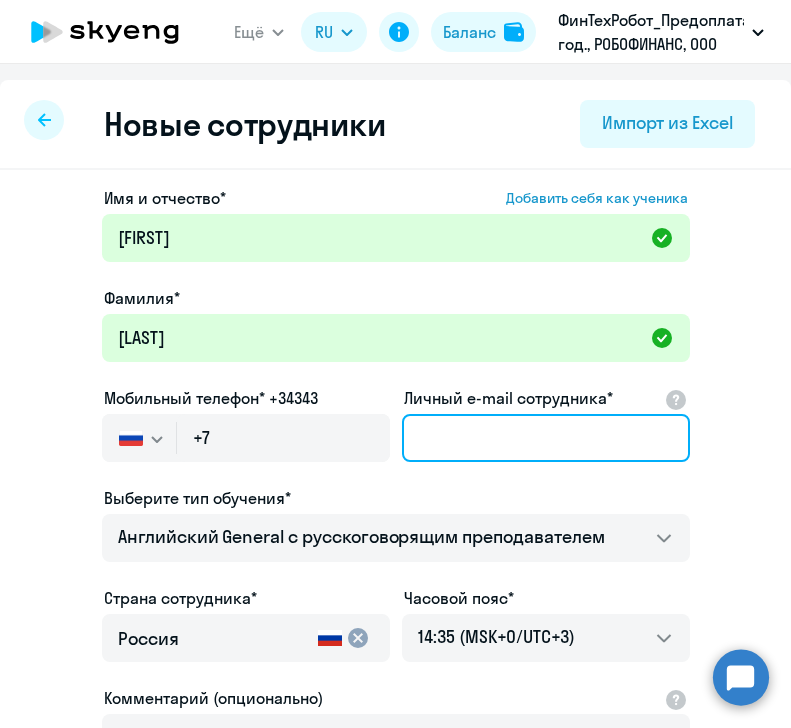 click on "Личный e-mail сотрудника*" at bounding box center [546, 438] 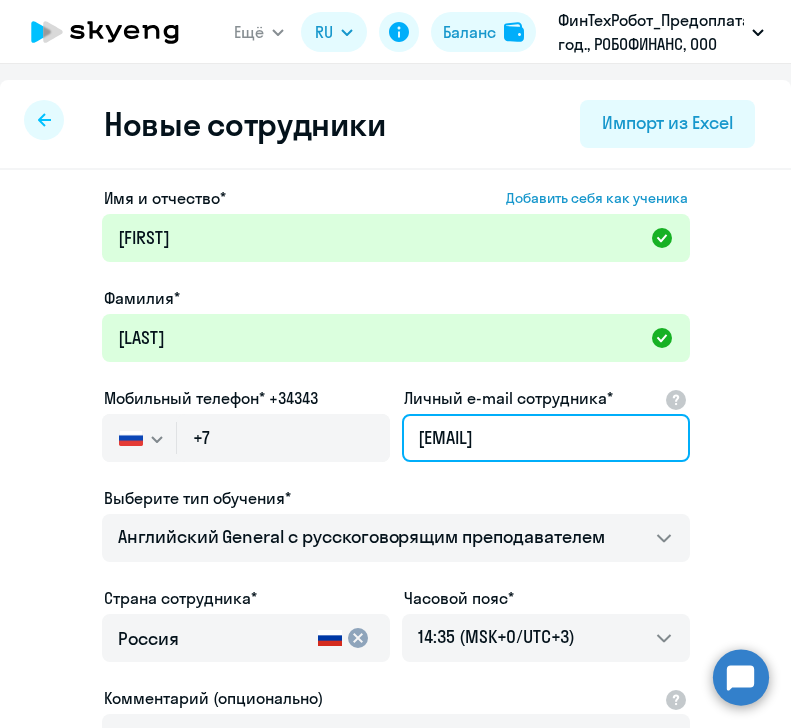type on "[FIRST].[LAST]@[DOMAIN]" 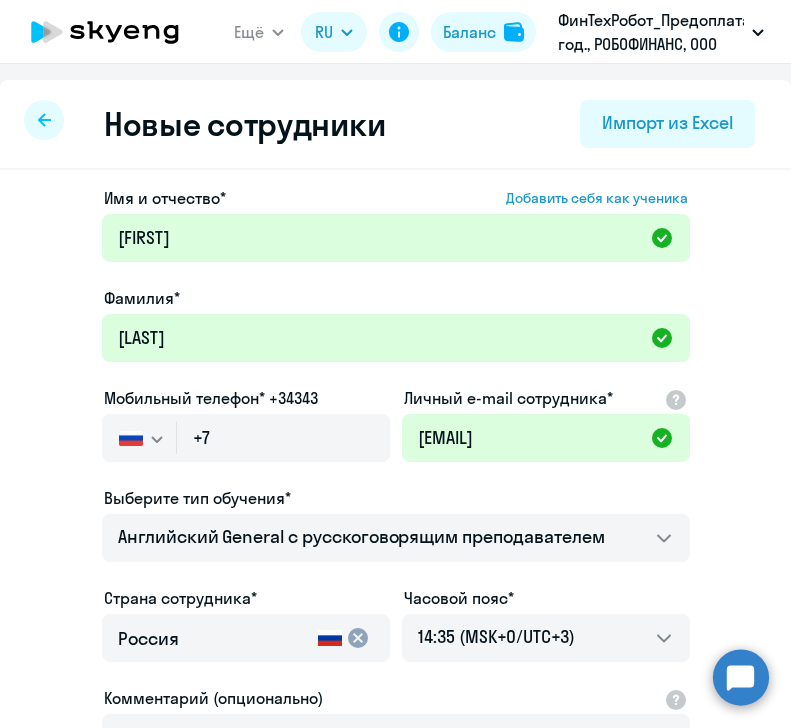 click on "Имя и отчество*  Добавить себя как ученика  Виктор Фамилия* Камылин  Мобильный телефон* +34343
Россия +7 Казахстан +7 Украина +380 Беларусь (Белоруссия) +375 Австралия +61 Австрия +43 Азербайджан +994 Албания +355 Алжир +213 Ангилья +1(264) Ангола +244 Андорра +376 Антигуа и Барбуда +1(268) Аргентина +54 Армения +374 Аруба +297 Афганистан +93 Багамские Острова +1(242) Бангладеш +880 Барбадос +1(246) Бахрейн +973 Белиз +501 Бельгия +32 Бенин +229 Бермудские острова +1(441) Бирма (Мьянма) +95 Болгария +359 Боливия +591 Бонайре, Синт-Эстатиус и Саба +599 Босния и Герцеговина +387 Ботсвана +267 Бразилия +55 +1(284) +673 +226 Бурунди +1" 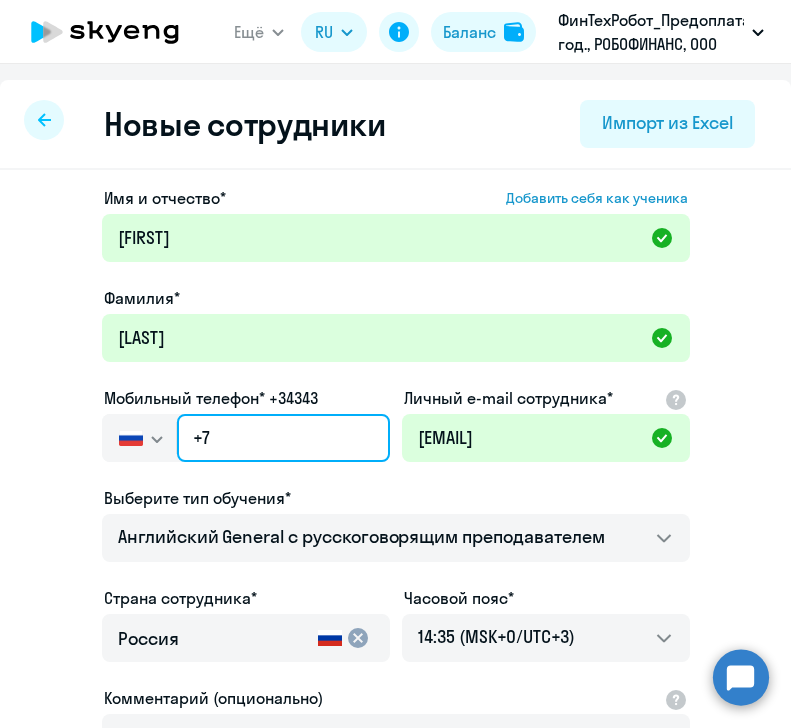 click on "+7" 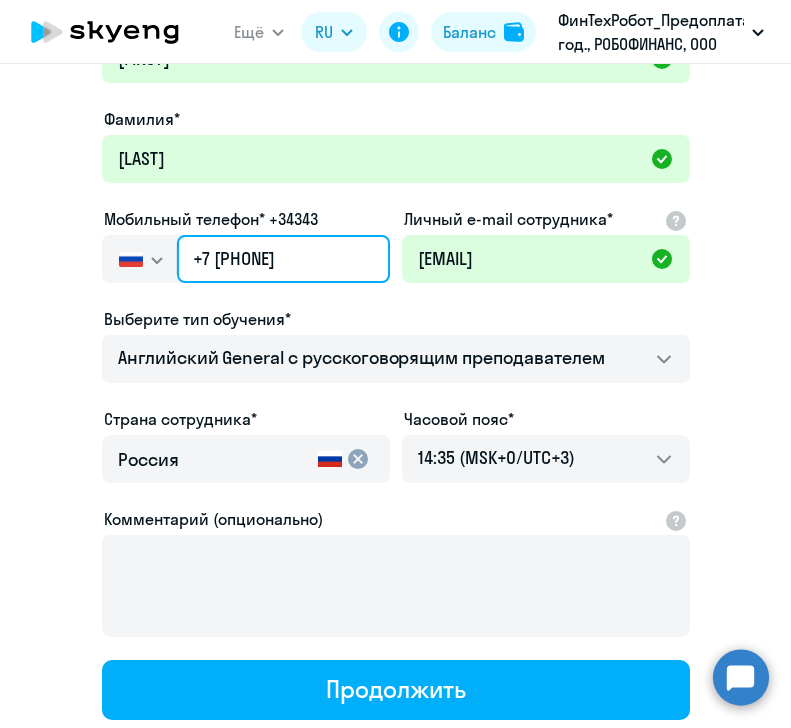 scroll, scrollTop: 200, scrollLeft: 0, axis: vertical 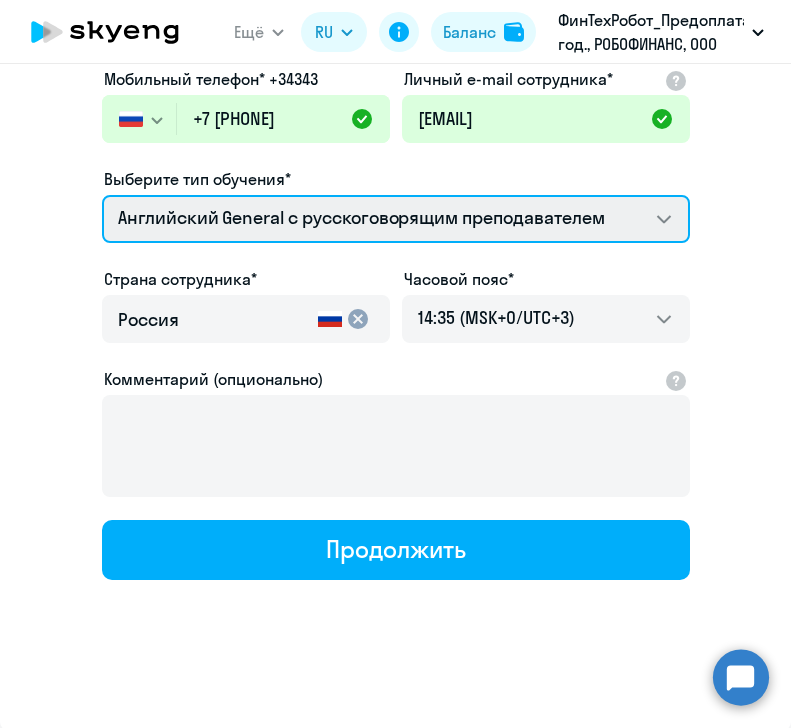 click on "Английский General с русскоговорящим преподавателем   Английский General с англоговорящим преподавателем   Премиум английский с русскоговорящим преподавателем" at bounding box center (396, 219) 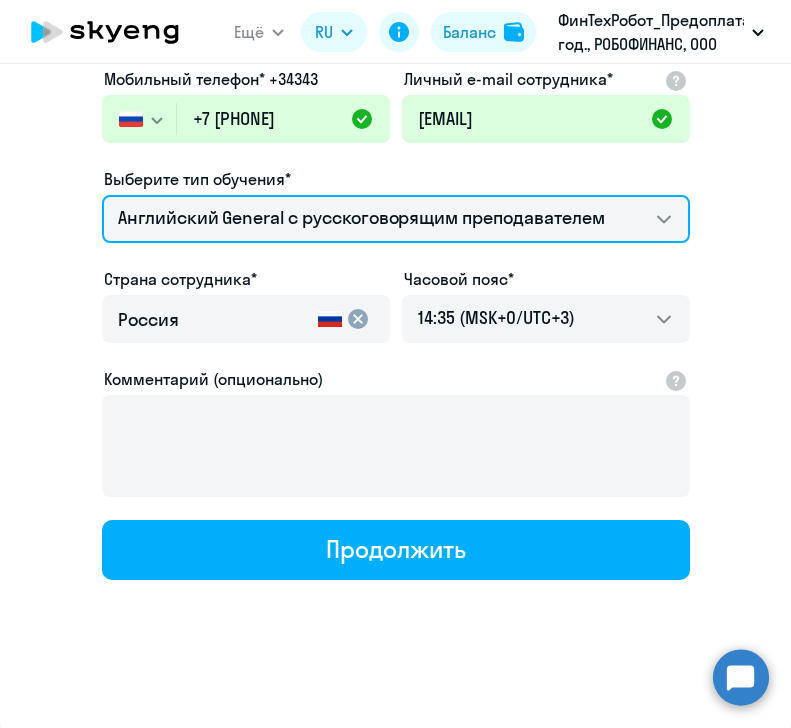 select on "english_adult_not_native_speaker_premium" 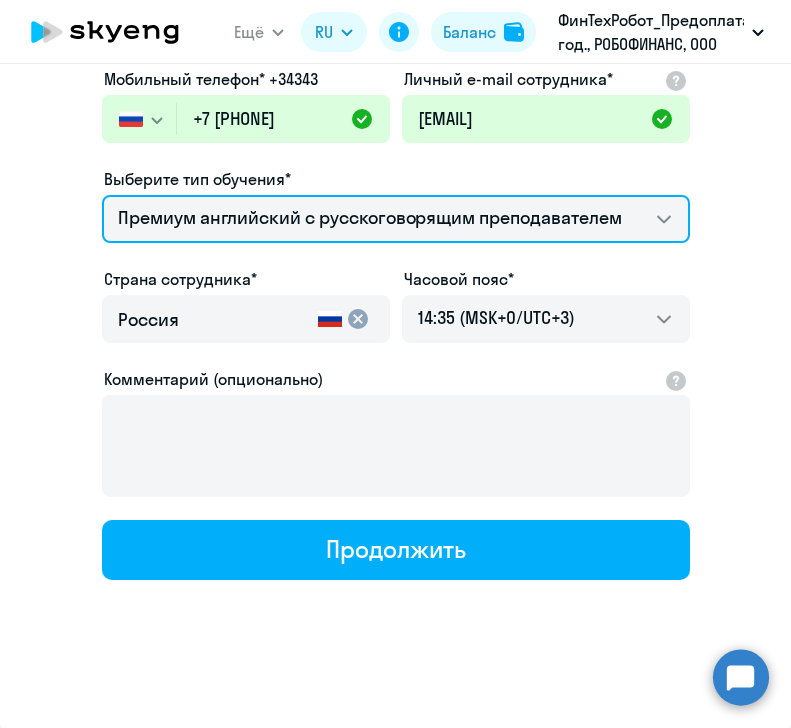 click on "Английский General с русскоговорящим преподавателем   Английский General с англоговорящим преподавателем   Премиум английский с русскоговорящим преподавателем" at bounding box center [396, 219] 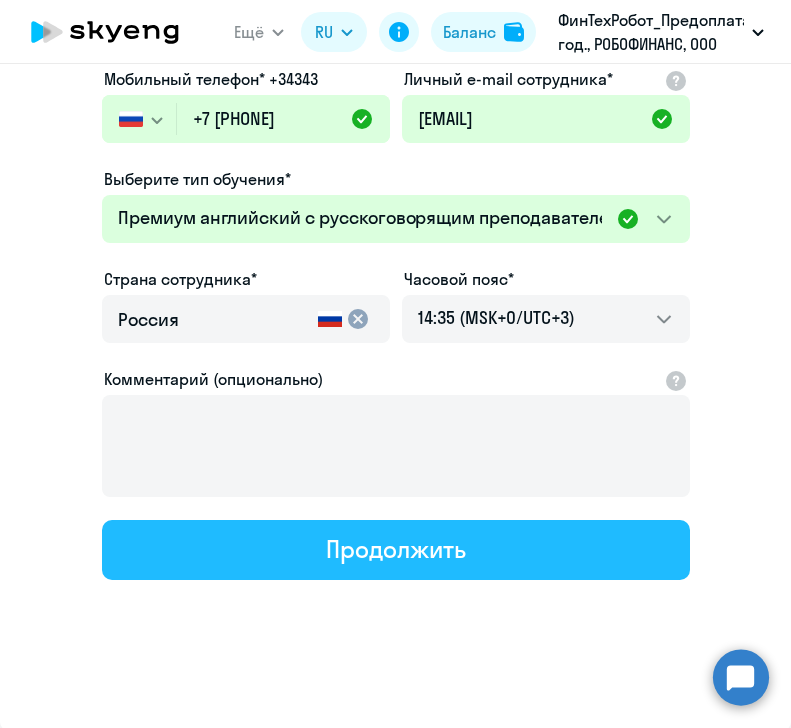 click on "Продолжить" 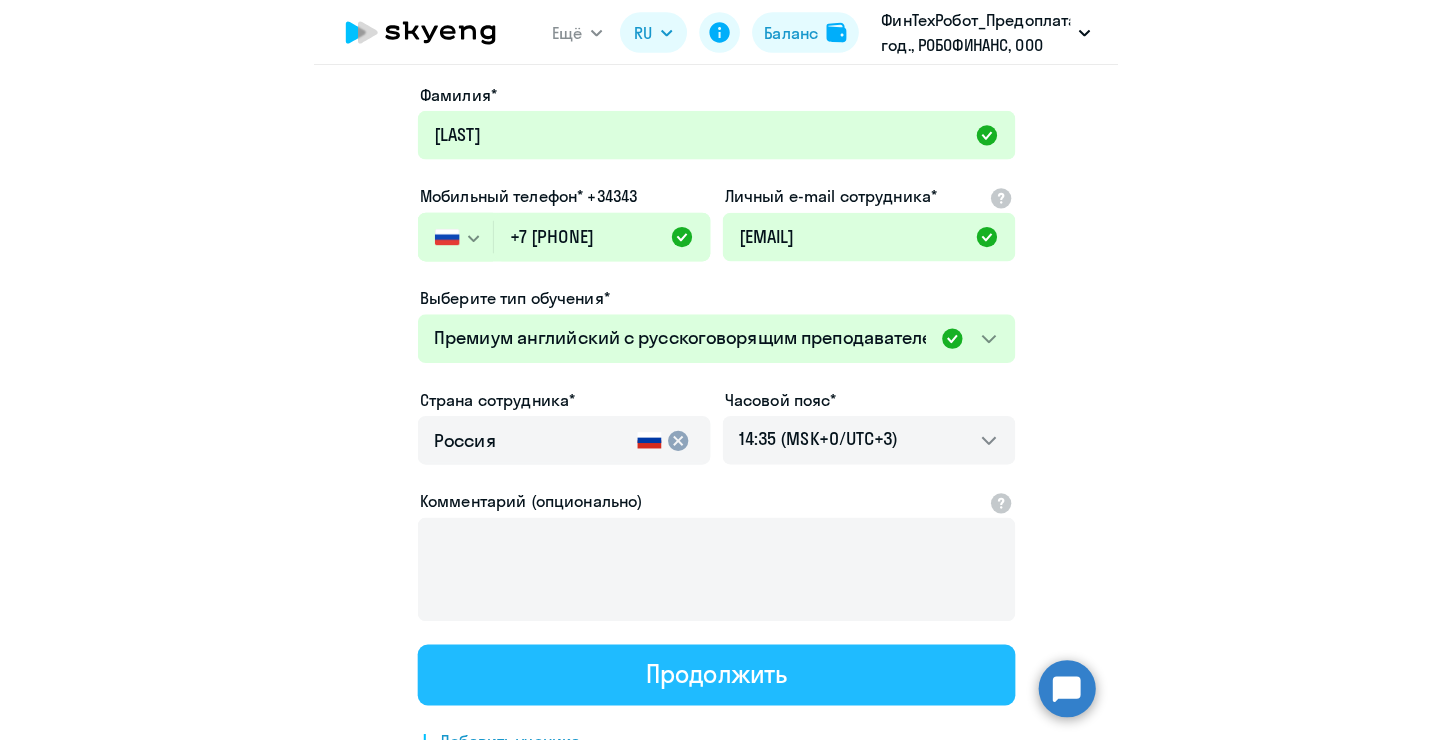 scroll, scrollTop: 0, scrollLeft: 0, axis: both 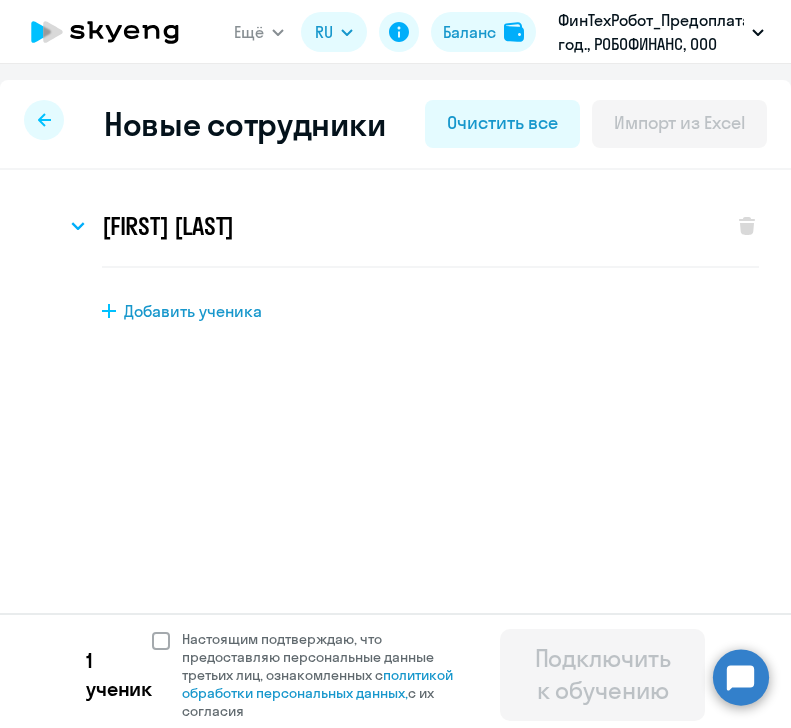click 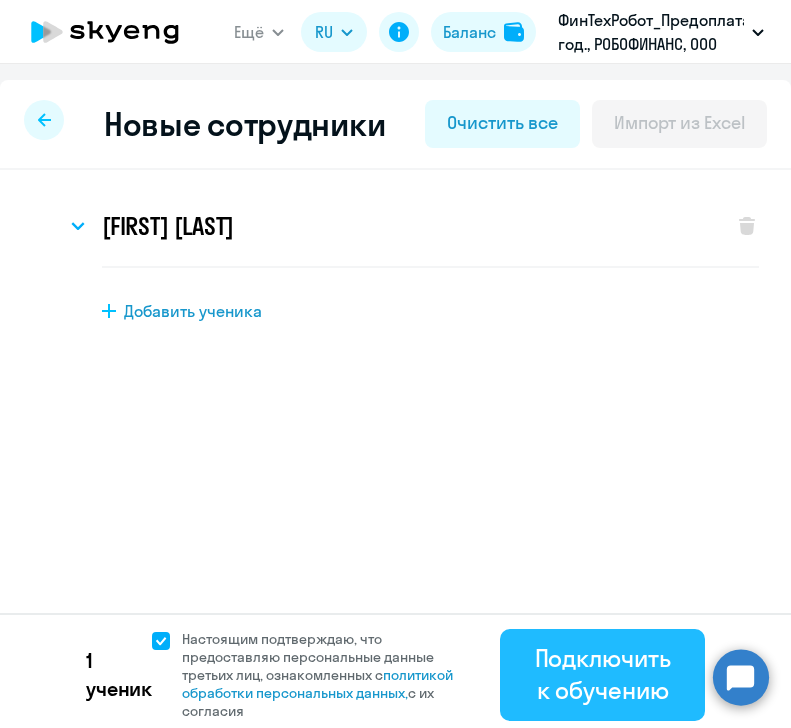 click on "Подключить к обучению" 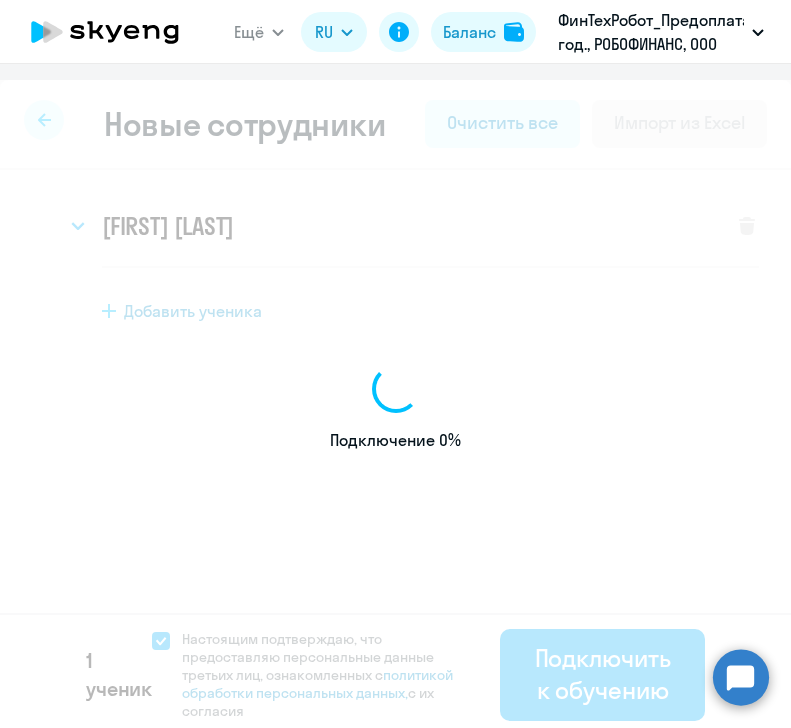 select on "english_adult_not_native_speaker" 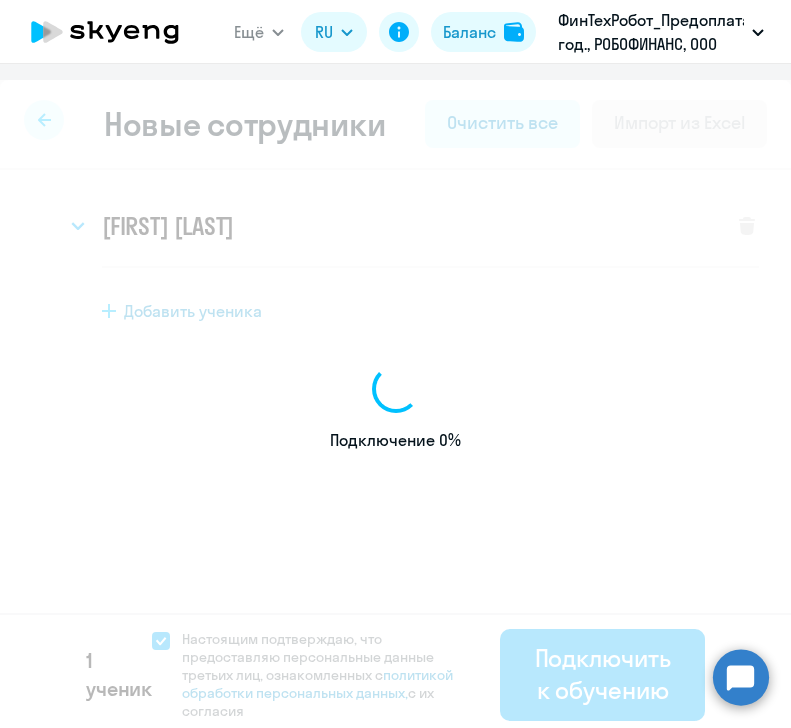 select on "3" 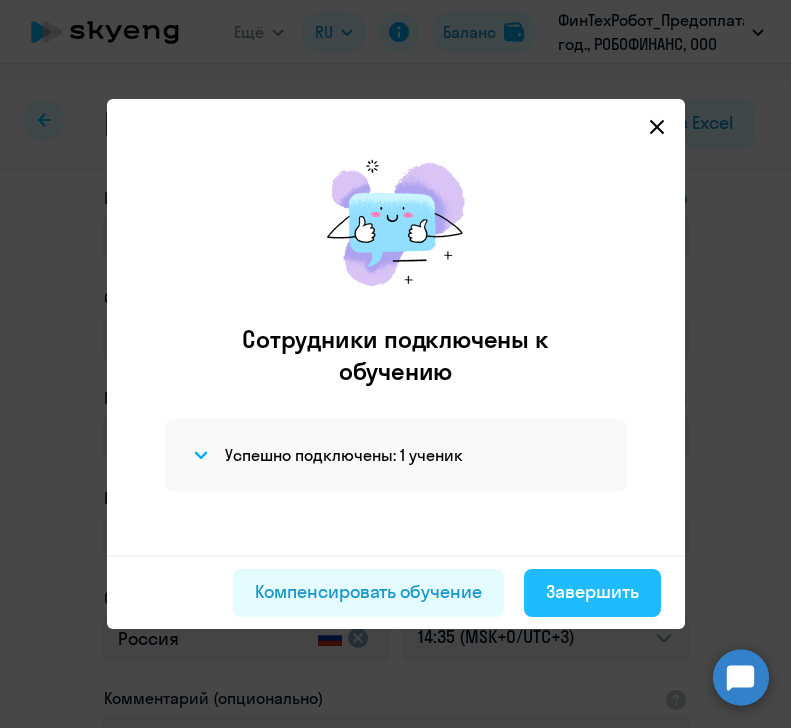 click on "Завершить" at bounding box center (592, 592) 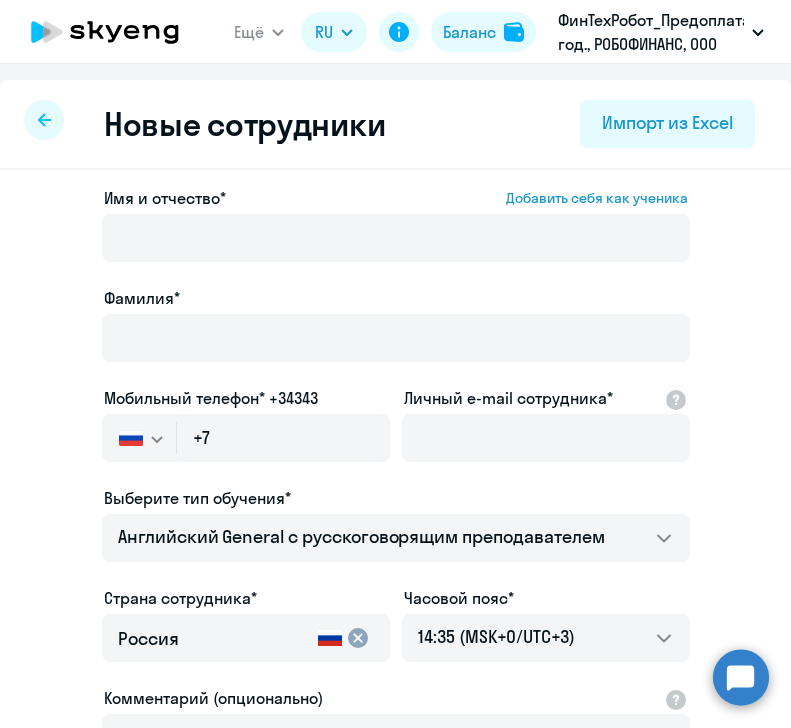 select on "30" 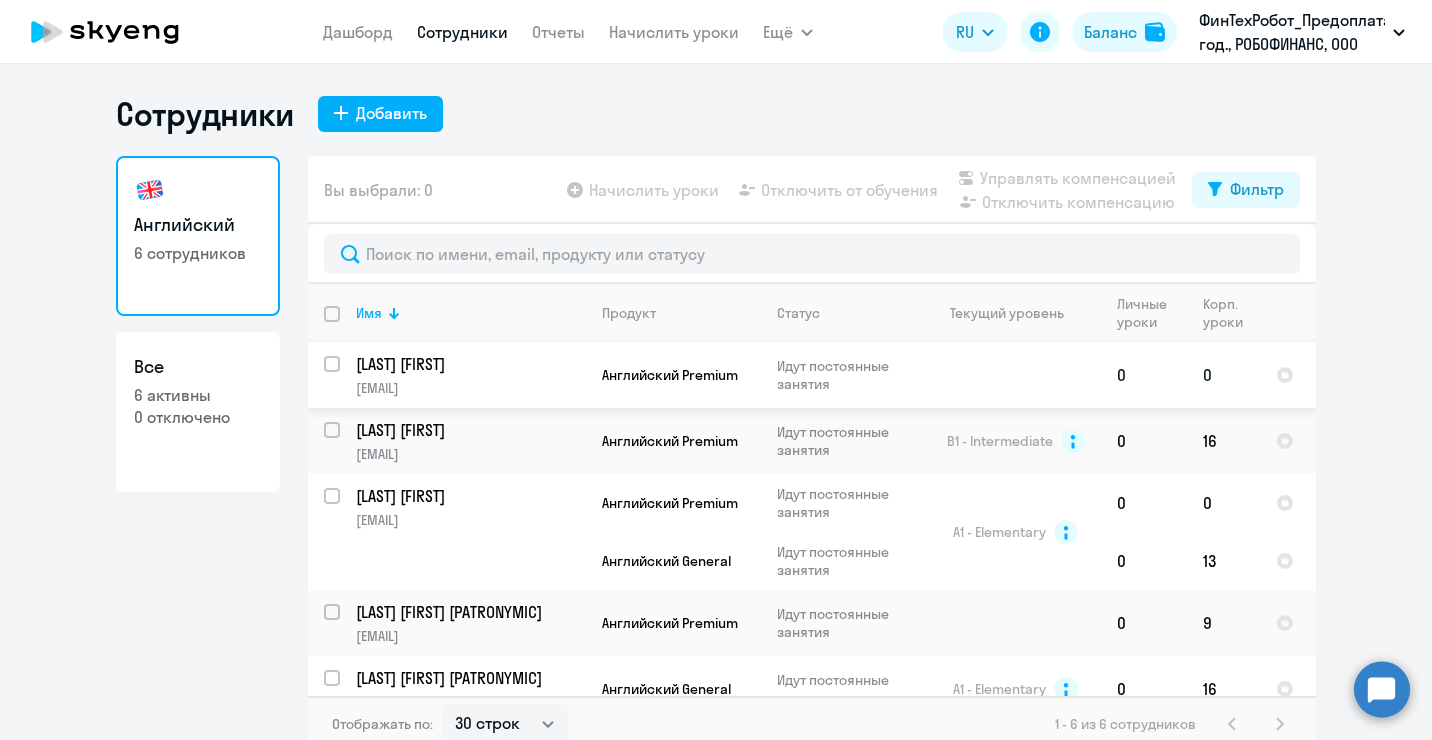 scroll, scrollTop: 87, scrollLeft: 0, axis: vertical 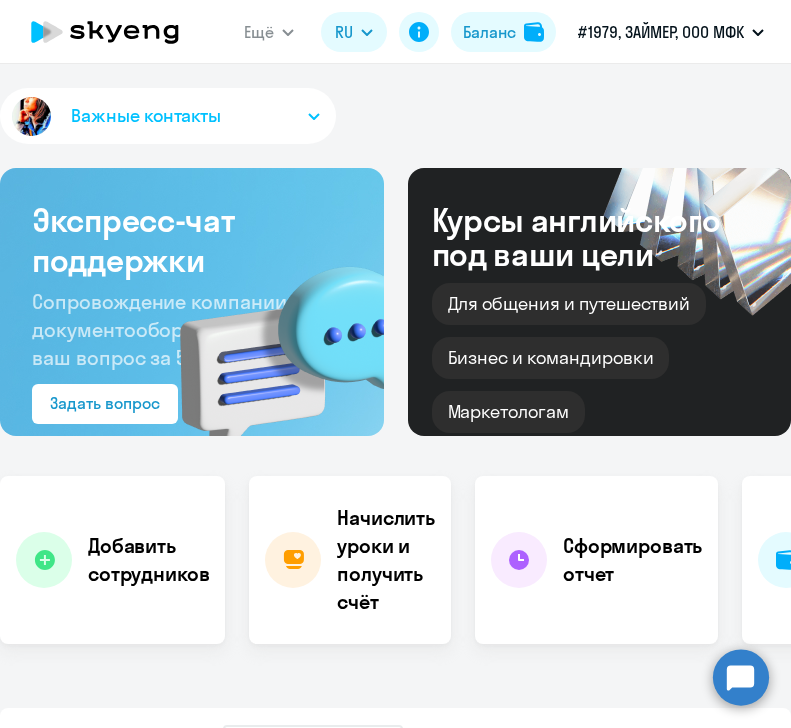 select on "30" 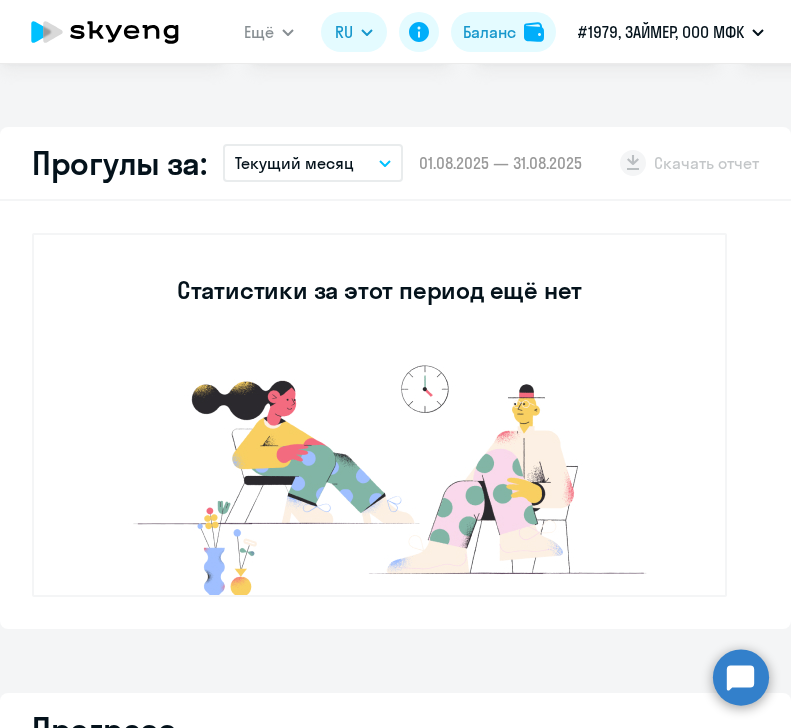 scroll, scrollTop: 0, scrollLeft: 0, axis: both 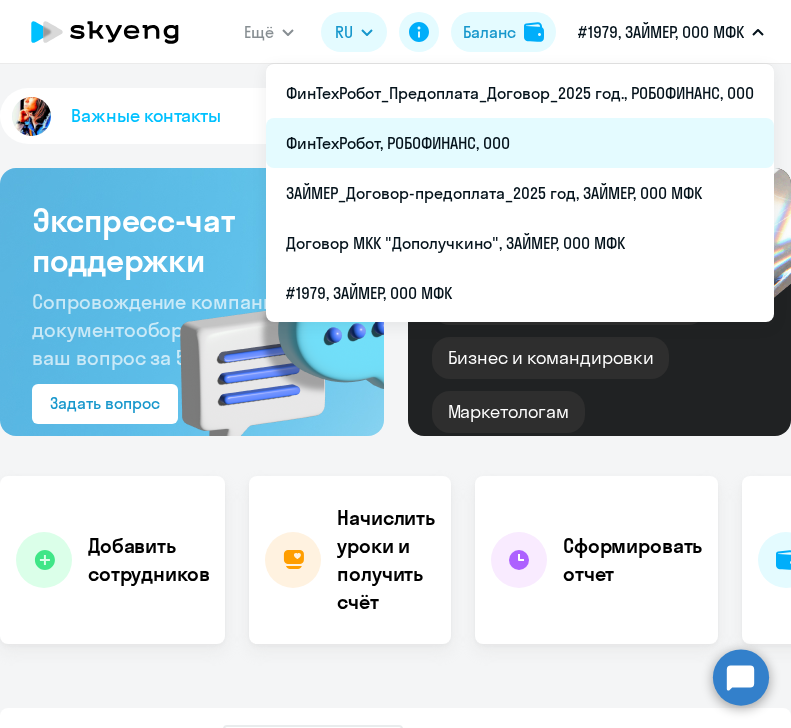 click on "ФинТехРобот, РОБОФИНАНС, ООО" at bounding box center (520, 143) 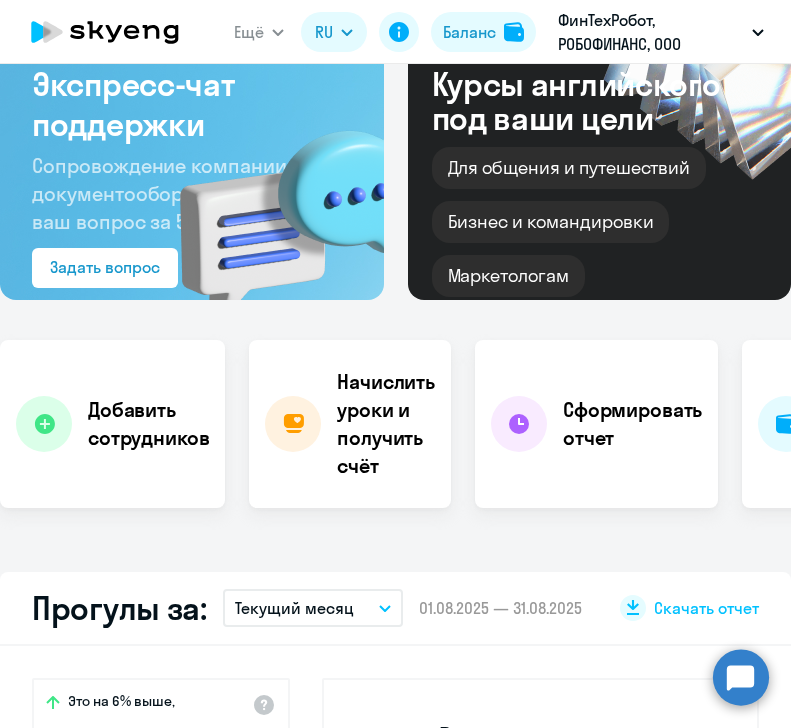 select on "30" 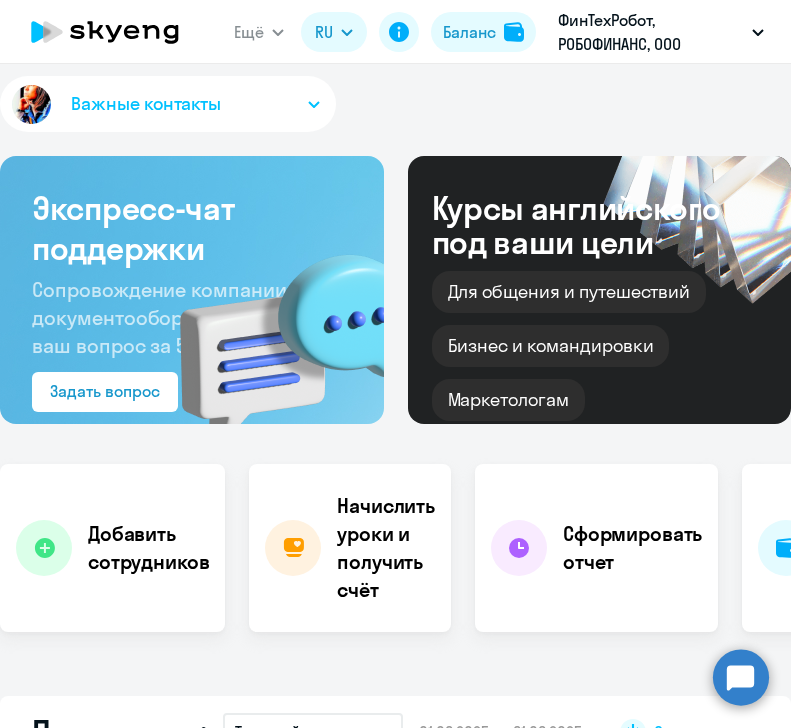 scroll, scrollTop: 0, scrollLeft: 0, axis: both 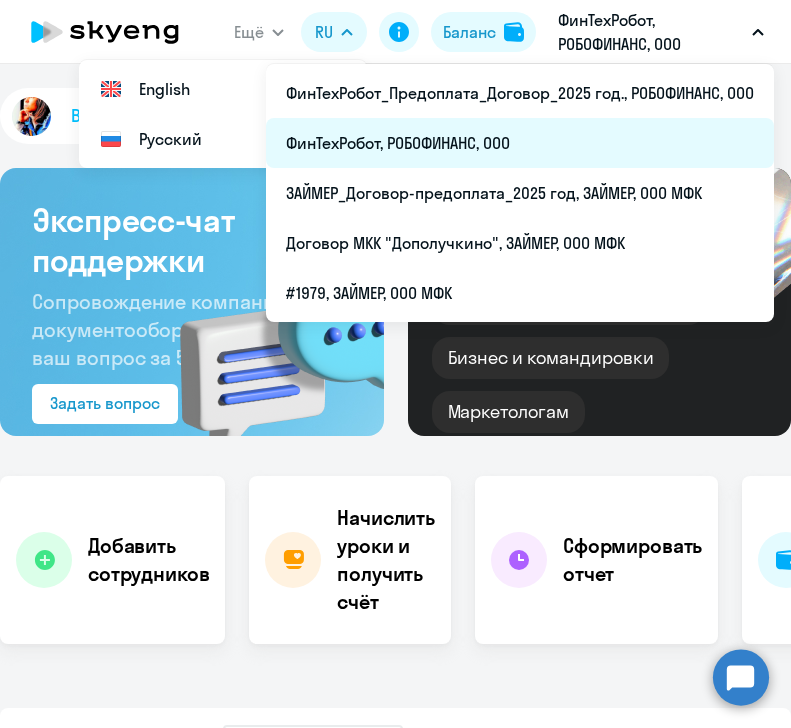 click on "ФинТехРобот, РОБОФИНАНС, ООО" at bounding box center [520, 143] 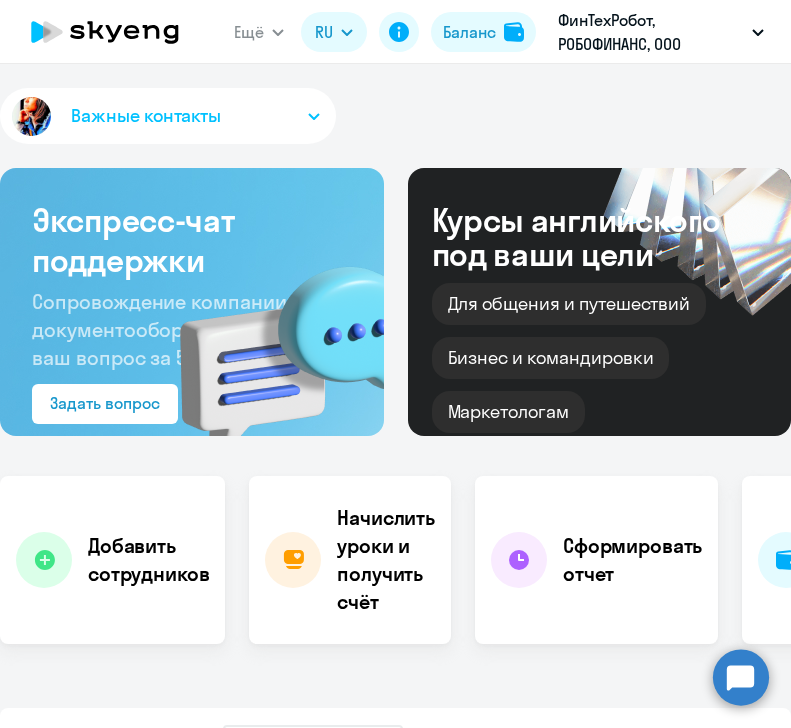 select on "30" 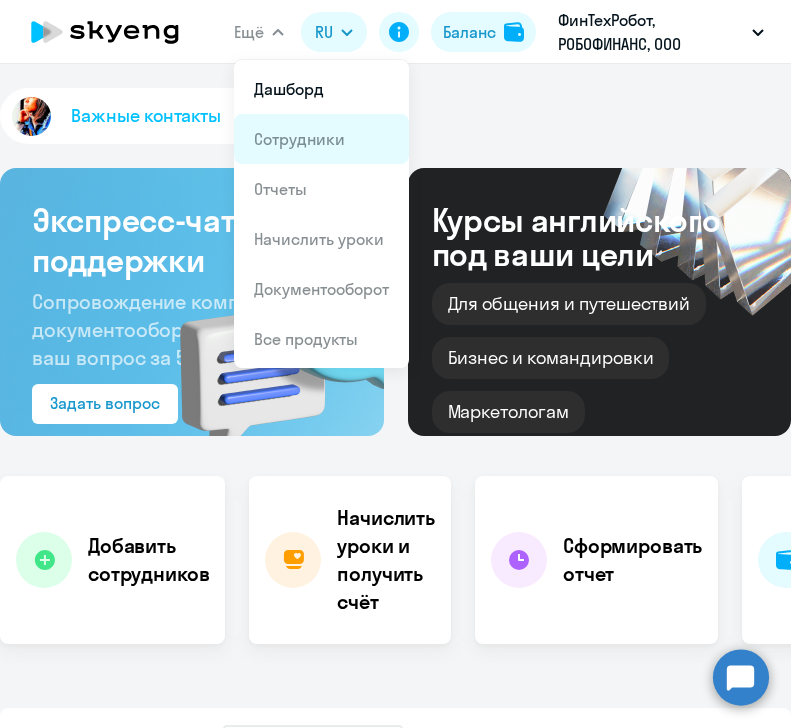 click on "Сотрудники" at bounding box center (299, 139) 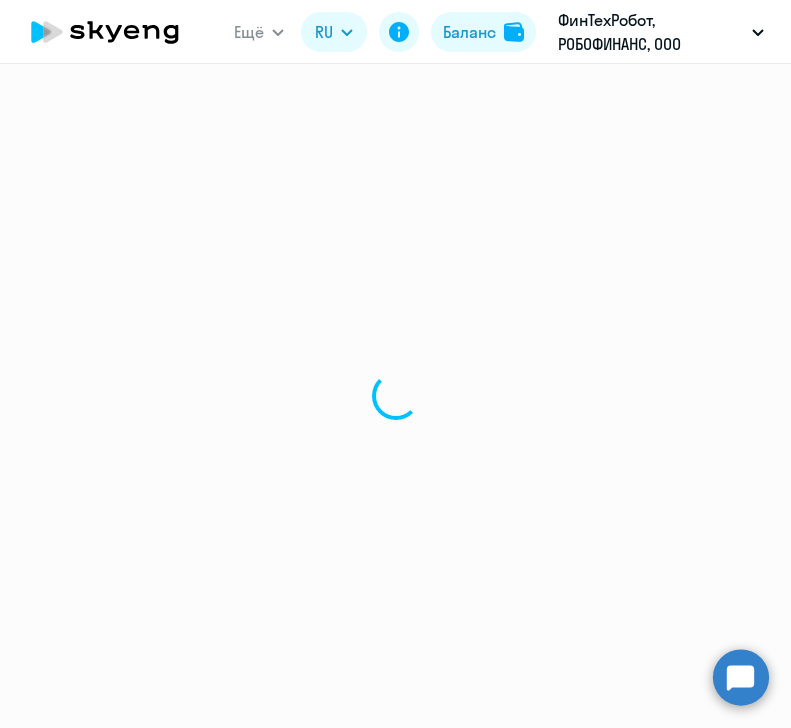 select on "30" 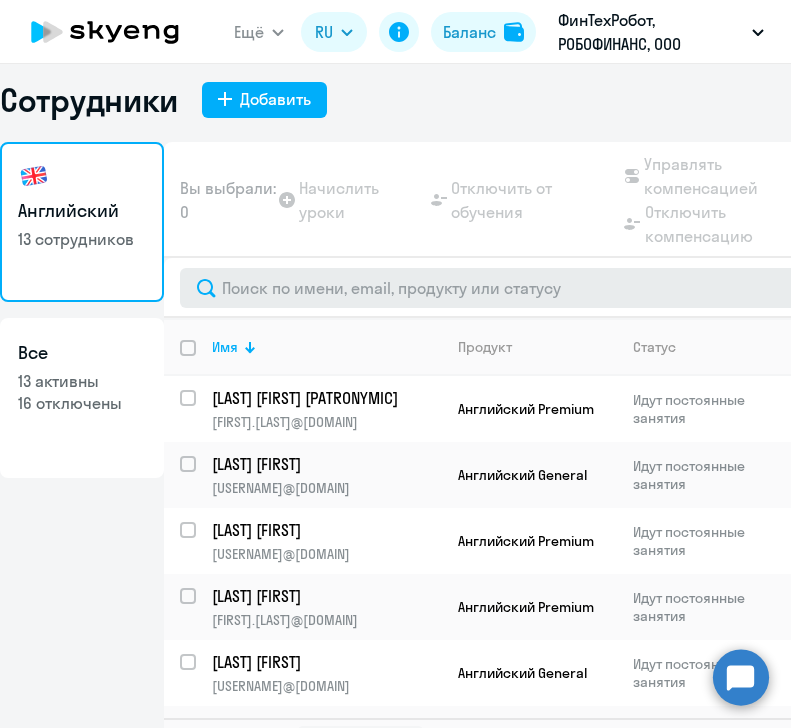 scroll, scrollTop: 60, scrollLeft: 0, axis: vertical 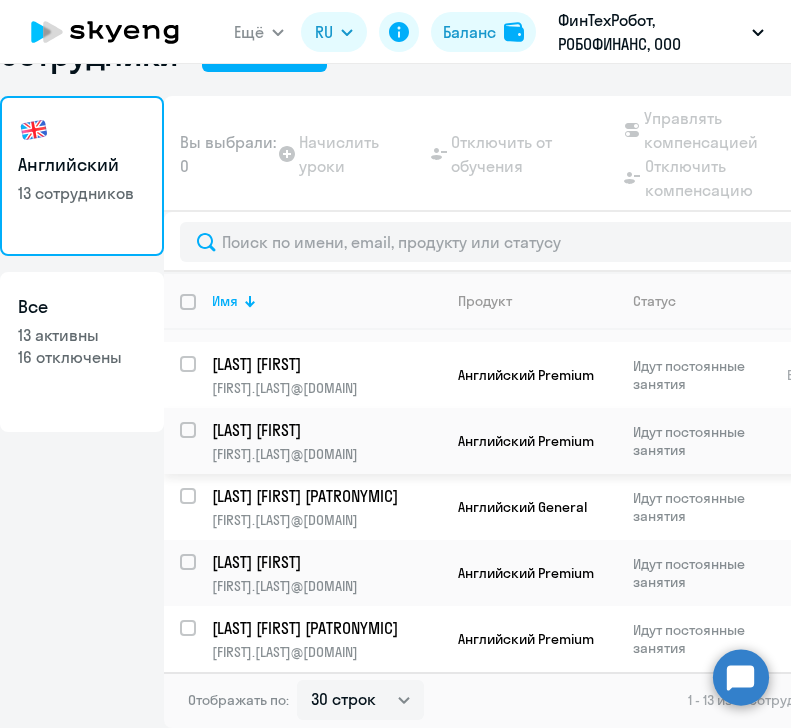 click on "[LAST] [FIRST]" 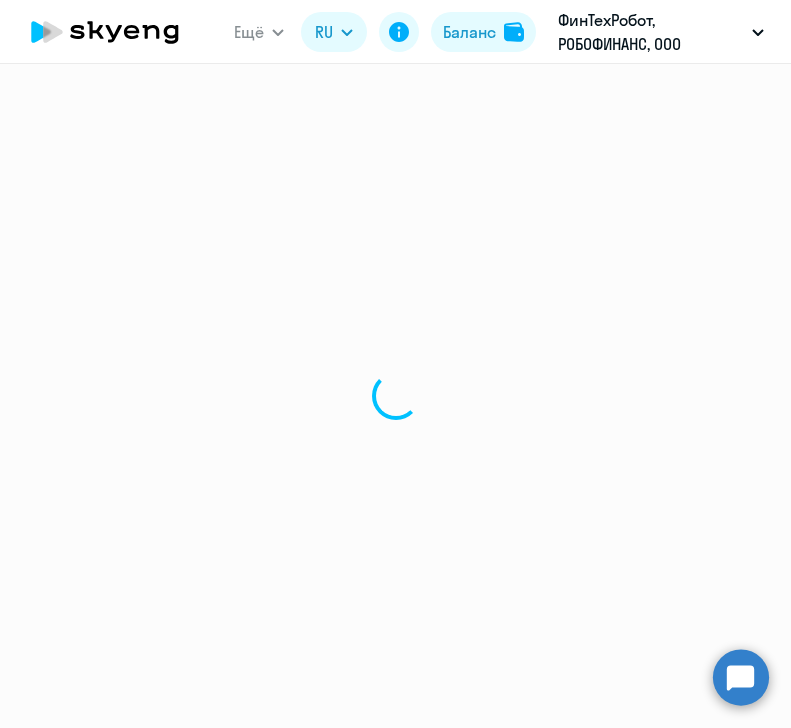 scroll, scrollTop: 0, scrollLeft: 0, axis: both 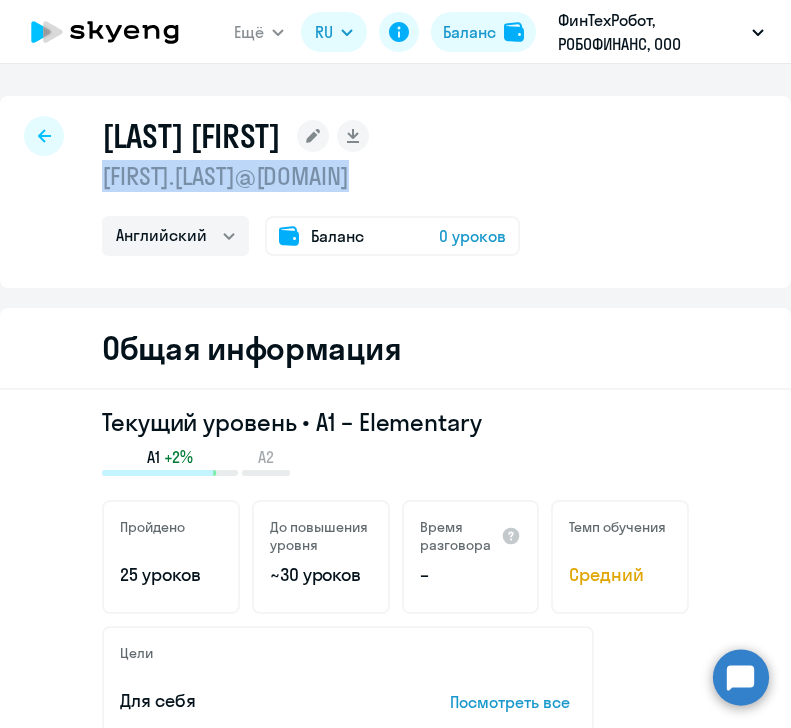 drag, startPoint x: 360, startPoint y: 182, endPoint x: 95, endPoint y: 175, distance: 265.09244 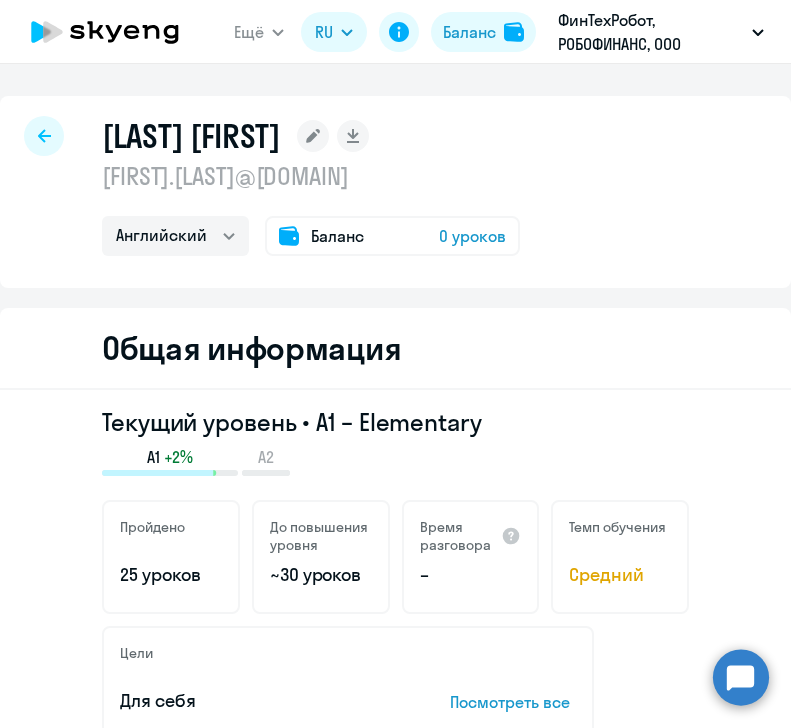 click on "[LAST] [FIRST]
[FIRST].[LAST]@[DOMAIN]  Английский
Баланс 0 уроков" 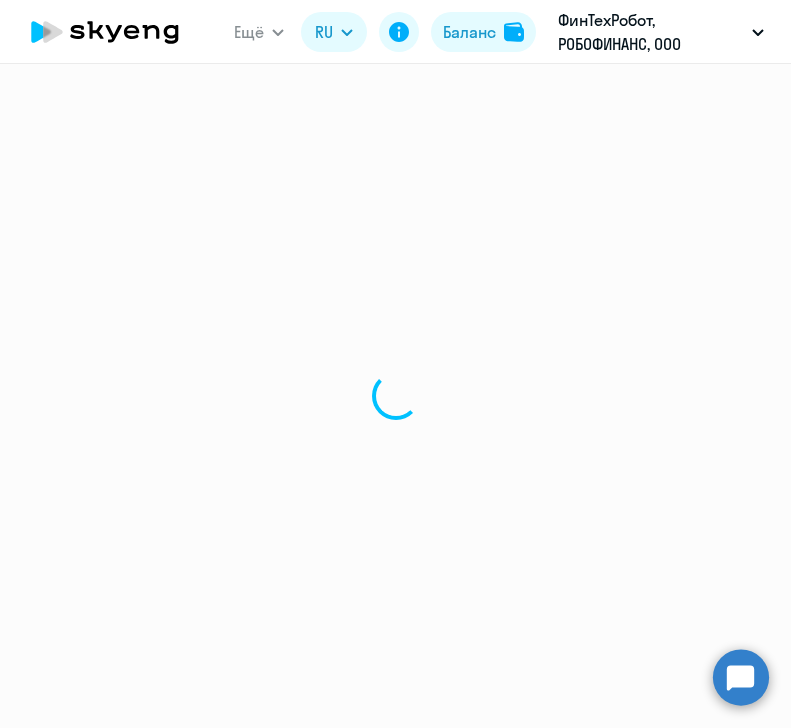 select on "30" 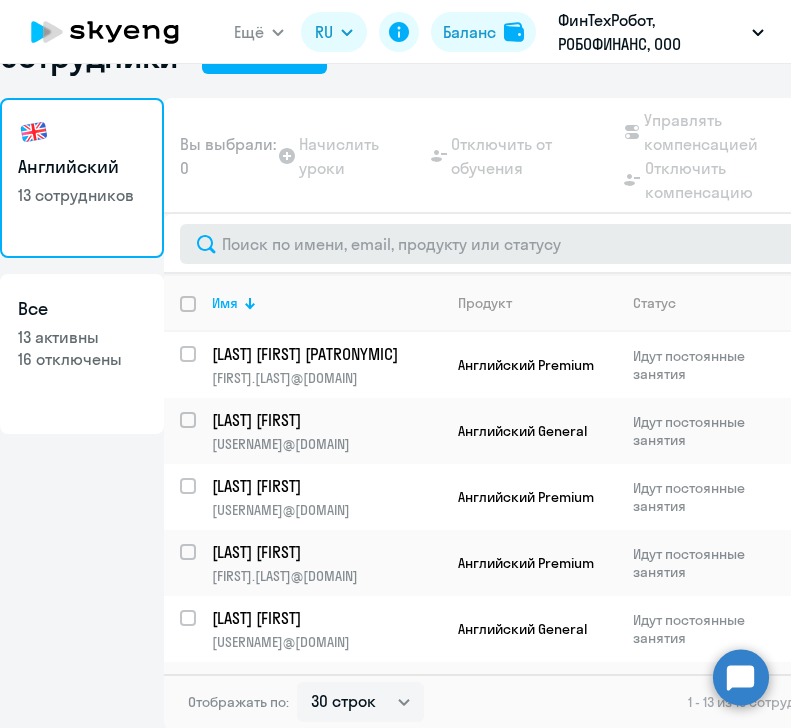 scroll, scrollTop: 60, scrollLeft: 0, axis: vertical 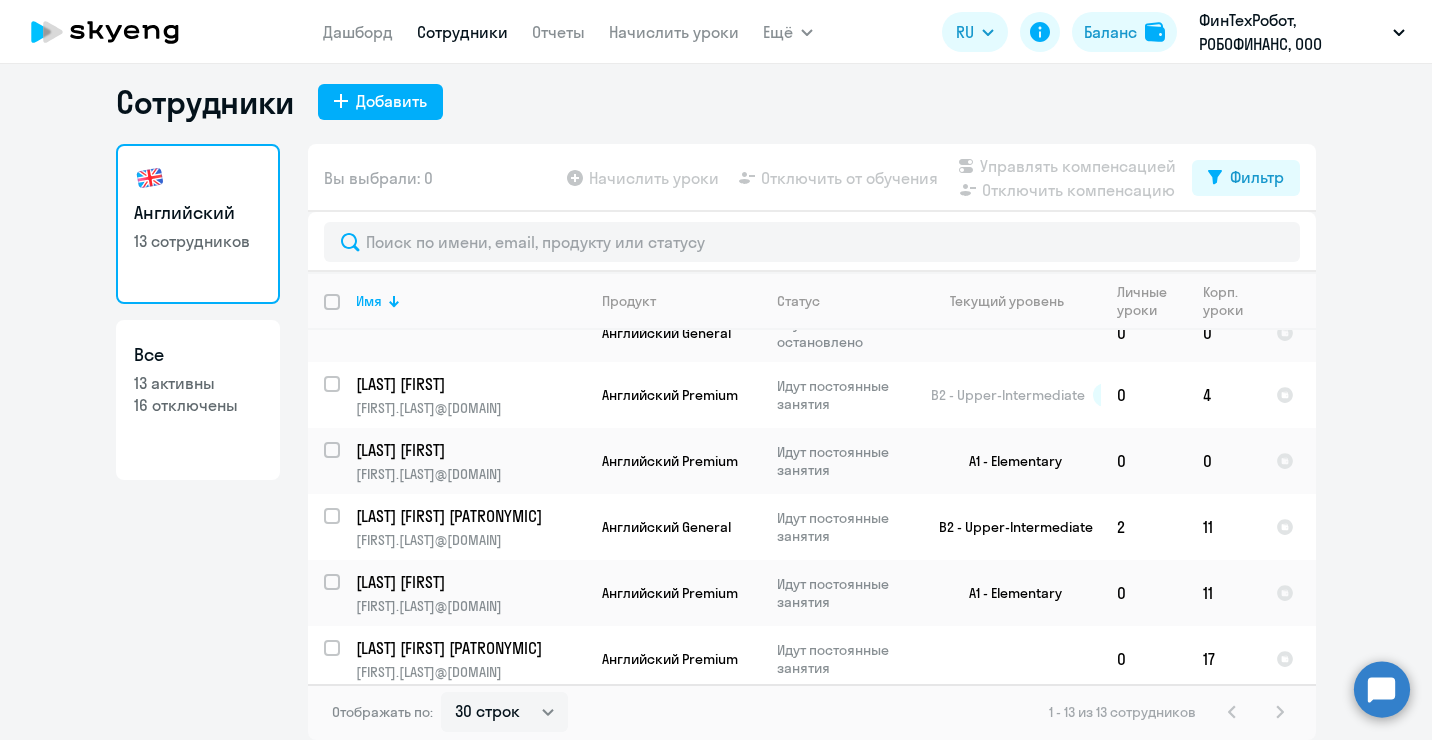click on "Сотрудники
Добавить   Английский   13 сотрудников  Все  13 активны   16 отключены   Вы выбрали: 0
Начислить уроки
Отключить от обучения
Управлять компенсацией
Отключить компенсацию
Фильтр
Имя   Продукт   Статус   Текущий уровень   Личные уроки   Корп. уроки  [LAST] [FIRST] [PATRONYMIC] [FIRST].[LAST]@[DOMAIN] Английский Premium Идут постоянные занятия B2 - Upper-Intermediate  0   13
Тевелавичюс Дмитрий [USERNAME]@[DOMAIN] Английский General Идут постоянные занятия A2 - Pre-Intermediate  0   13
Сотников Виктор [USERNAME]@[DOMAIN] Английский Premium Идут постоянные занятия  0   2
Поклад [FIRST]  0   4" 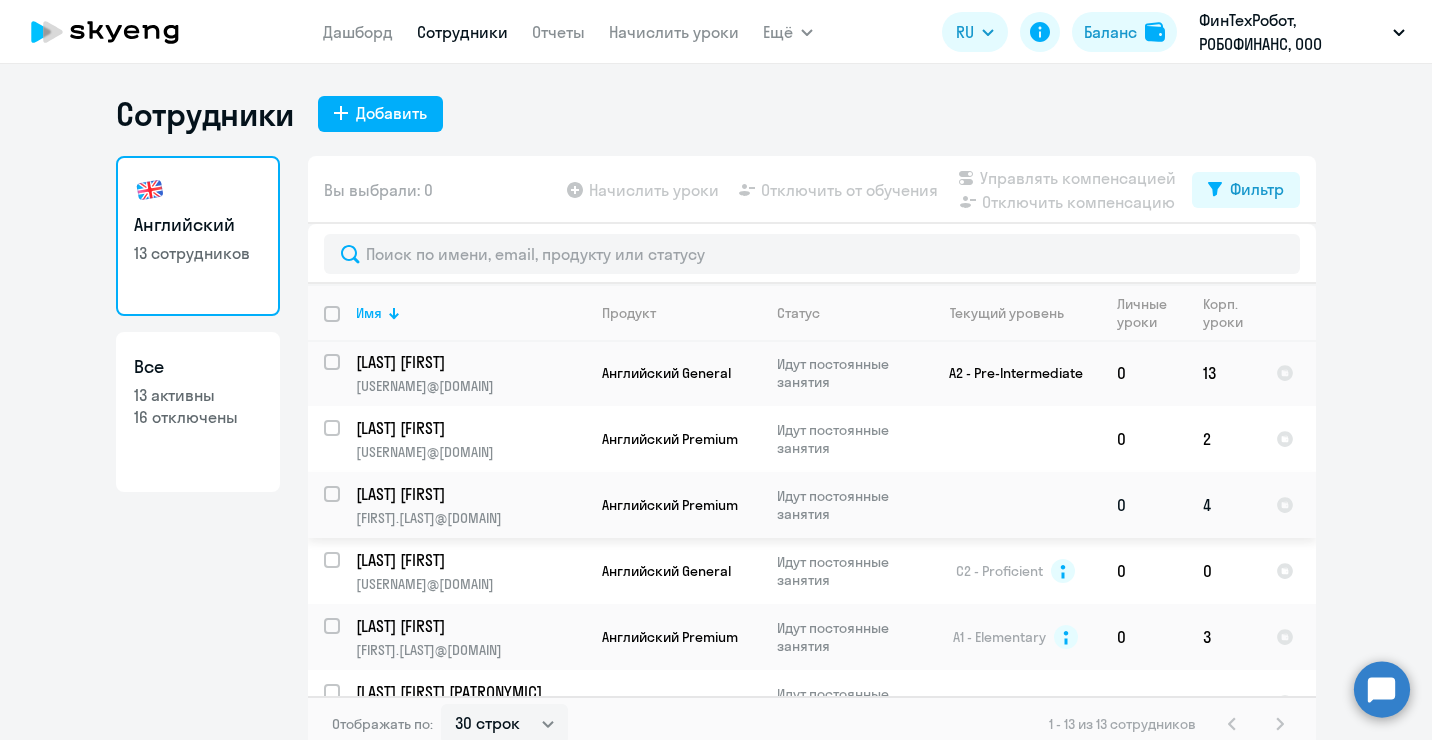 scroll, scrollTop: 0, scrollLeft: 0, axis: both 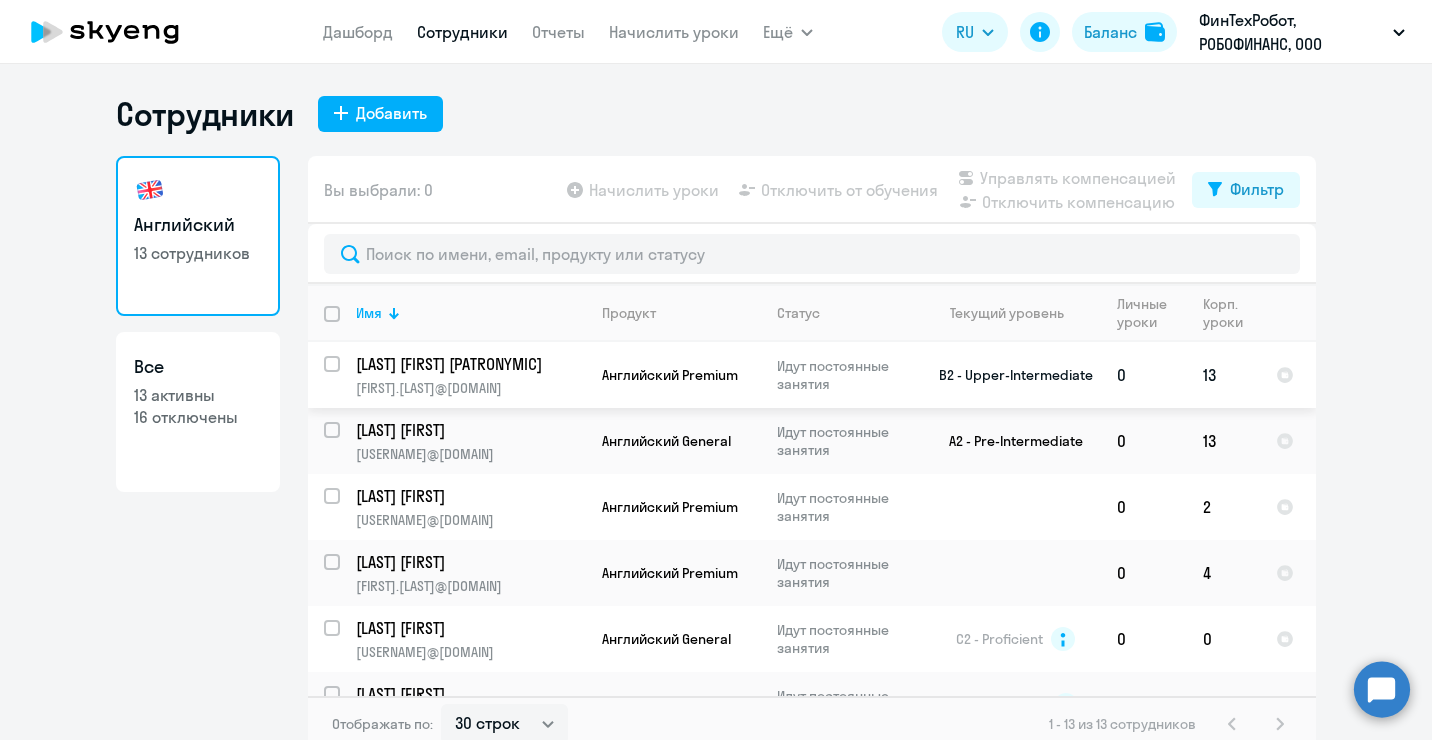 click on "Английский Premium" 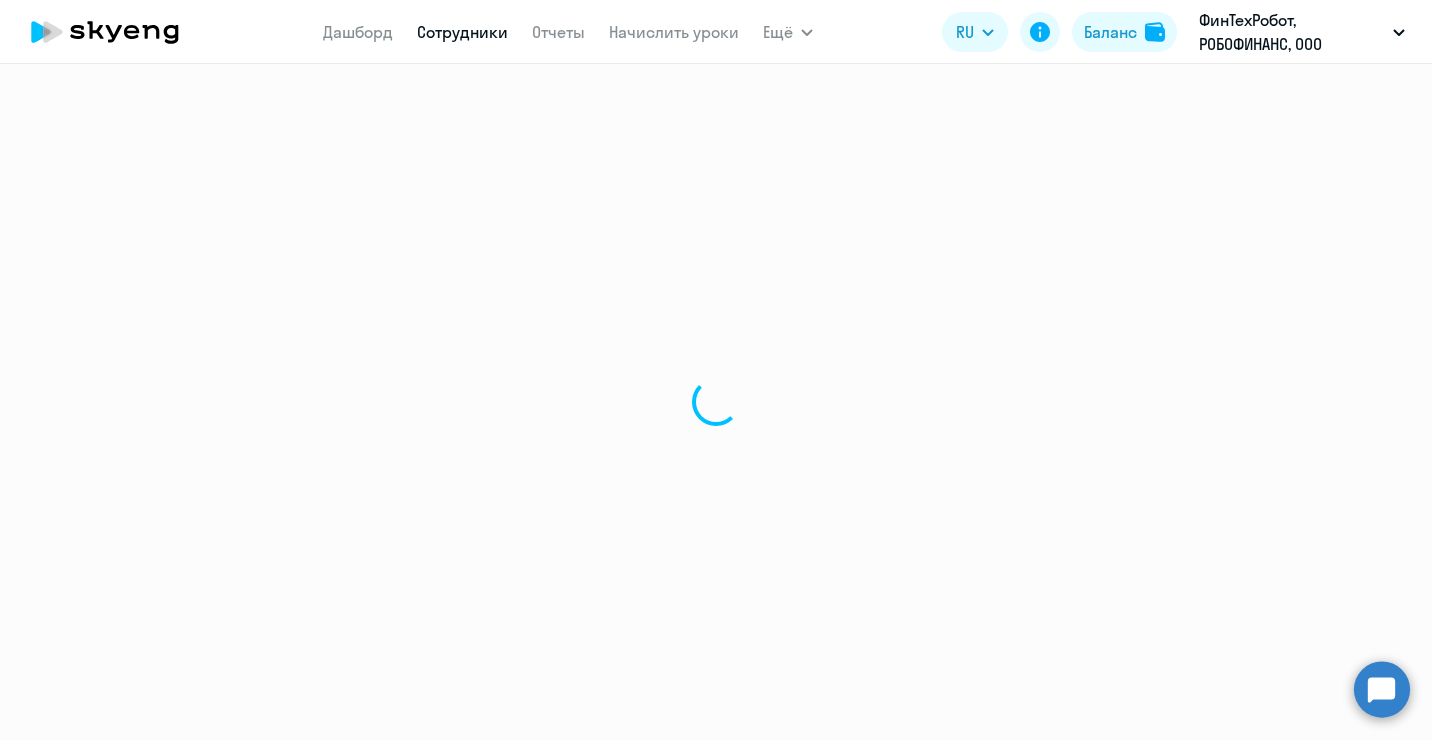 select on "english" 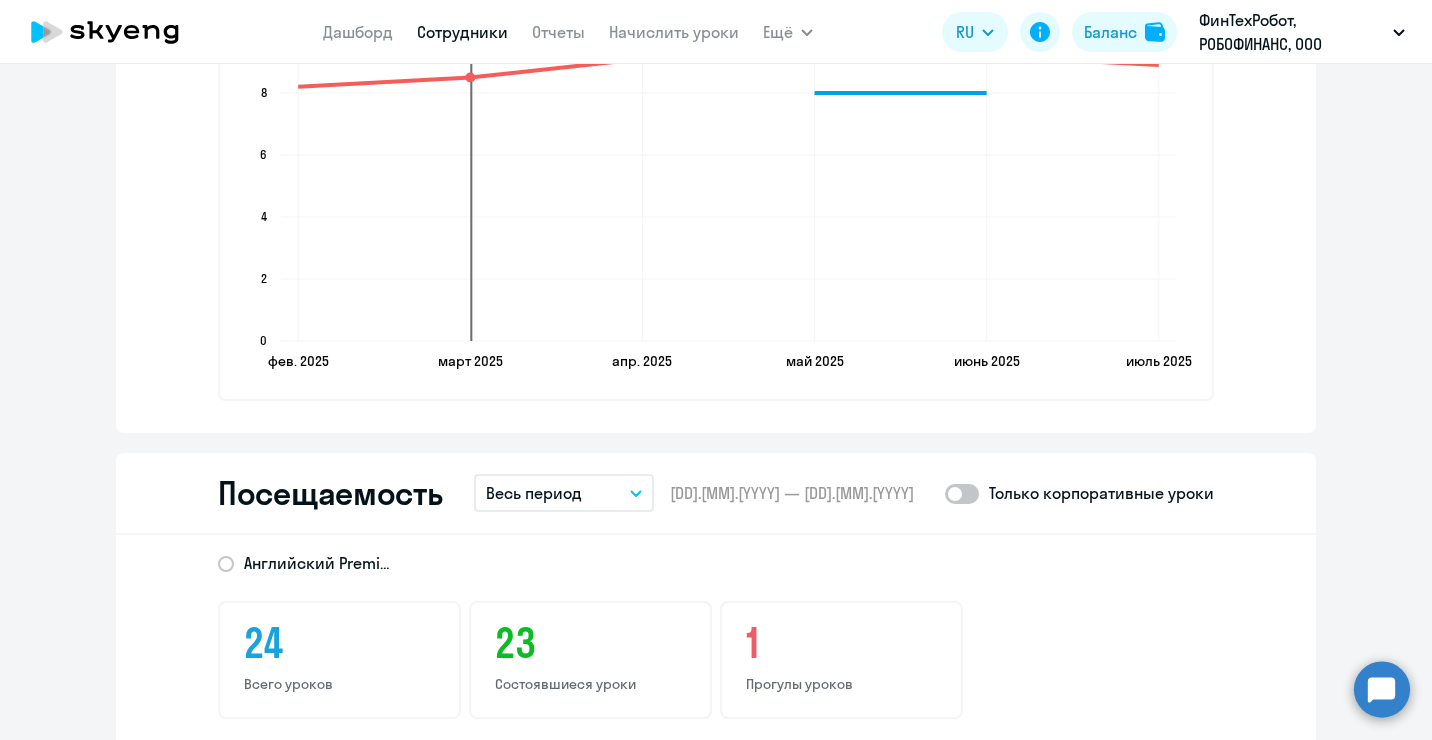 scroll, scrollTop: 2300, scrollLeft: 0, axis: vertical 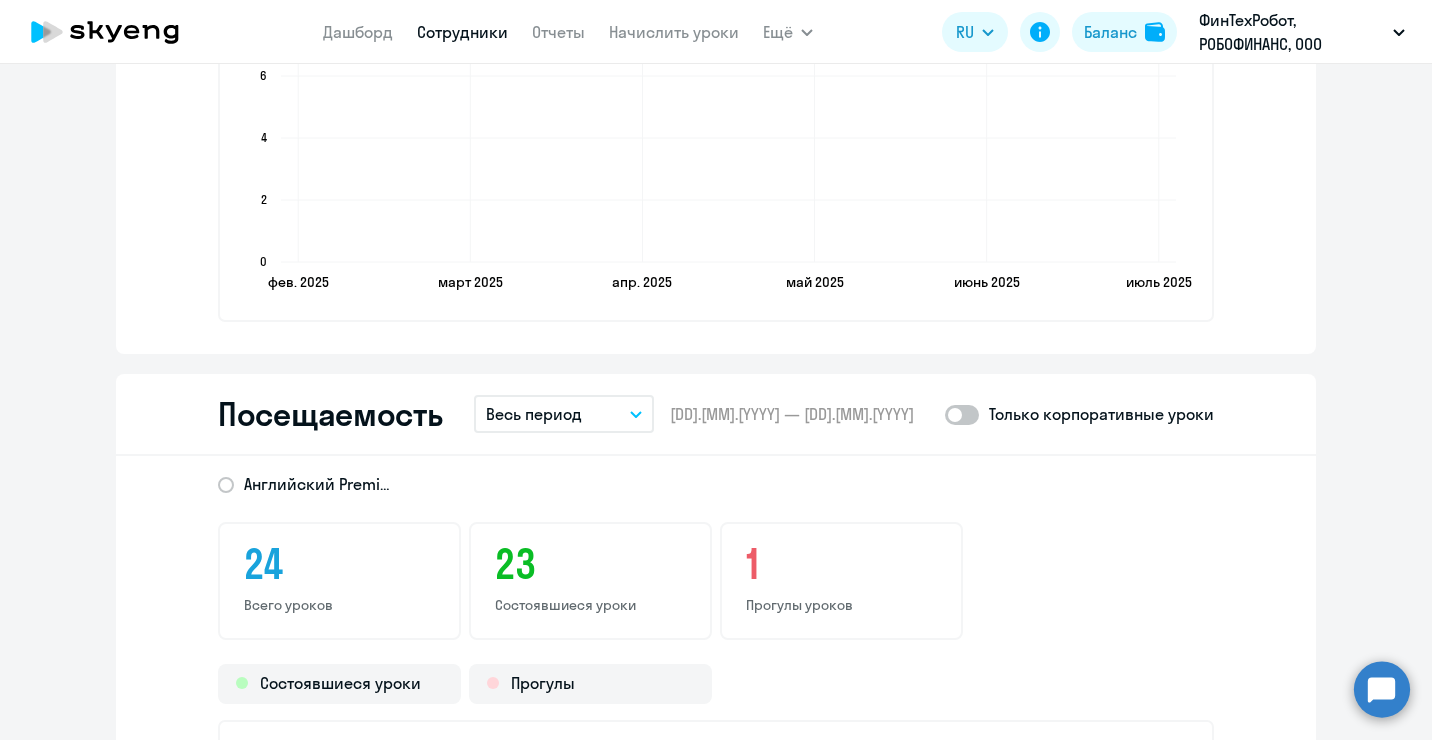 click on "Весь период" at bounding box center (564, 414) 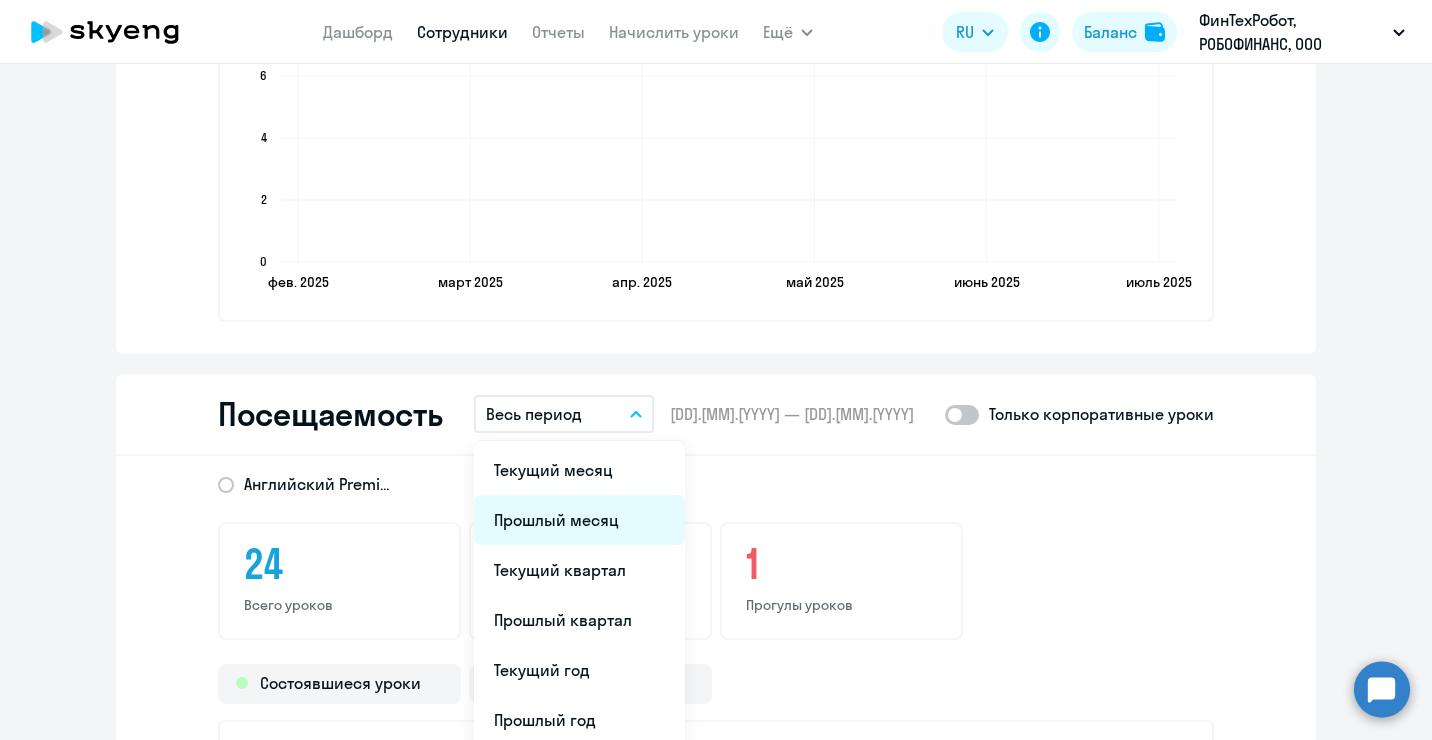click on "Прошлый месяц" at bounding box center (579, 520) 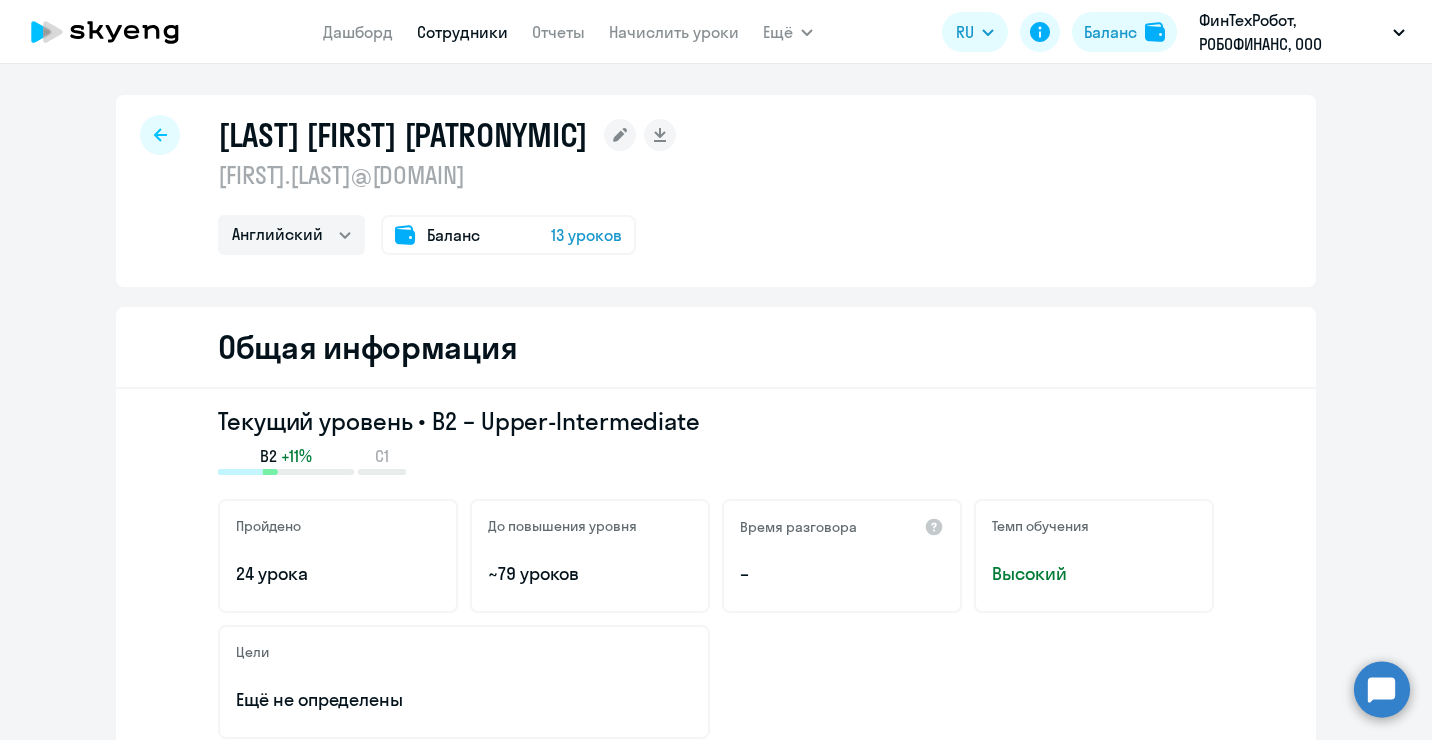 scroll, scrollTop: 0, scrollLeft: 0, axis: both 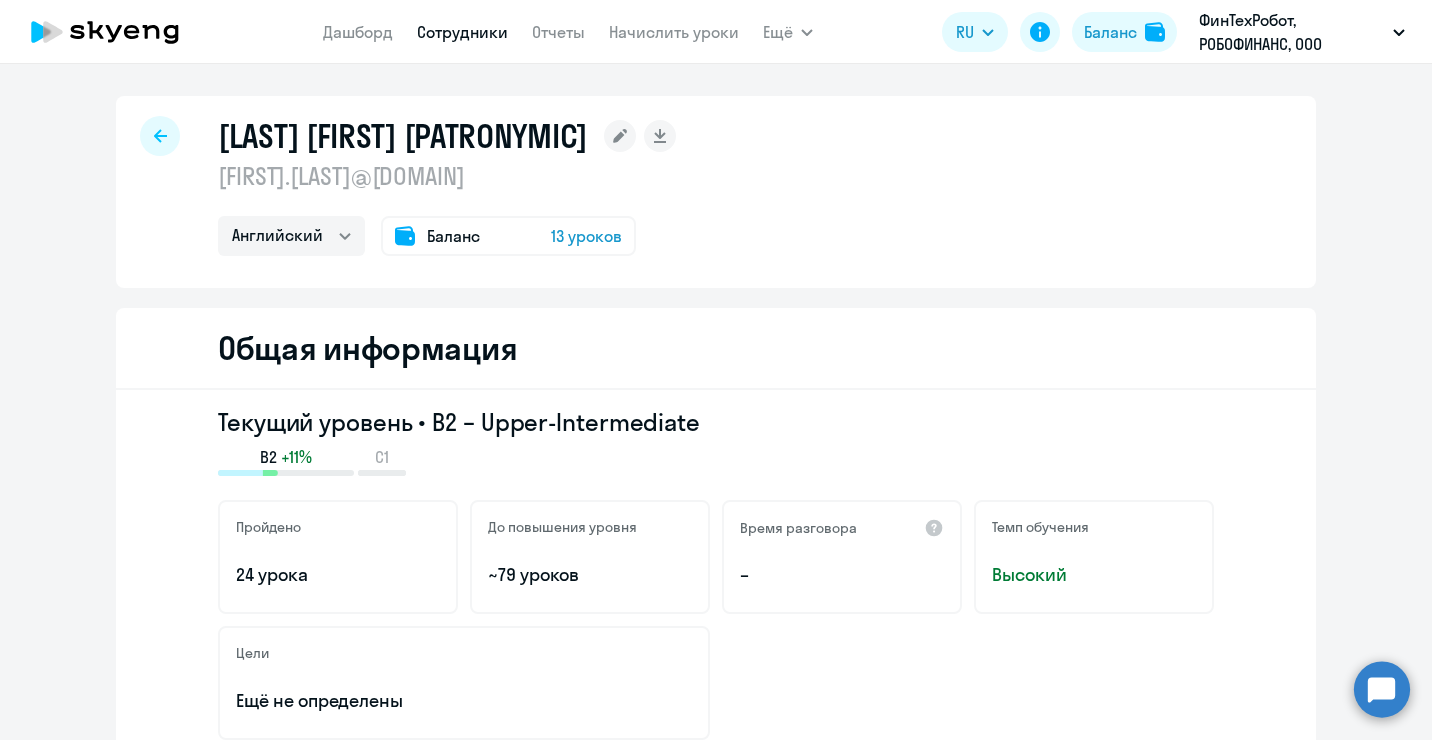 click 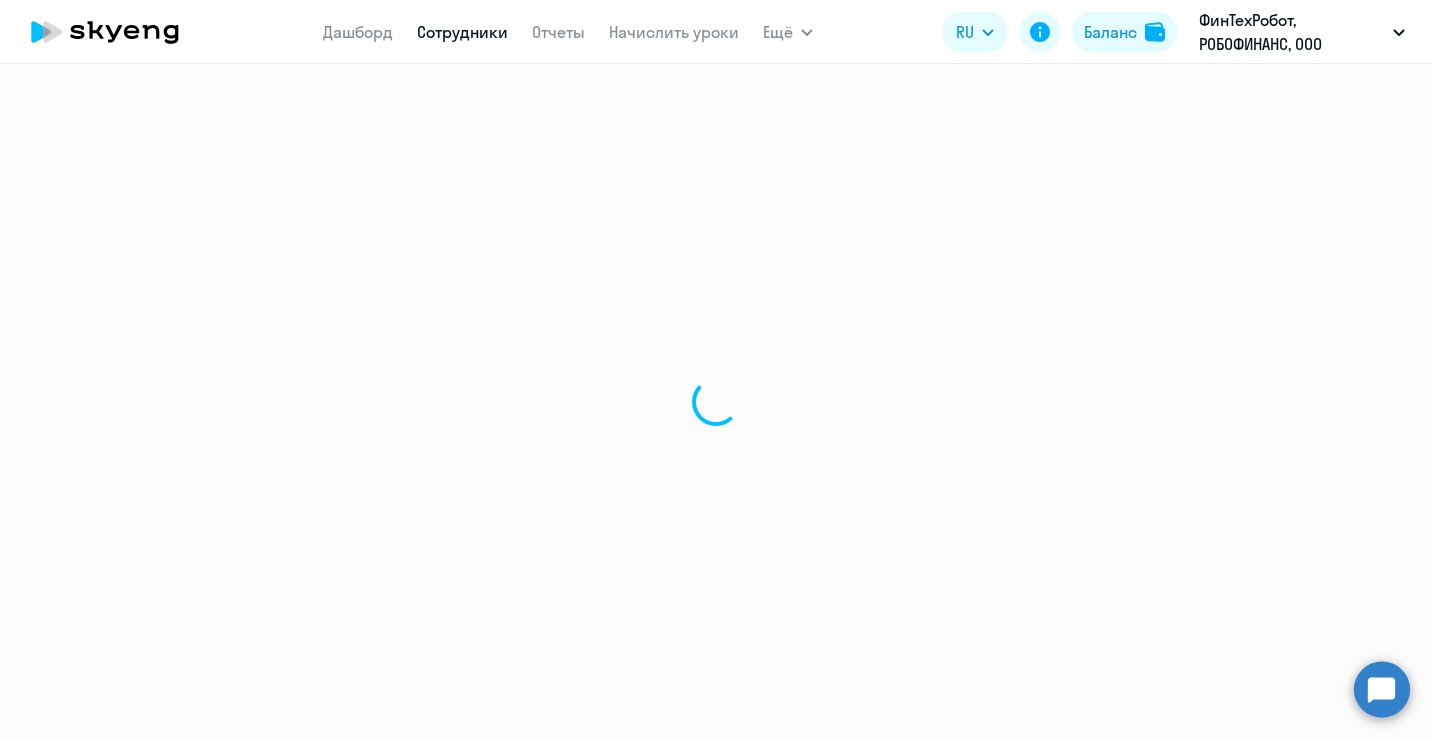 select on "30" 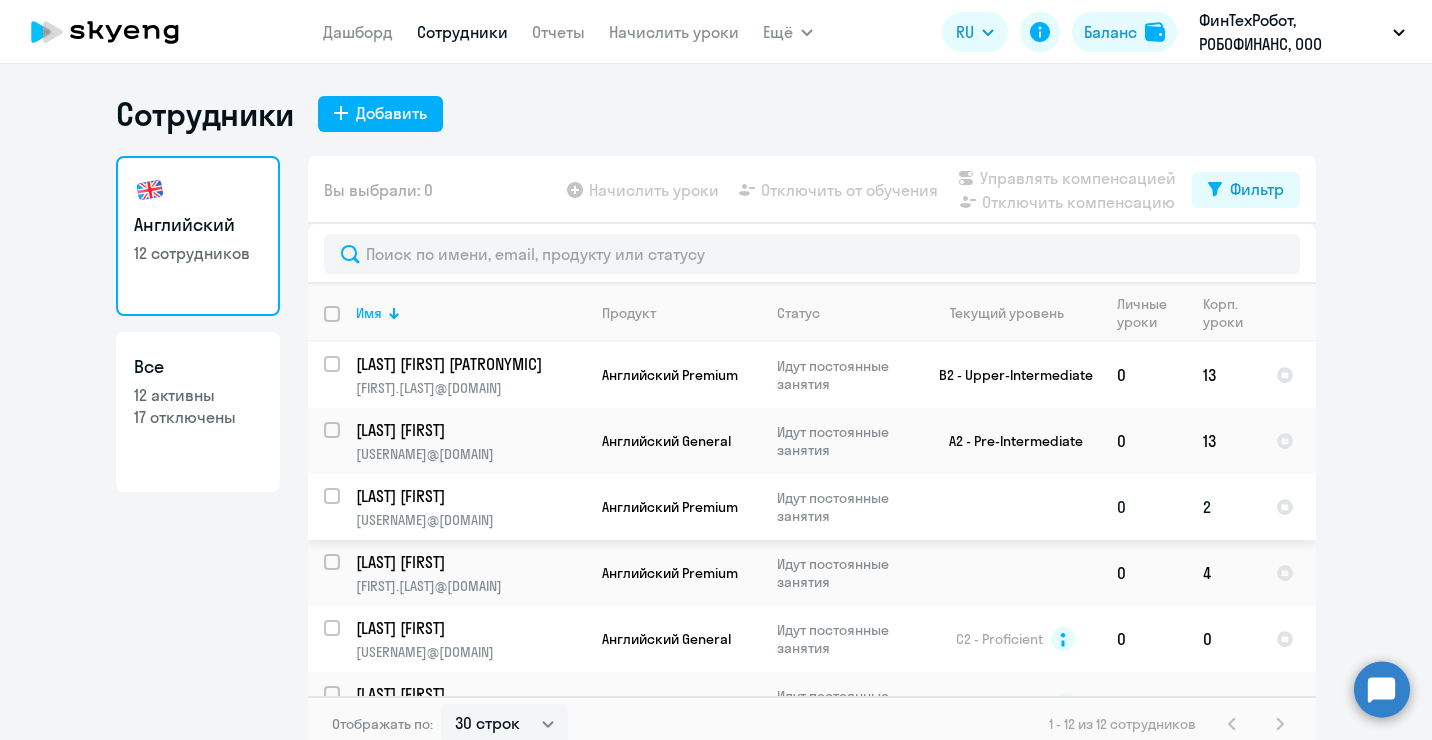 click on "[LAST] [FIRST]" 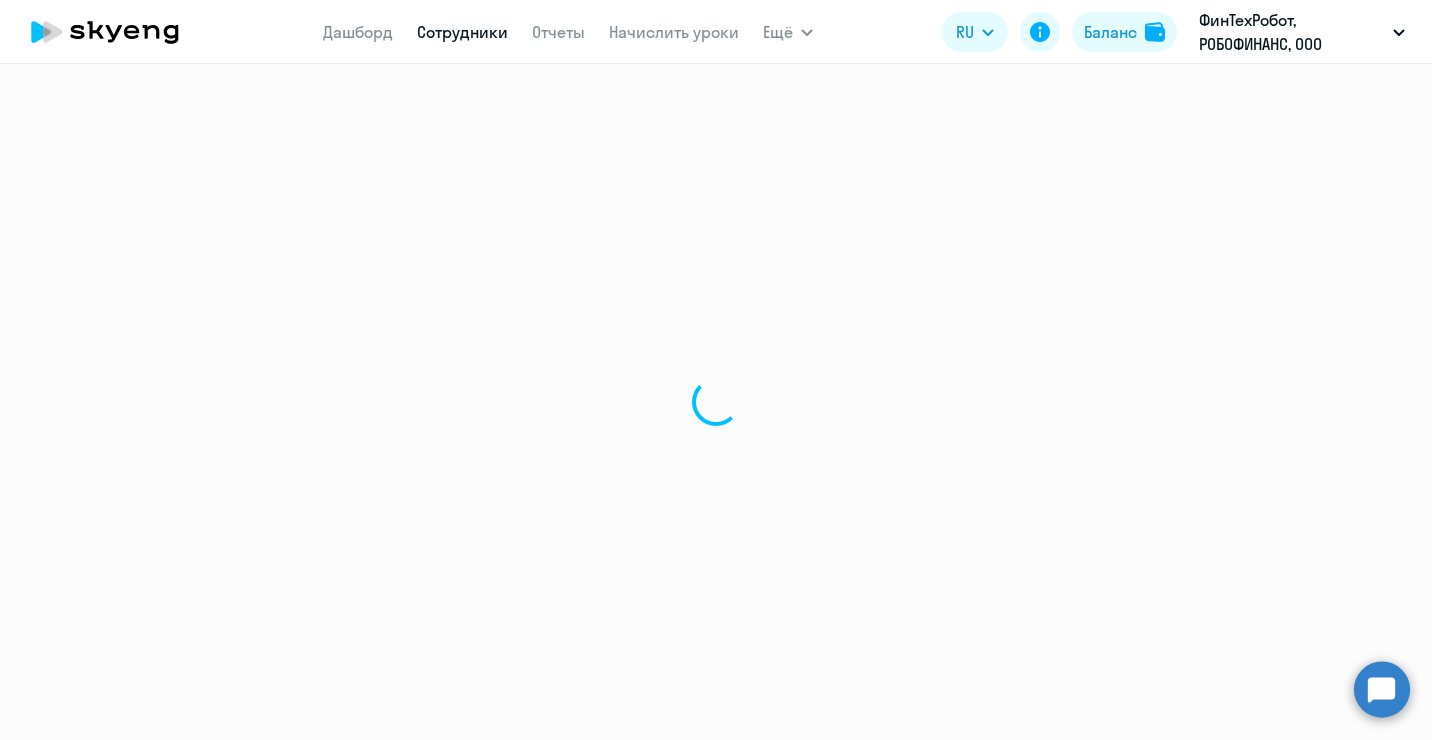 select on "english" 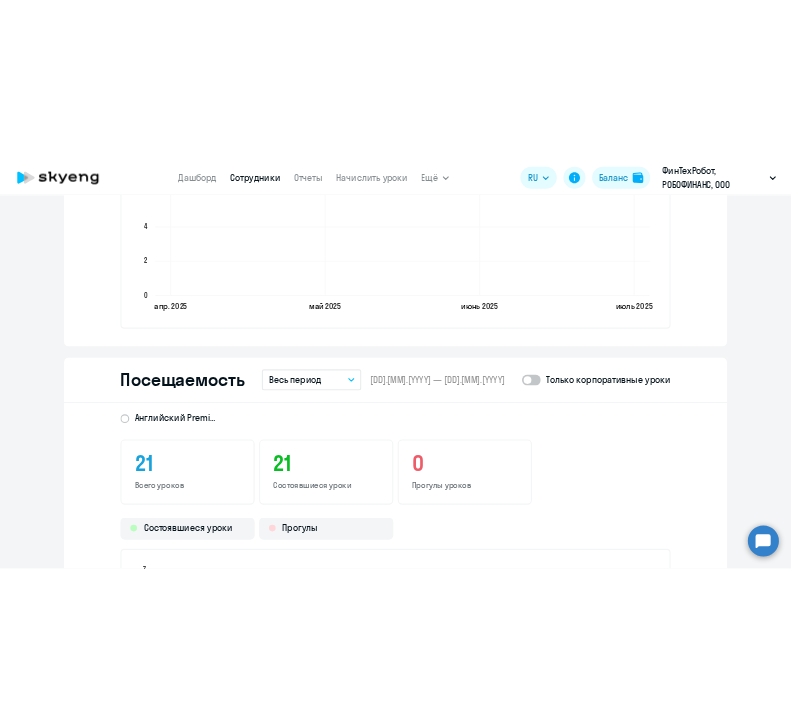 scroll, scrollTop: 2200, scrollLeft: 0, axis: vertical 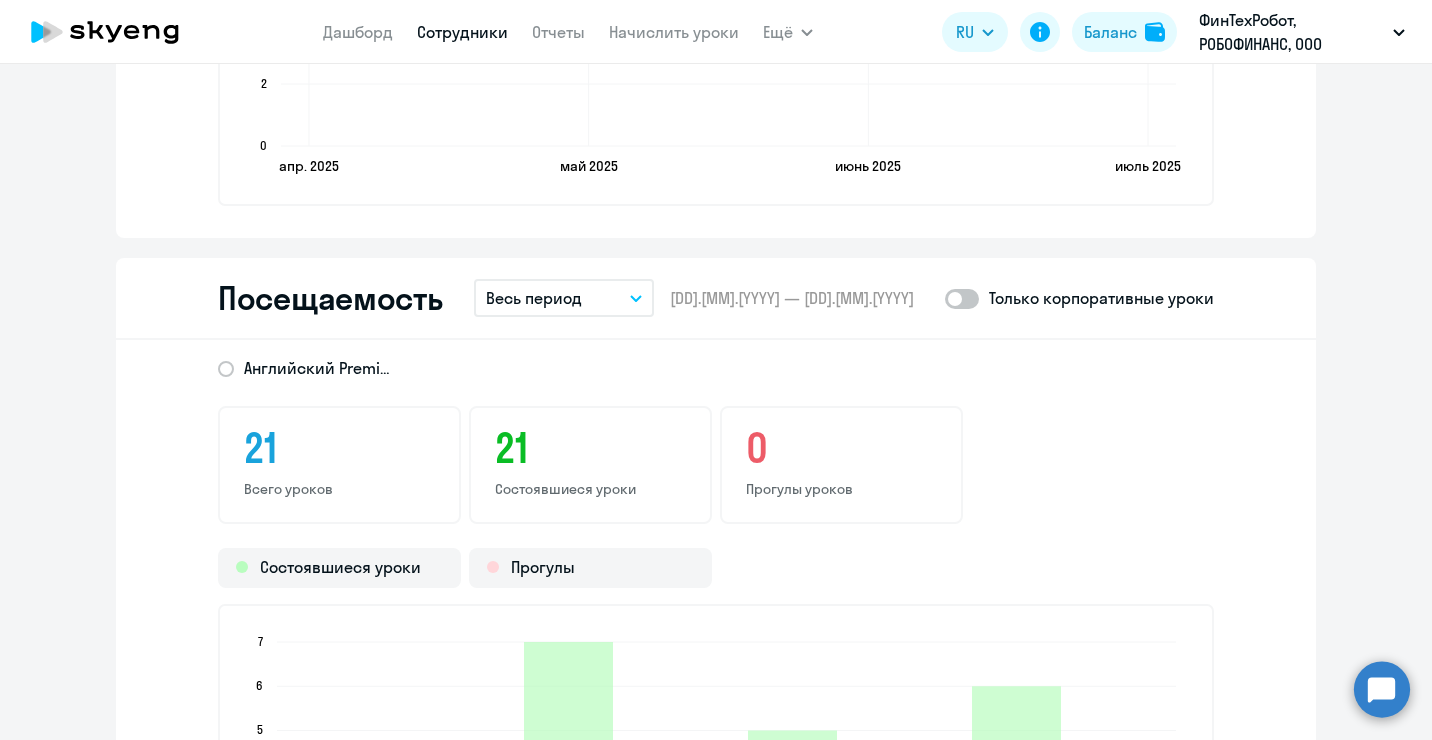 click on "Весь период" at bounding box center (564, 298) 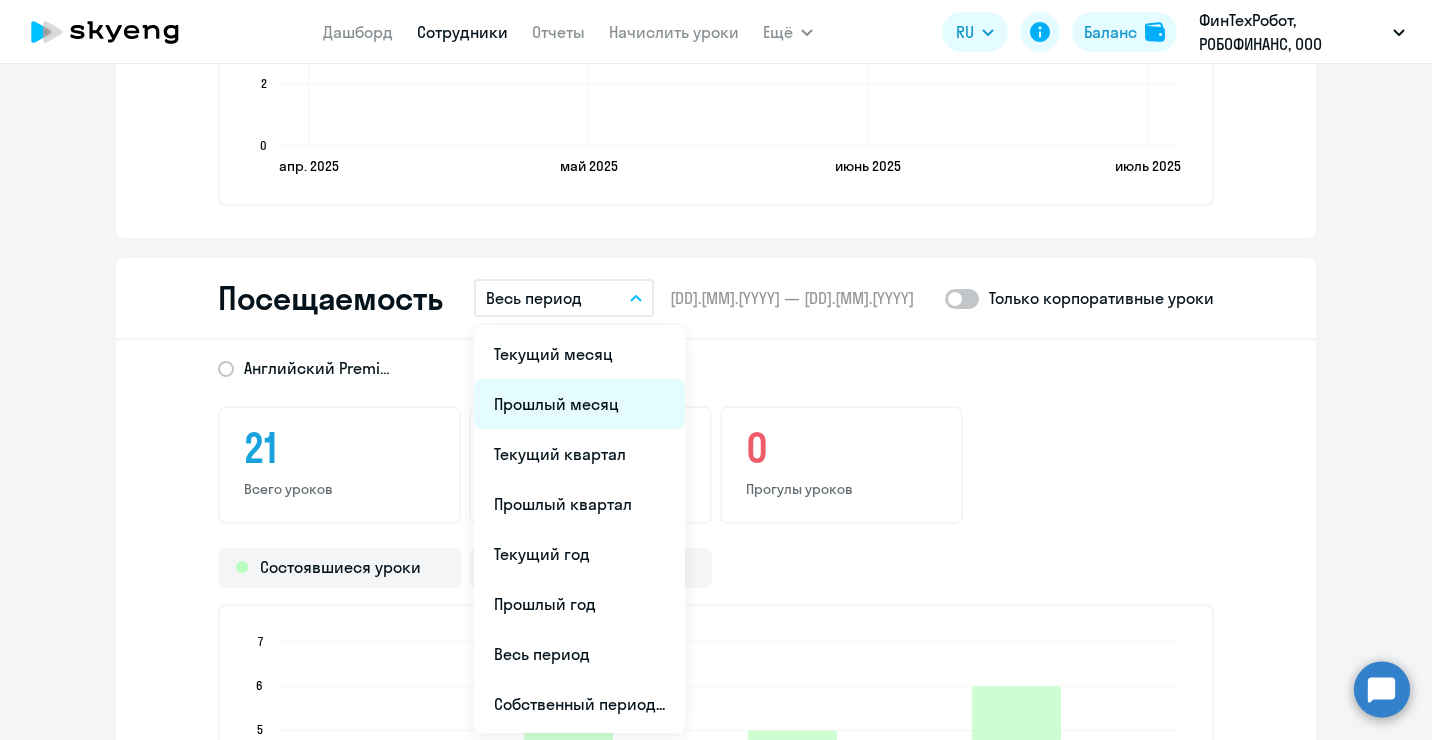 click on "Прошлый месяц" at bounding box center [579, 404] 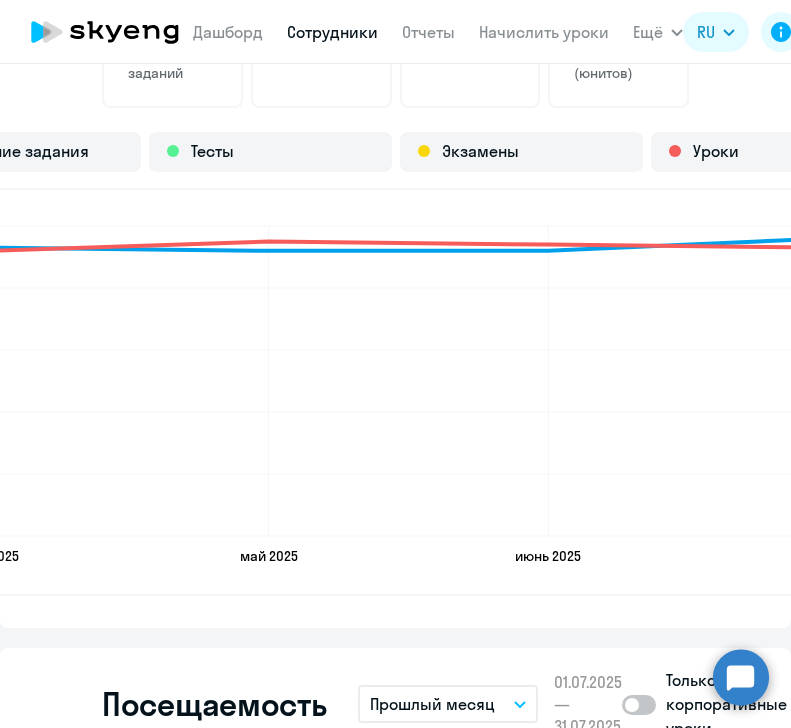 scroll, scrollTop: 2102, scrollLeft: 0, axis: vertical 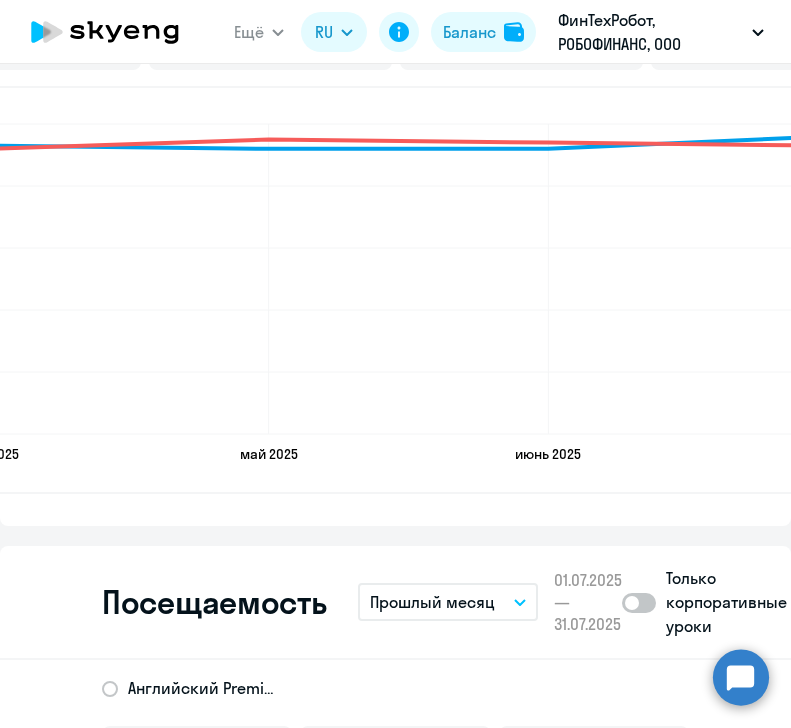 click on "Средние баллы за выполненные домашние задания, тесты и экзамены. 9.3  9 домашних заданий  –  0 тестов  –  0 экзаменов  9.4  9 уроков (юнитов)   Домашние задания   Тесты   Экзамены   Уроки  [MONTH] [YEAR]  [MONTH] [YEAR]  [MONTH] [YEAR]  [MONTH] [YEAR]  [MONTH] [YEAR]  [MONTH] [YEAR]  [MONTH] [YEAR]  [MONTH] [YEAR]  0  0  2  2  4  4  6  6  8  8  10  10" 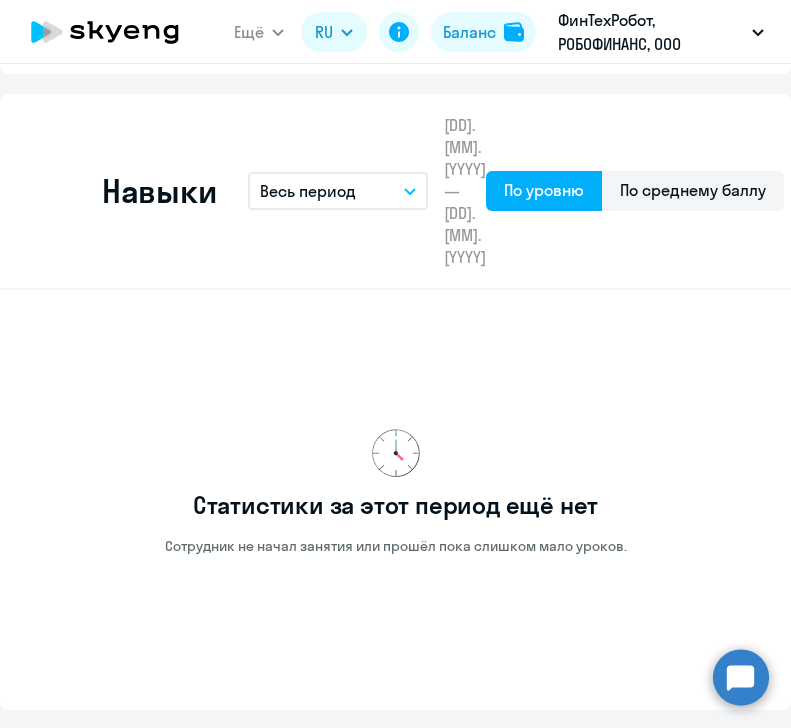 scroll, scrollTop: 902, scrollLeft: 0, axis: vertical 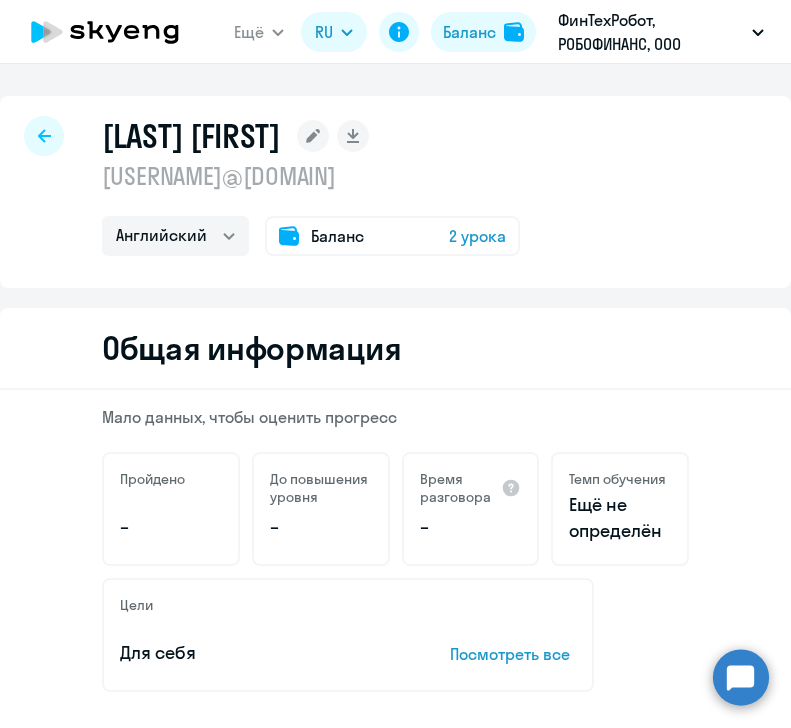 select on "30" 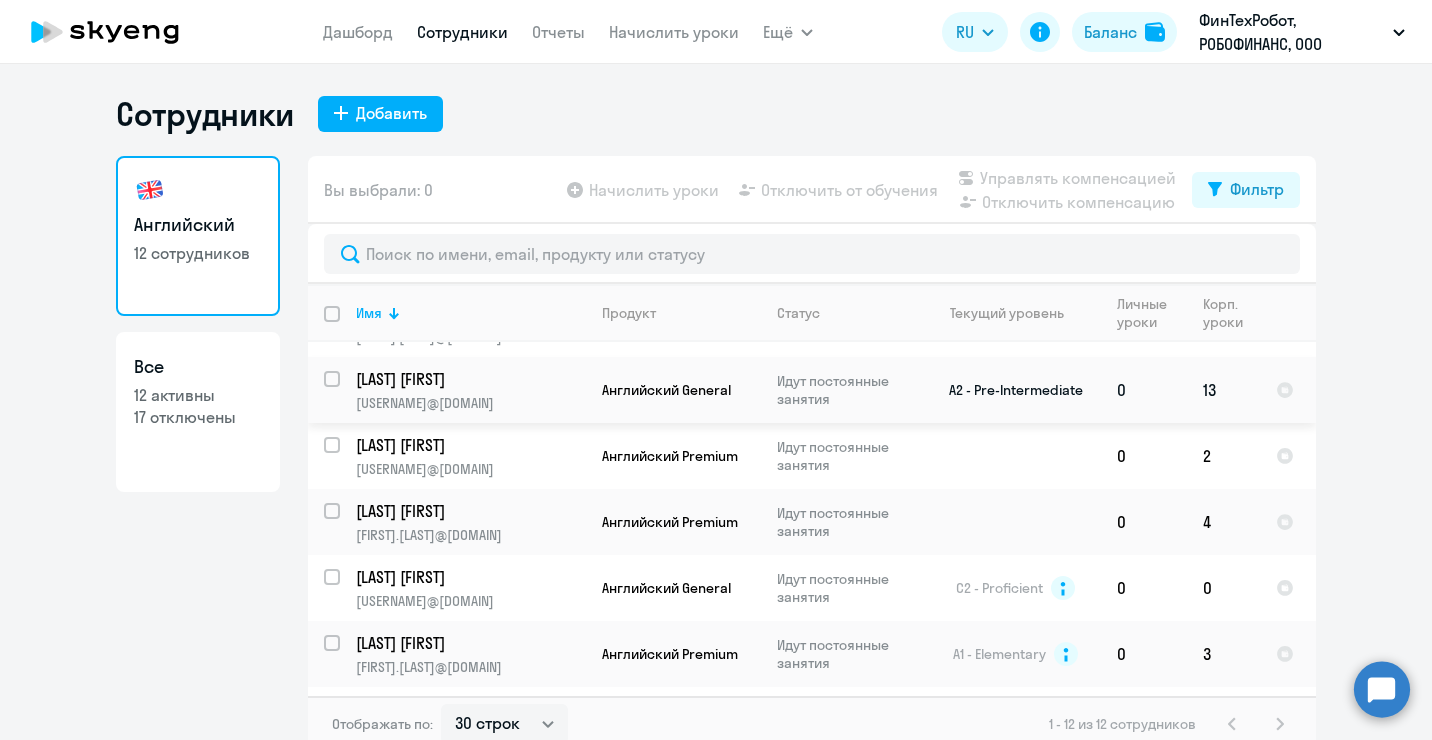 scroll, scrollTop: 100, scrollLeft: 0, axis: vertical 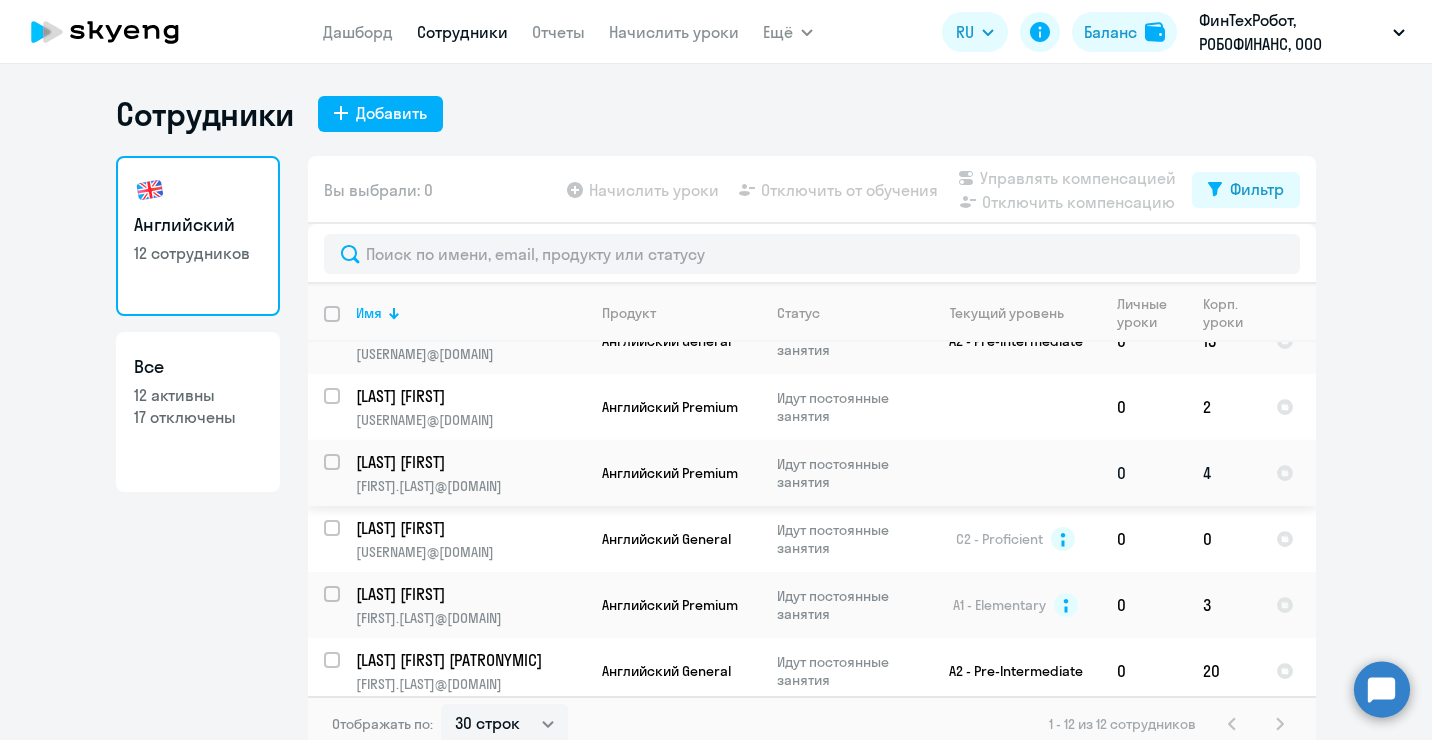 click on "[LAST] [FIRST]" 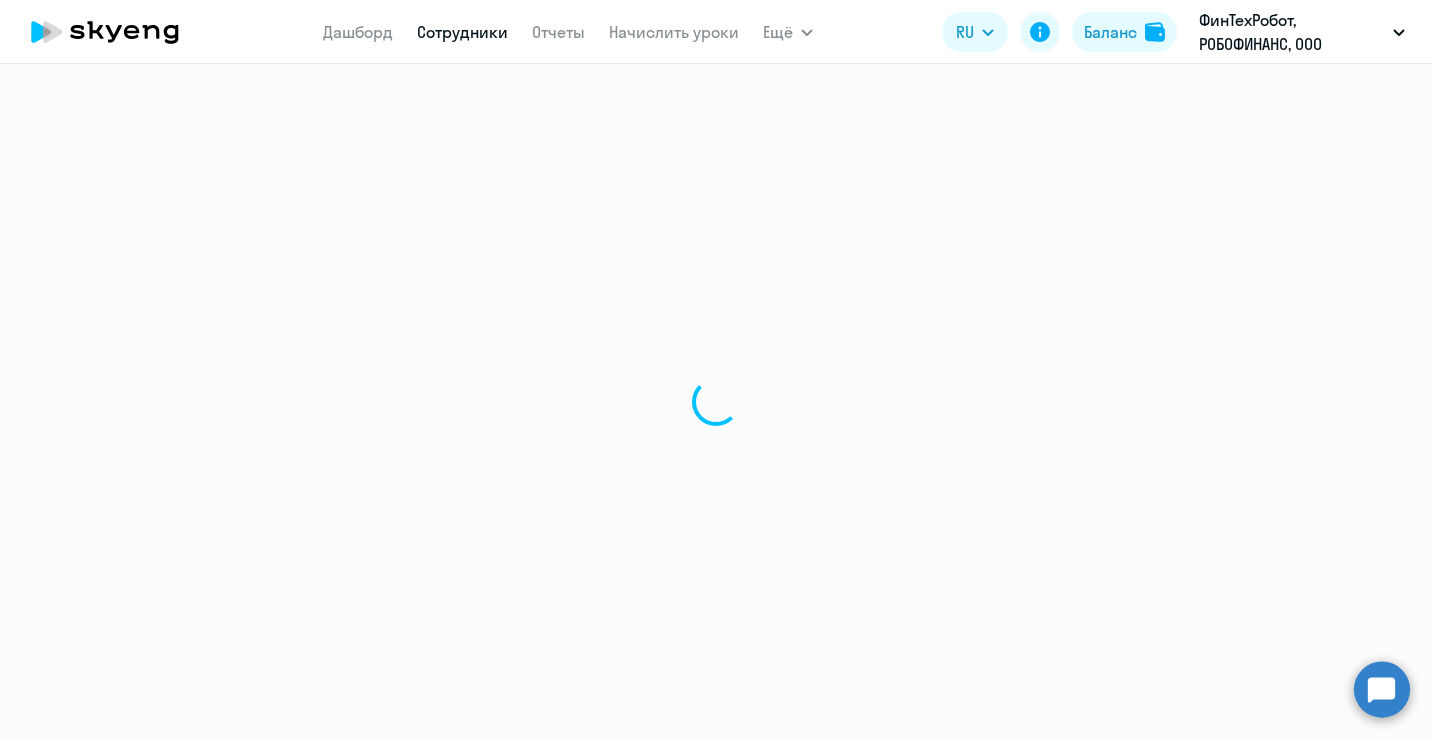 select on "english" 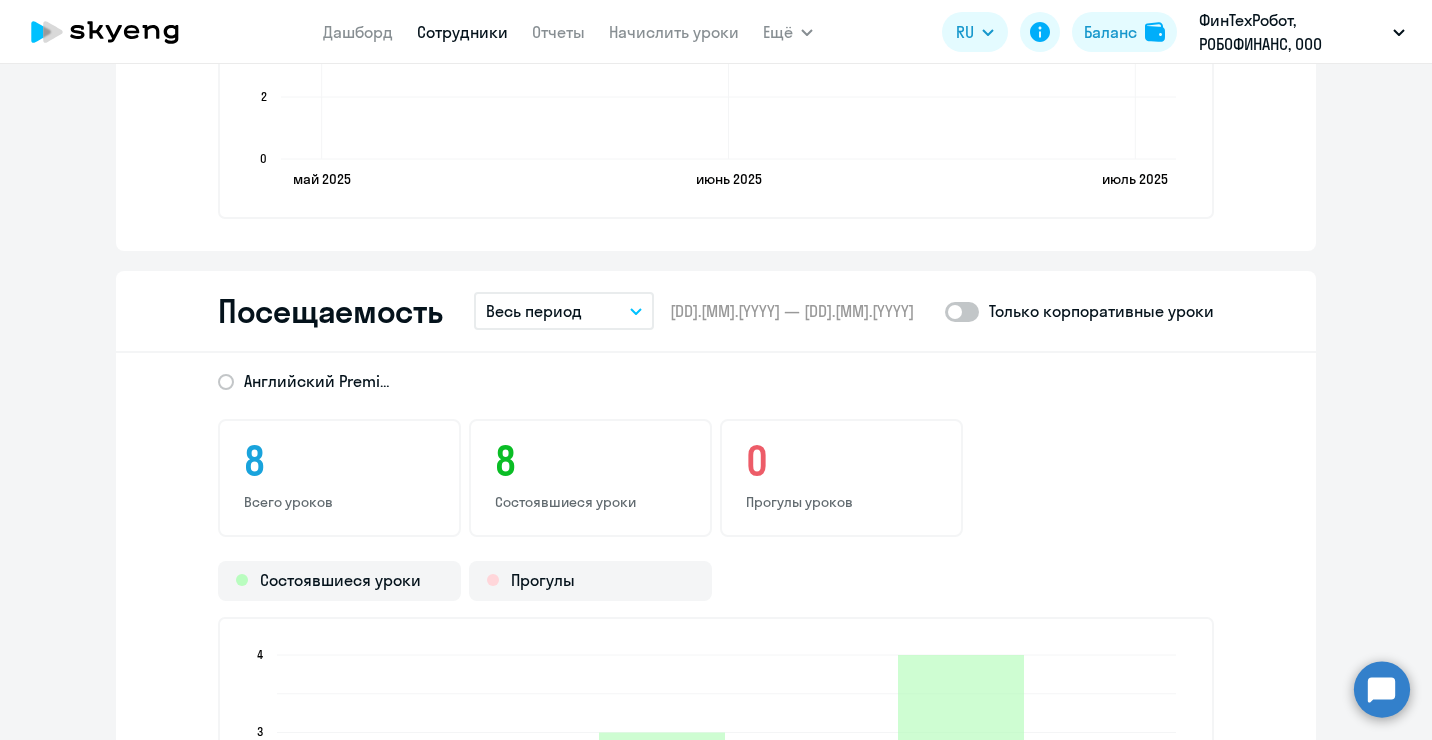 scroll, scrollTop: 2200, scrollLeft: 0, axis: vertical 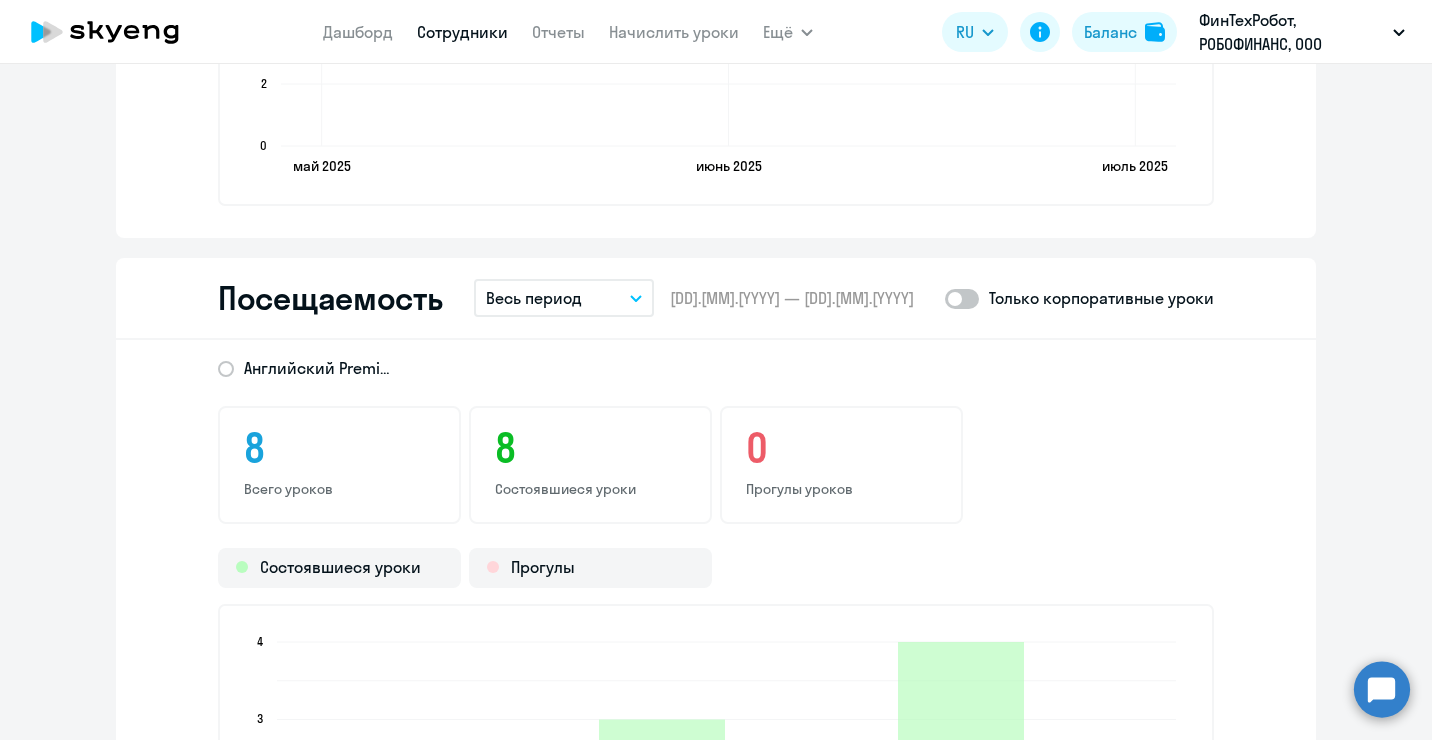 click on "Весь период" at bounding box center [534, 298] 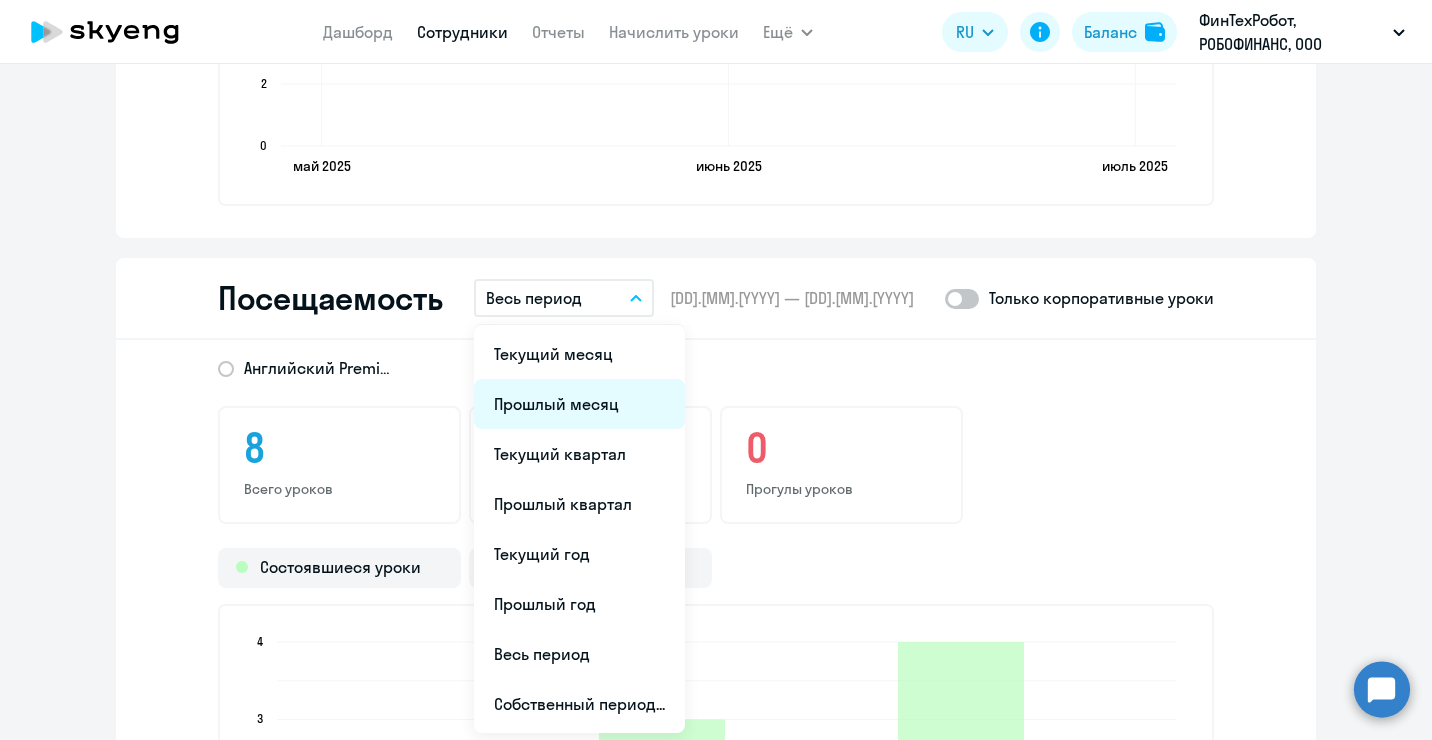 click on "Прошлый месяц" at bounding box center (579, 404) 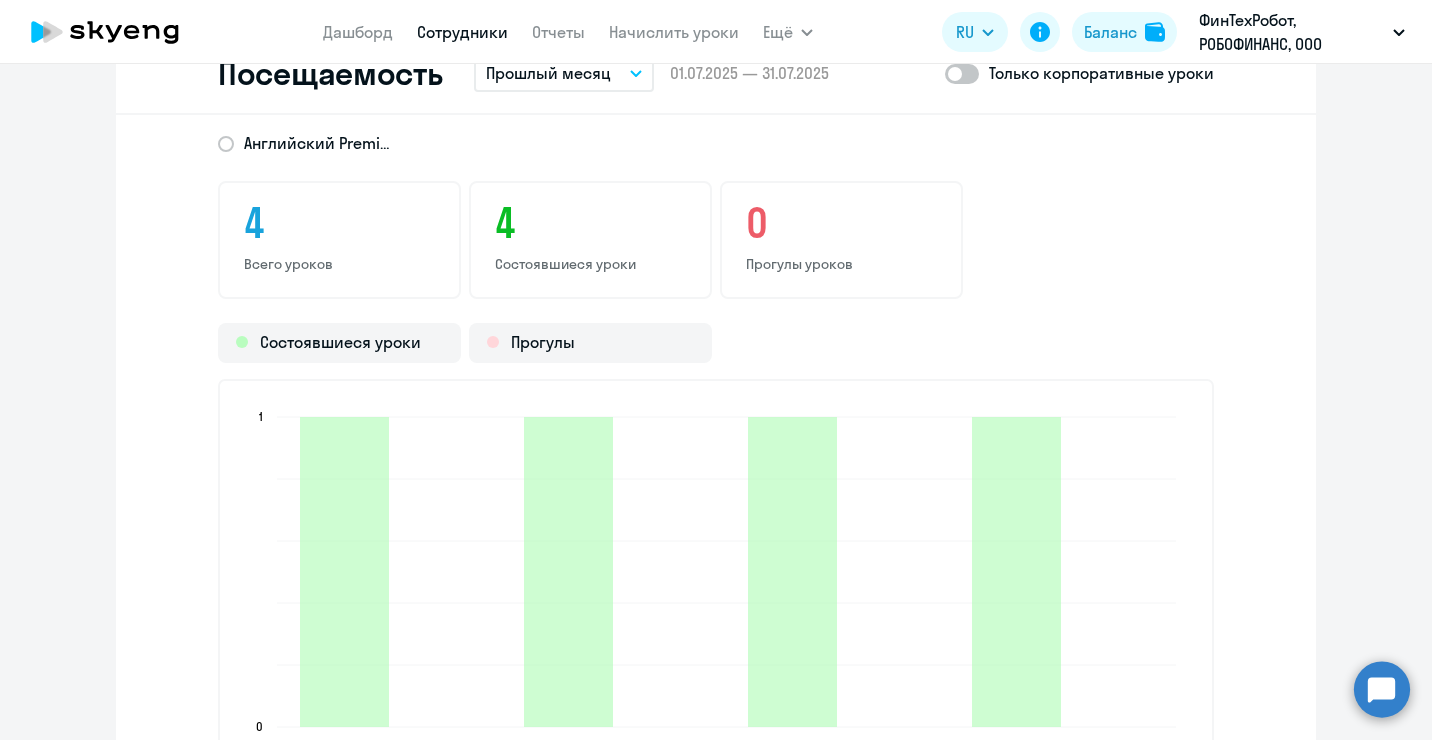 scroll, scrollTop: 2300, scrollLeft: 0, axis: vertical 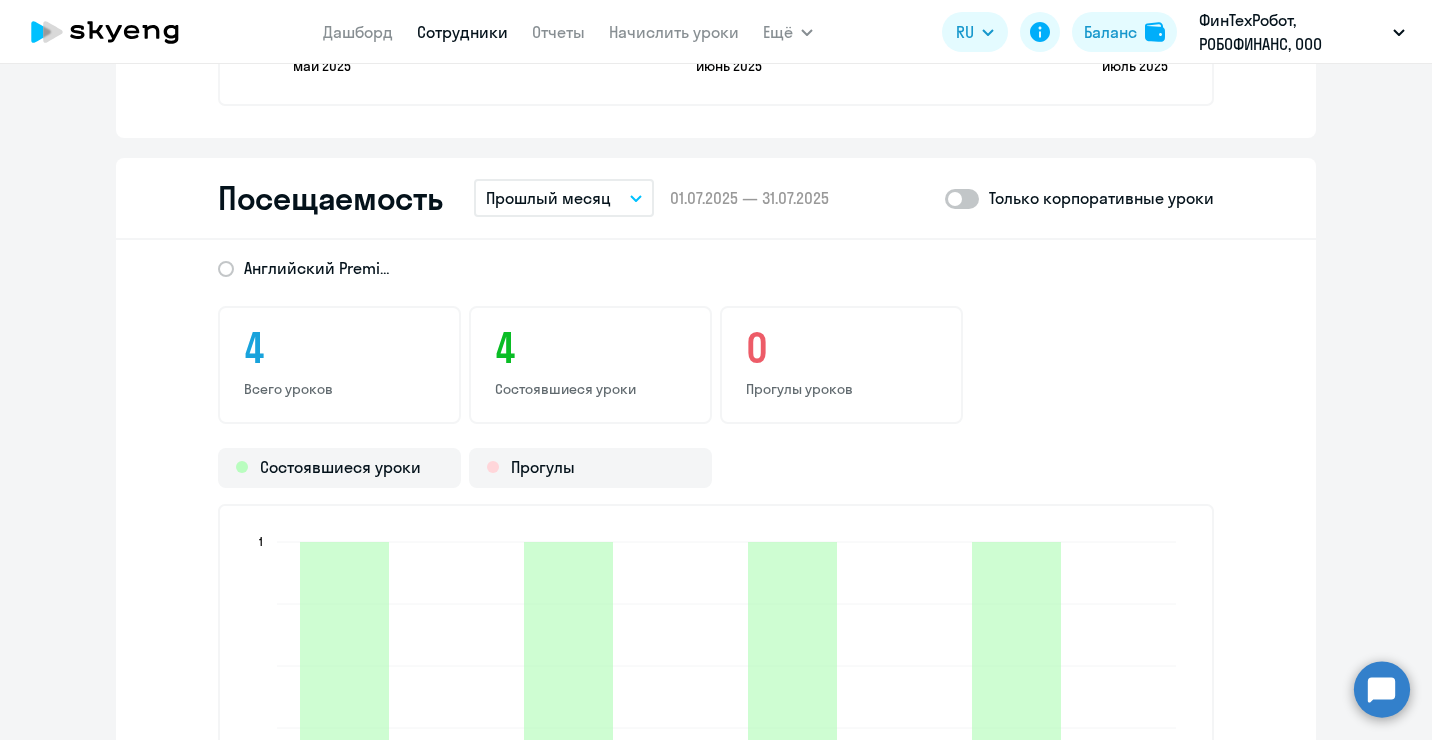 click 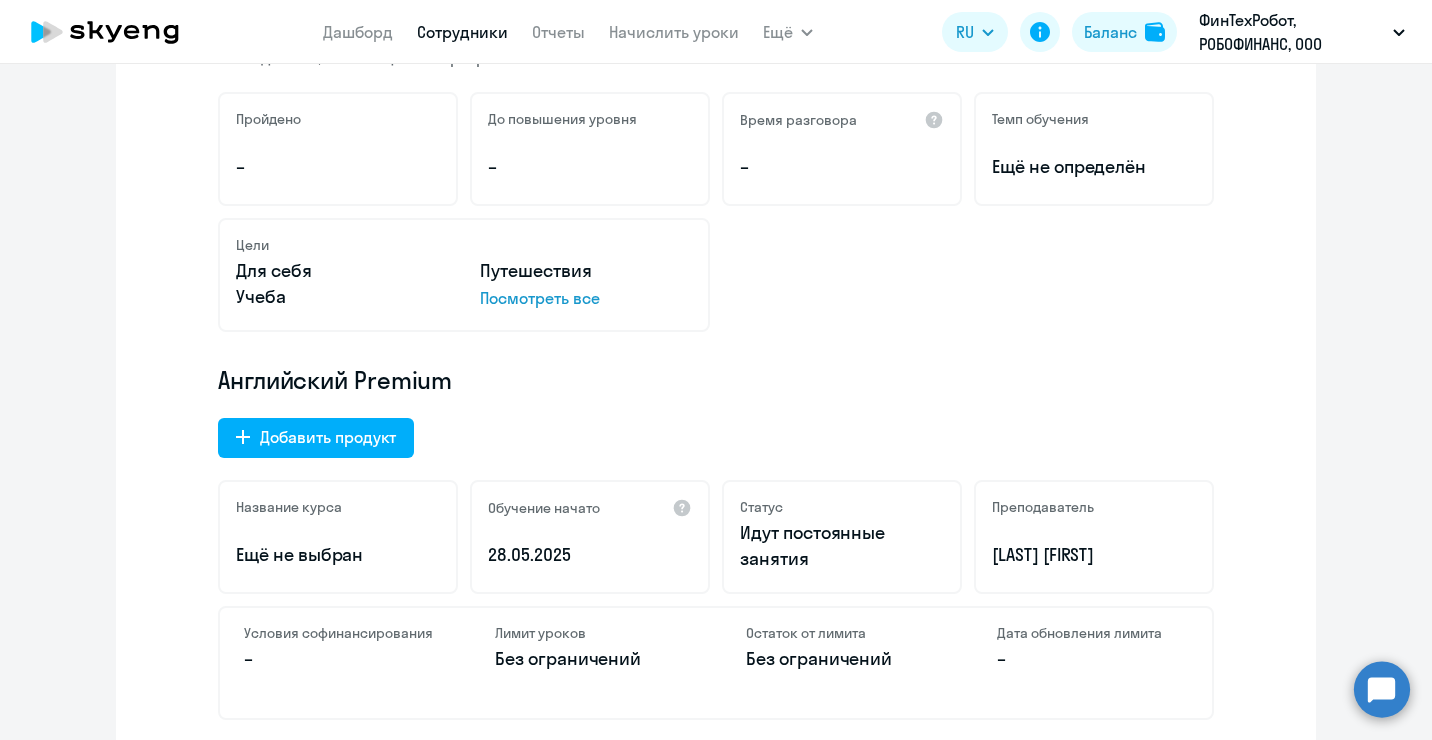 scroll, scrollTop: 0, scrollLeft: 0, axis: both 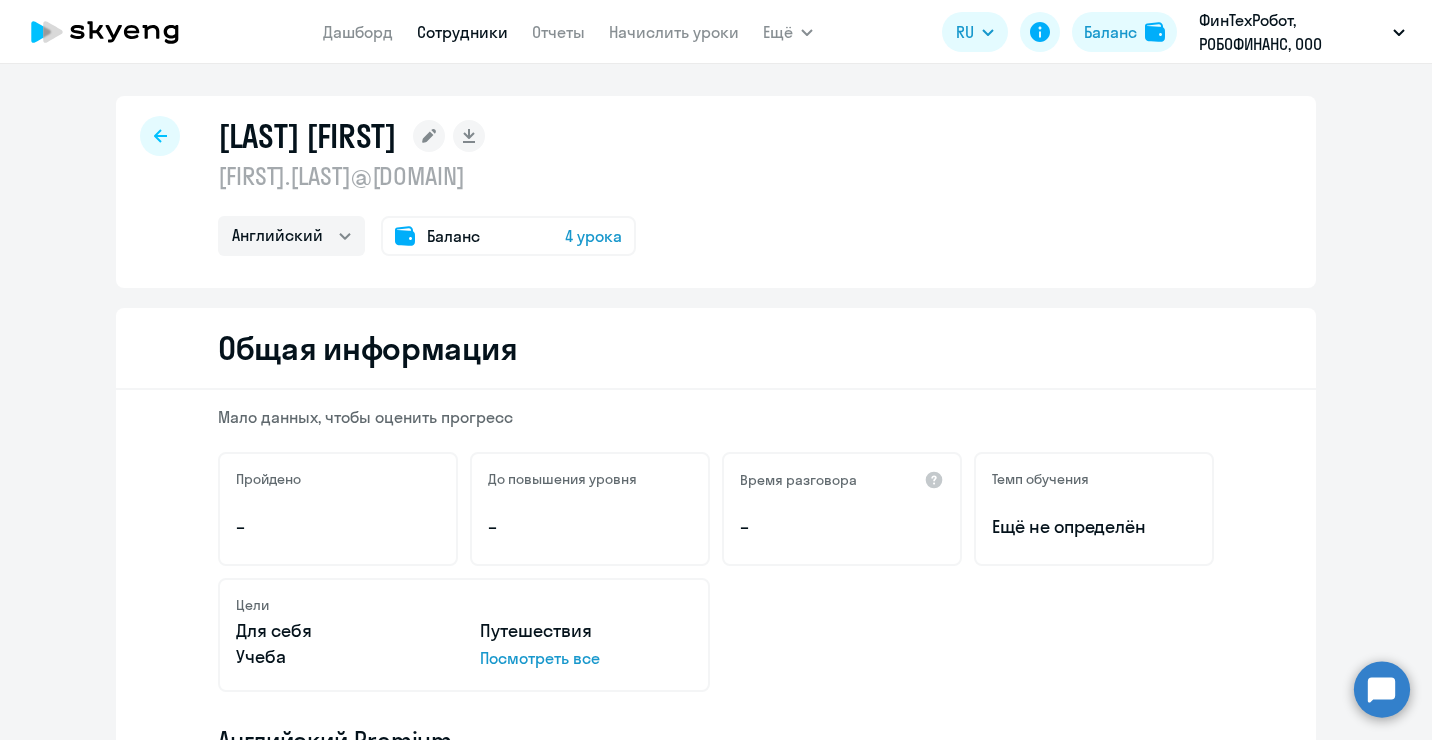 click 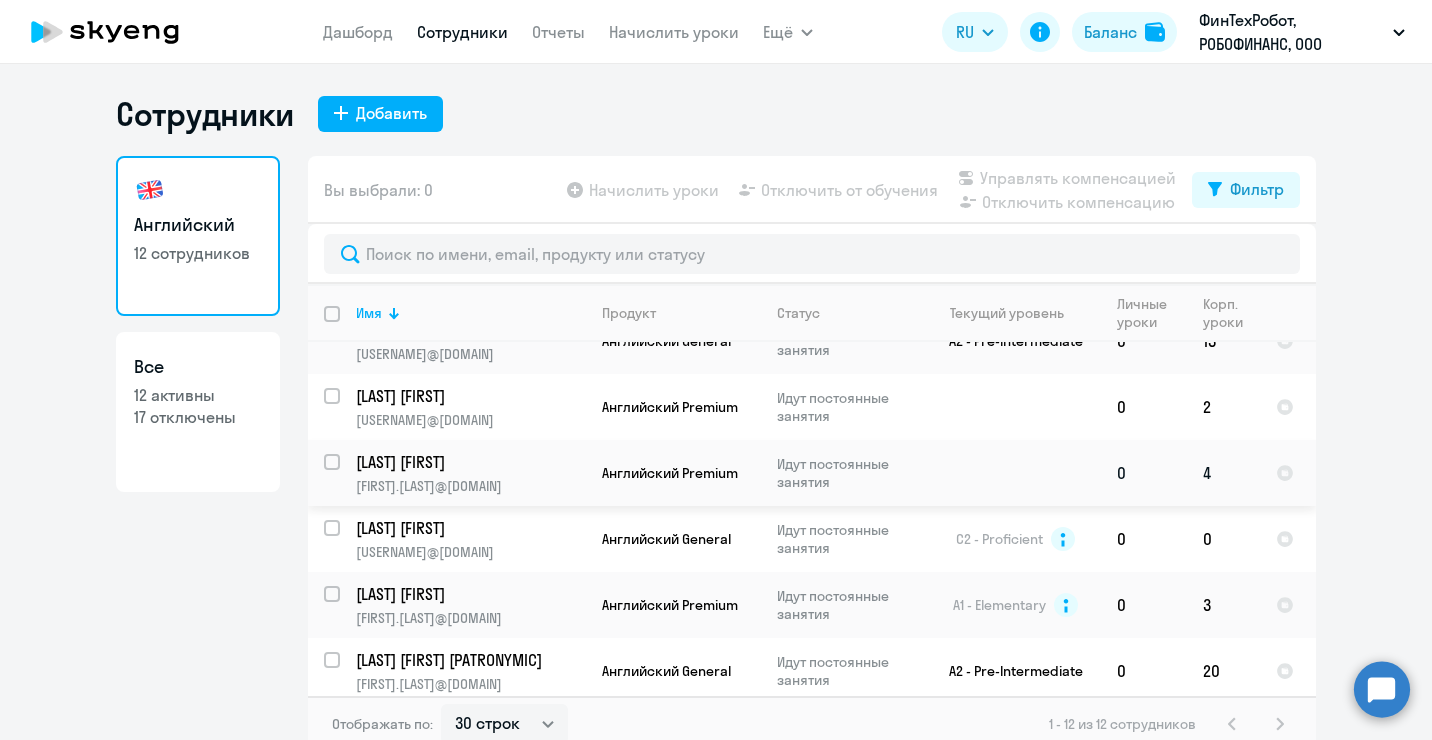 scroll, scrollTop: 200, scrollLeft: 0, axis: vertical 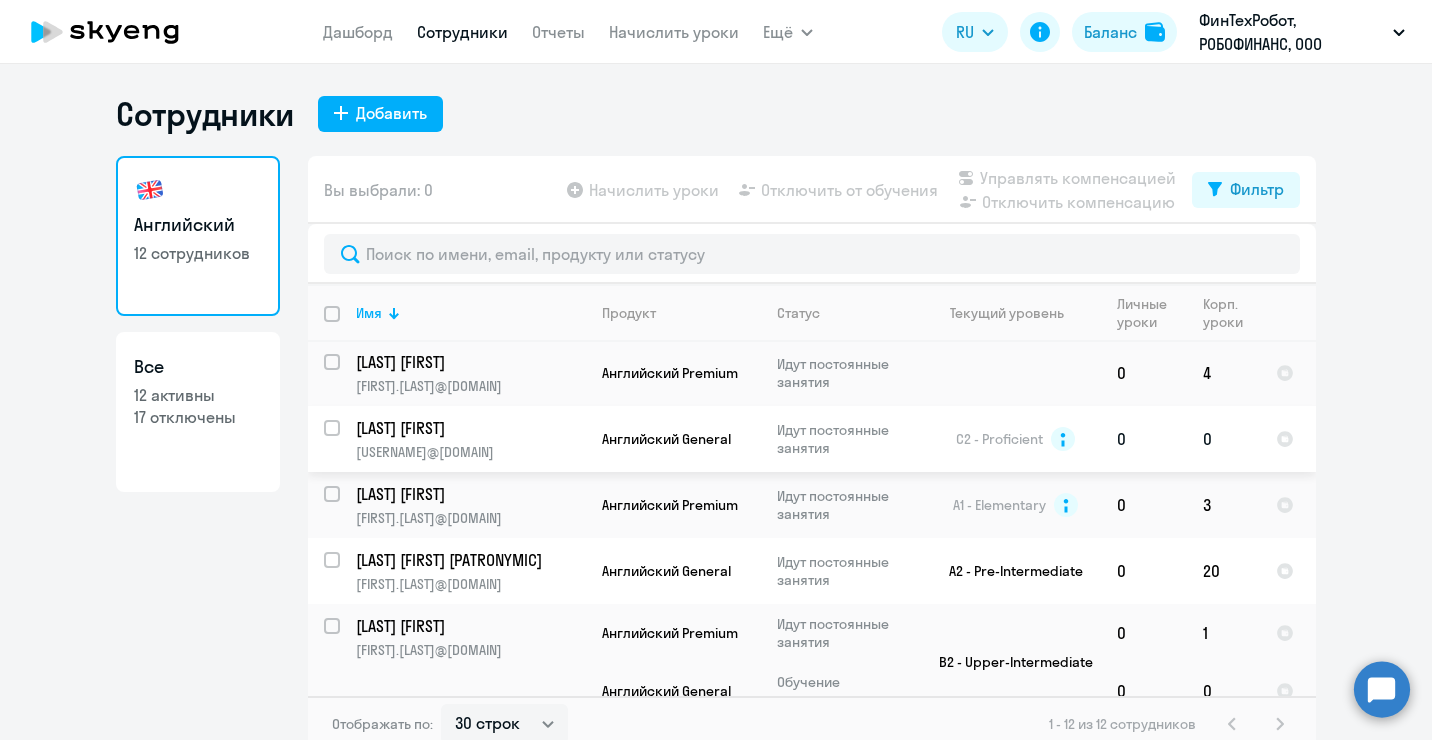 click on "[LAST] [FIRST]" 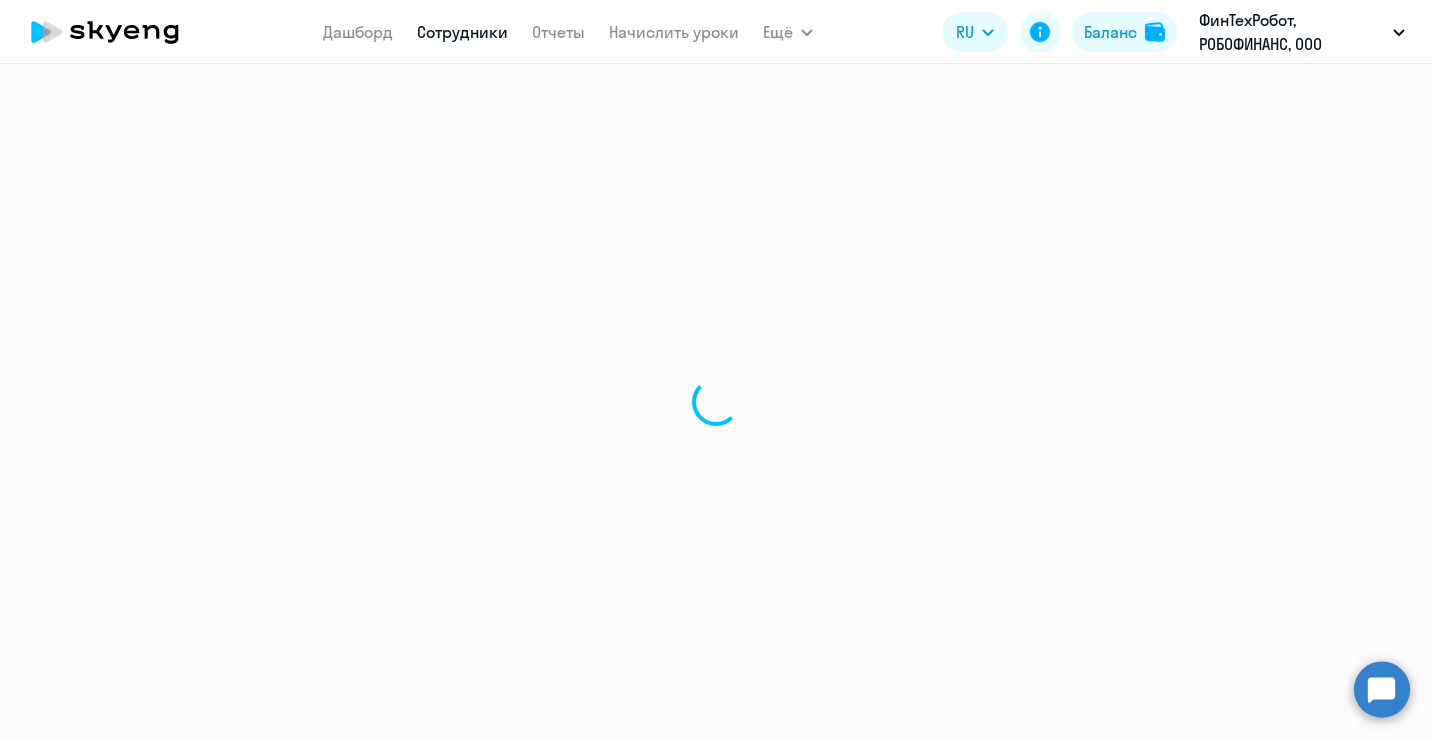 select on "english" 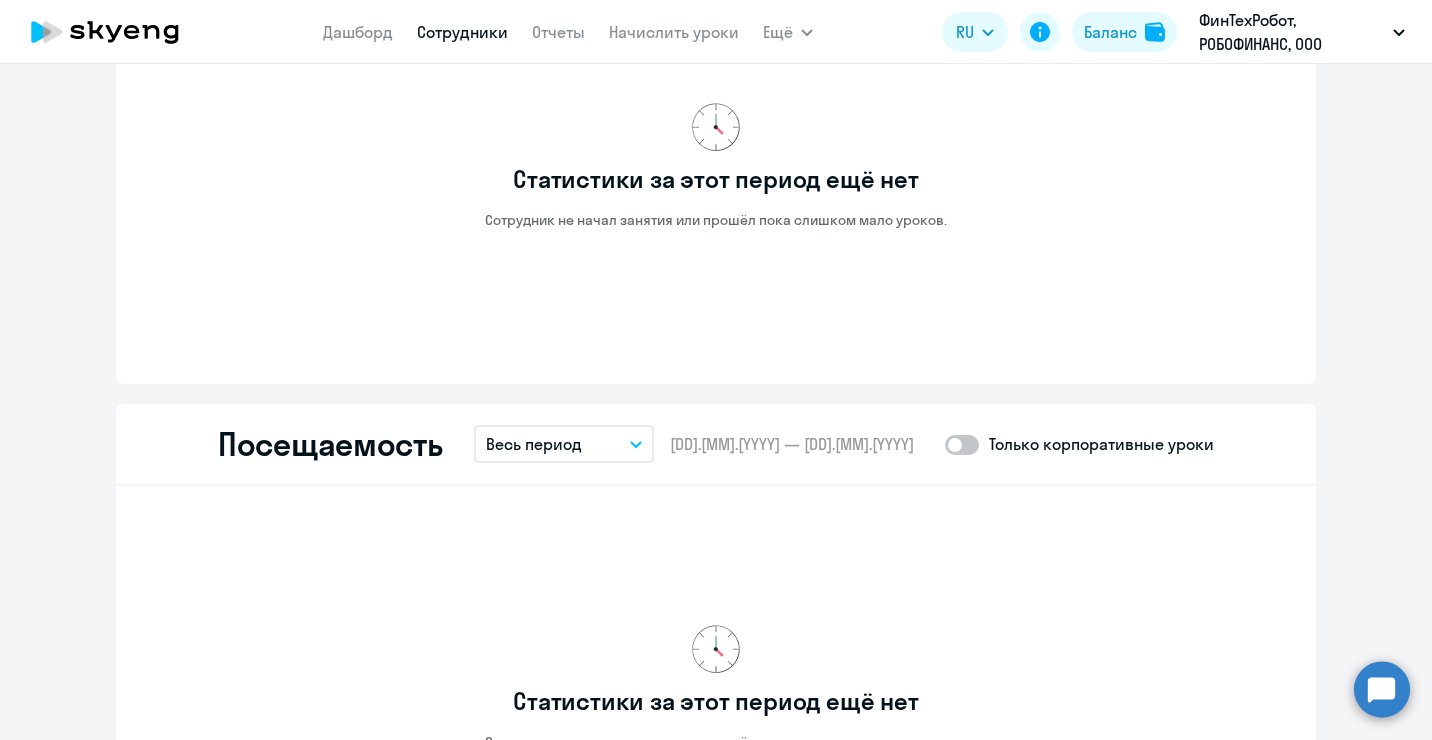 scroll, scrollTop: 1916, scrollLeft: 0, axis: vertical 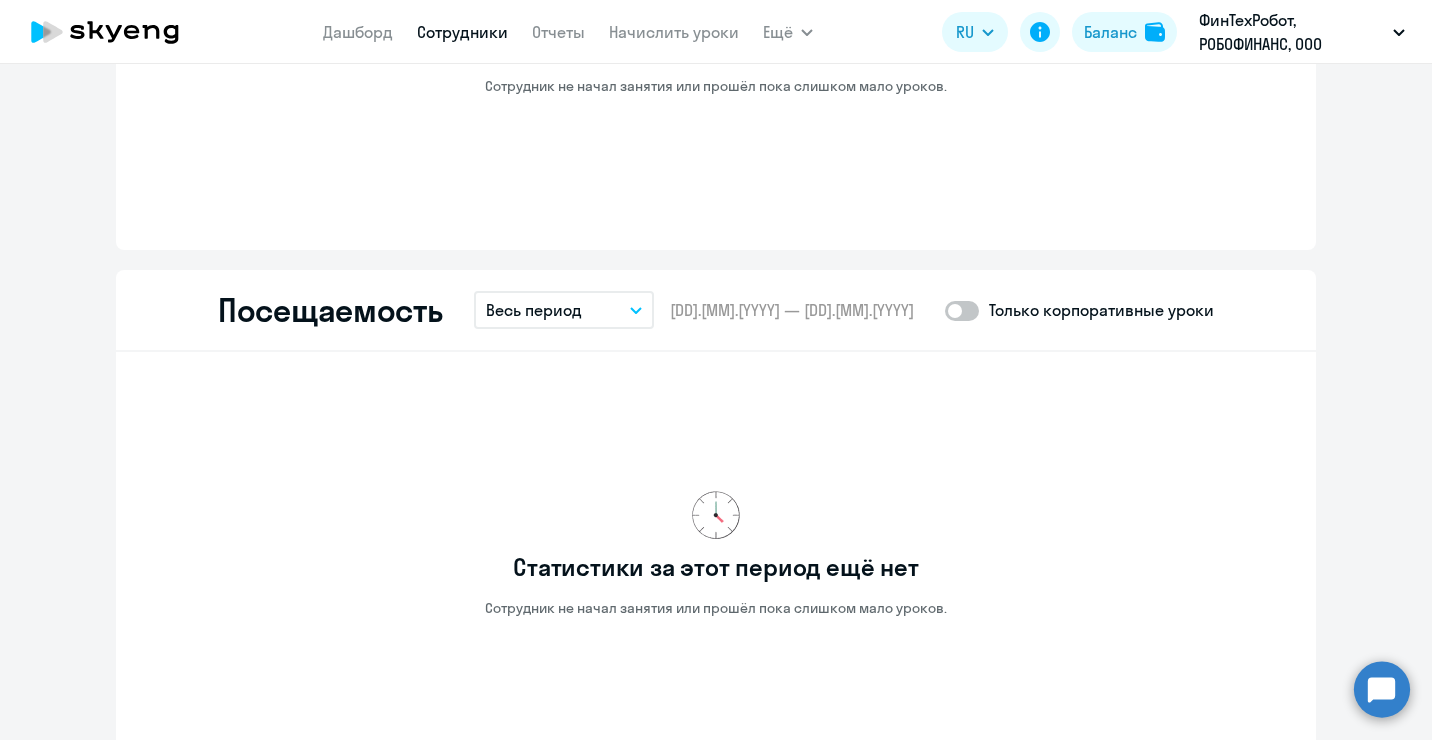 click on "Весь период" at bounding box center [534, 310] 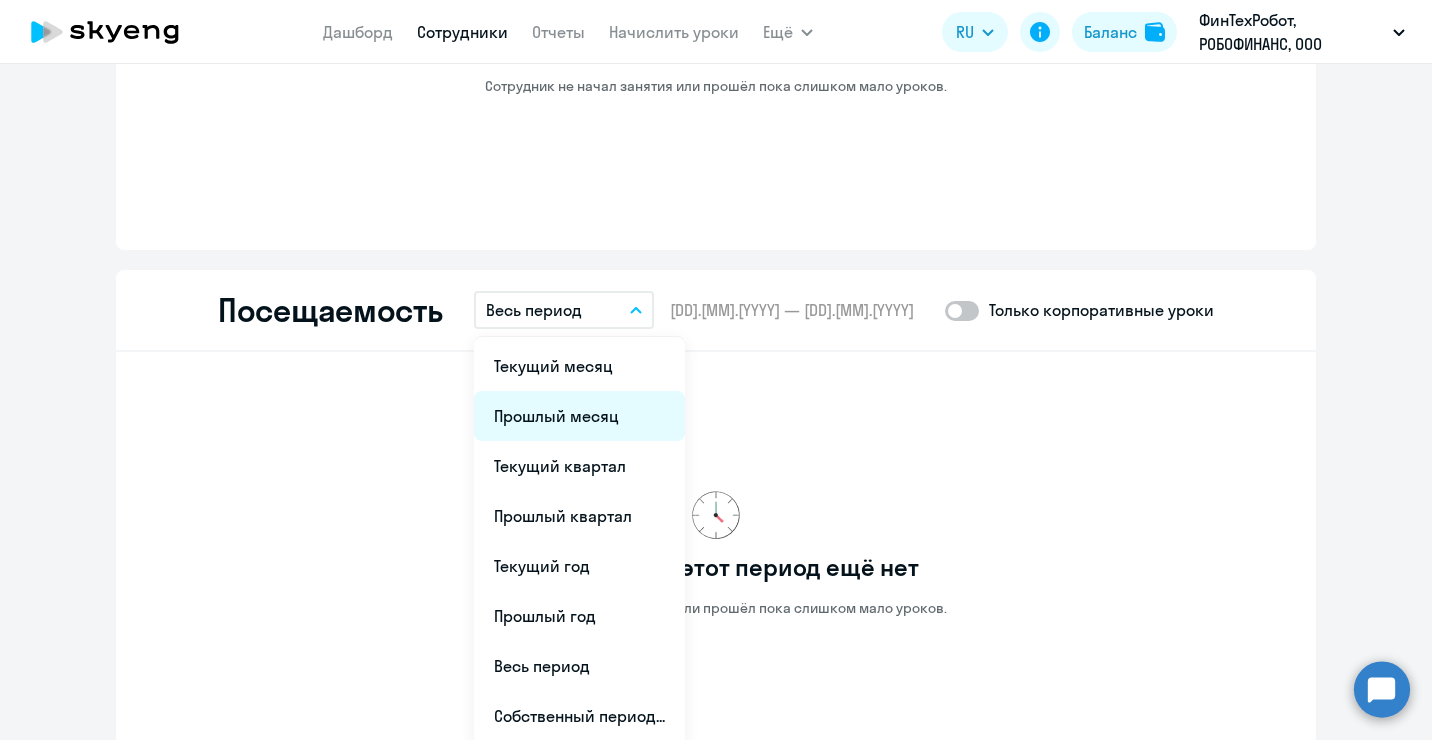 click on "Прошлый месяц" at bounding box center [579, 416] 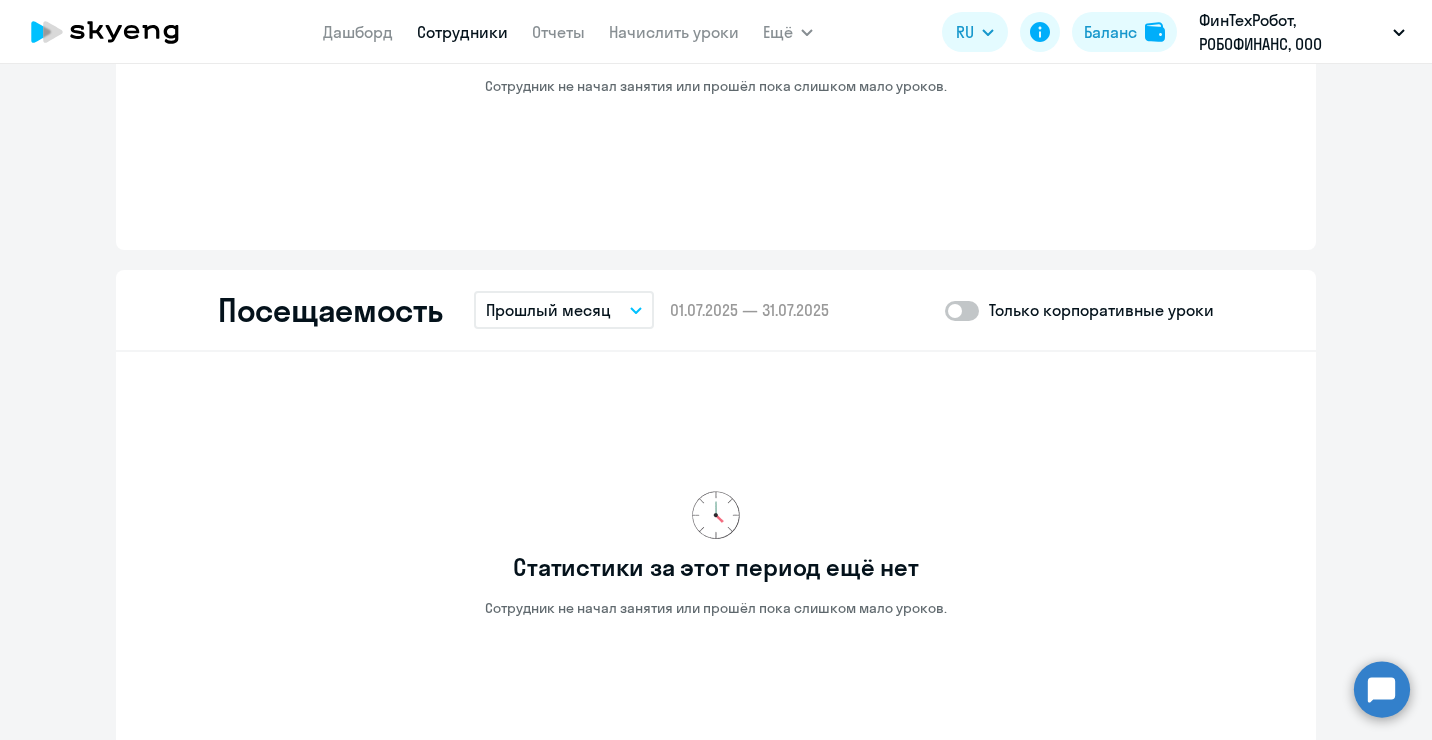 scroll, scrollTop: 0, scrollLeft: 0, axis: both 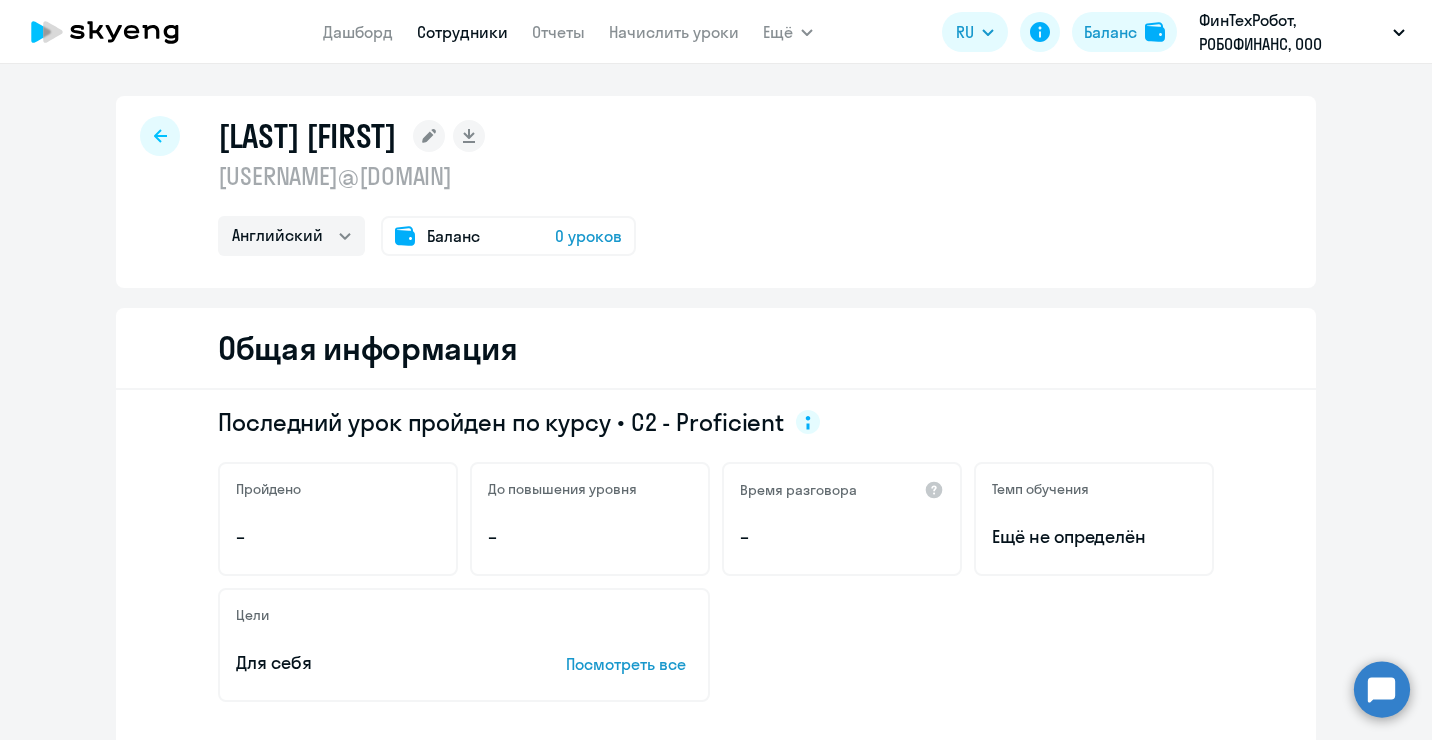 select on "30" 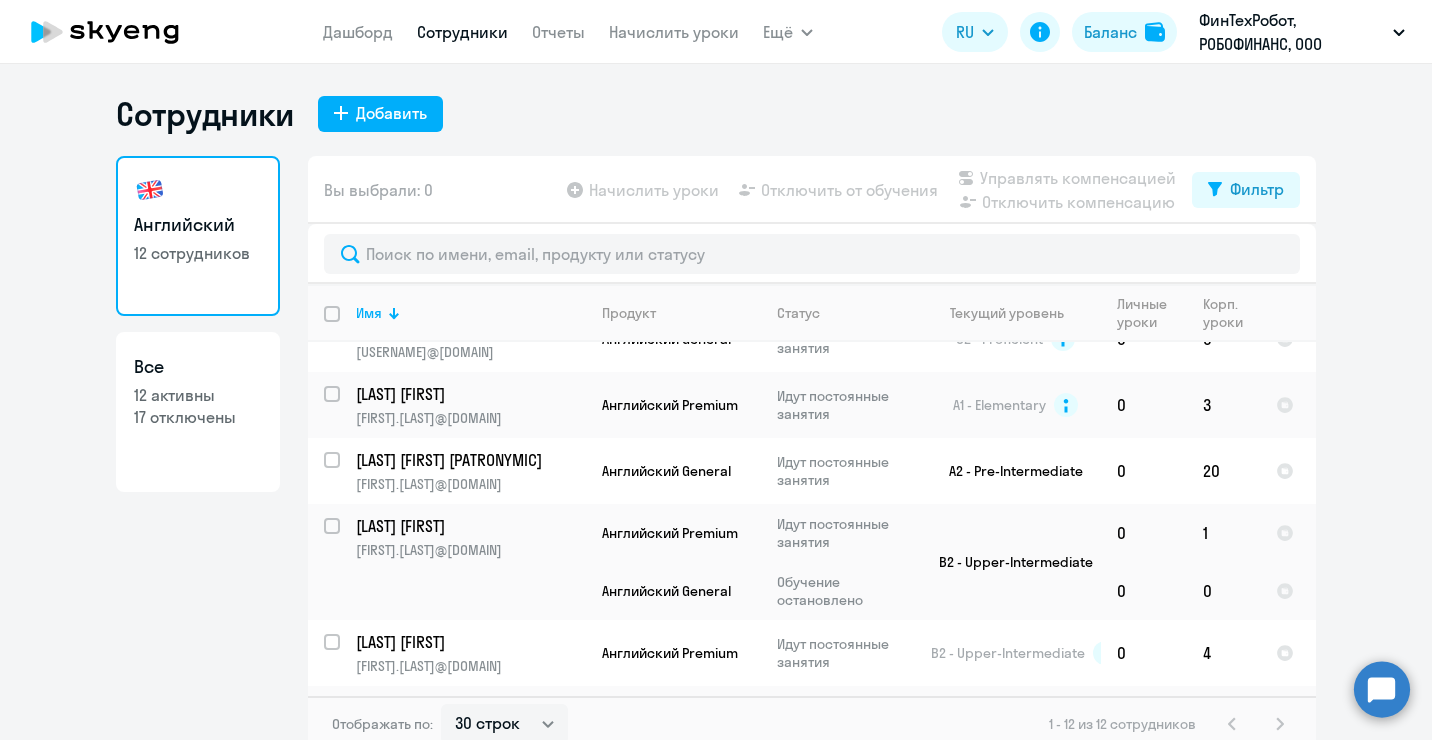 scroll, scrollTop: 200, scrollLeft: 0, axis: vertical 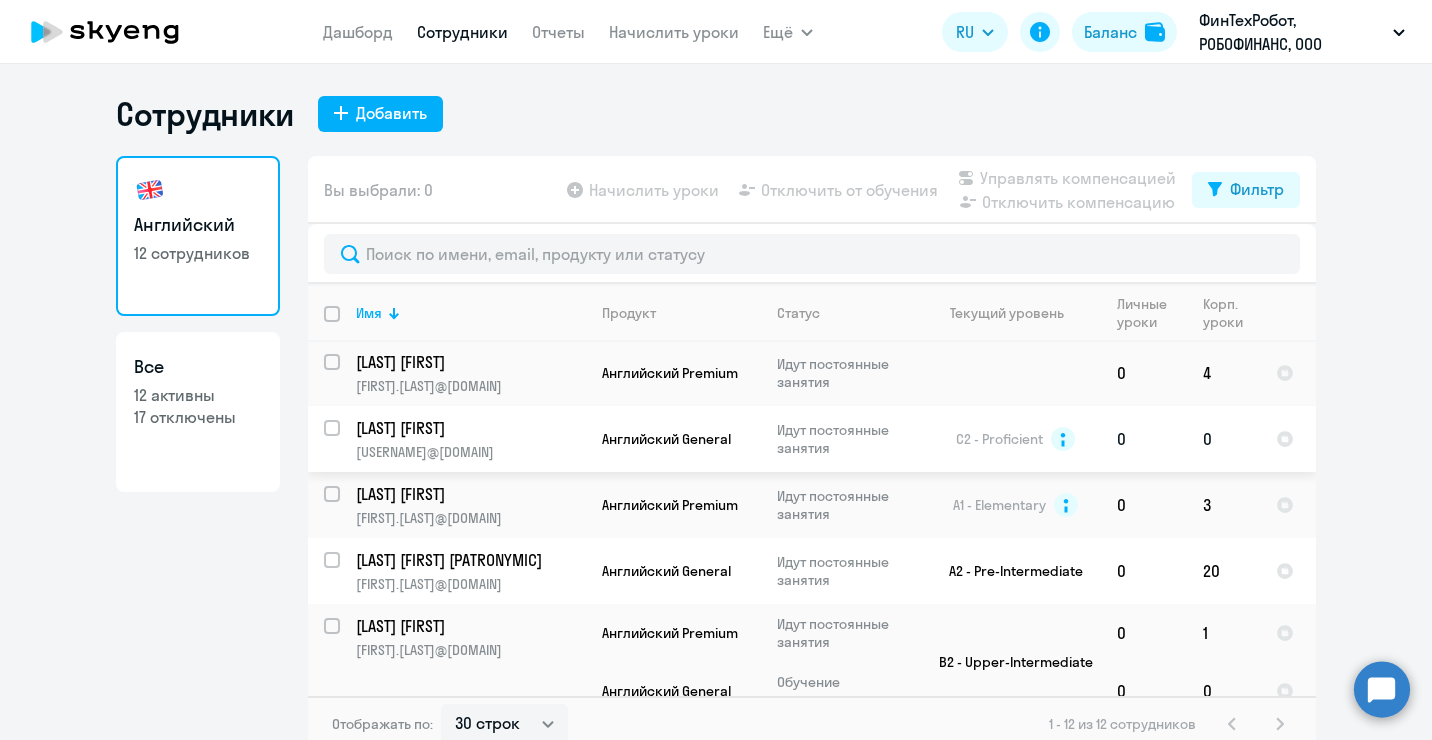 click at bounding box center [344, 440] 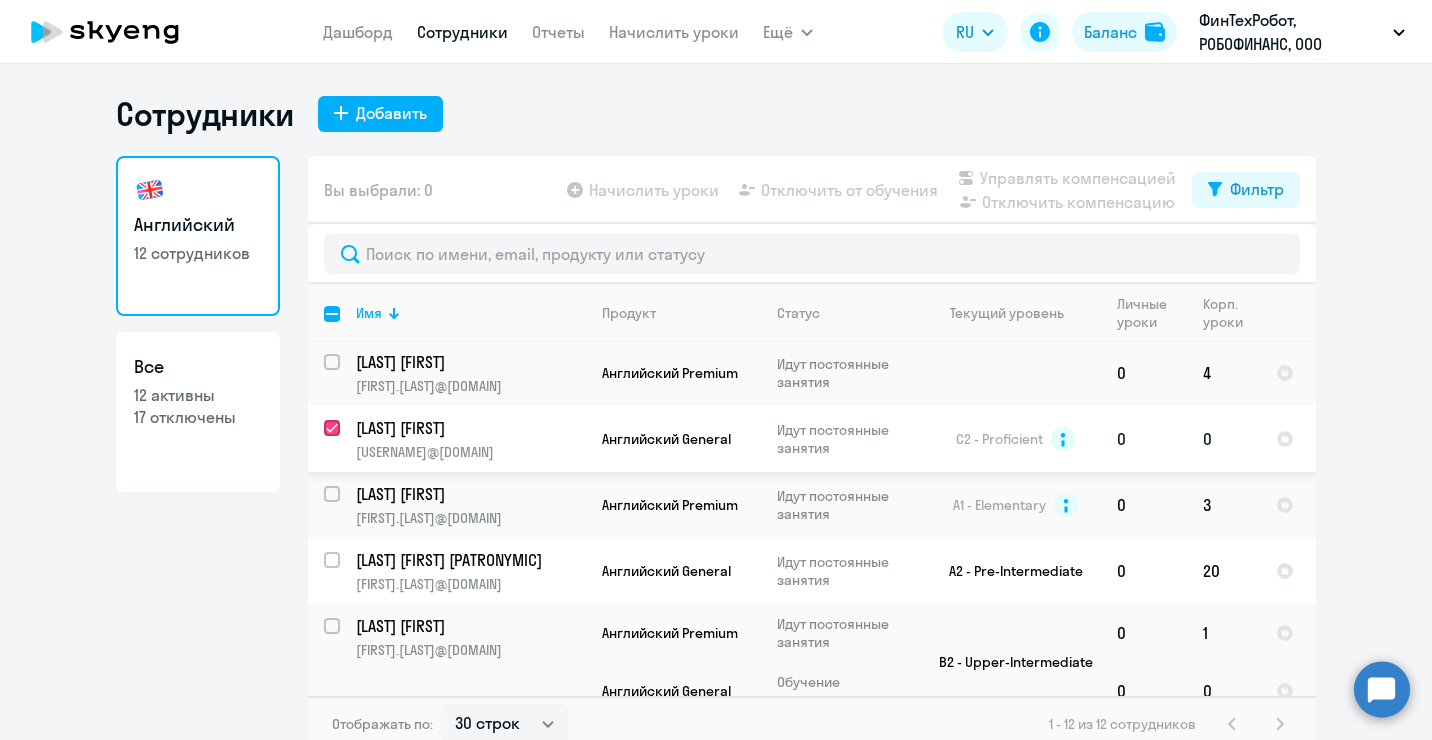 checkbox on "true" 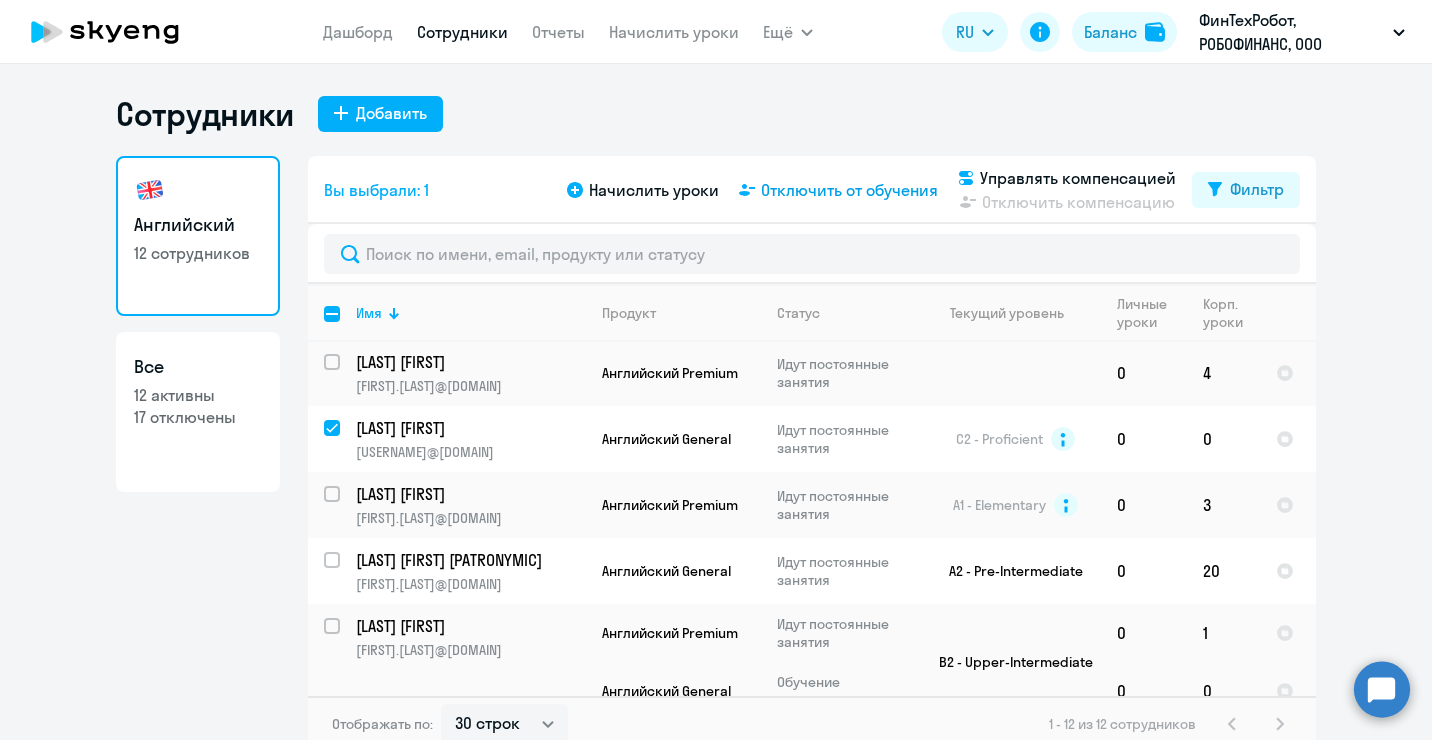 click on "Отключить от обучения" 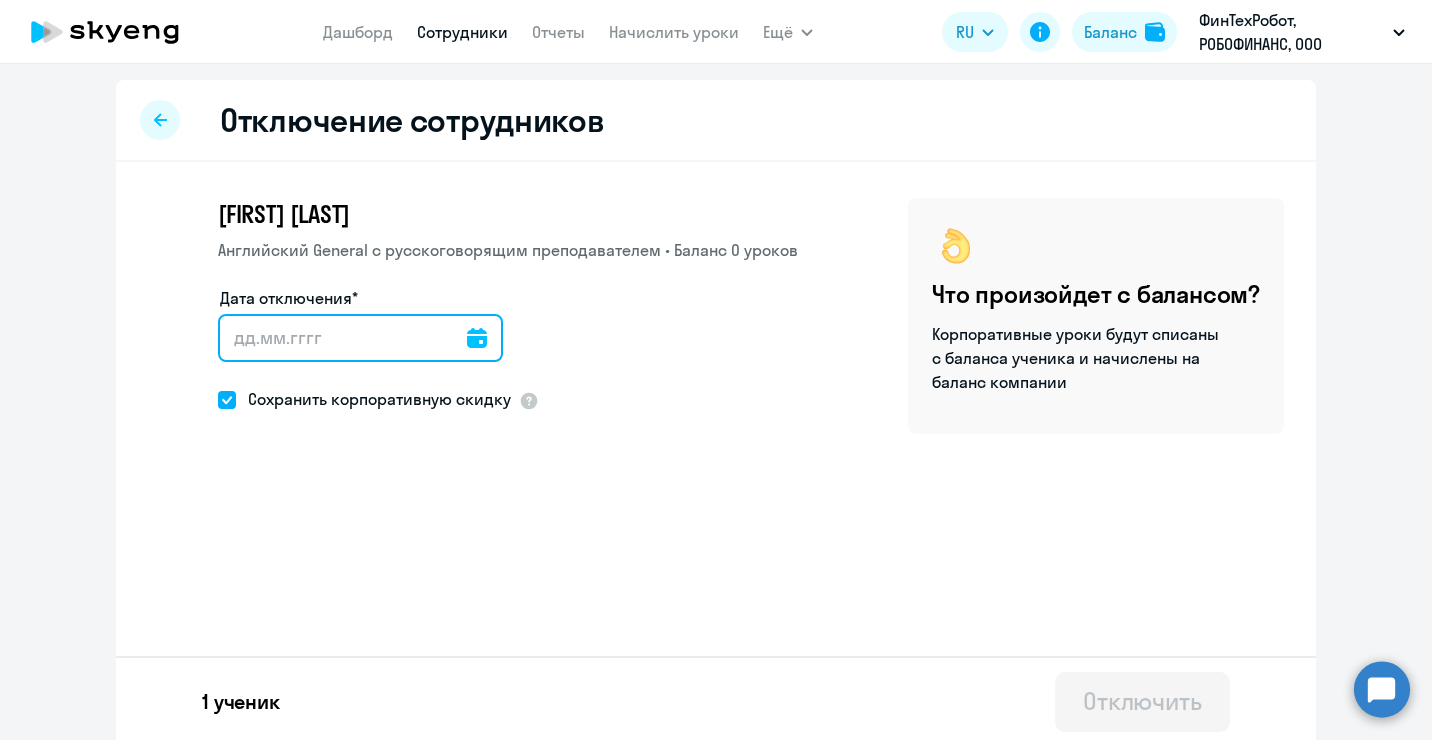 click on "Дата отключения*" at bounding box center [360, 338] 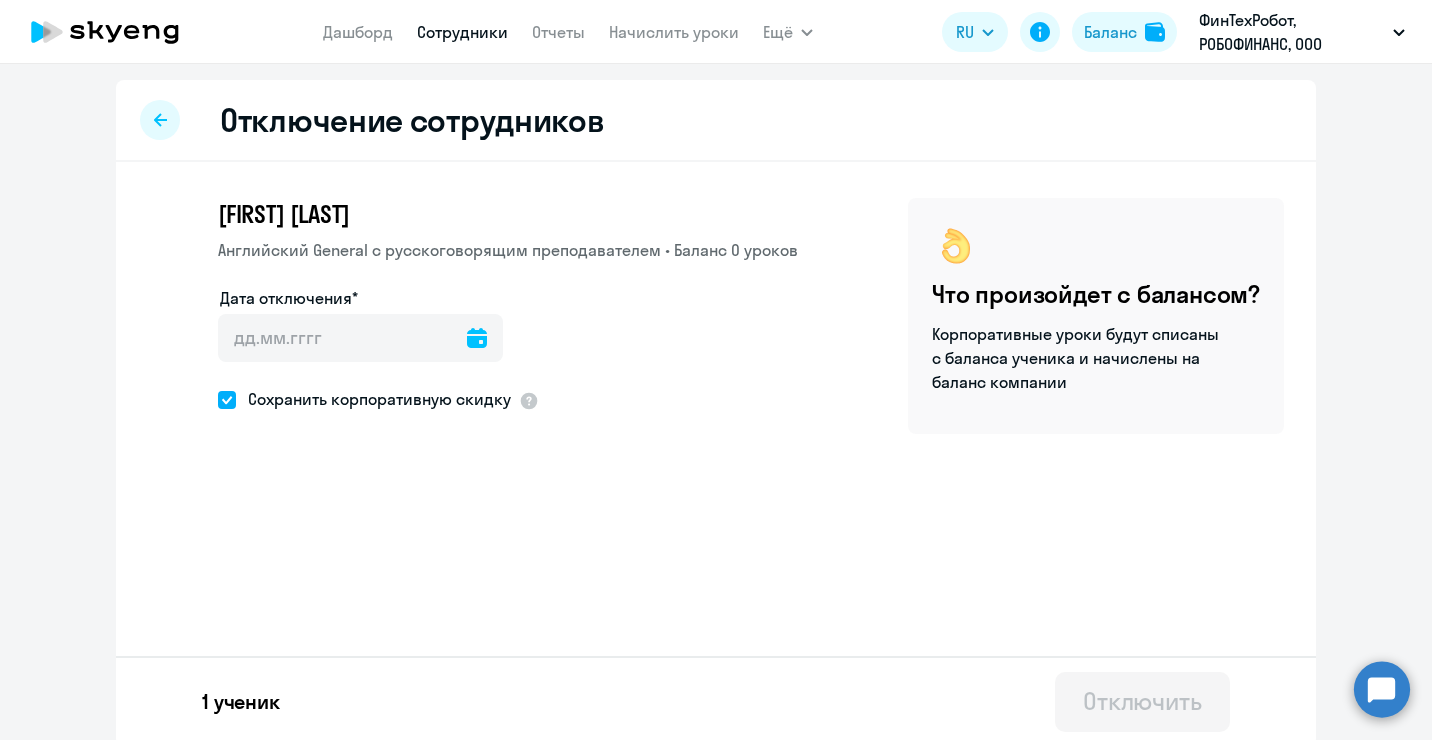 click 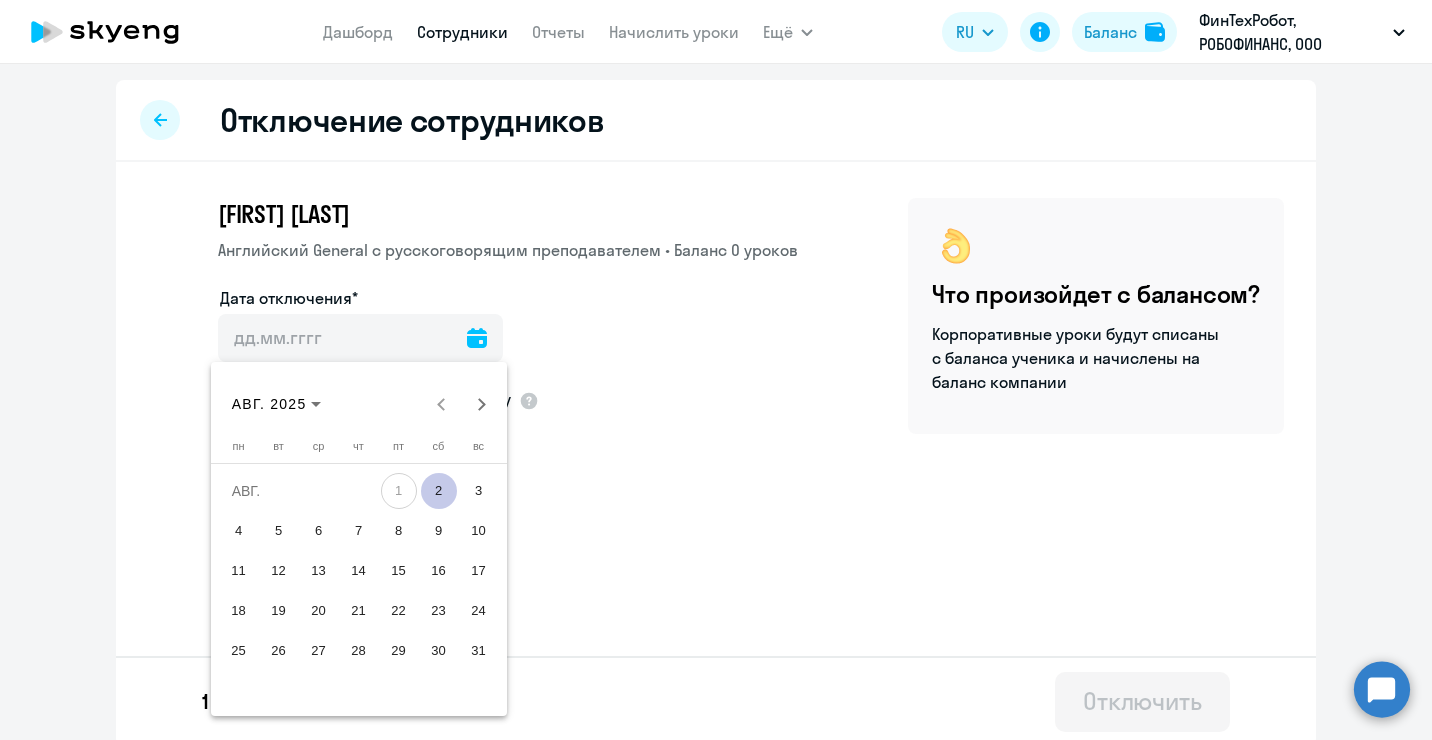click on "2" at bounding box center [439, 491] 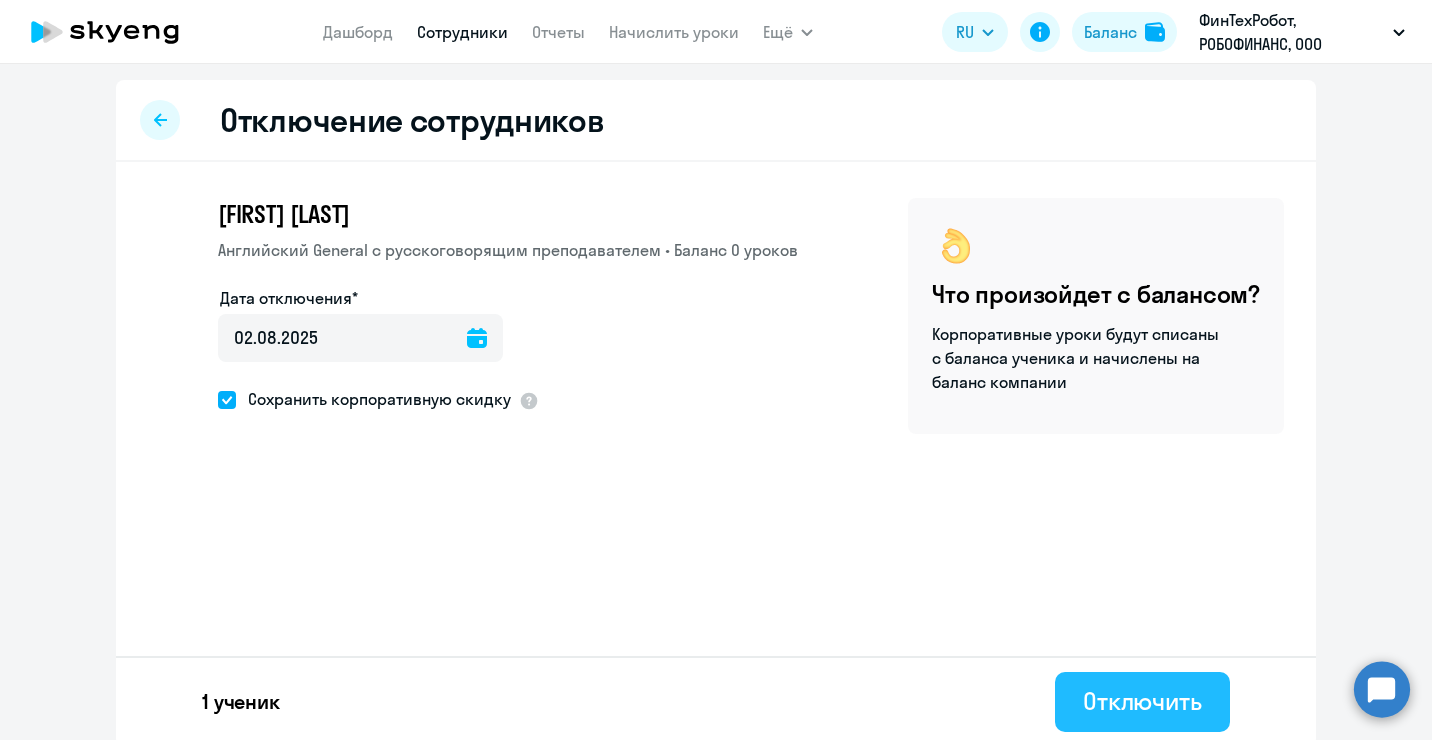 click on "Отключить" 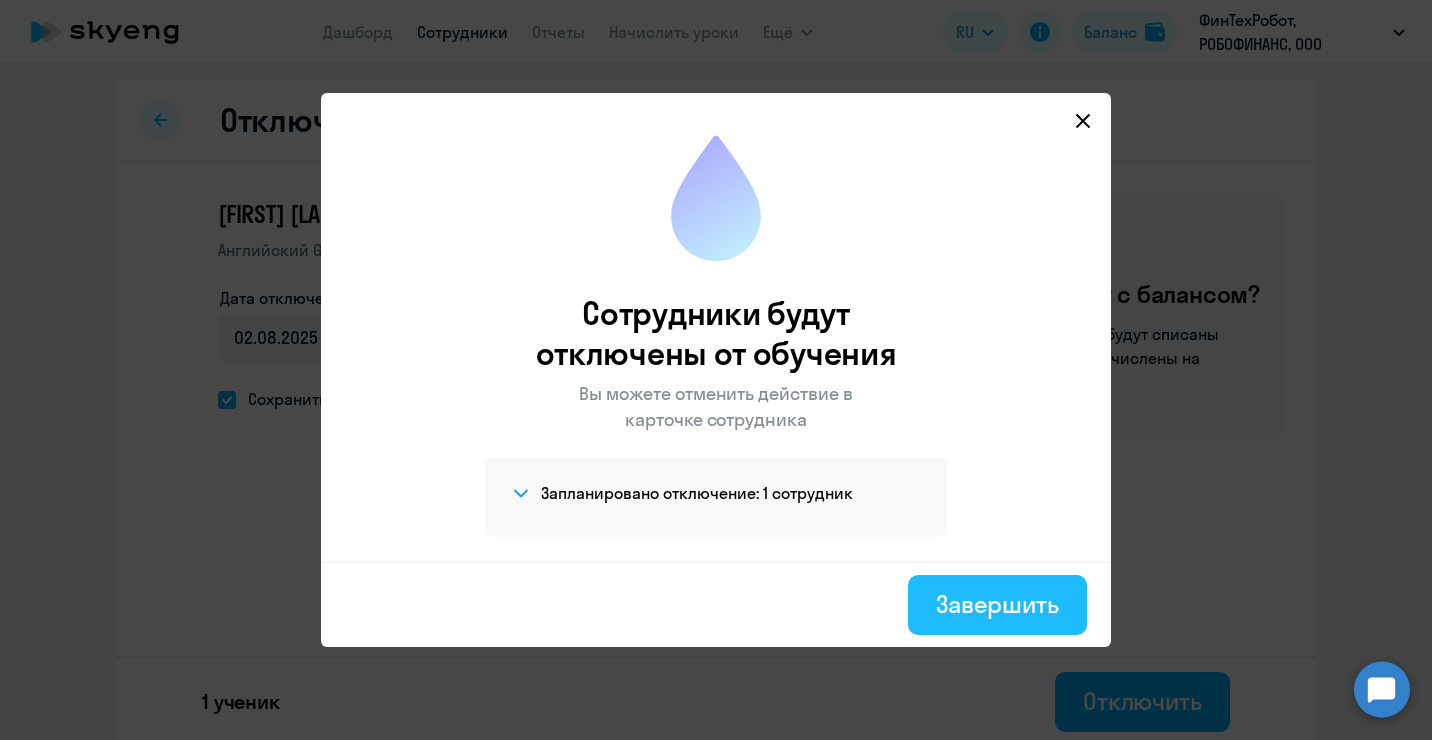click on "Завершить" at bounding box center (997, 604) 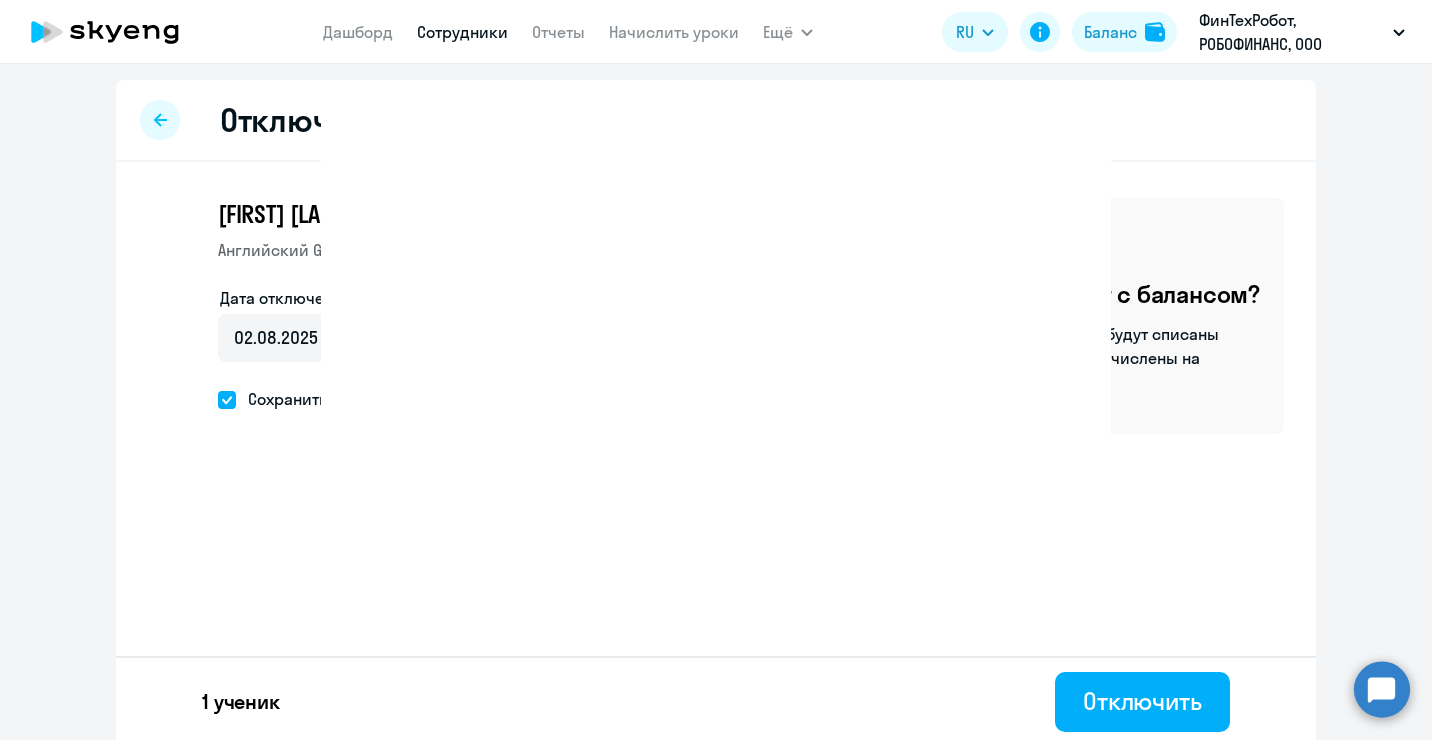 select on "30" 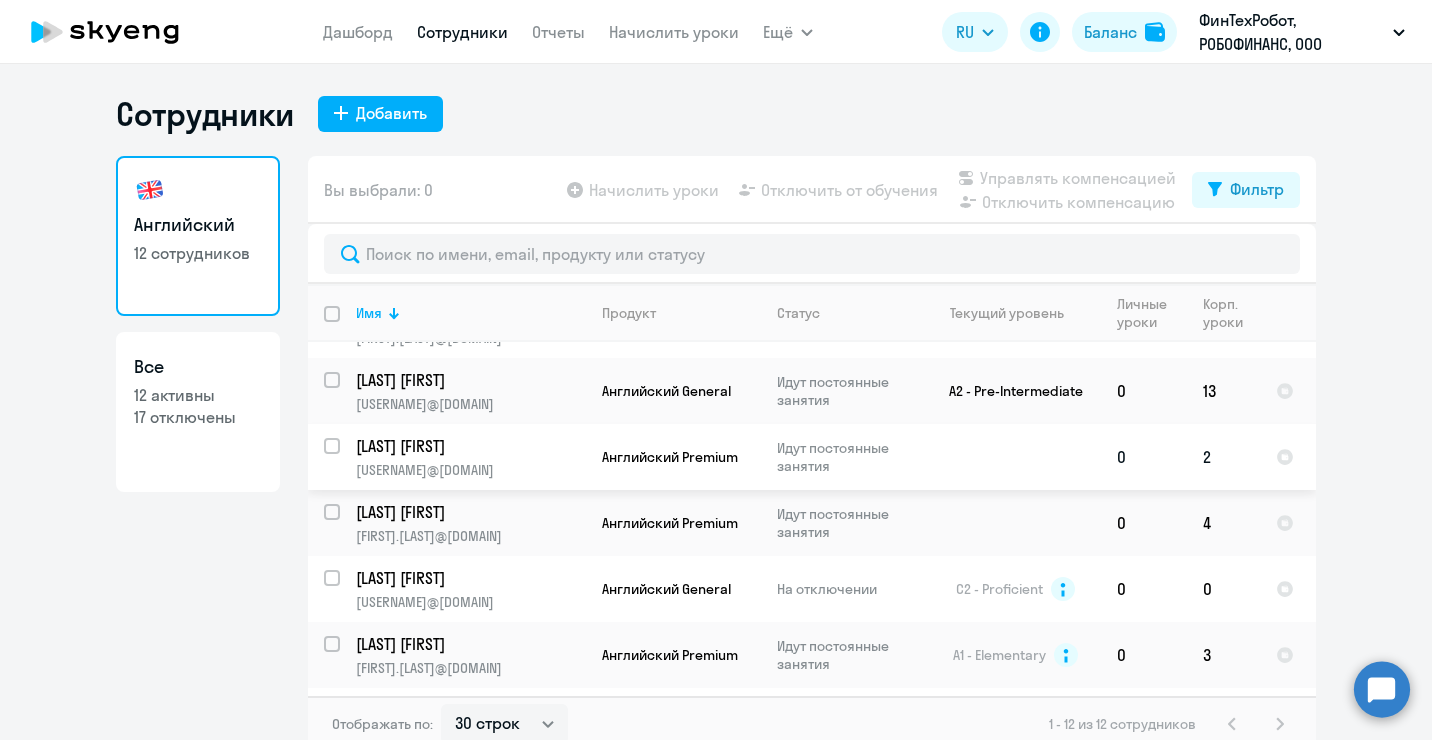 scroll, scrollTop: 100, scrollLeft: 0, axis: vertical 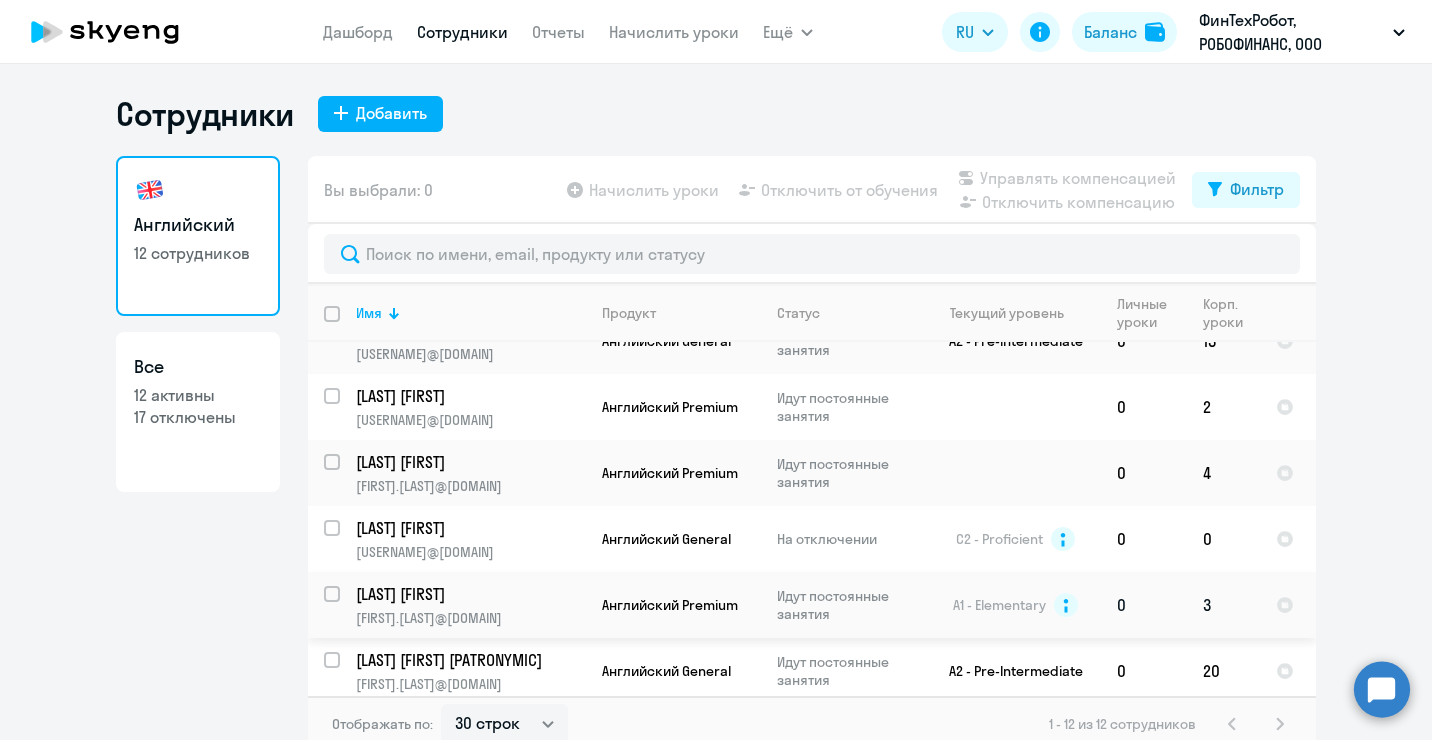 click on "[LAST] [FIRST]" 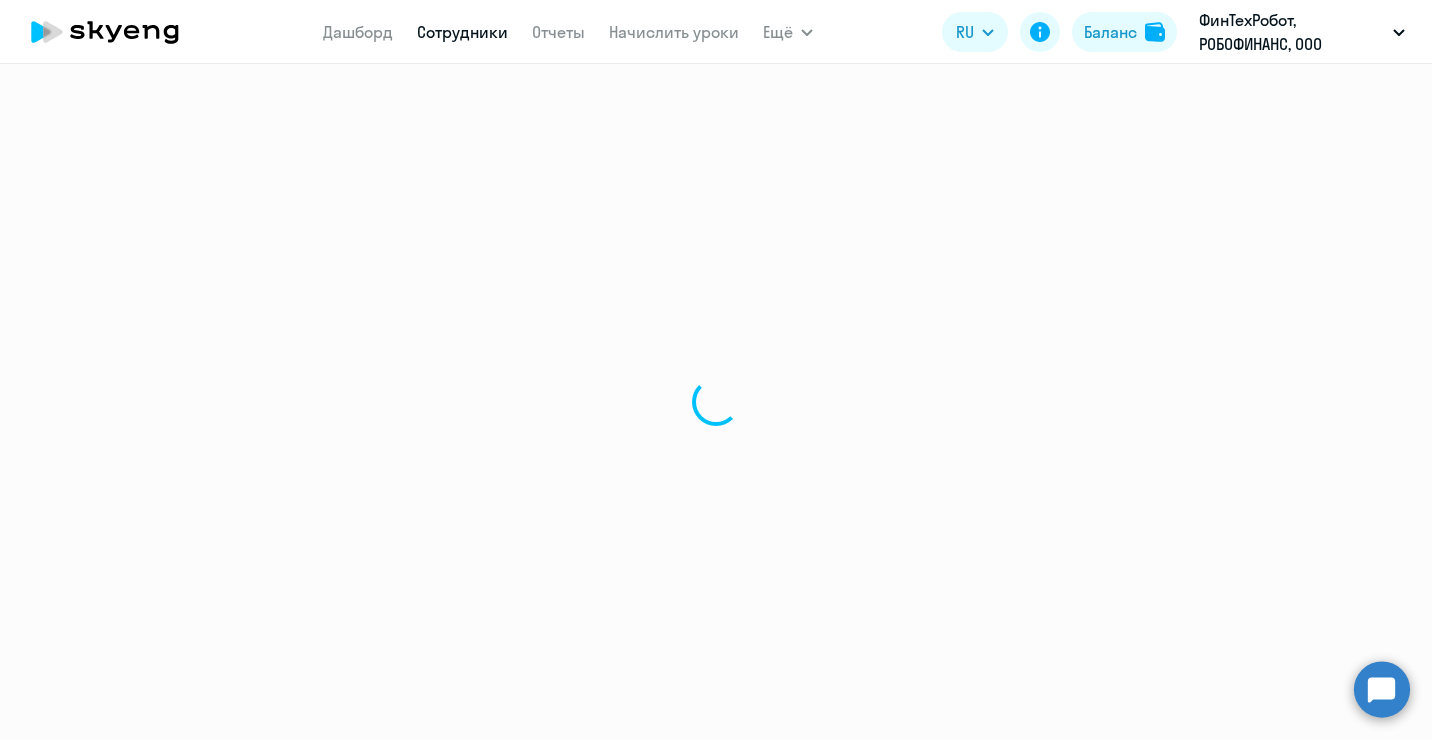select on "english" 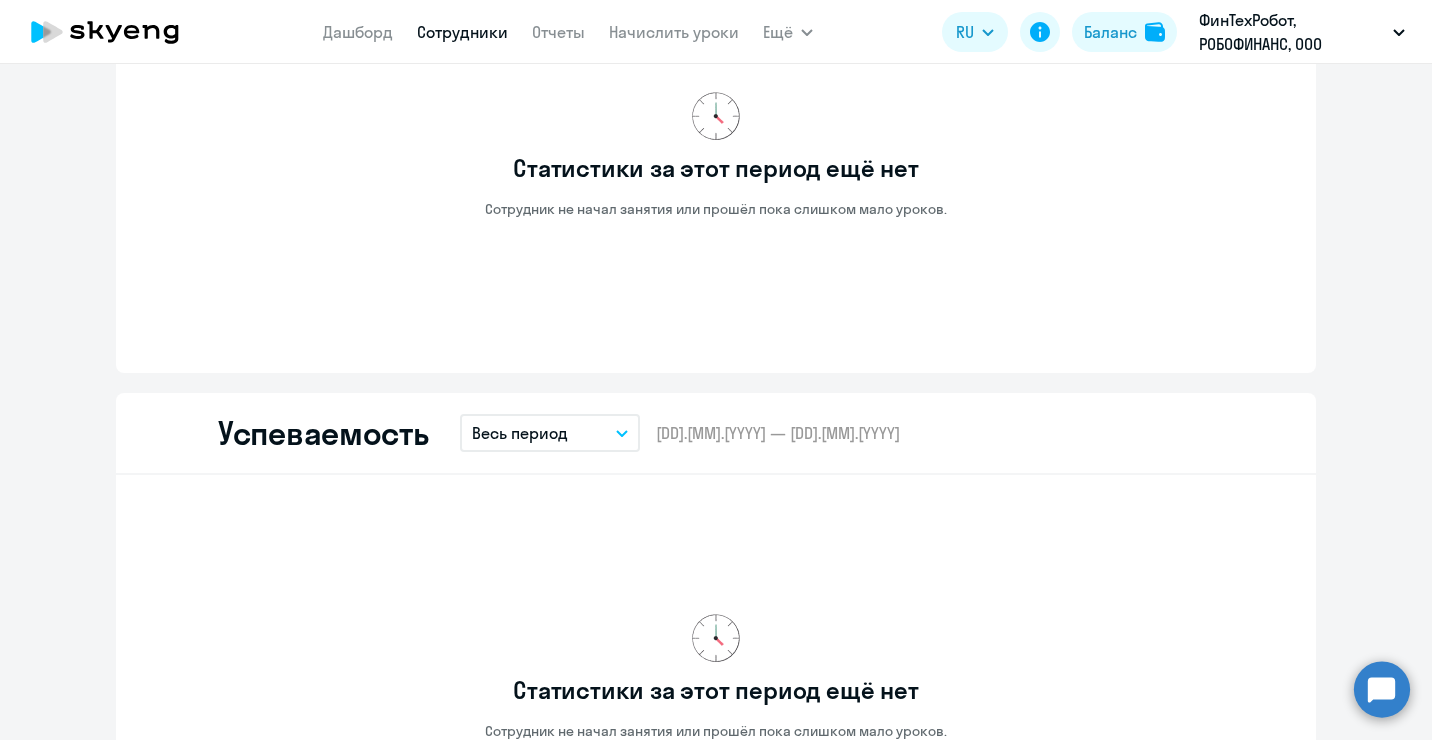 scroll, scrollTop: 1300, scrollLeft: 0, axis: vertical 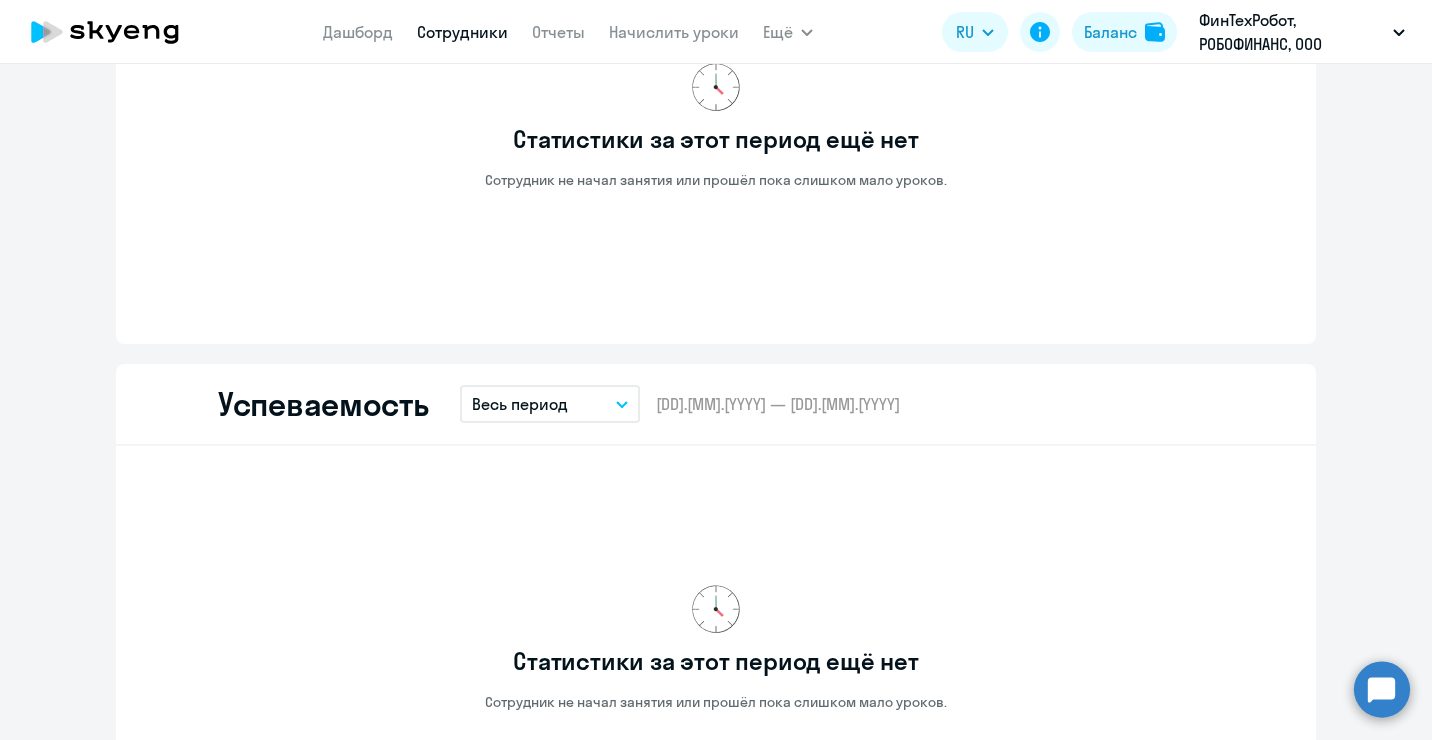 click on "Весь период" at bounding box center [520, 404] 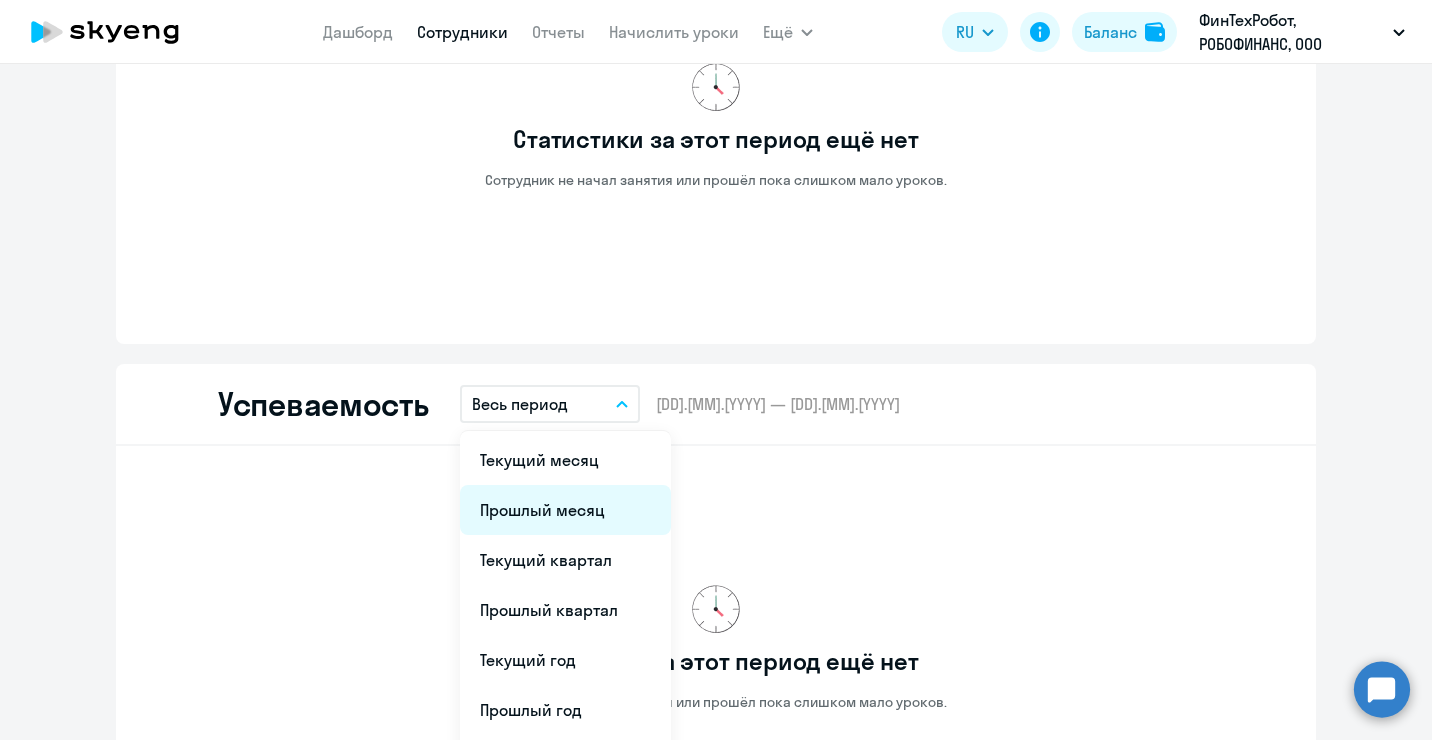 drag, startPoint x: 535, startPoint y: 497, endPoint x: 545, endPoint y: 498, distance: 10.049875 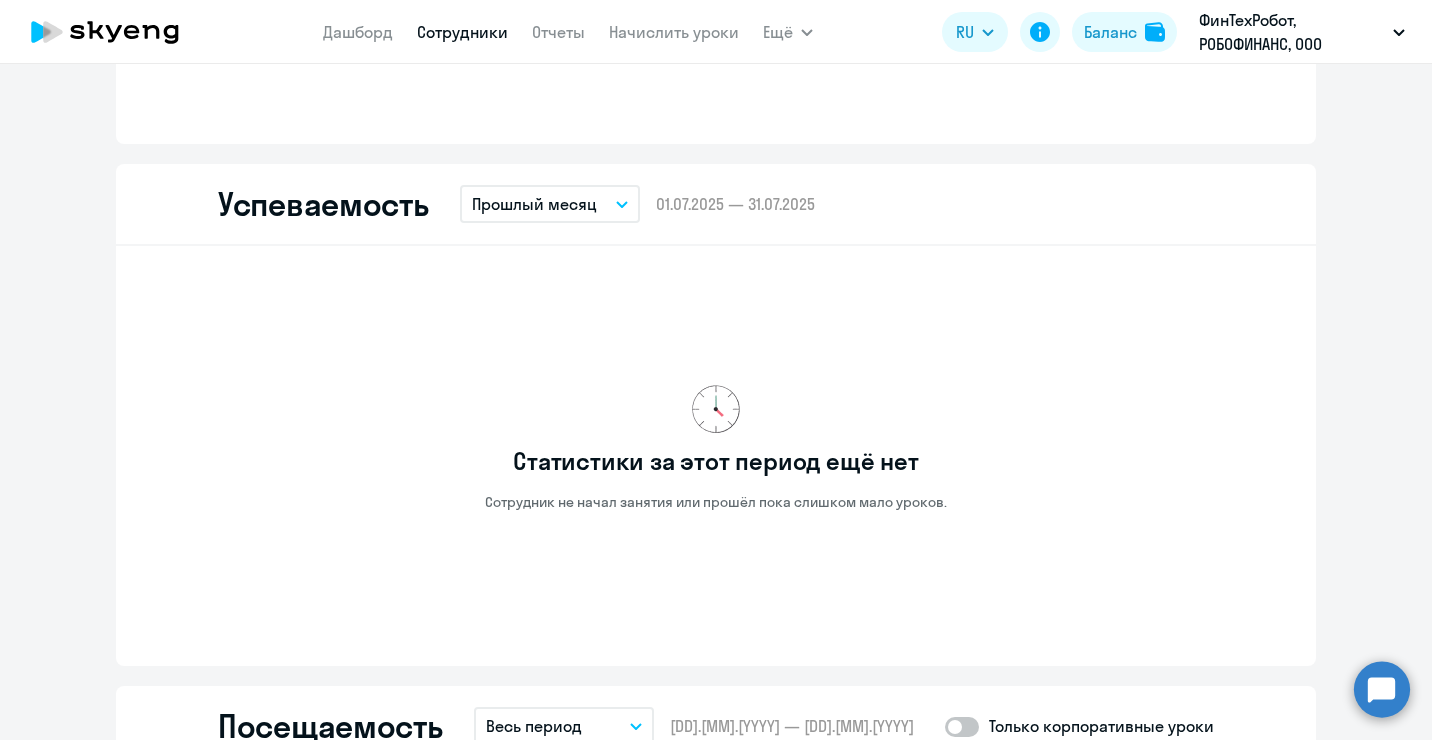 scroll, scrollTop: 1700, scrollLeft: 0, axis: vertical 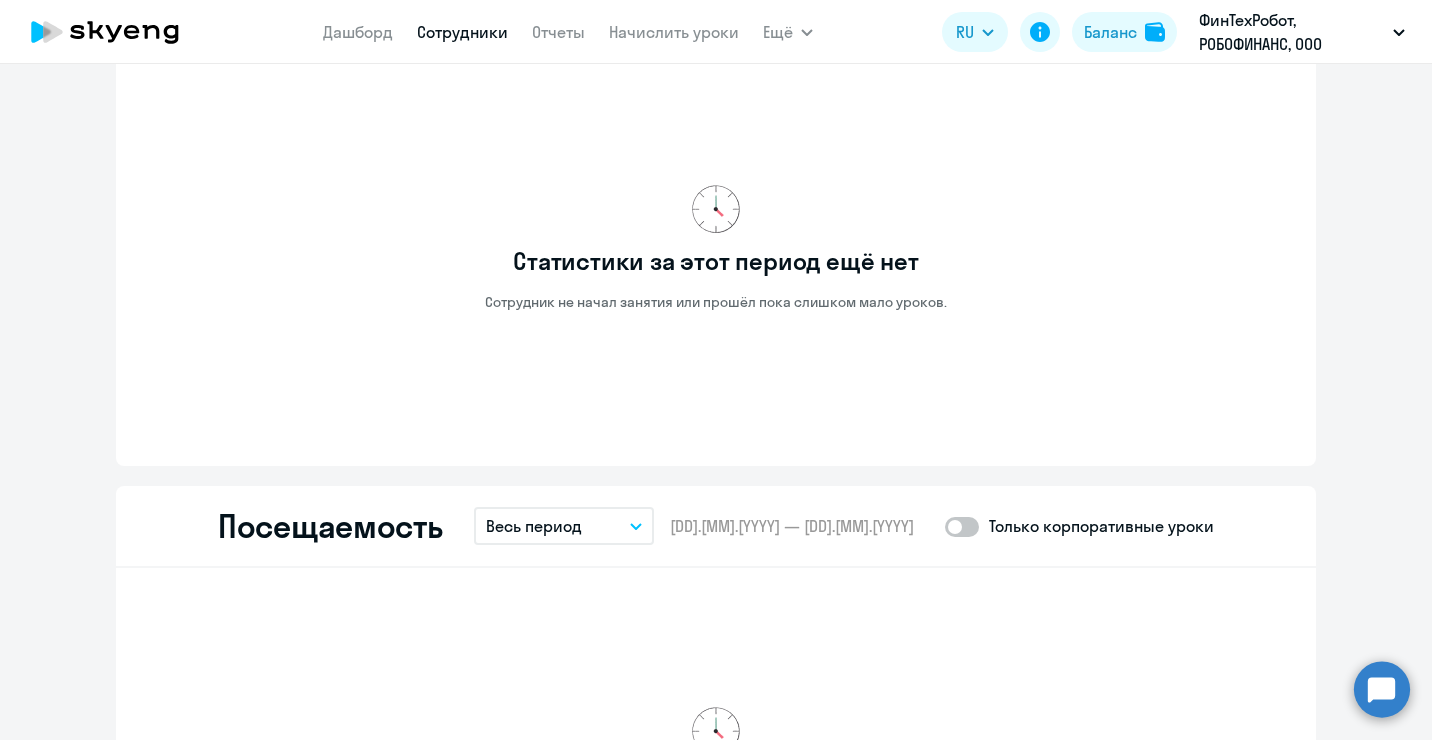 click on "Весь период" at bounding box center (534, 526) 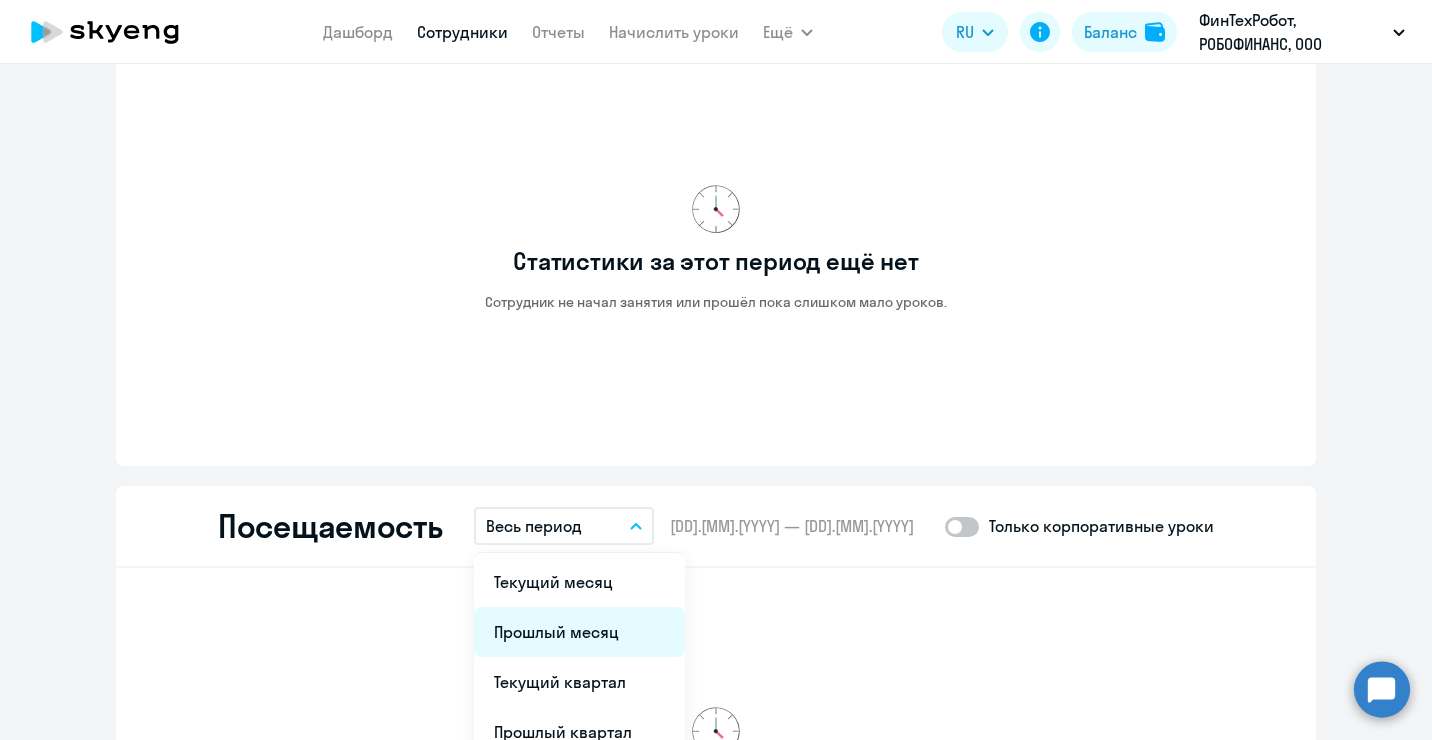 click on "Прошлый месяц" at bounding box center [579, 632] 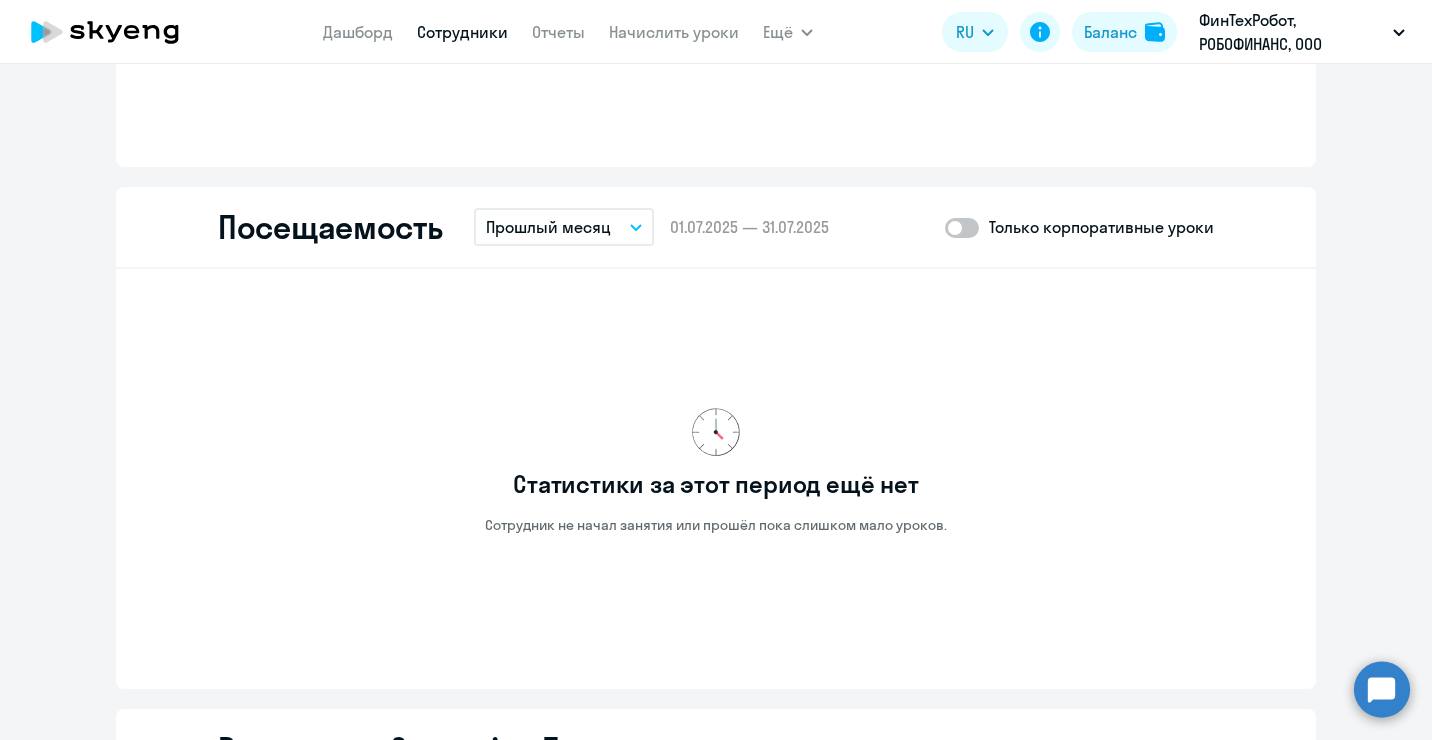 scroll, scrollTop: 2000, scrollLeft: 0, axis: vertical 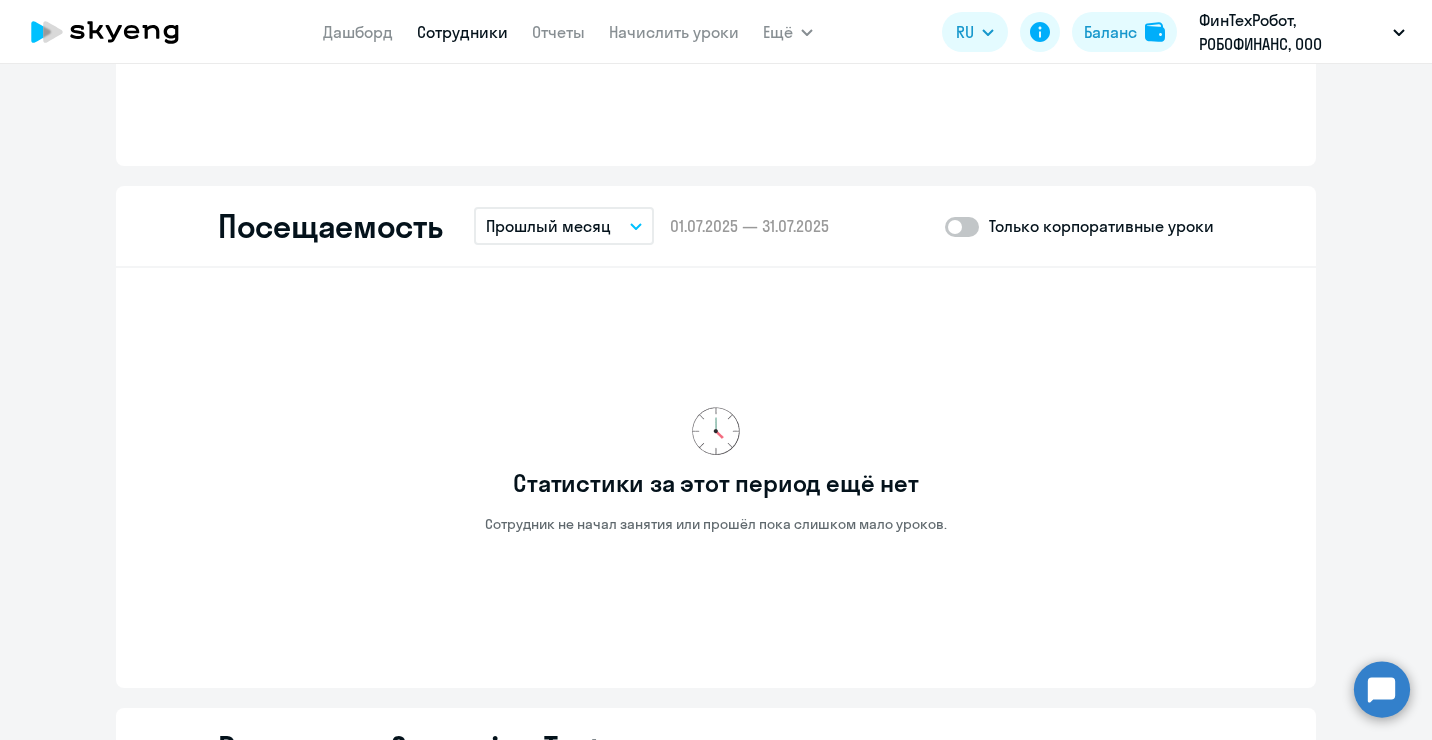 click 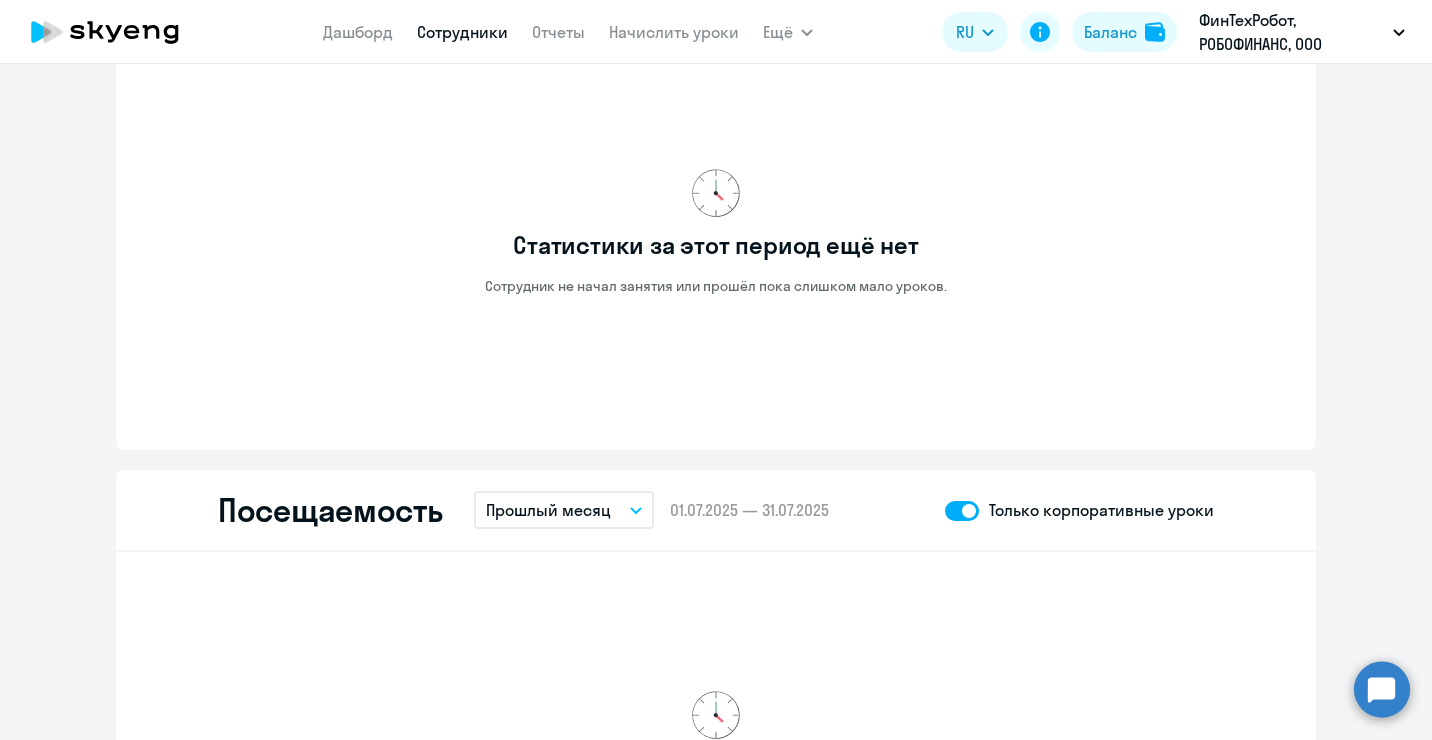 scroll, scrollTop: 1916, scrollLeft: 0, axis: vertical 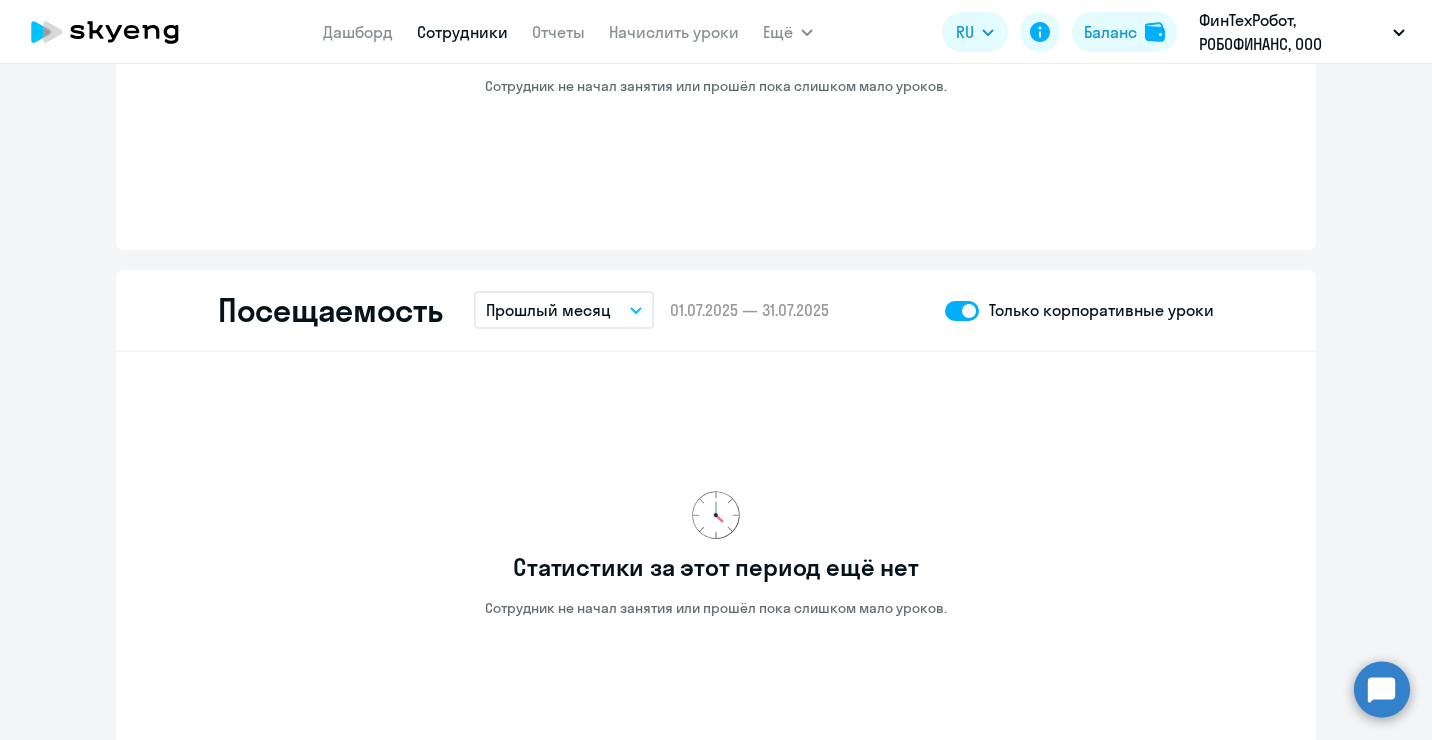 click on "Прошлый месяц" at bounding box center [548, 310] 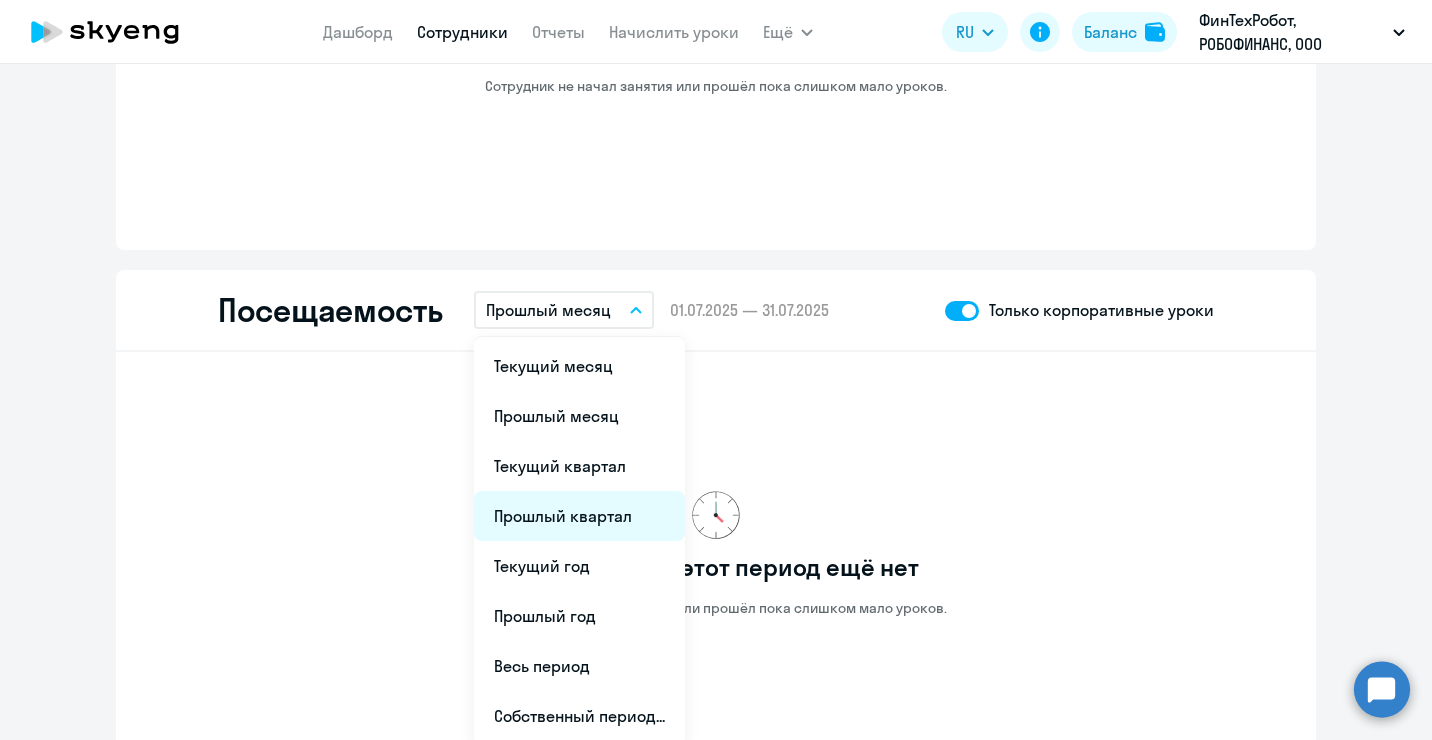 click on "Прошлый квартал" at bounding box center [579, 516] 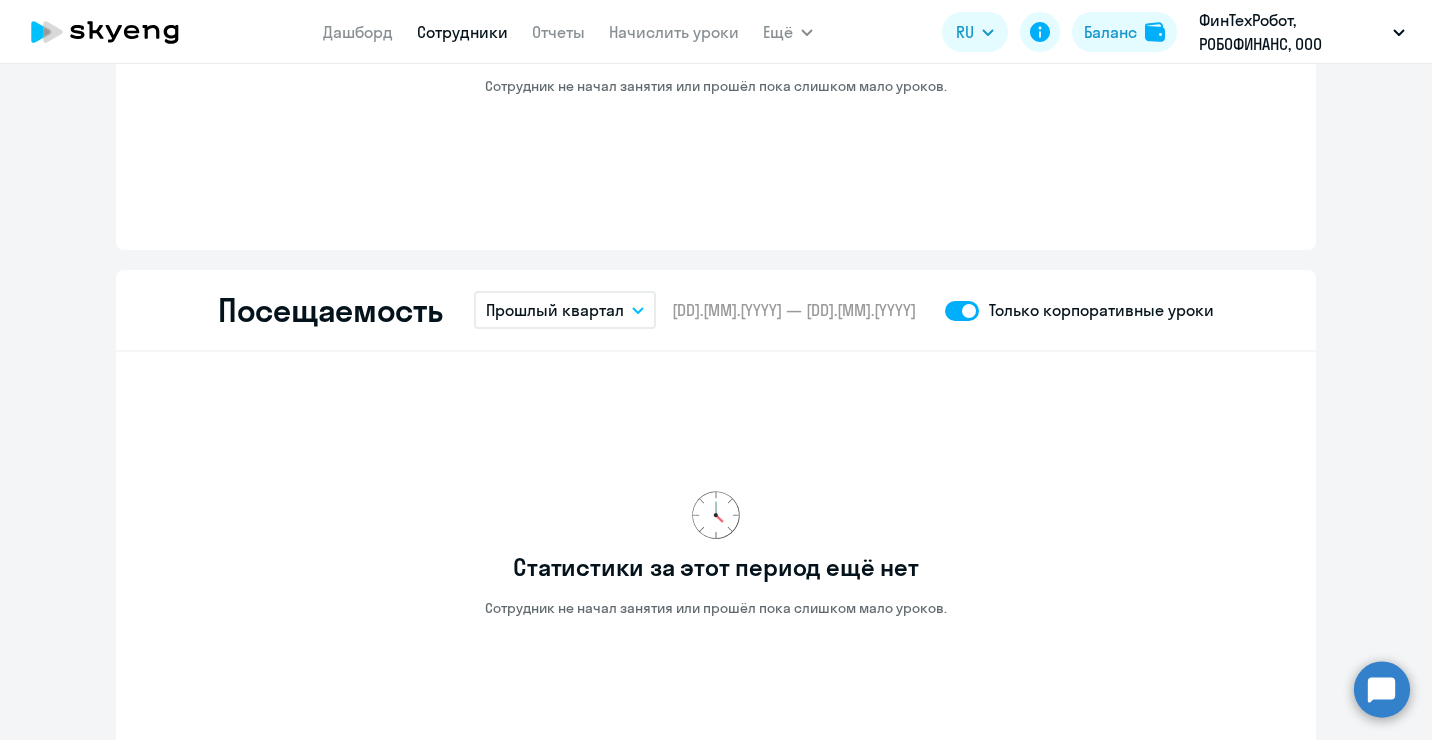 click on "Только корпоративные уроки" 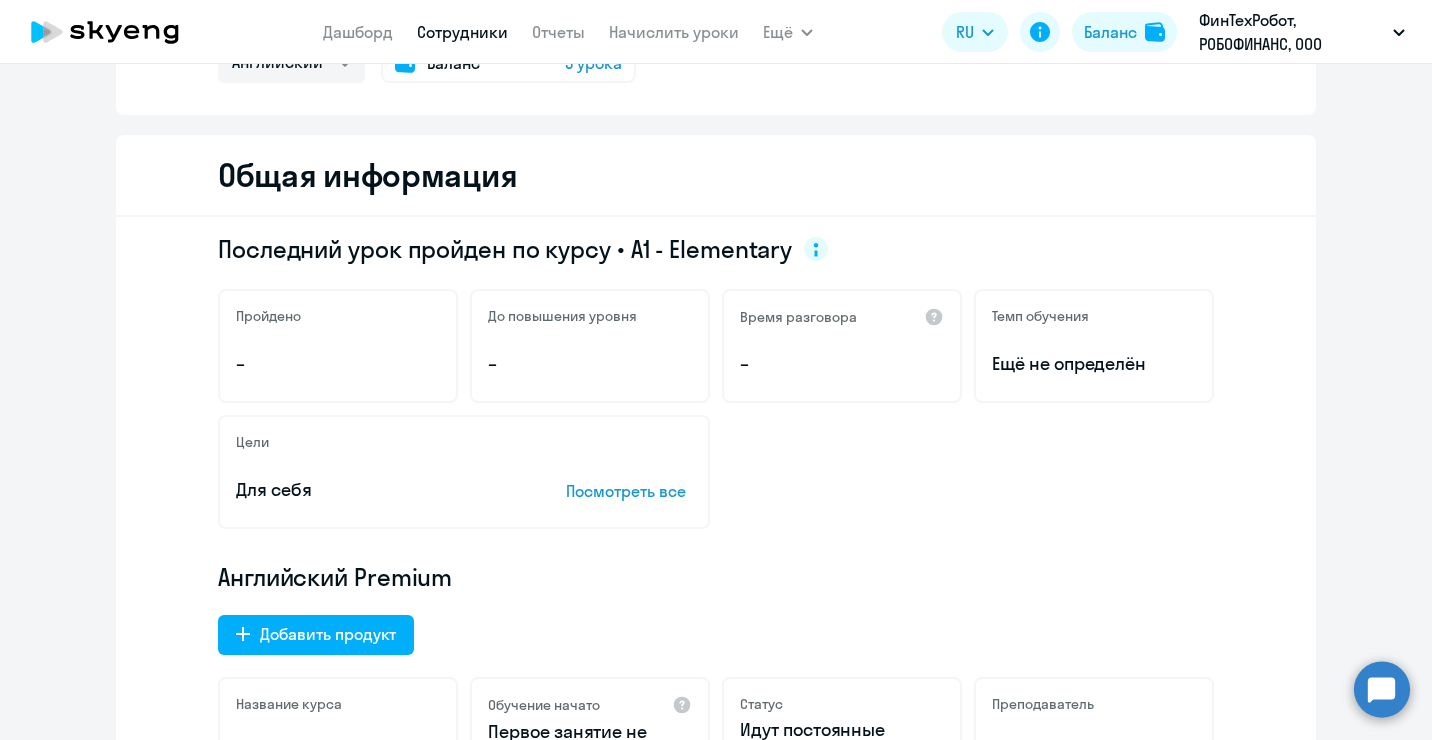 scroll, scrollTop: 0, scrollLeft: 0, axis: both 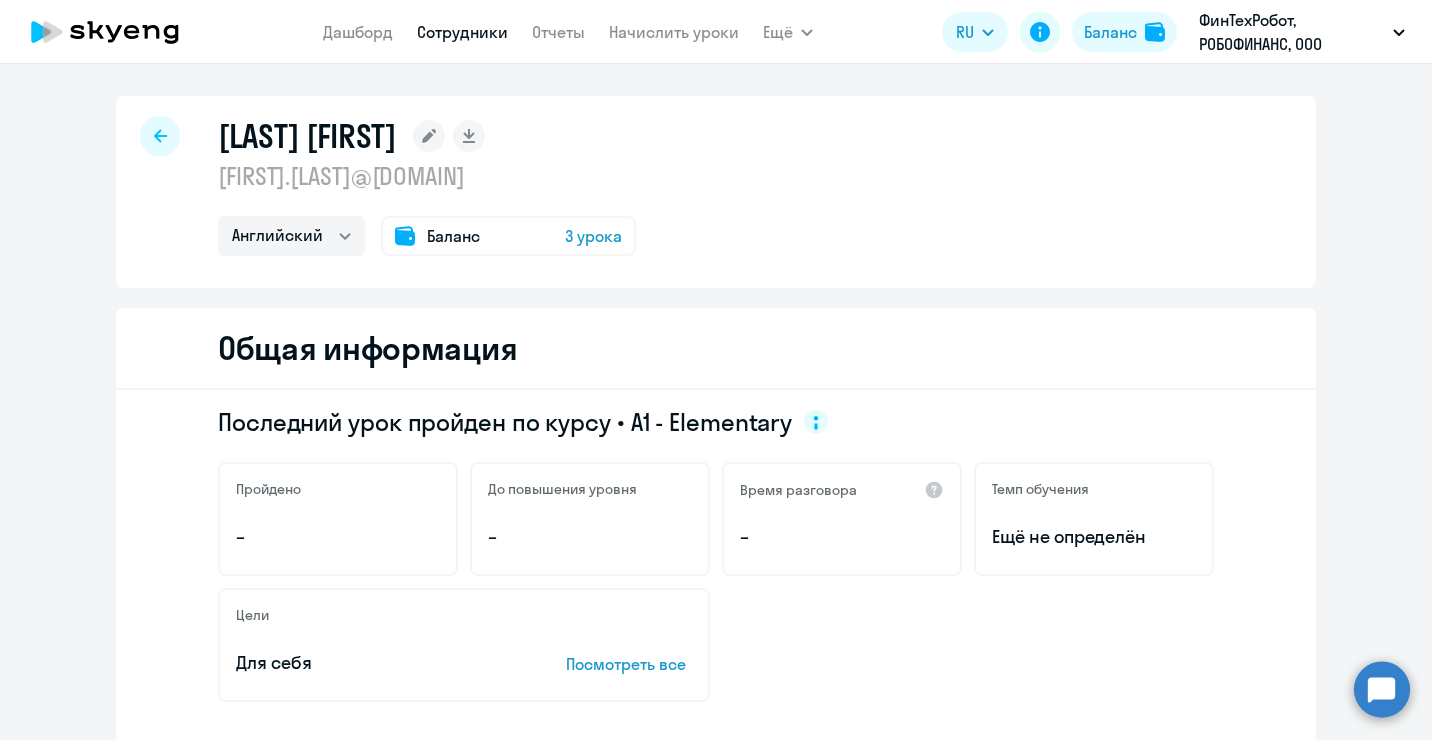 click 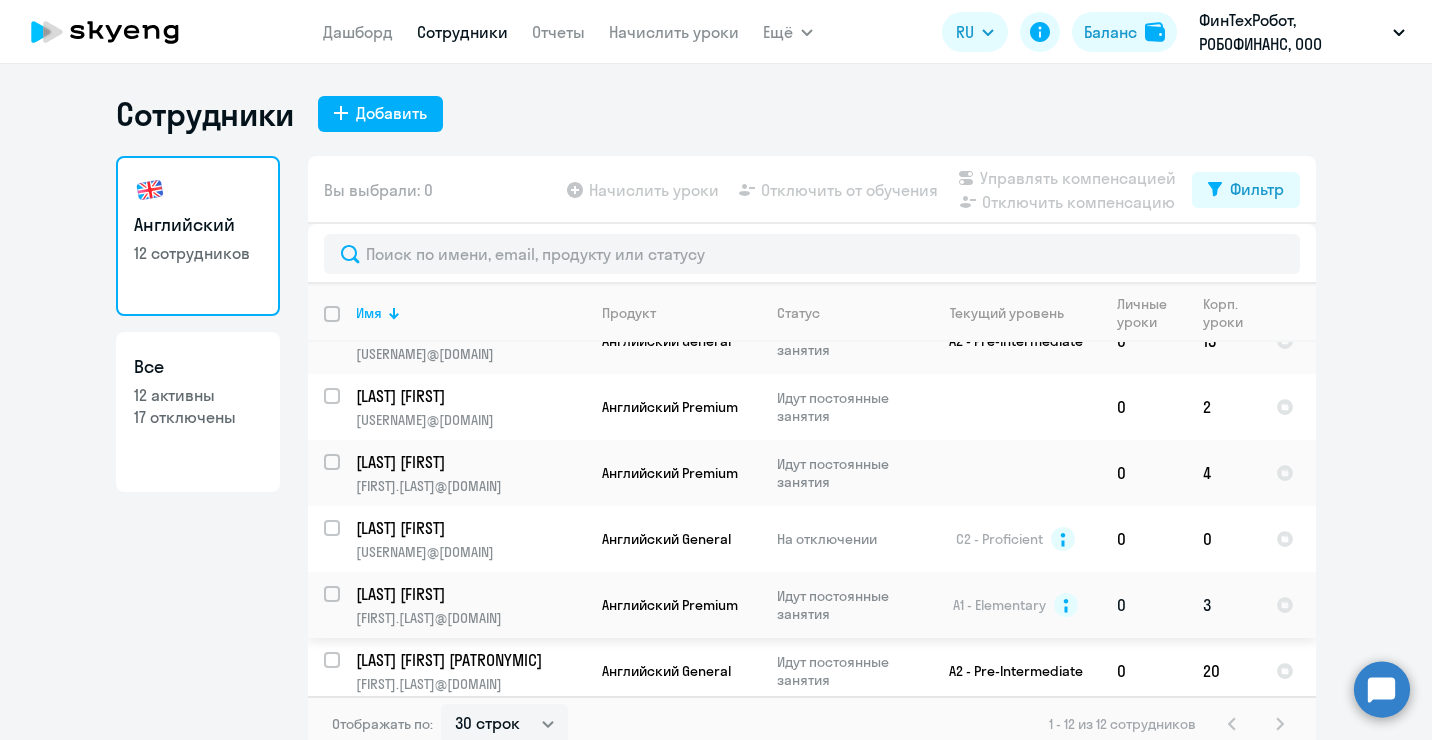 scroll, scrollTop: 200, scrollLeft: 0, axis: vertical 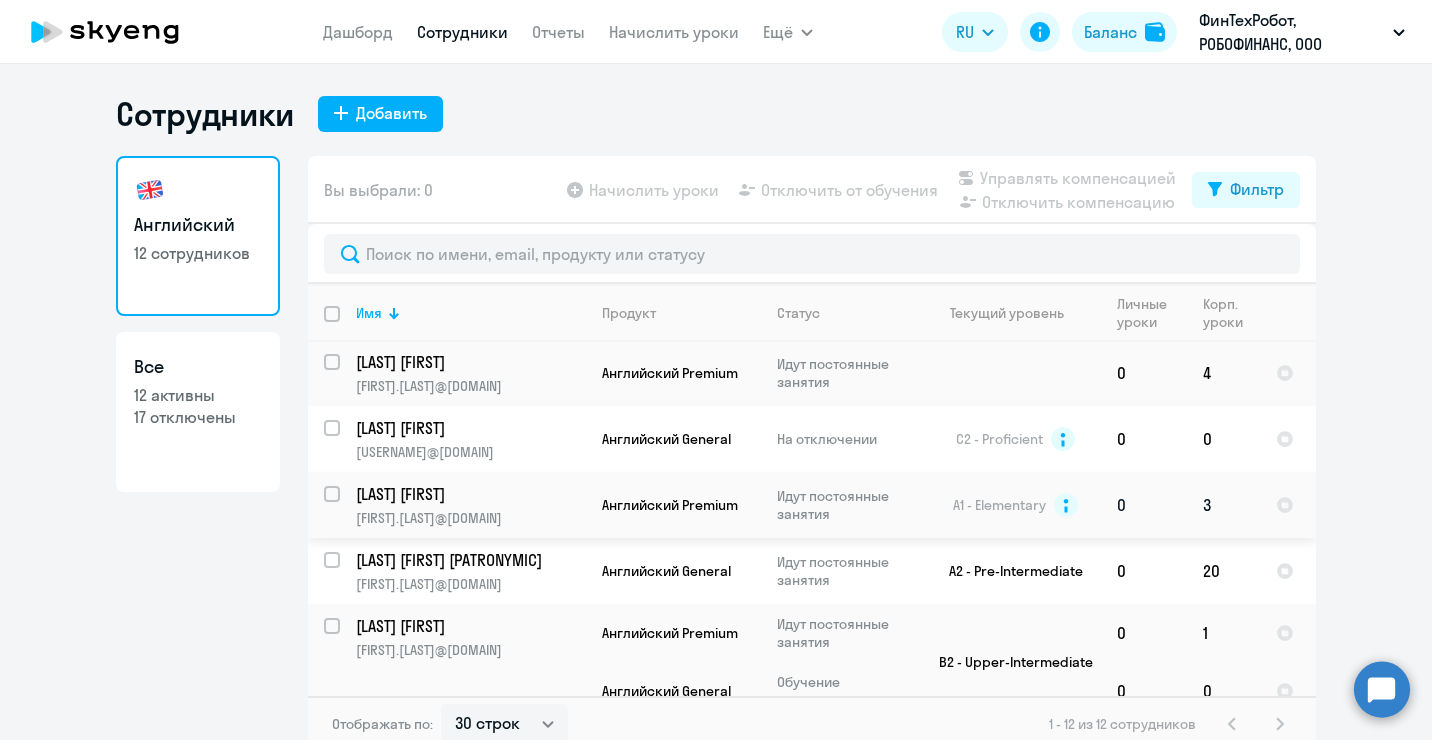 click on "[LAST] [FIRST]" 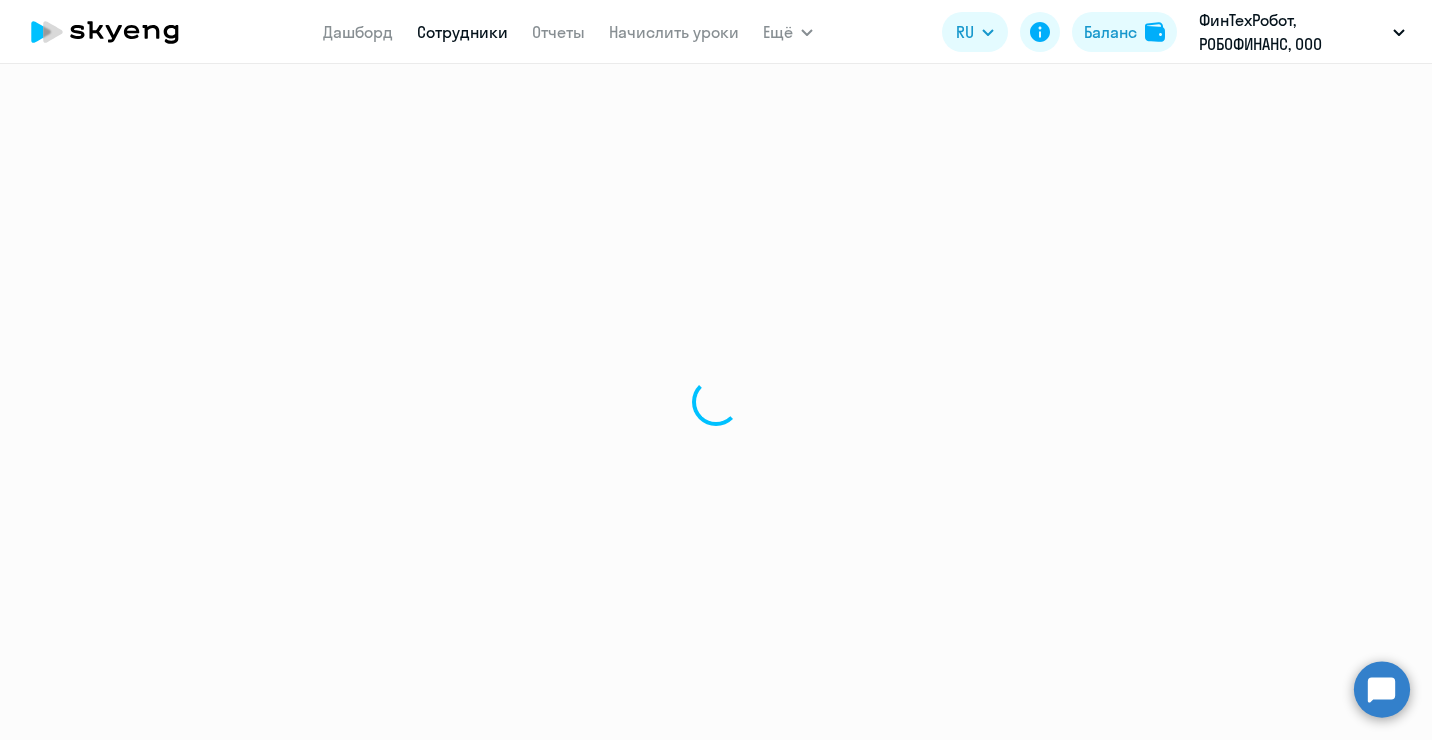 select on "english" 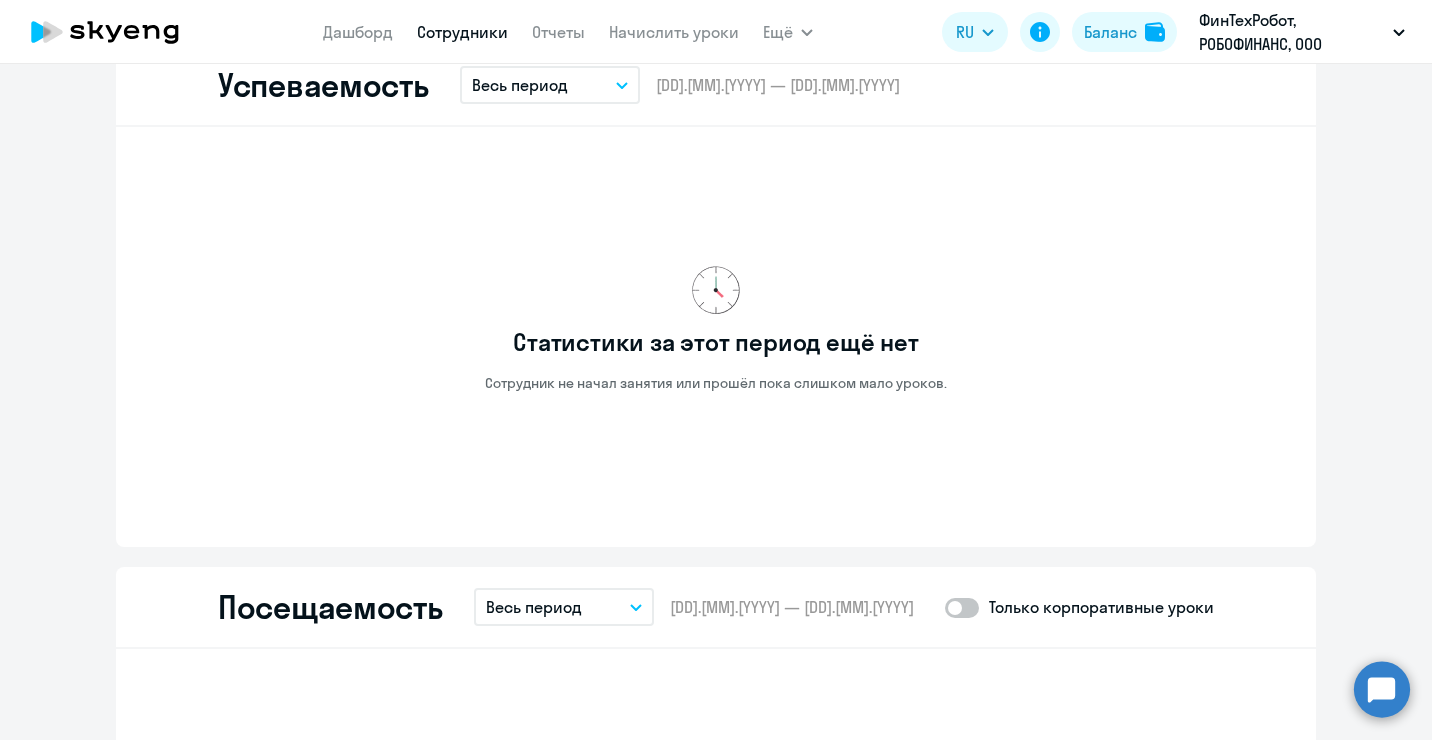 scroll, scrollTop: 1800, scrollLeft: 0, axis: vertical 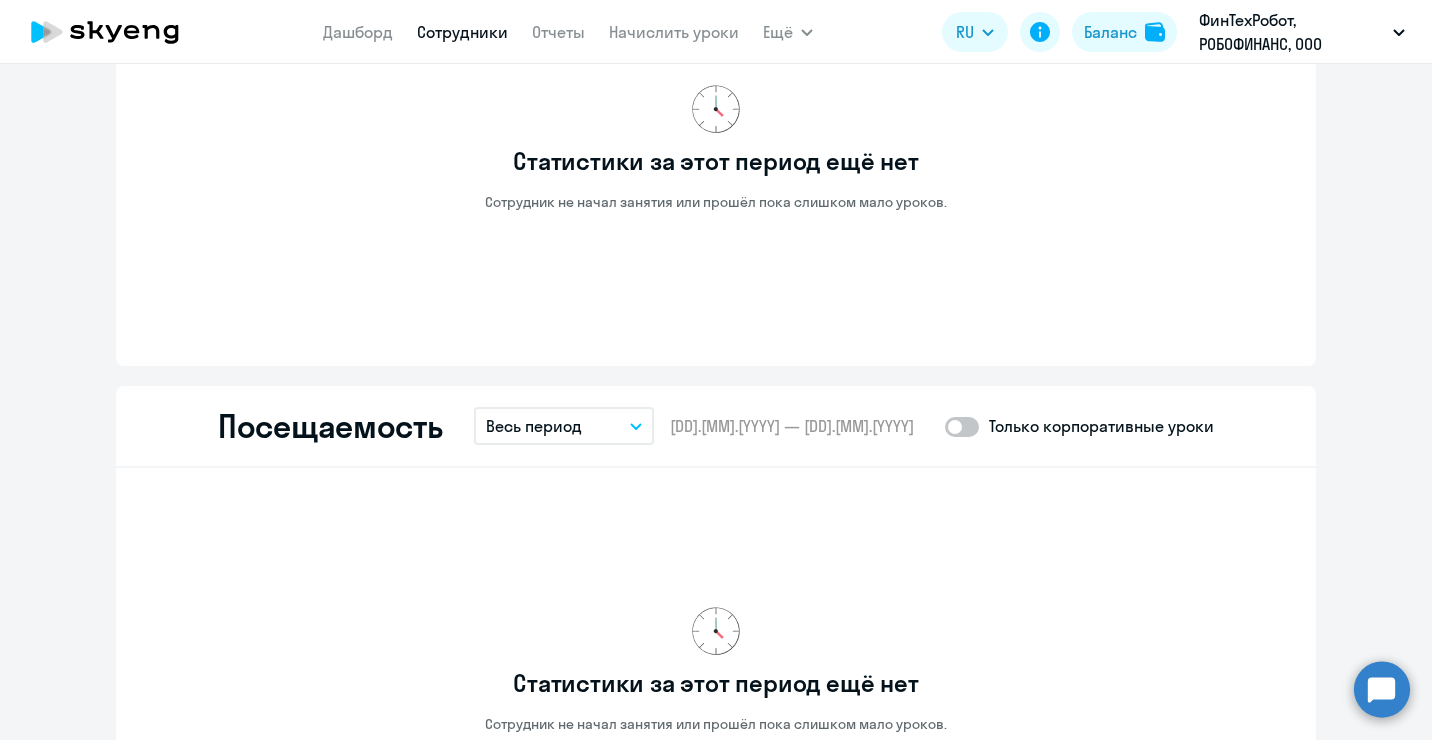 click on "Весь период" at bounding box center (534, 426) 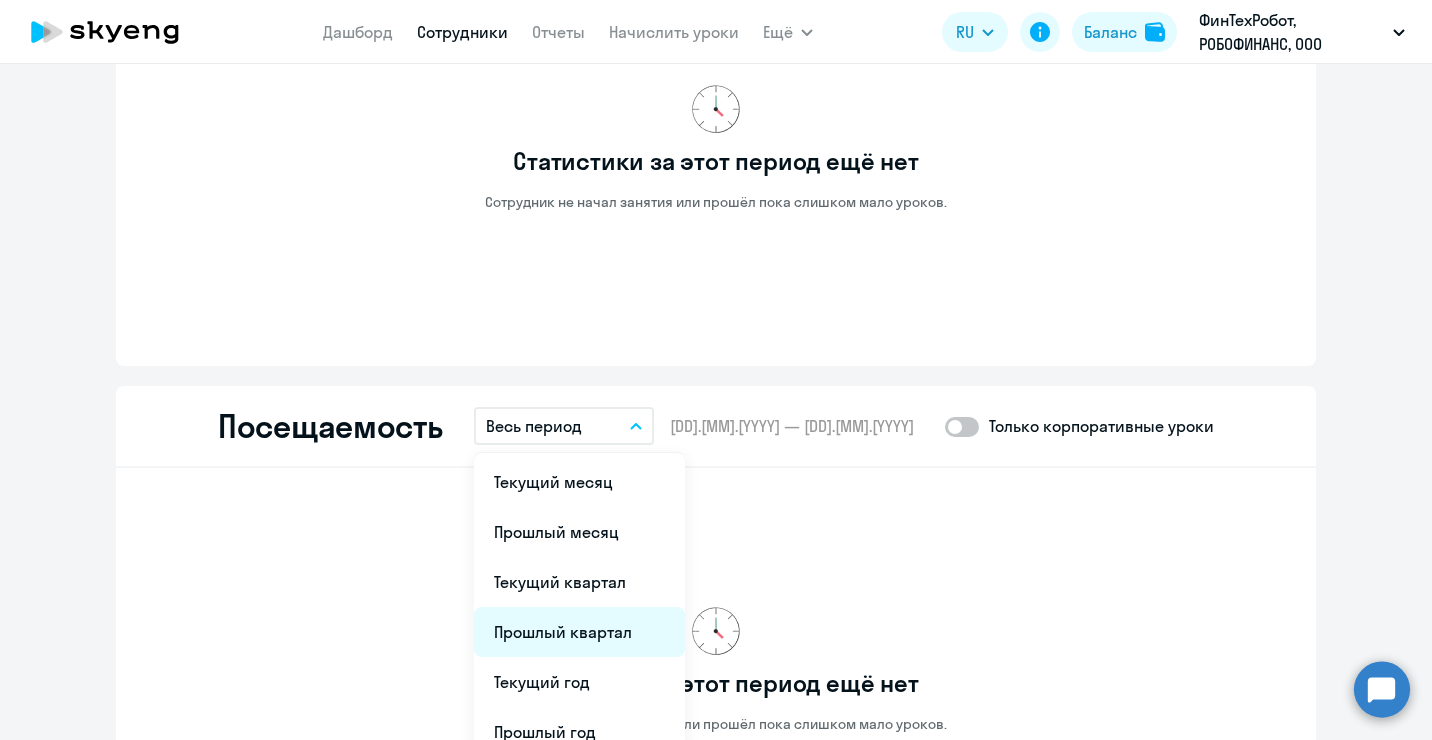 click on "Прошлый квартал" at bounding box center (579, 632) 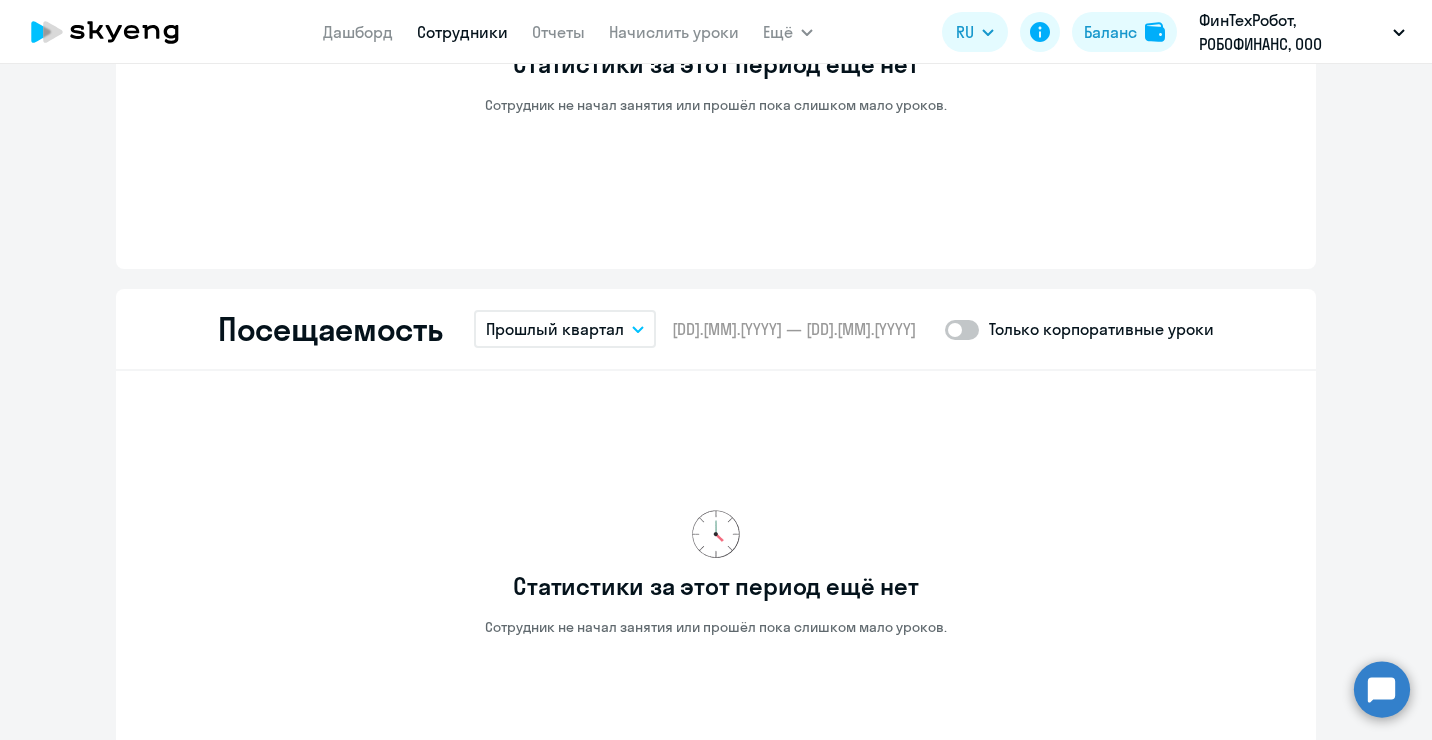 scroll, scrollTop: 1900, scrollLeft: 0, axis: vertical 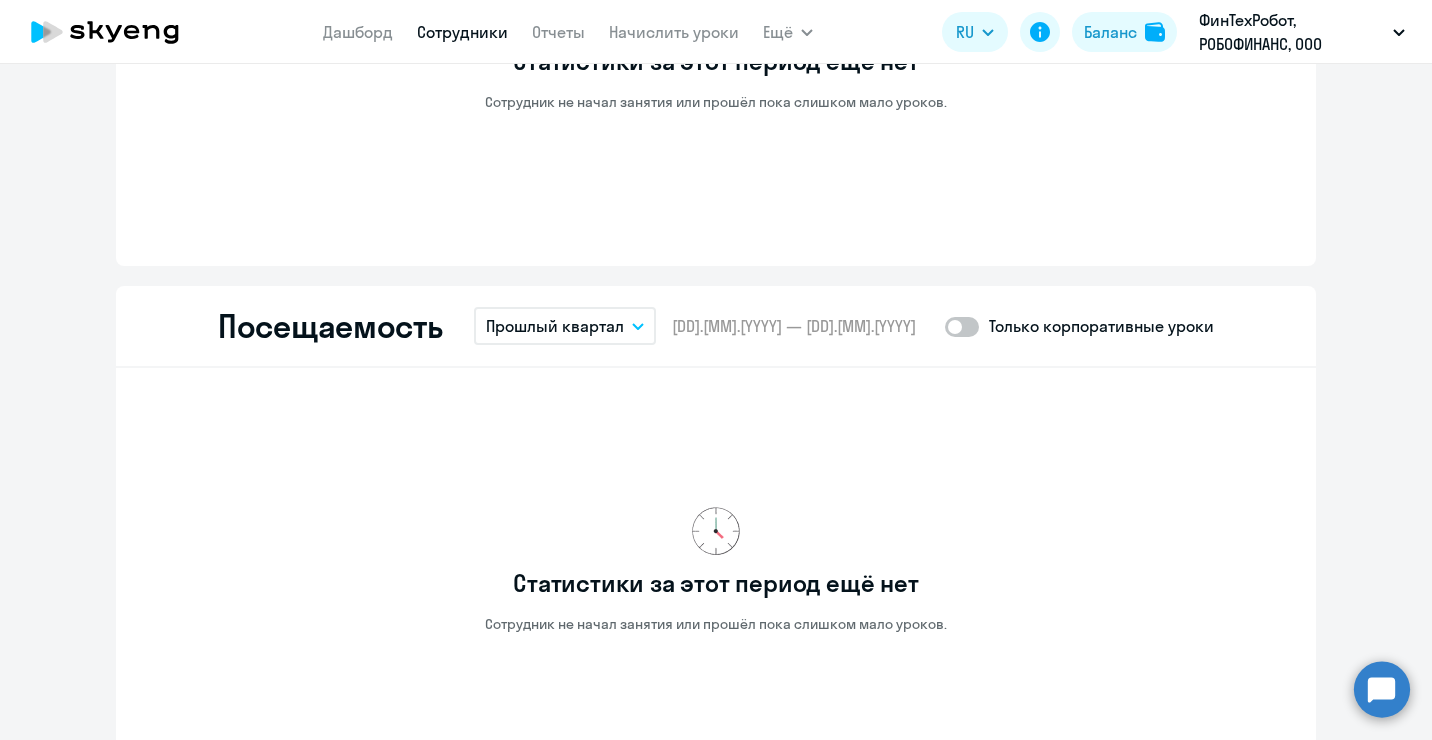 click on "Прошлый квартал" at bounding box center [555, 326] 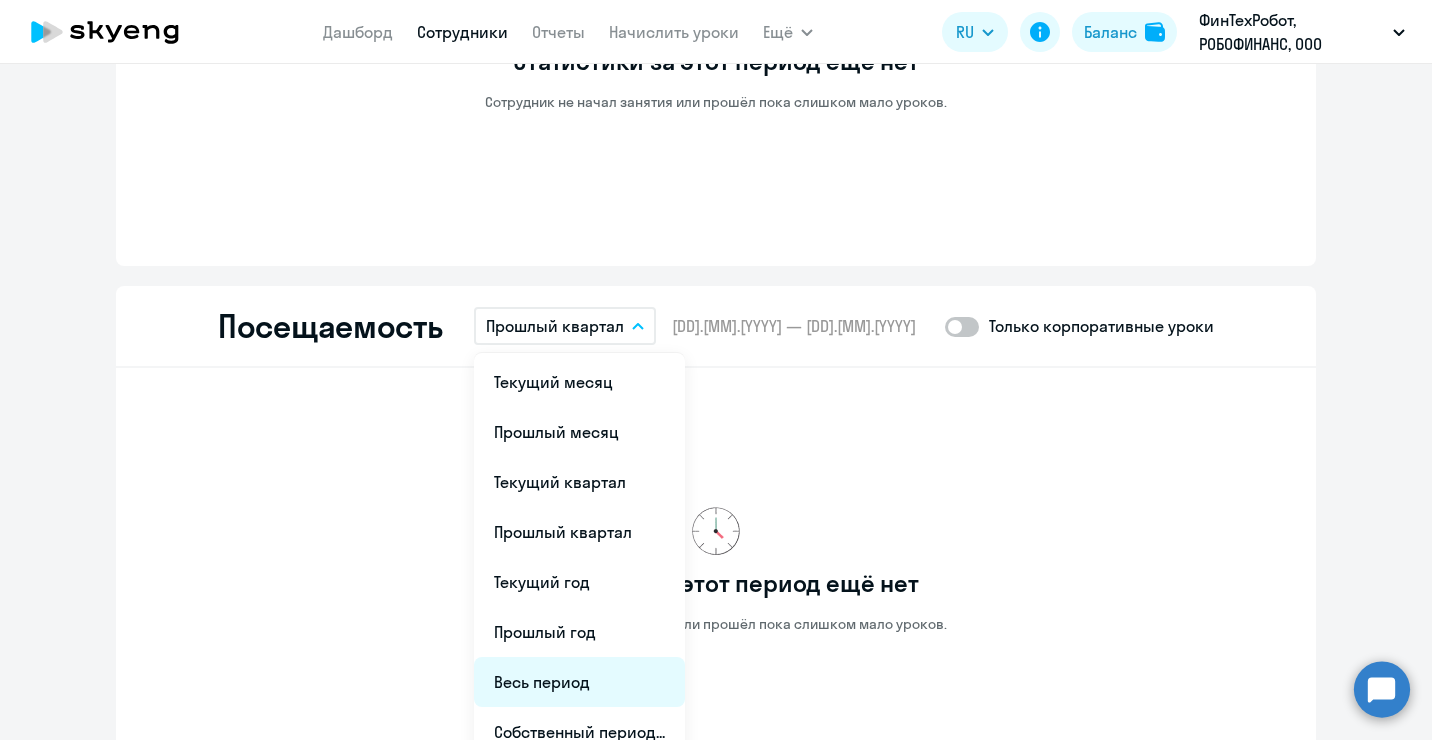 click on "Весь период" at bounding box center (579, 682) 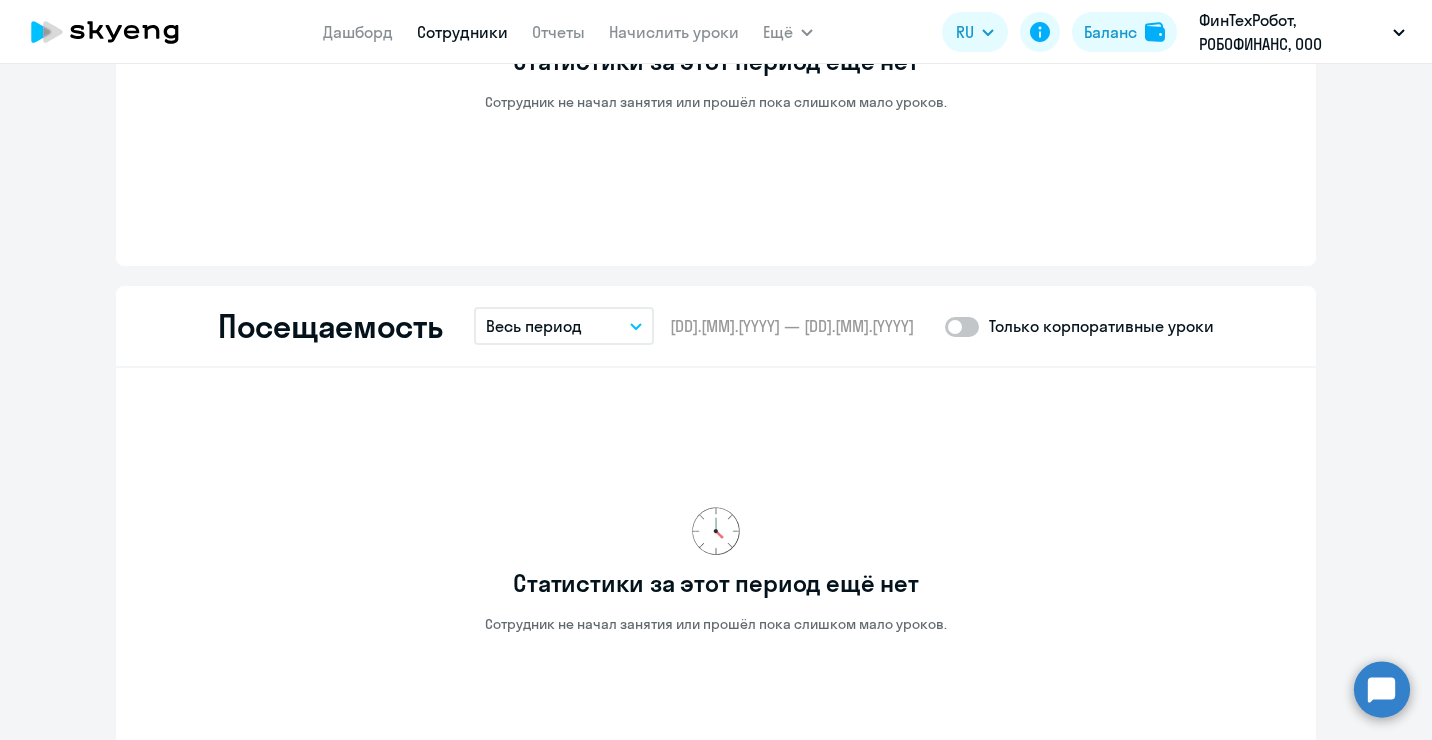 click on "Весь период" at bounding box center [534, 326] 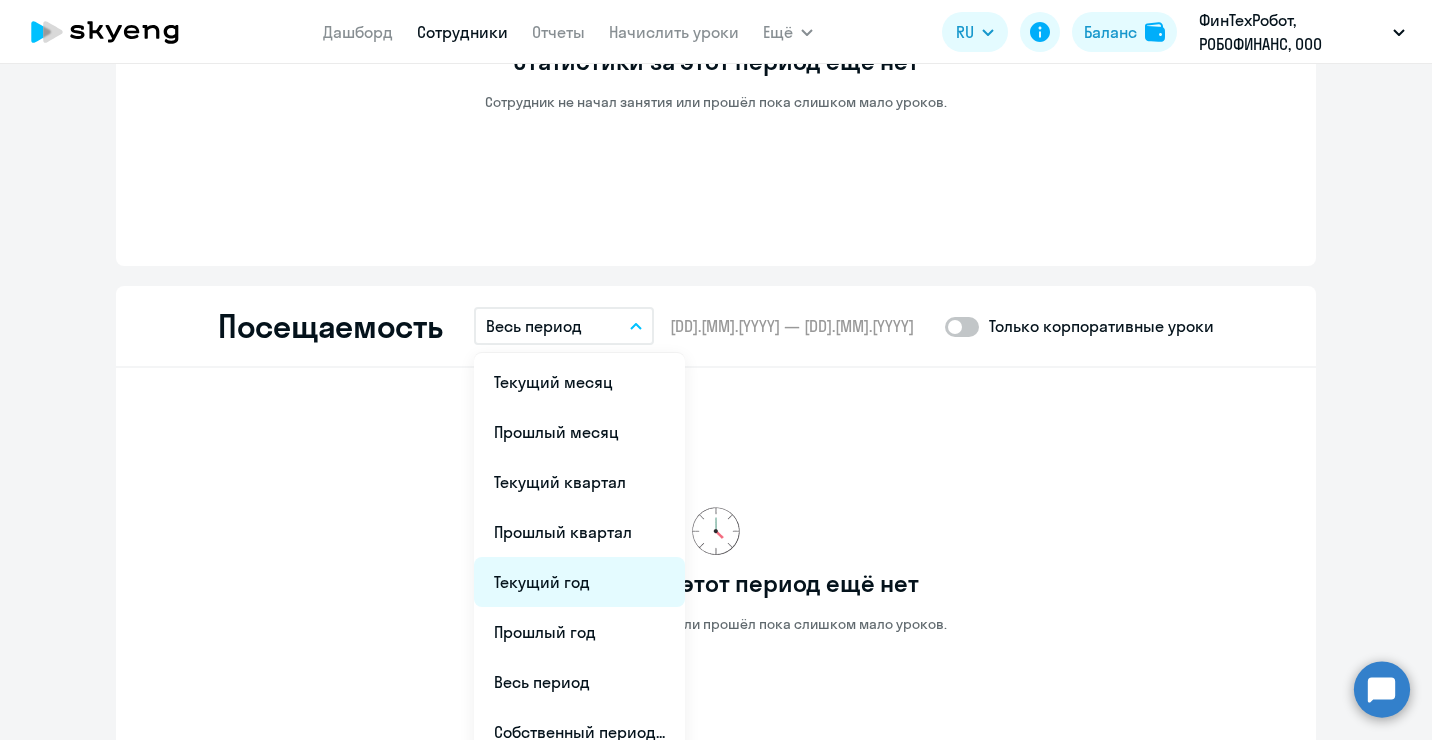 click on "Текущий год" at bounding box center (579, 582) 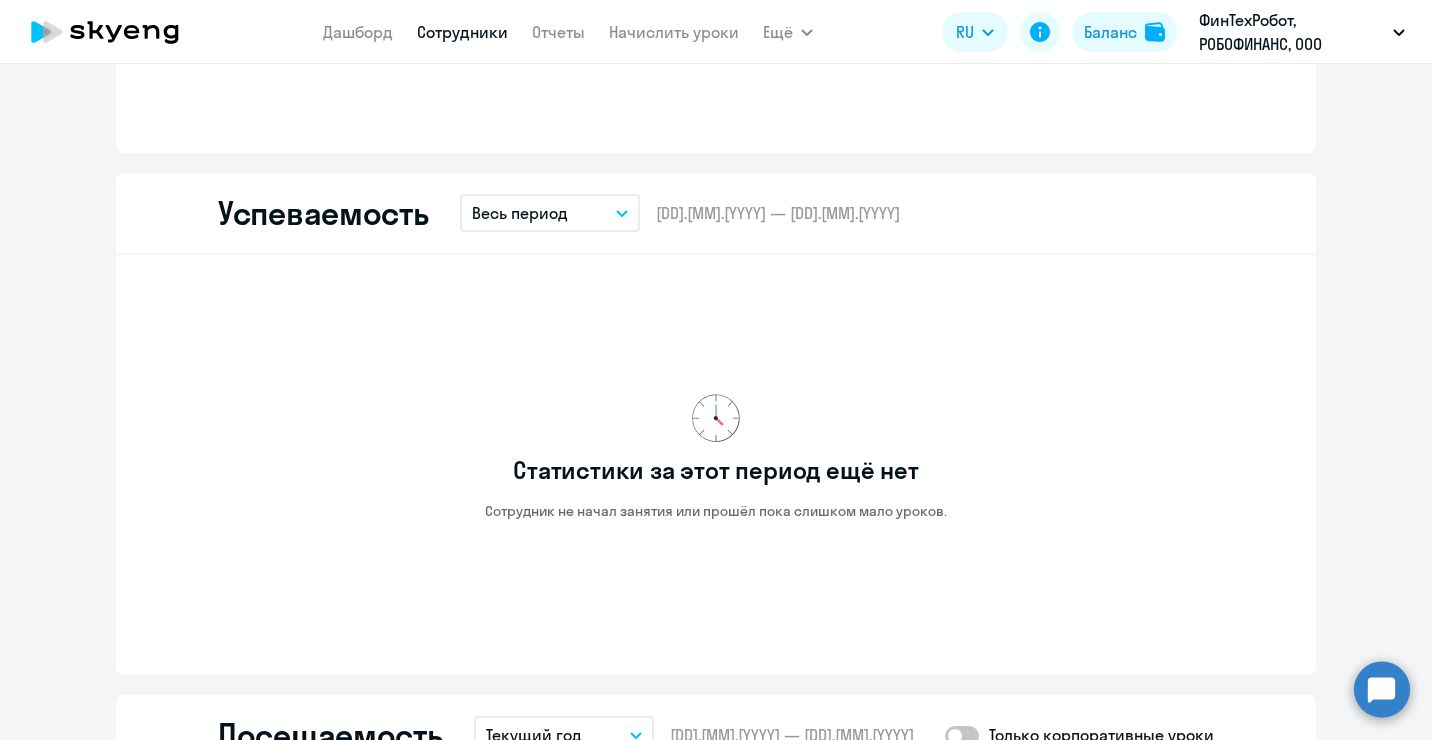 scroll, scrollTop: 1300, scrollLeft: 0, axis: vertical 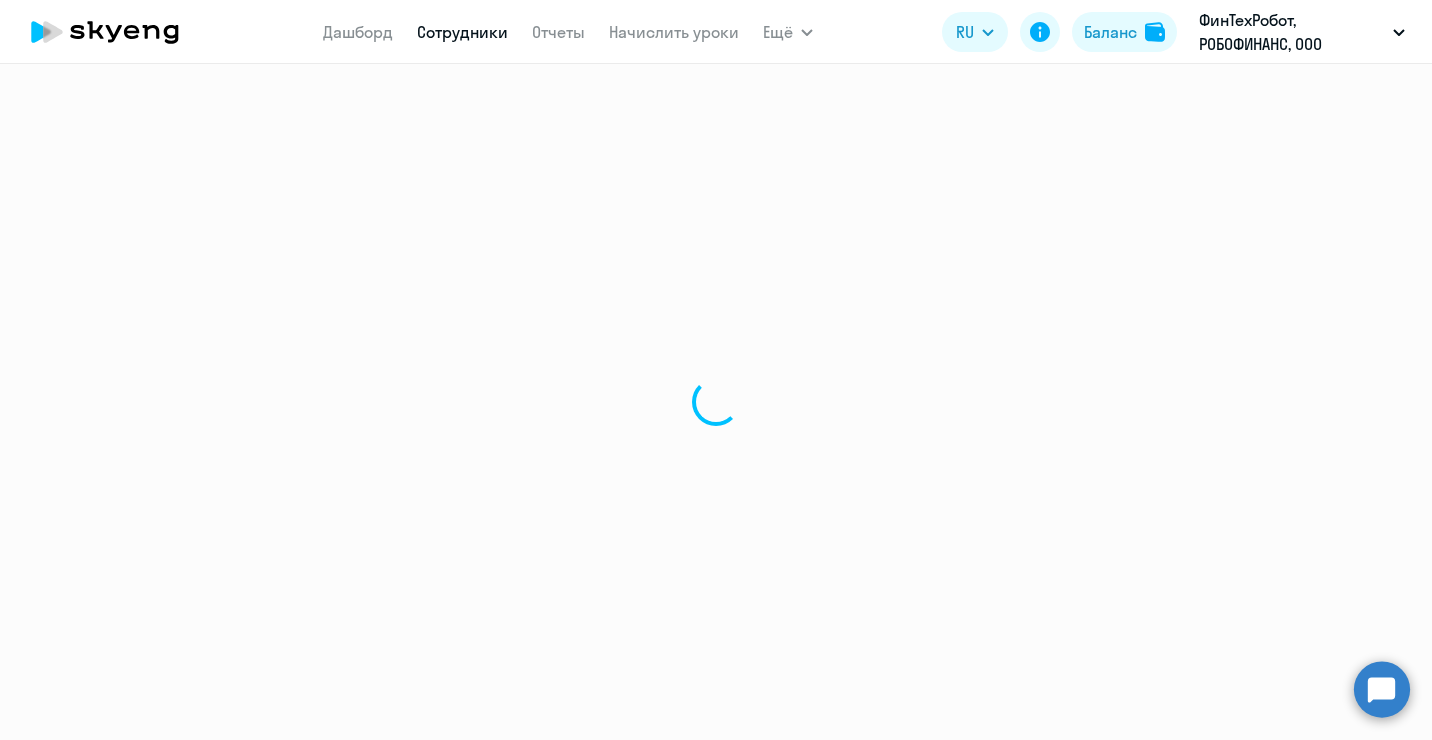 select on "30" 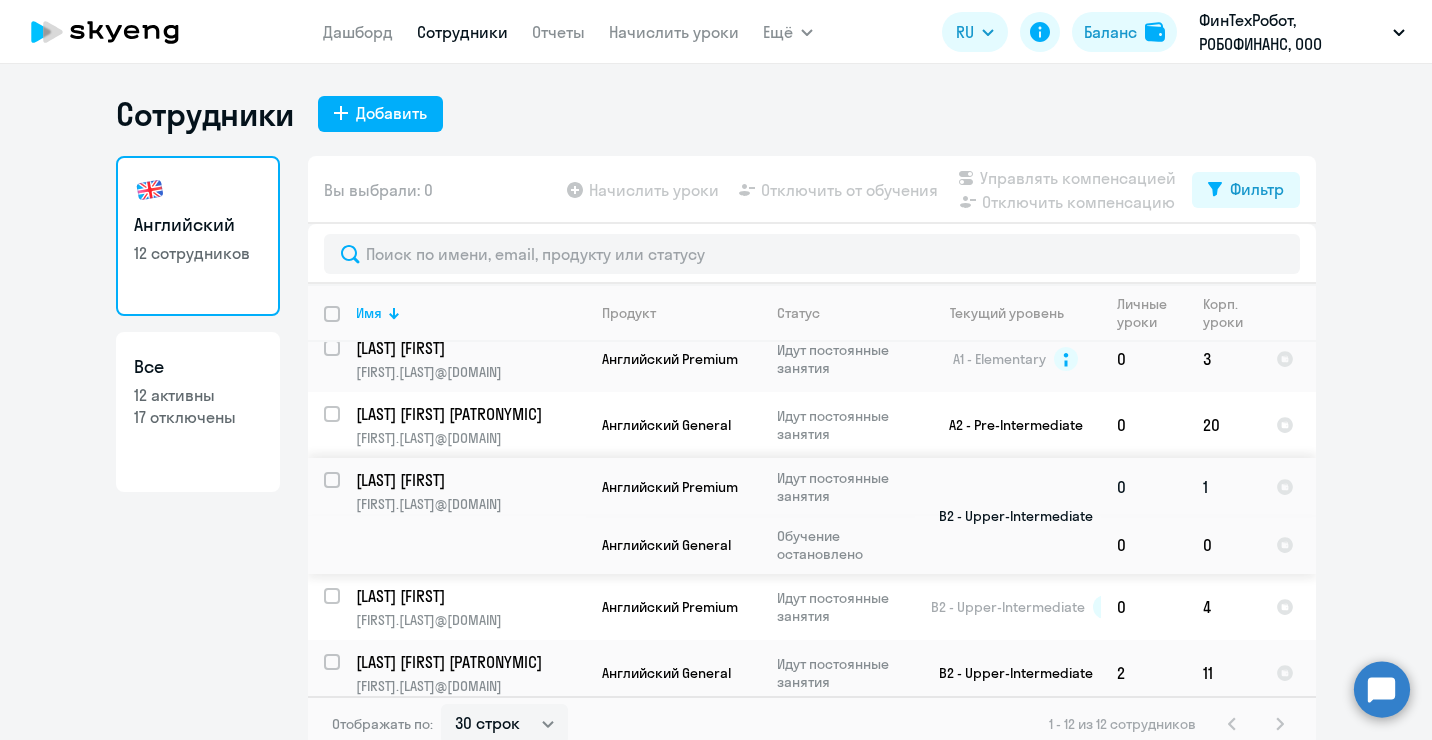 scroll, scrollTop: 300, scrollLeft: 0, axis: vertical 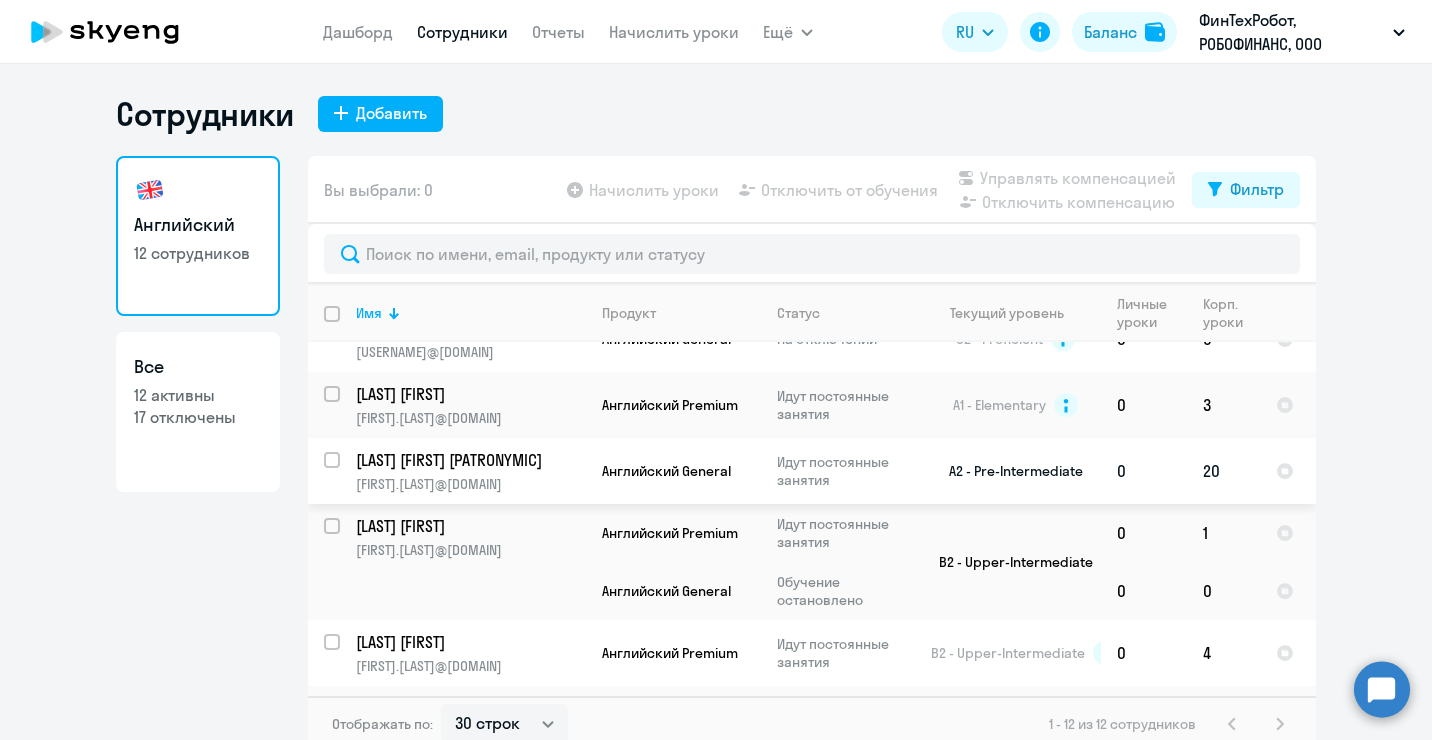 click on "[LAST] [FIRST] [PATRONYMIC]" 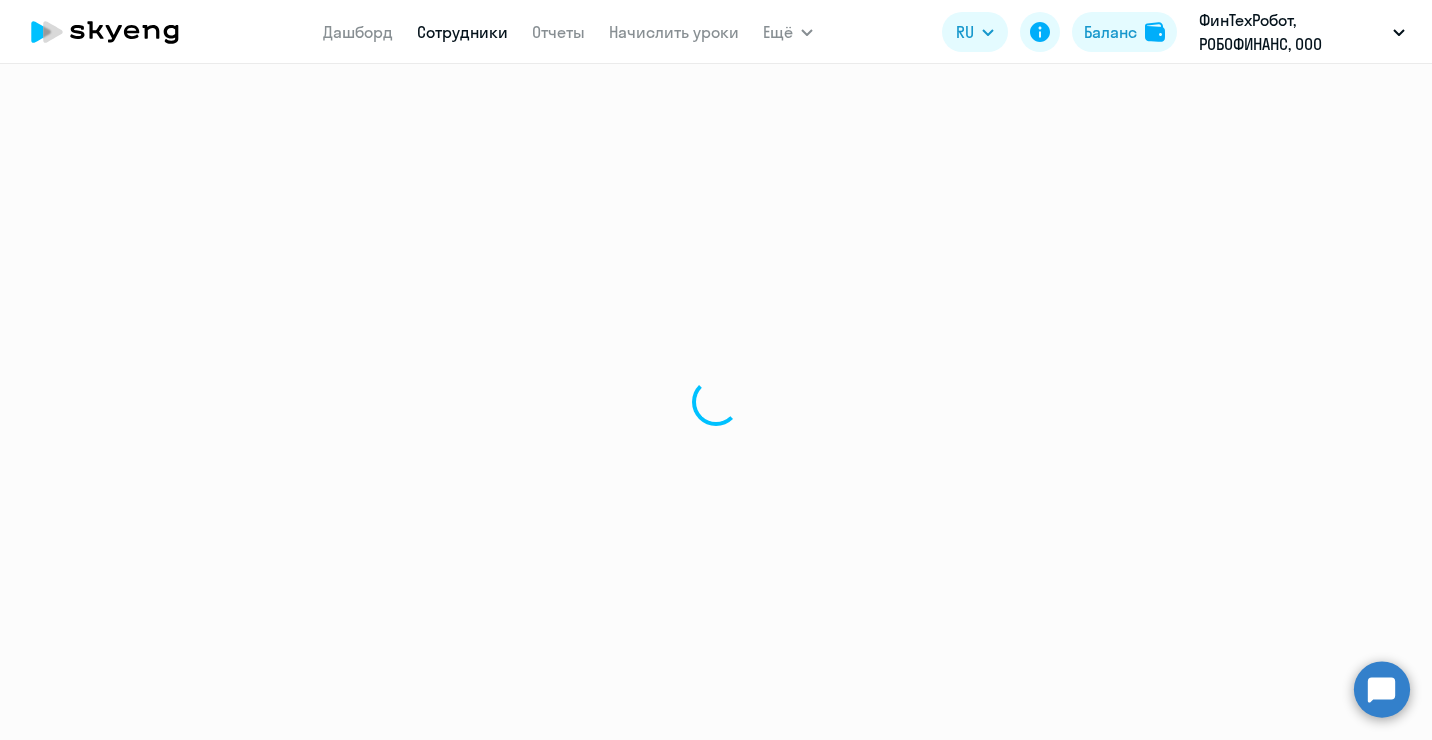 select on "english" 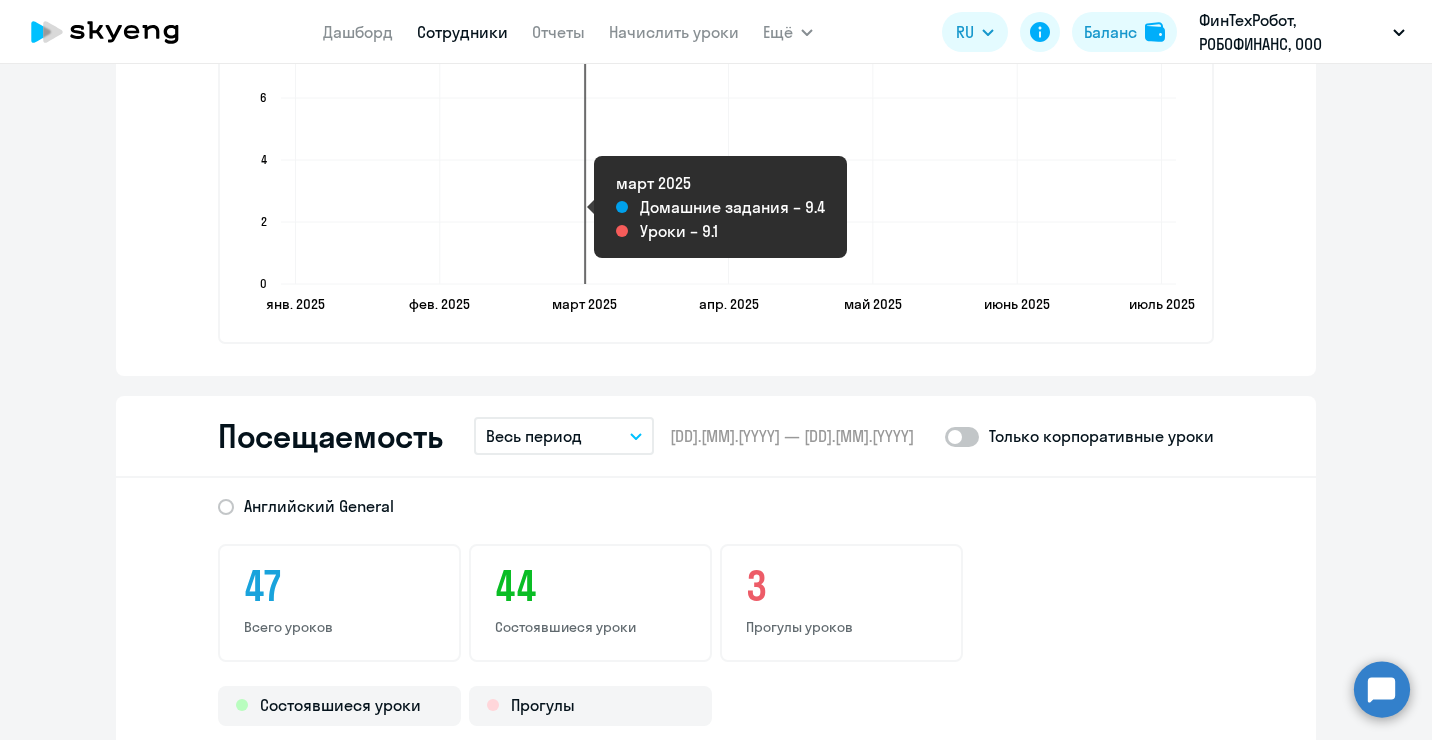 scroll, scrollTop: 2400, scrollLeft: 0, axis: vertical 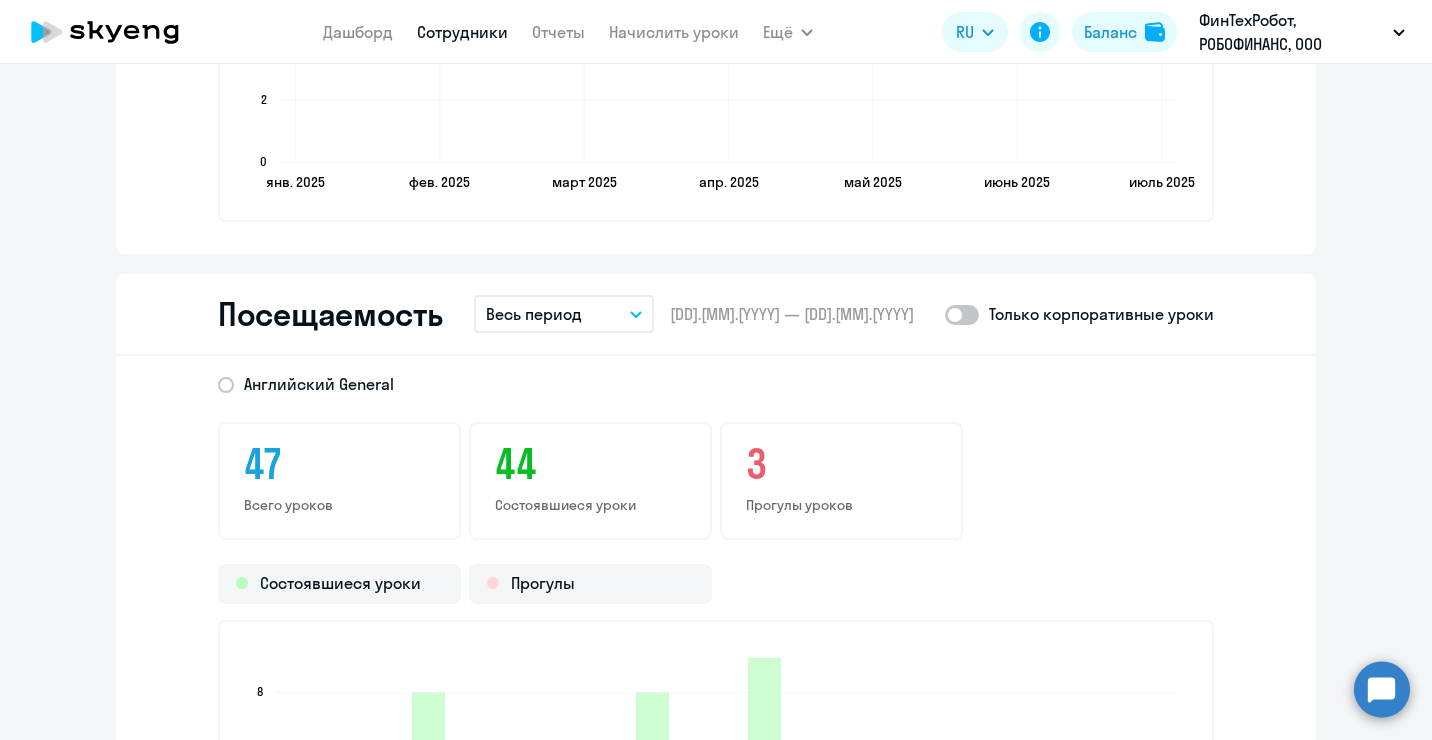 click on "Весь период" at bounding box center (564, 314) 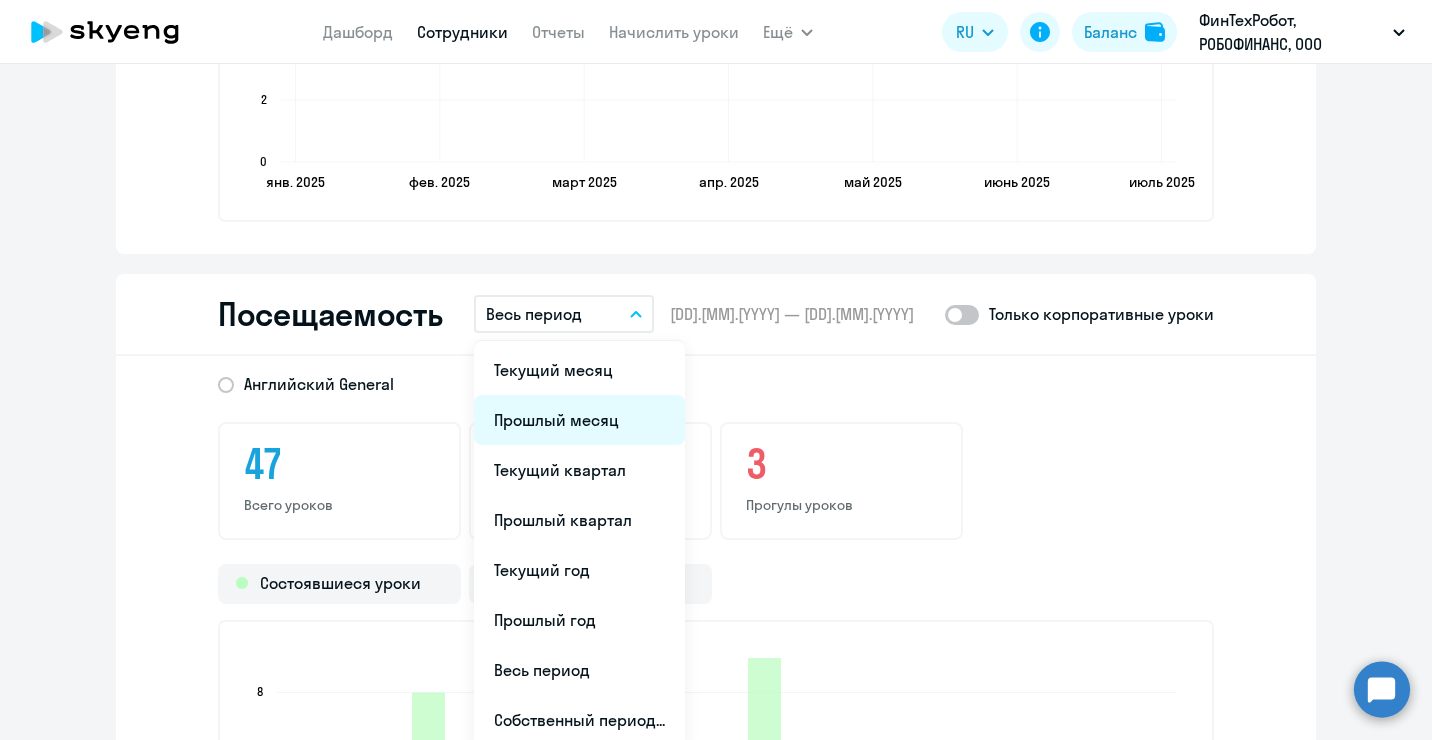 click on "Прошлый месяц" at bounding box center (579, 420) 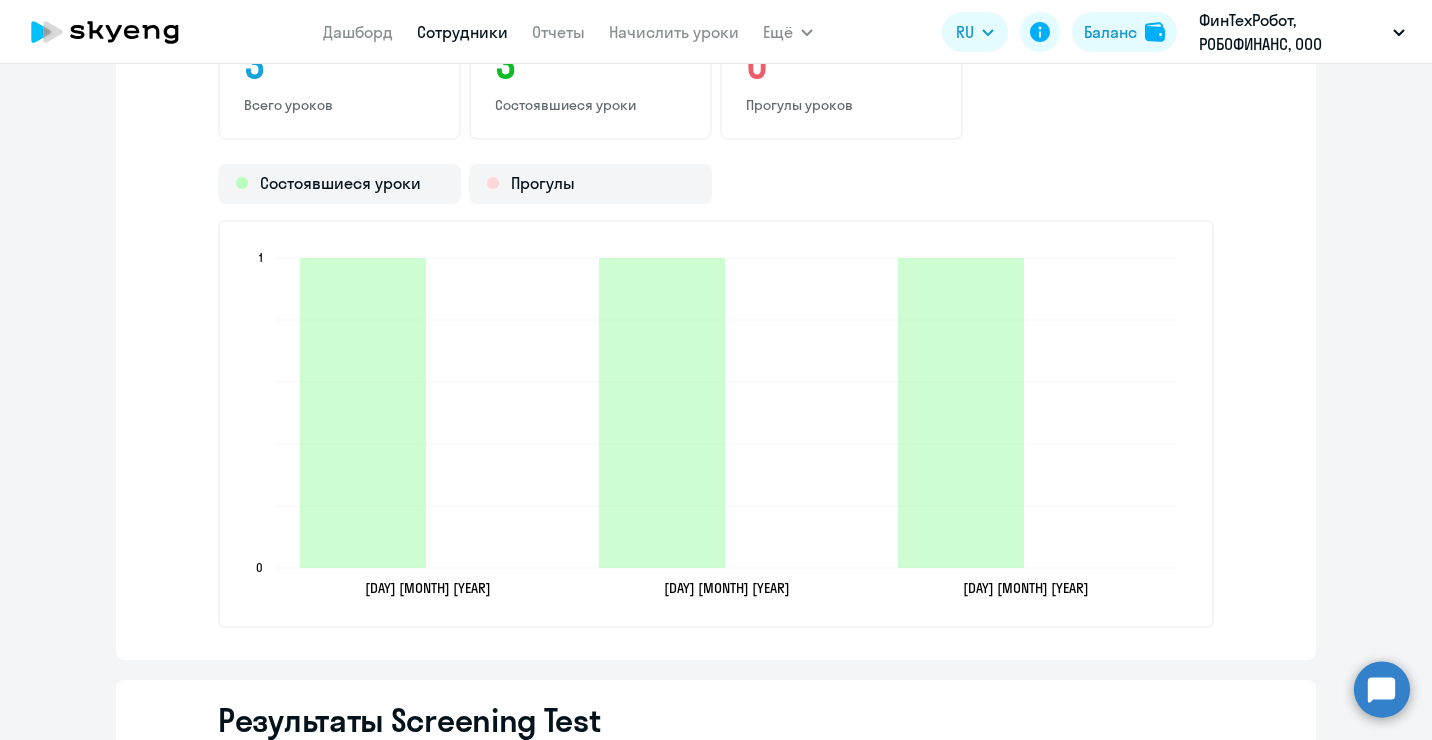 scroll, scrollTop: 2500, scrollLeft: 0, axis: vertical 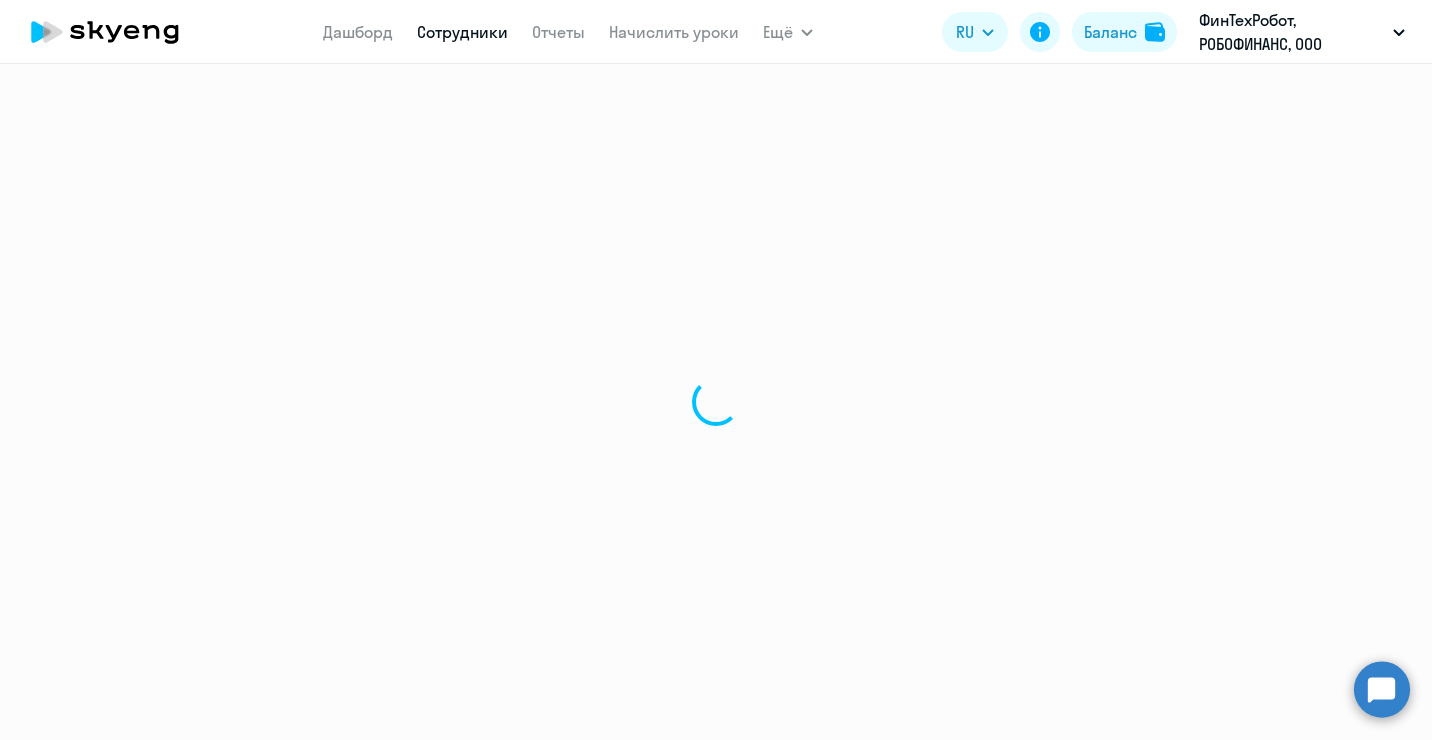 select on "30" 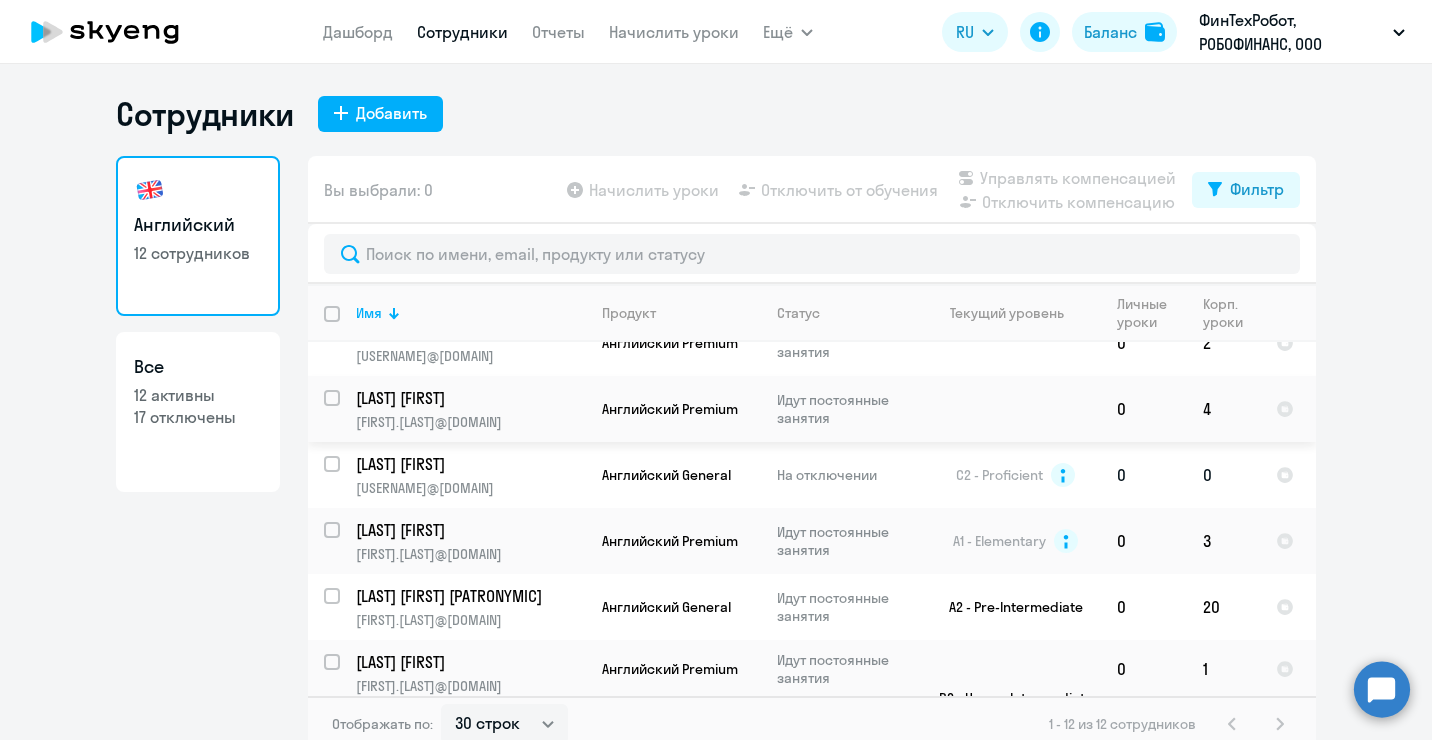scroll, scrollTop: 200, scrollLeft: 0, axis: vertical 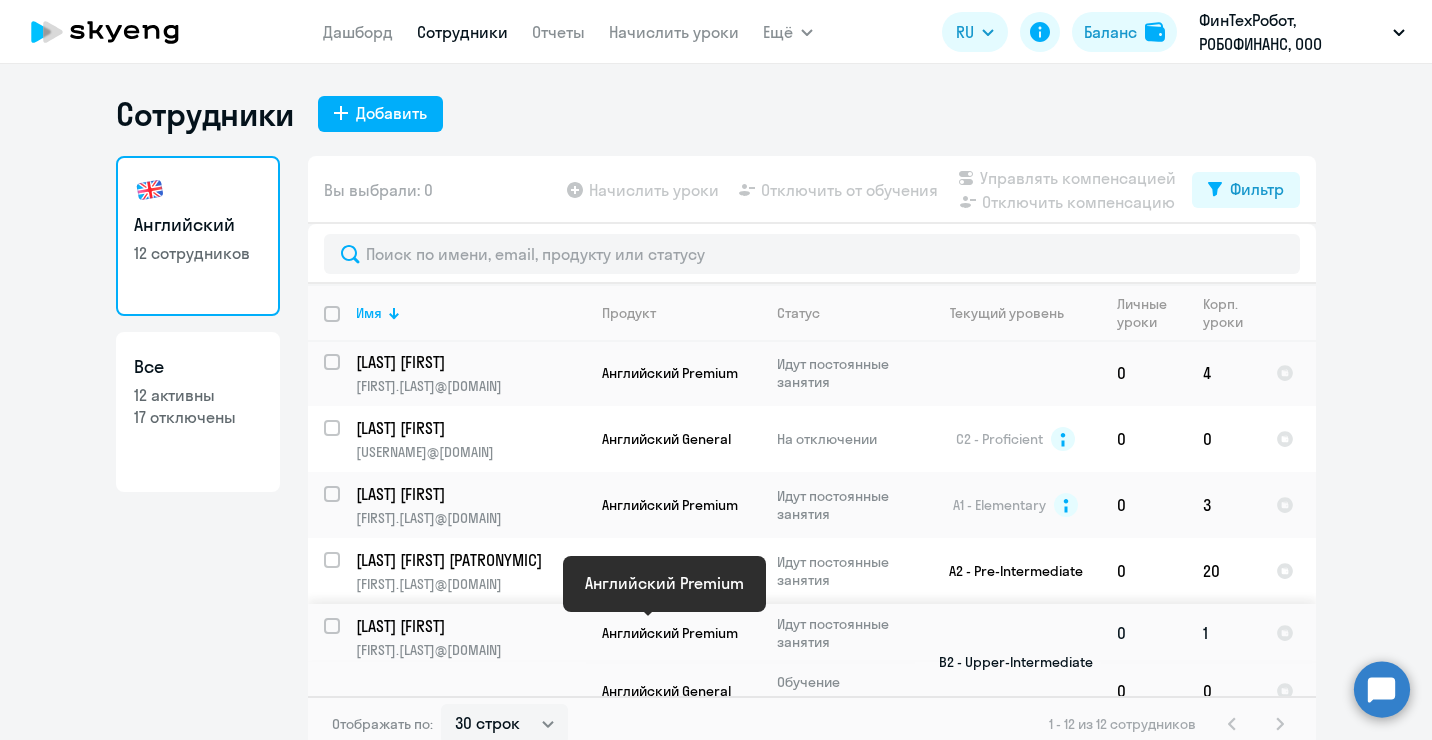 click on "Английский Premium" 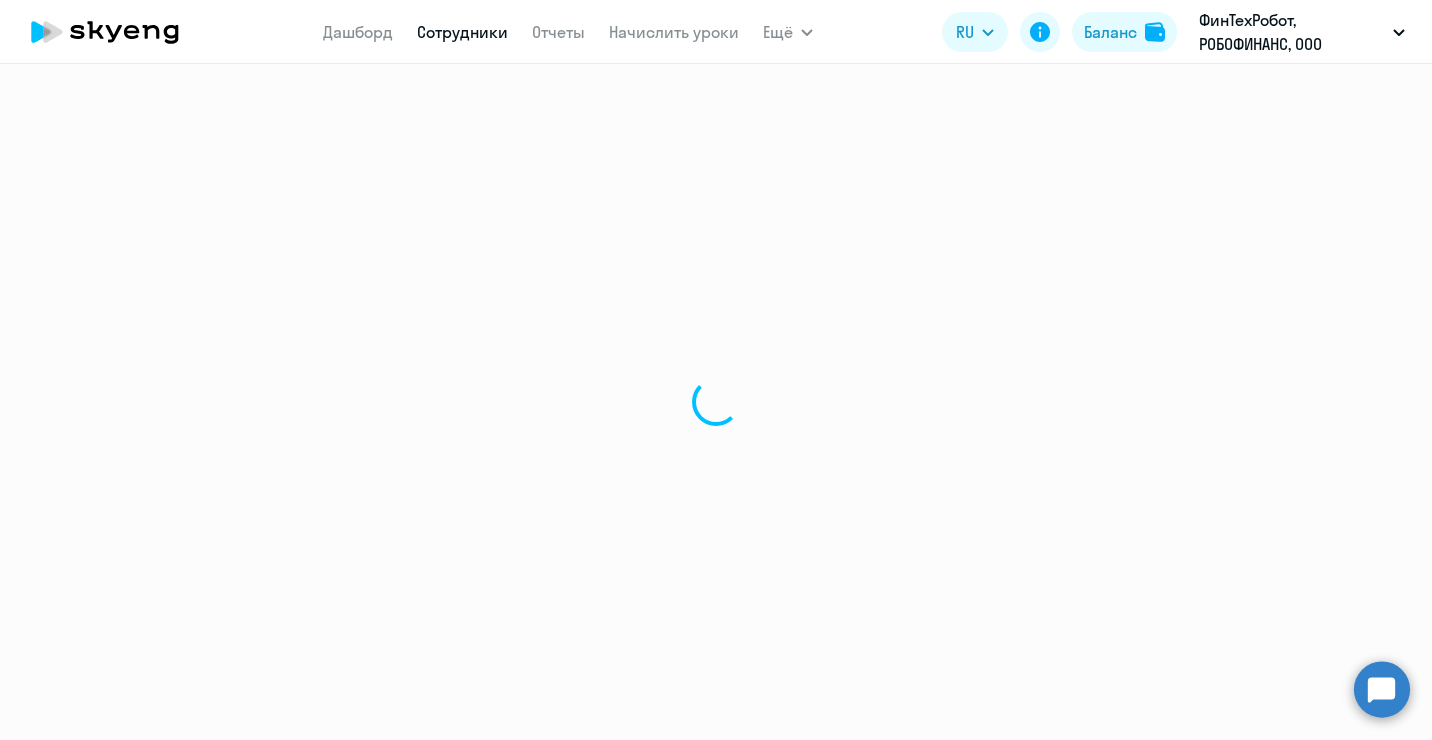 select on "english" 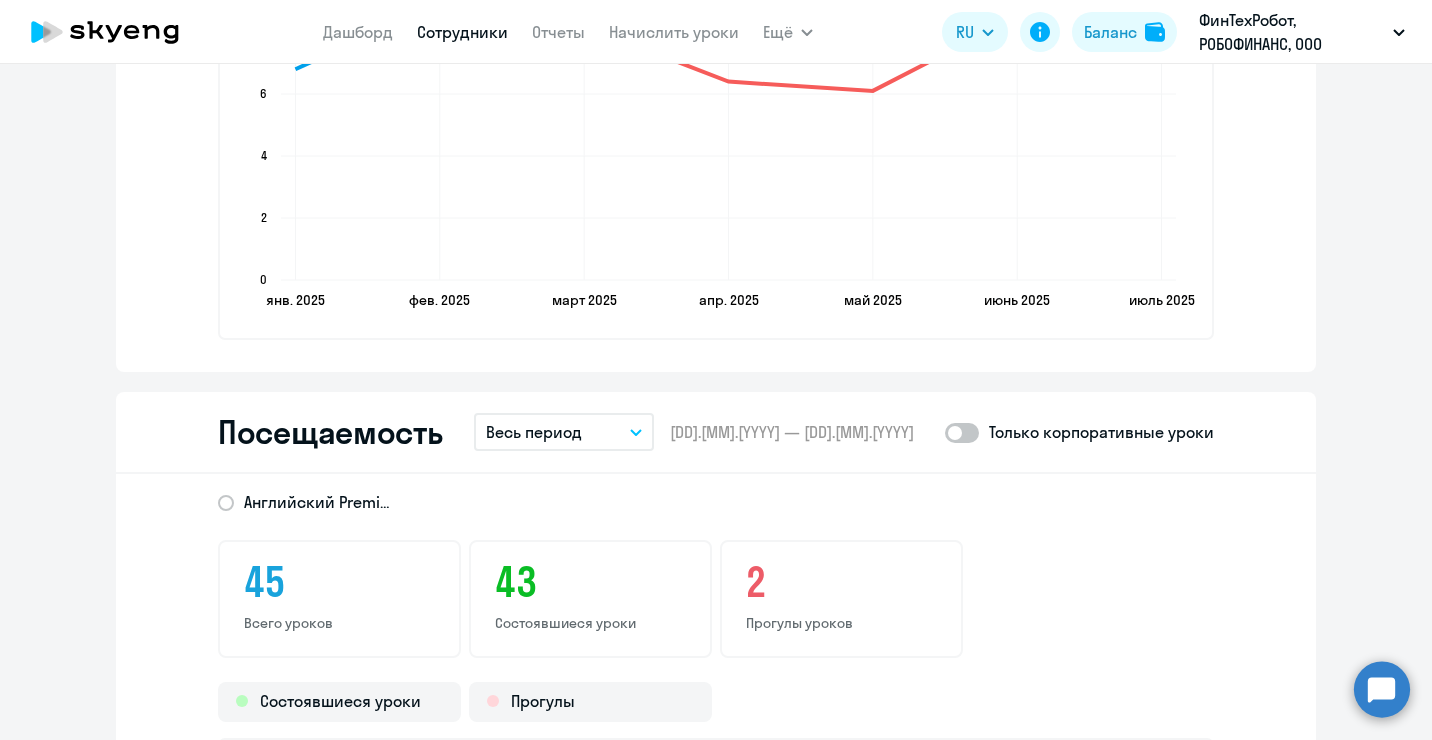 scroll, scrollTop: 2100, scrollLeft: 0, axis: vertical 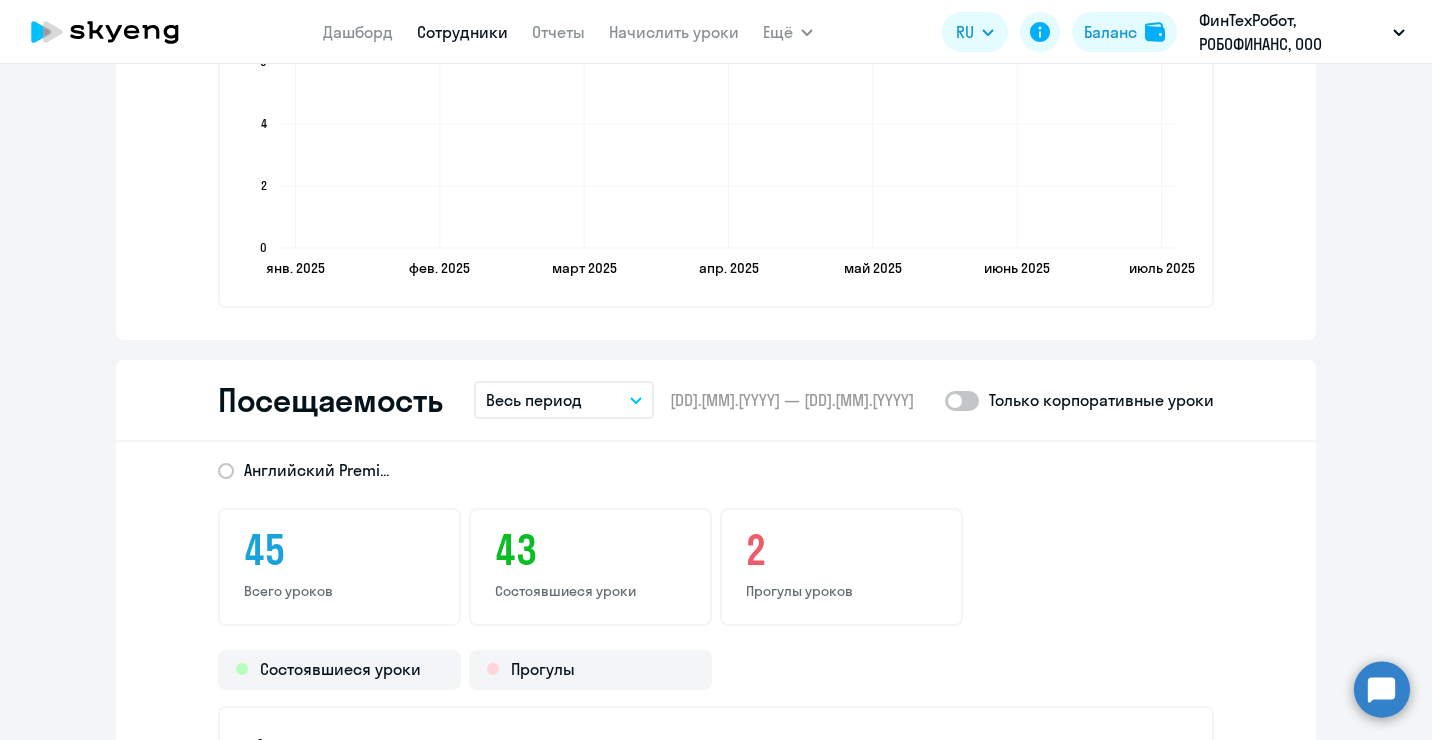click on "Посещаемость  Весь период
–  [DD].[MM].[YYYY] — [DD].[MM].[YYYY]  Только корпоративные уроки" 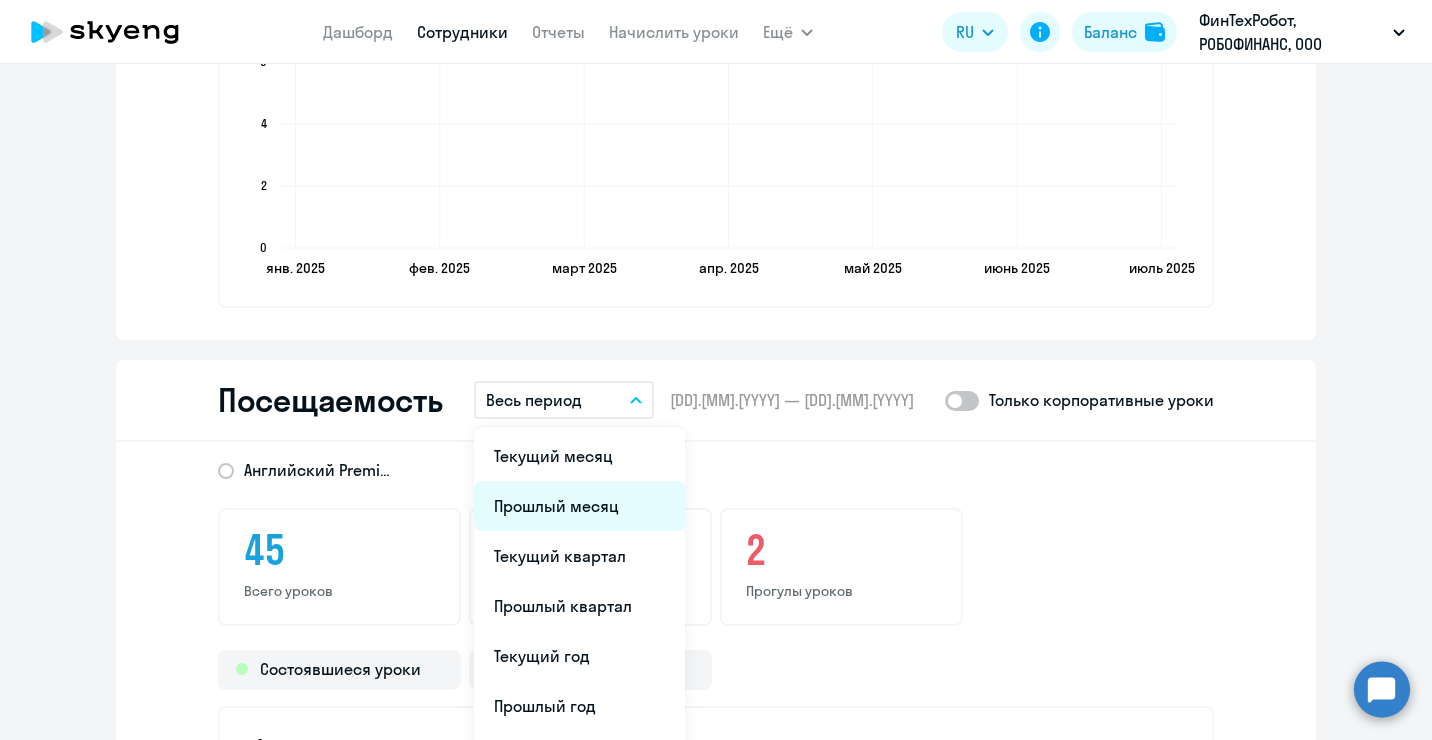 click on "Прошлый месяц" at bounding box center (579, 506) 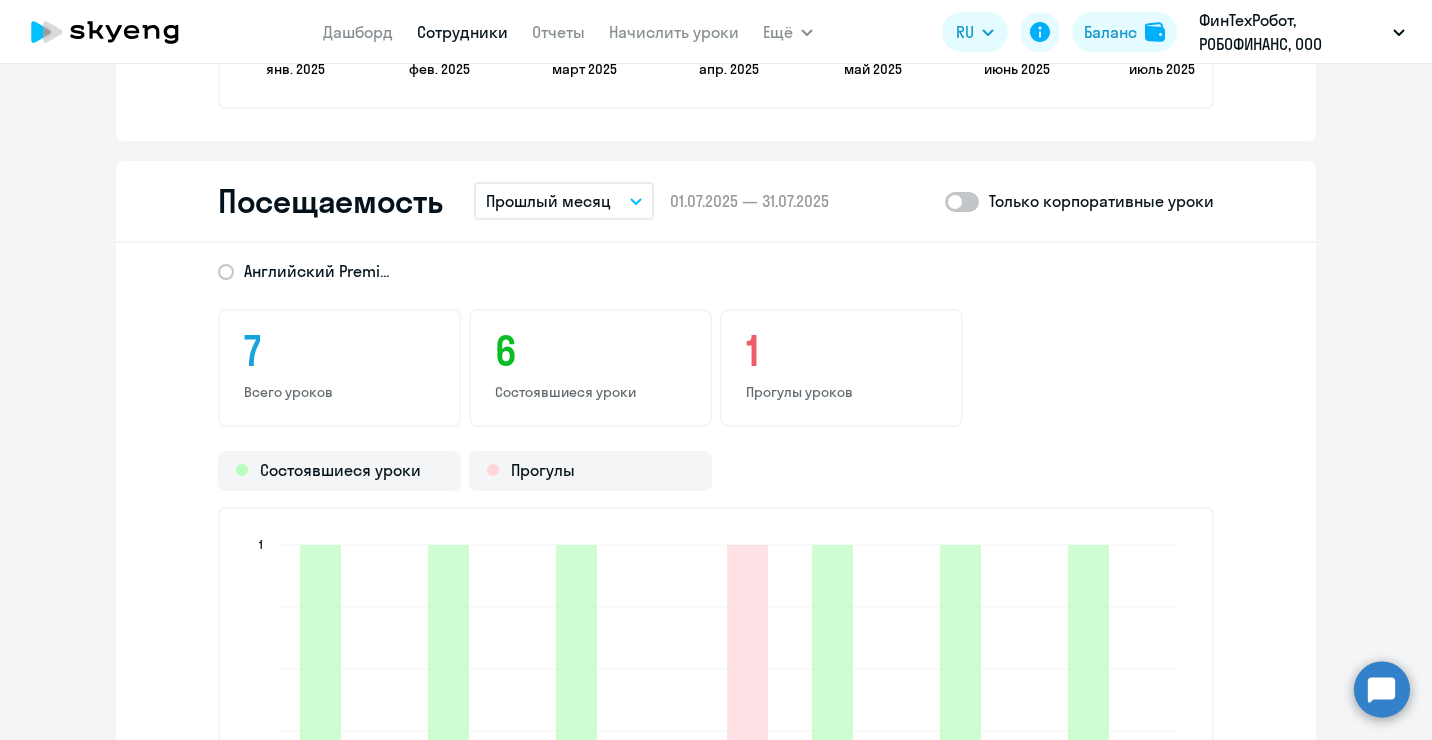 scroll, scrollTop: 2300, scrollLeft: 0, axis: vertical 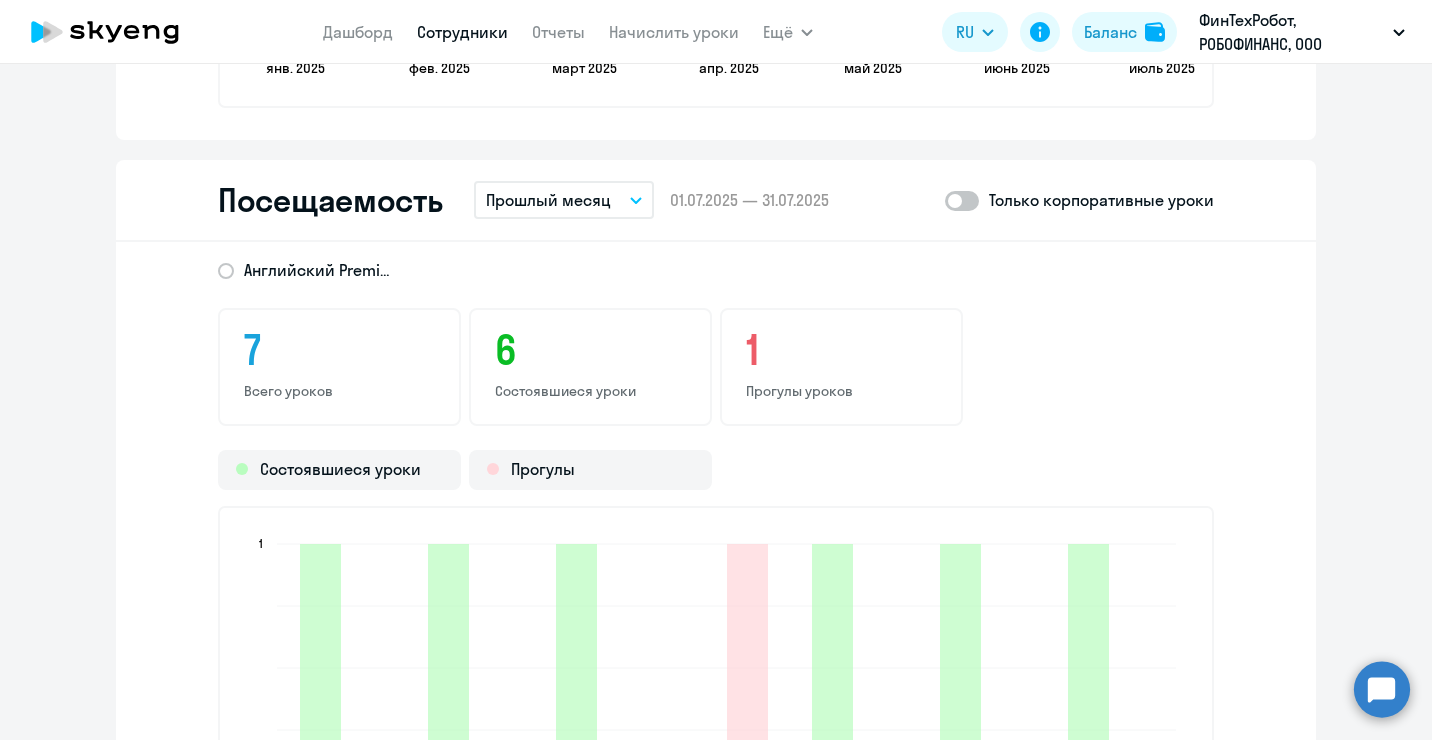 click 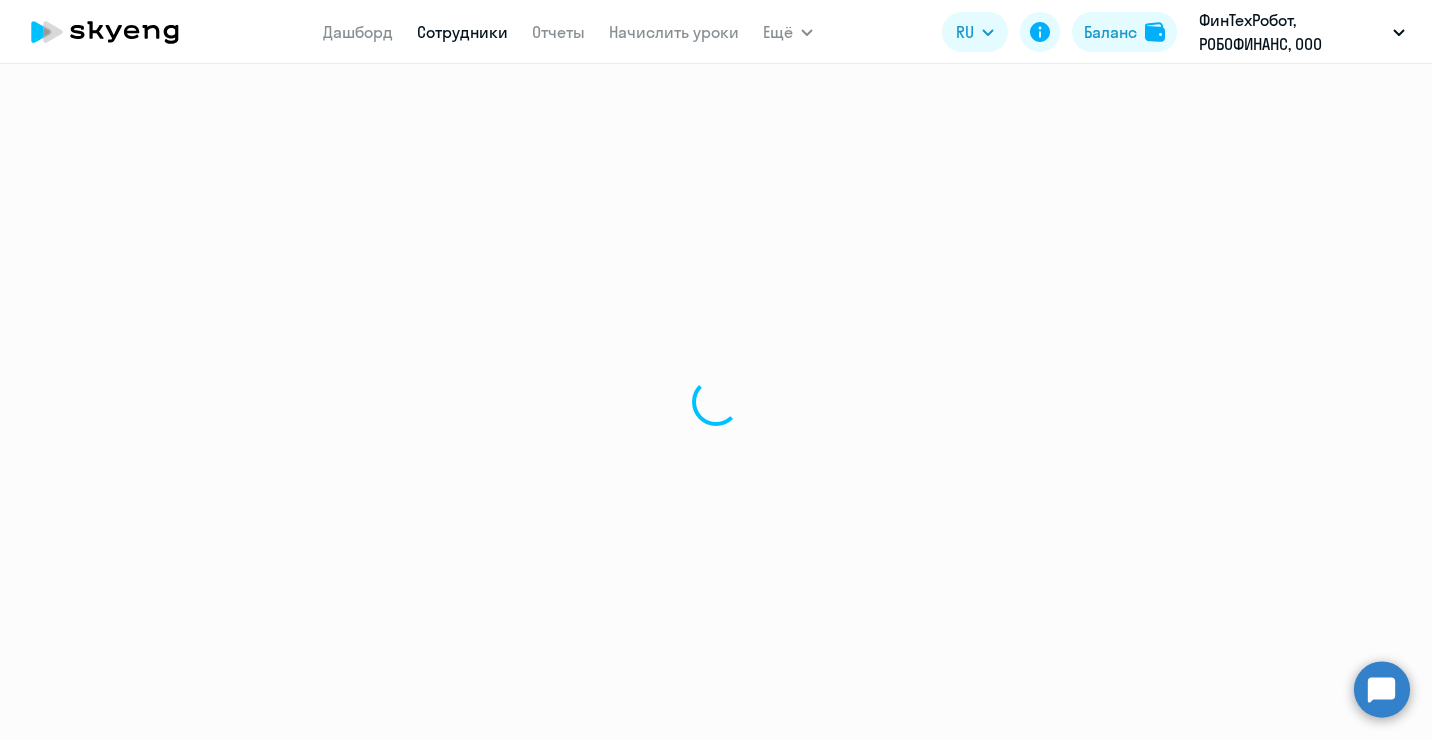 scroll, scrollTop: 0, scrollLeft: 0, axis: both 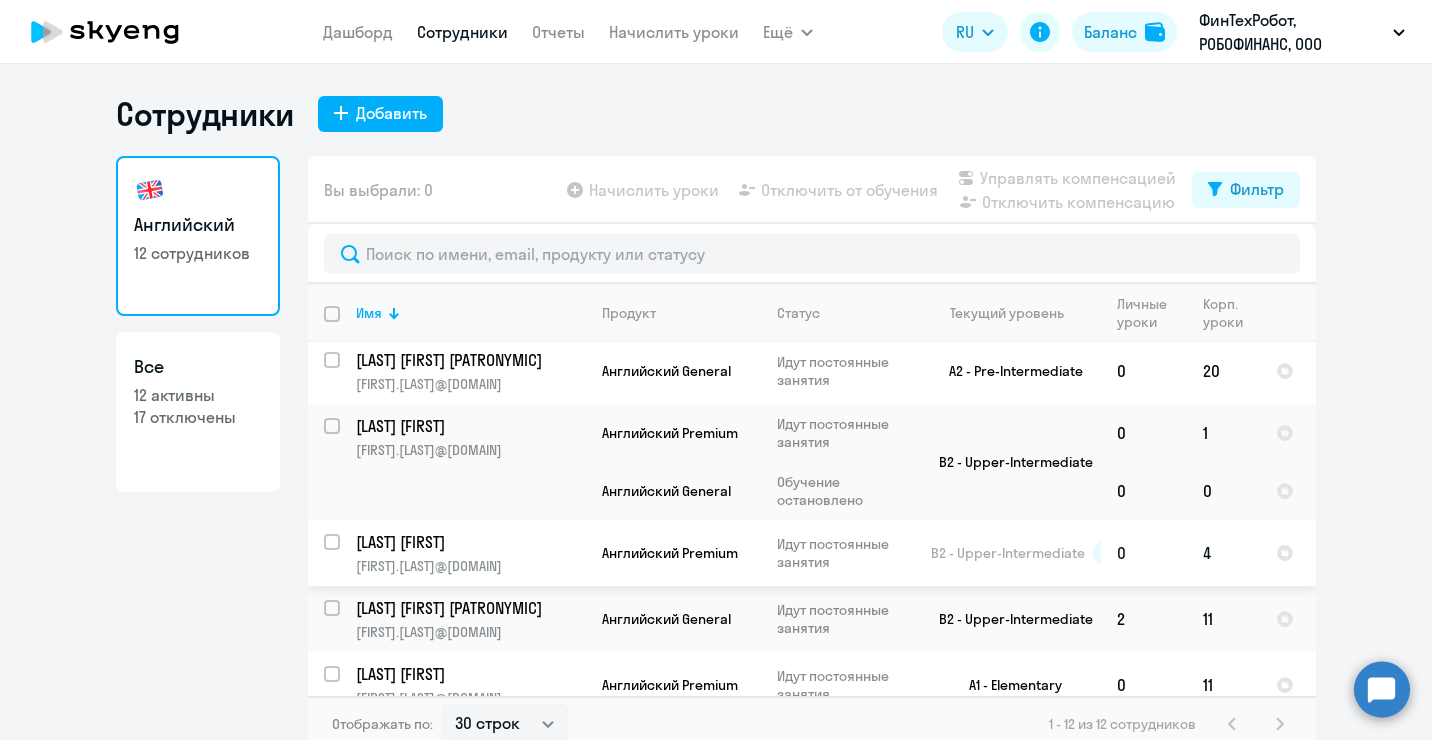 click on "[LAST] [FIRST] [FIRST].[LAST]@[DOMAIN]" 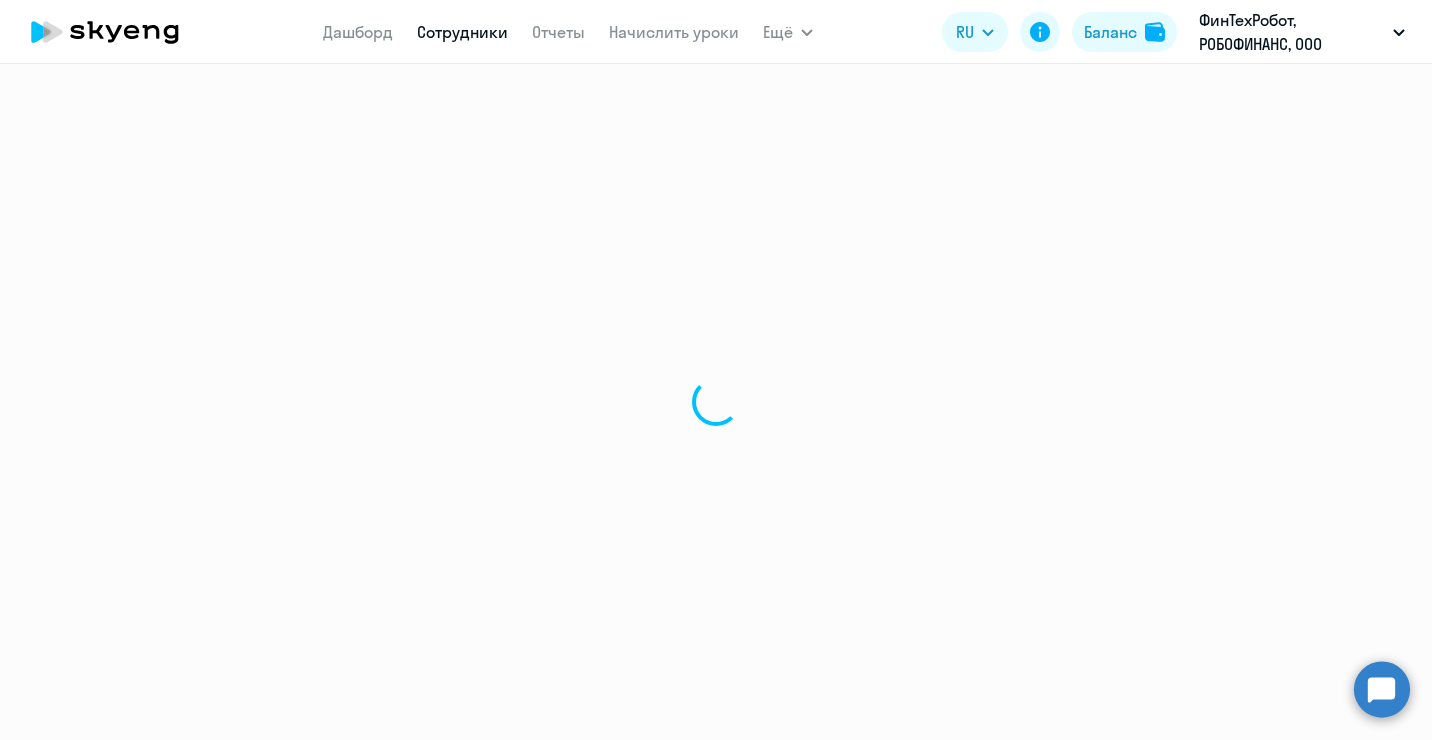 select on "english" 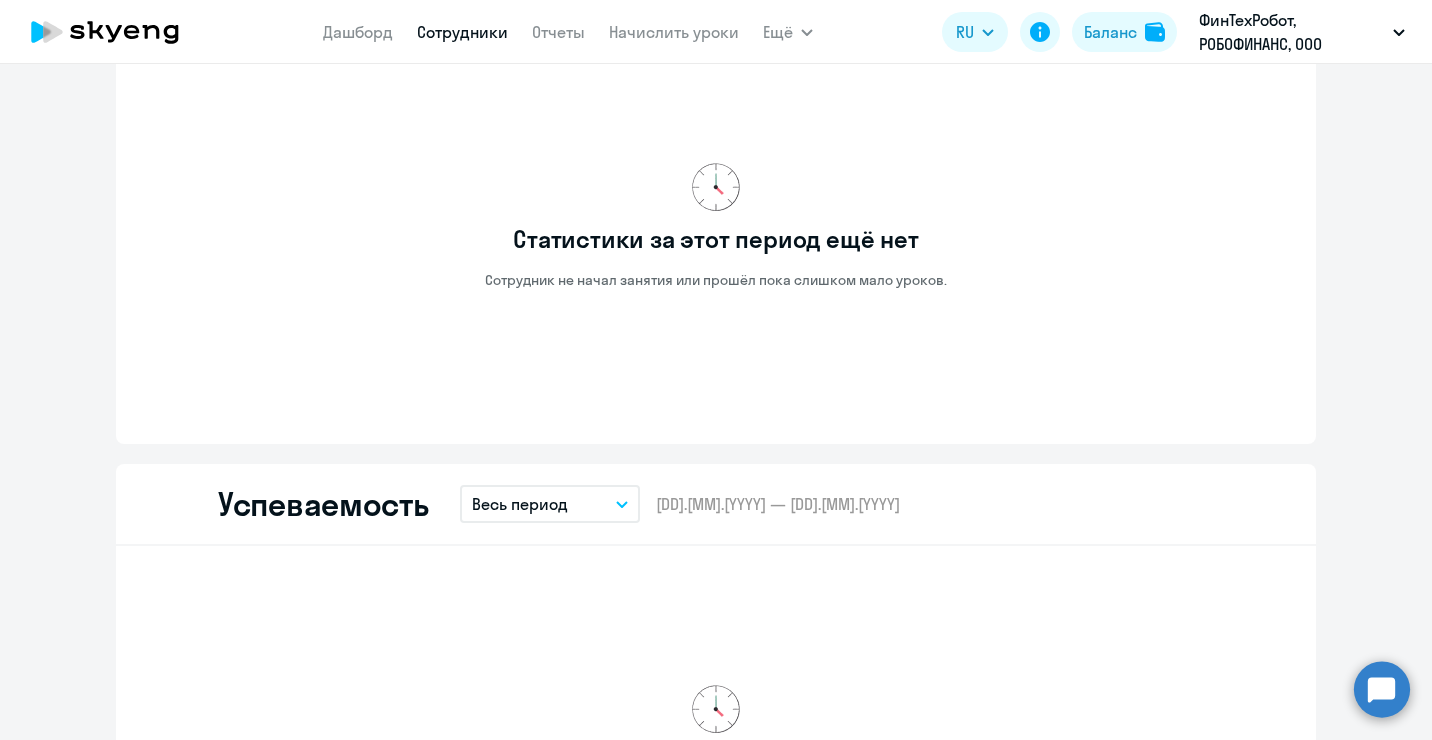 scroll, scrollTop: 1300, scrollLeft: 0, axis: vertical 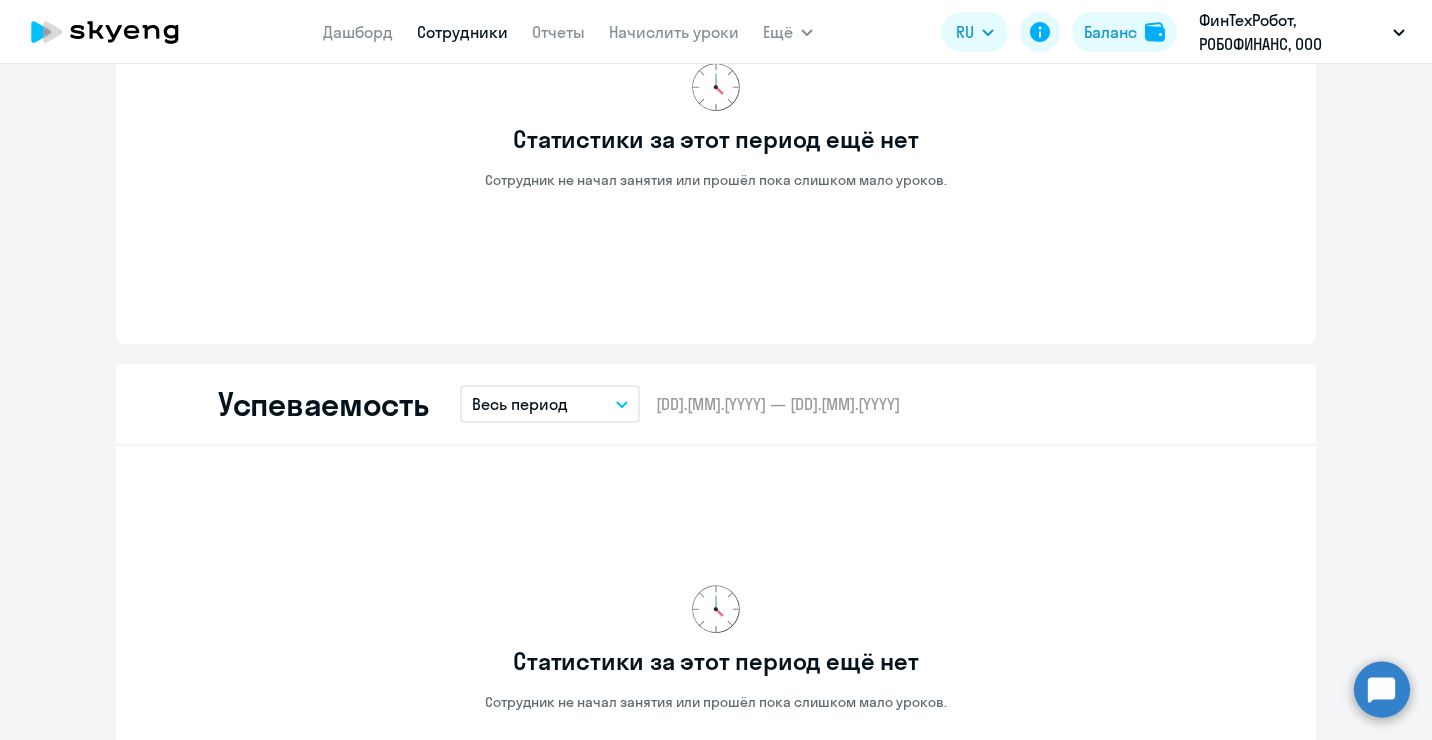 click on "Весь период" at bounding box center [550, 404] 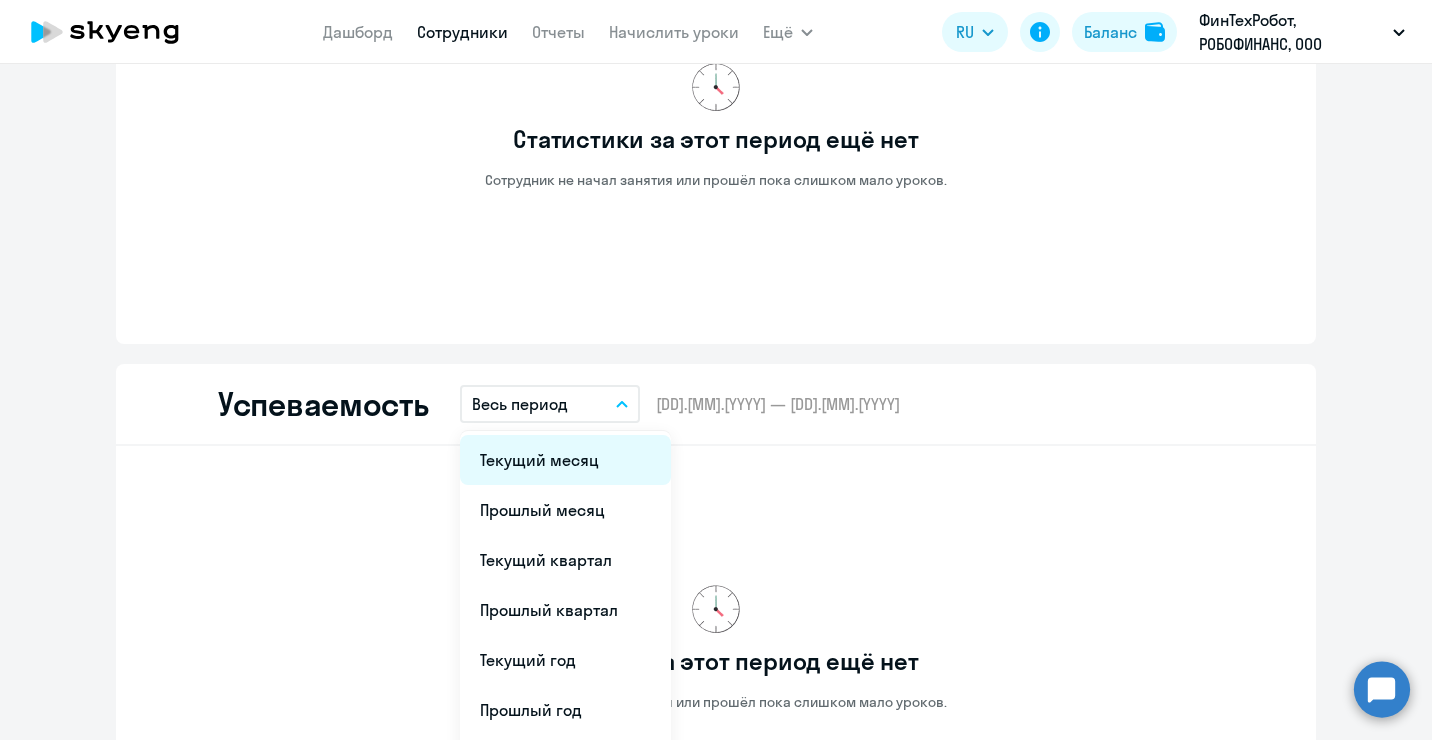 click on "Текущий месяц" at bounding box center [565, 460] 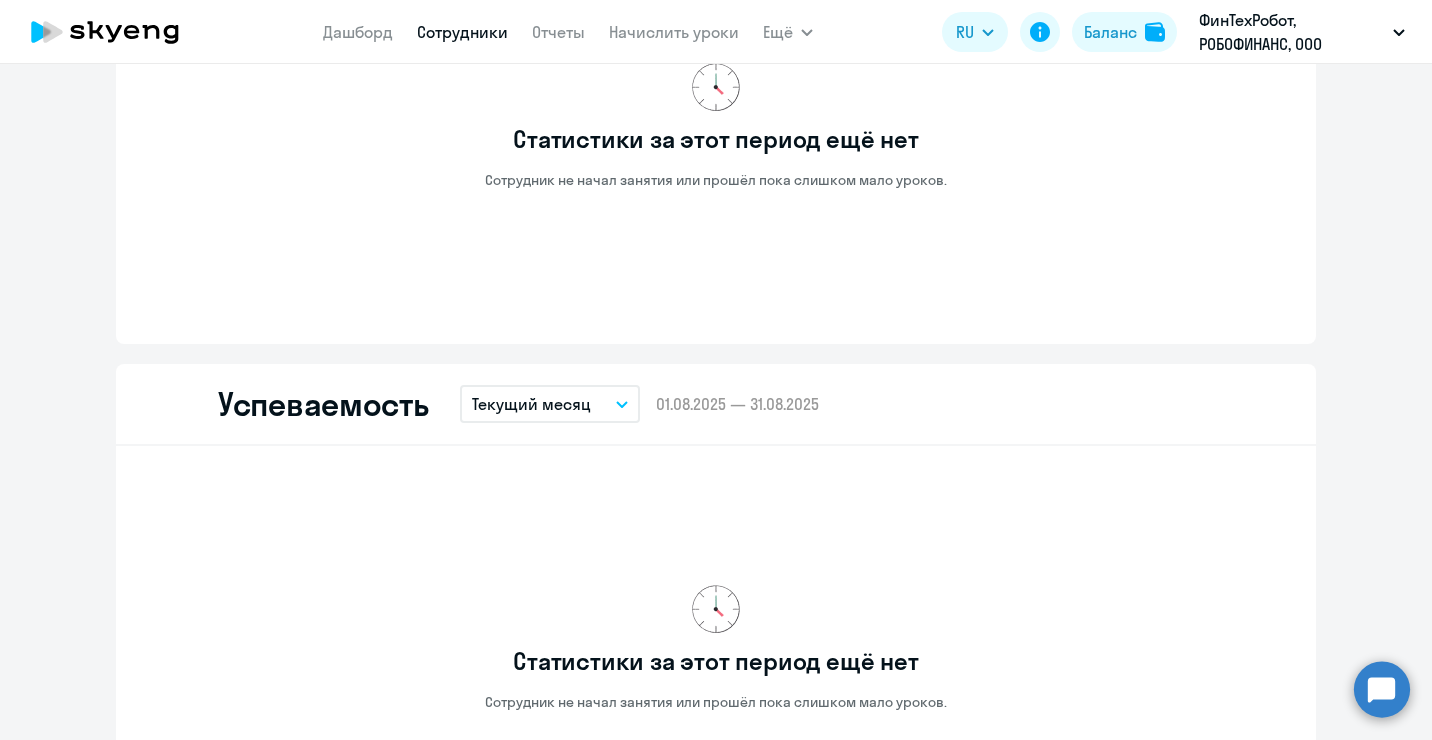 click on "Текущий месяц" at bounding box center (531, 404) 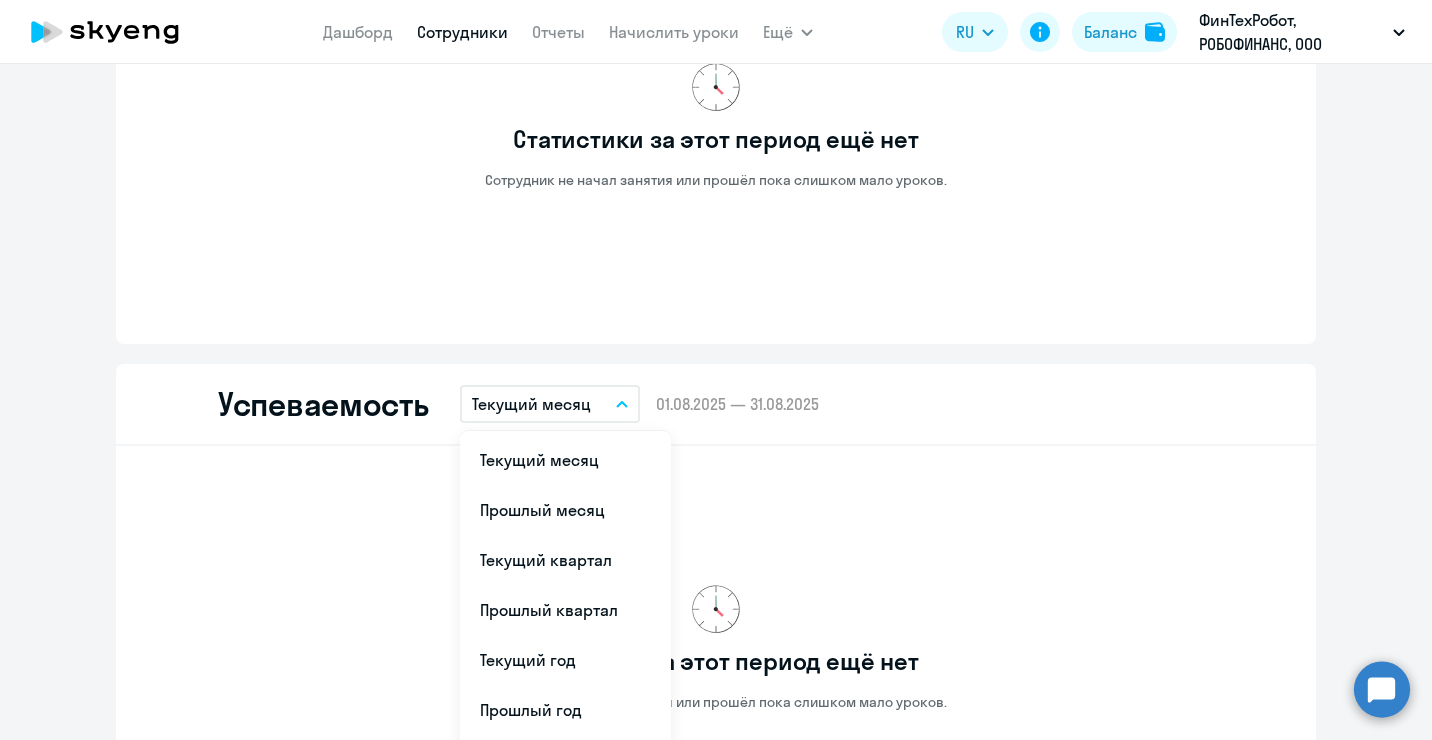 click on "Успеваемость  Текущий месяц
Текущий месяц   Прошлый месяц   Текущий квартал   Прошлый квартал   Текущий год   Прошлый год   Весь период   Собственный период...  –  [DD].[MM].[YYYY] — [DD].[MM].[YYYY]" 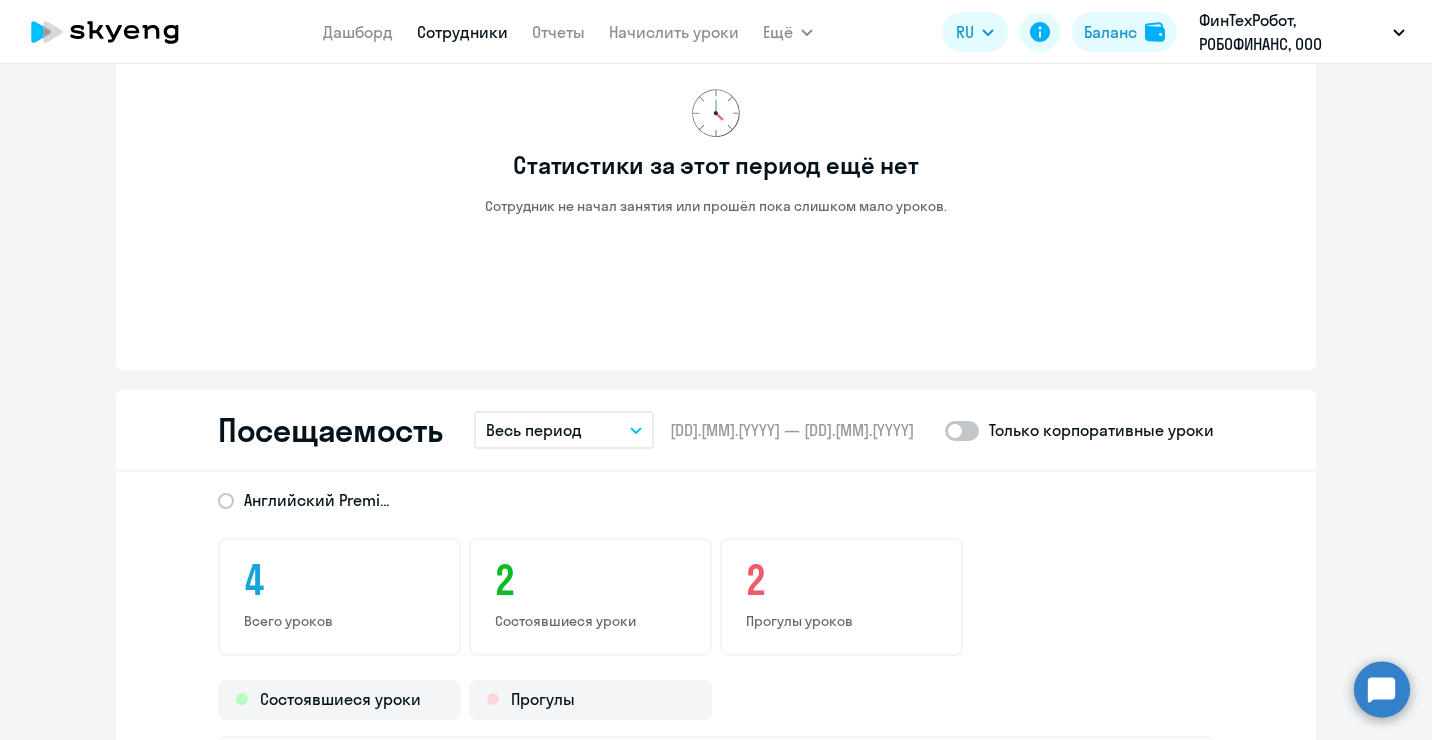 scroll, scrollTop: 1800, scrollLeft: 0, axis: vertical 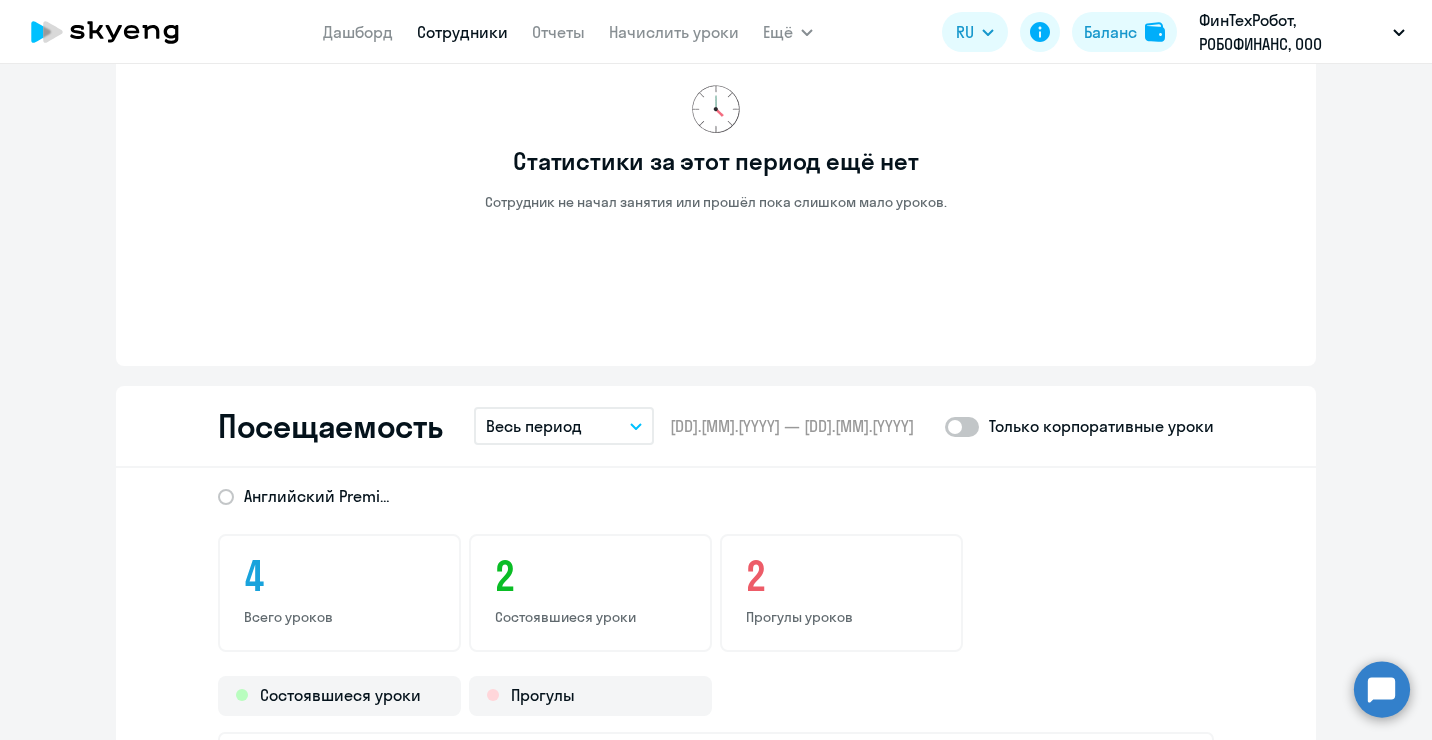 click on "Весь период" at bounding box center (534, 426) 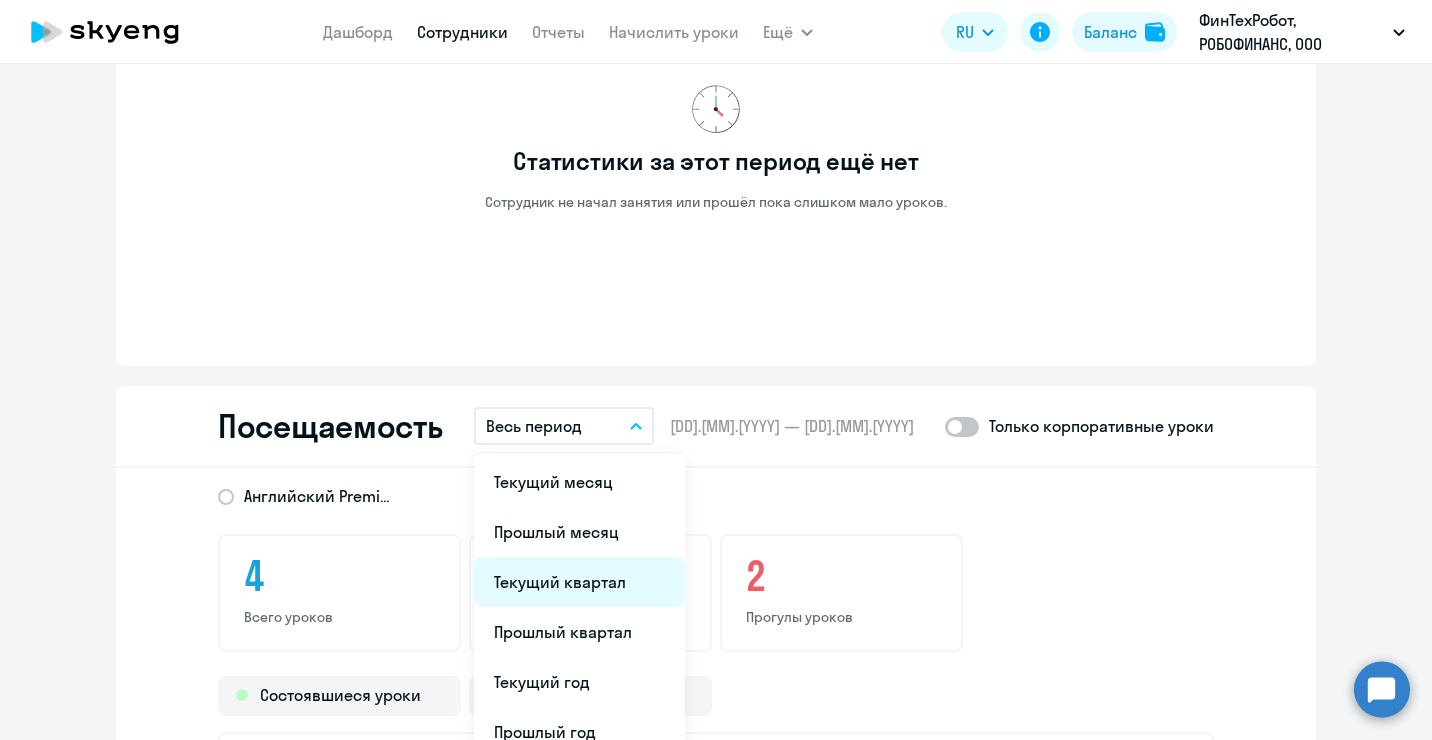 click on "Текущий квартал" at bounding box center [579, 582] 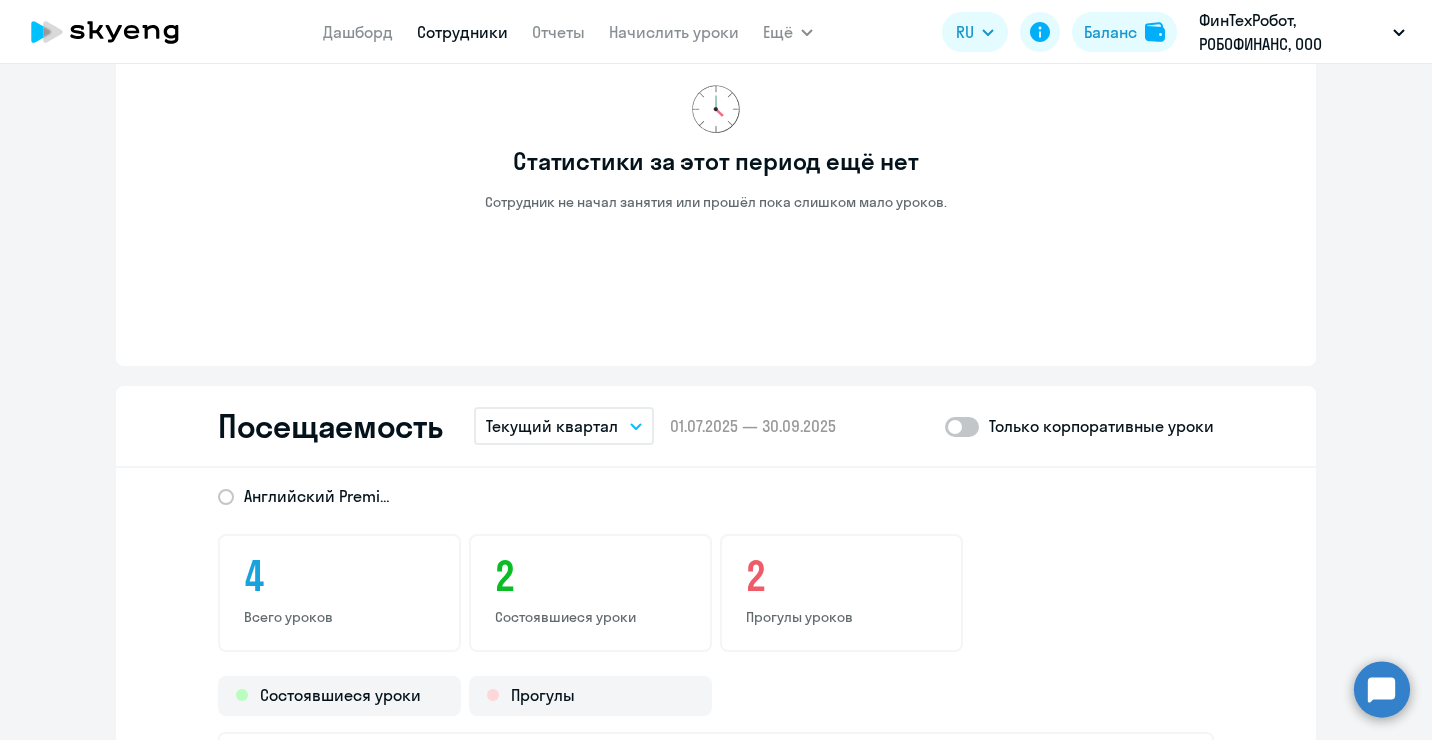 click on "Текущий квартал" at bounding box center [552, 426] 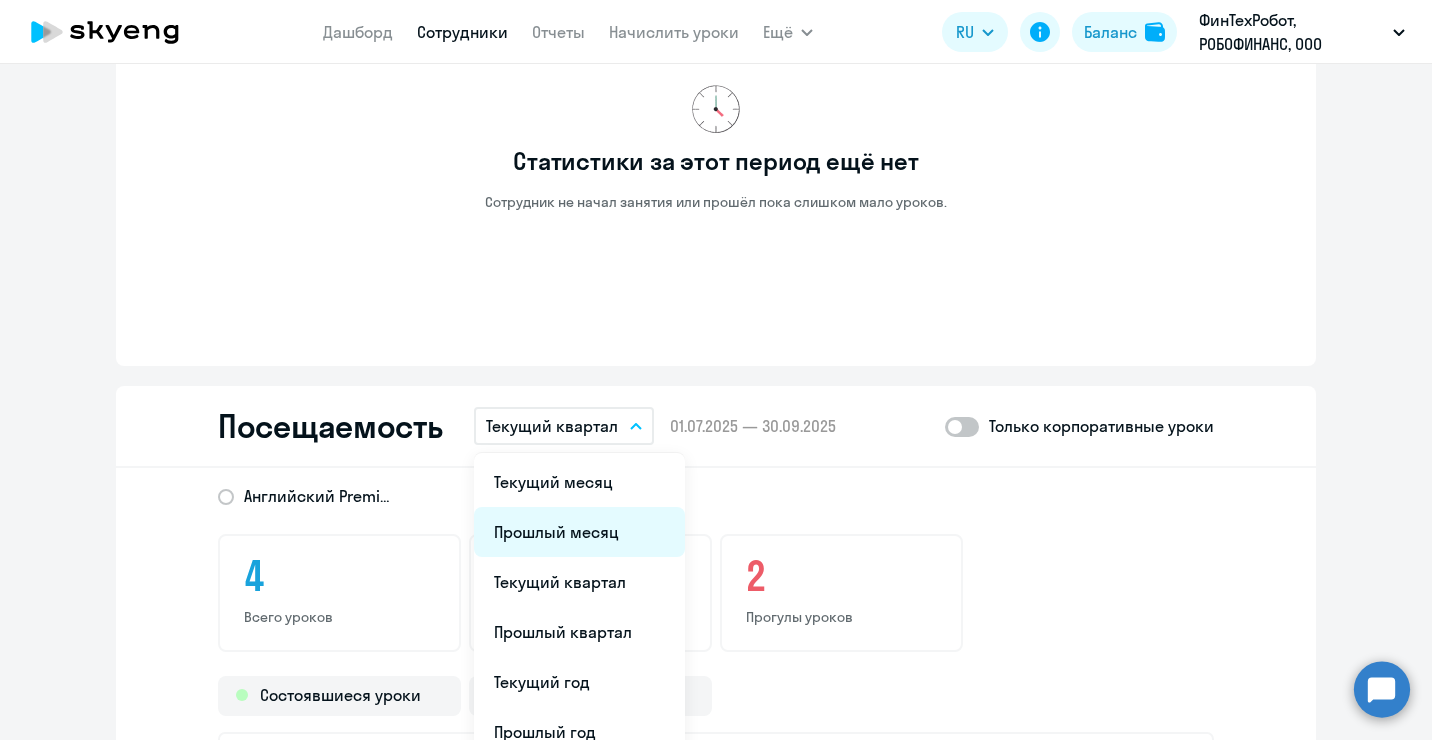 click on "Прошлый месяц" at bounding box center (579, 532) 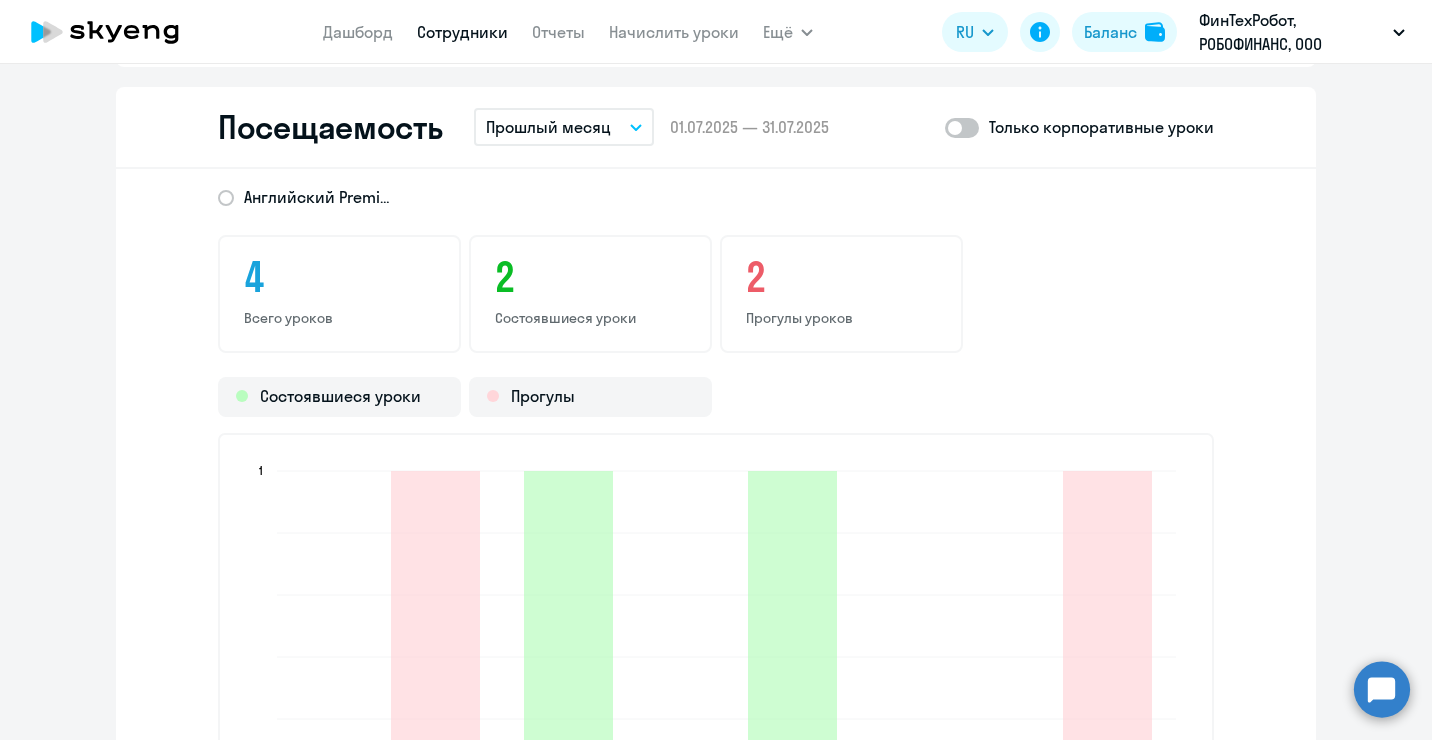 scroll, scrollTop: 2100, scrollLeft: 0, axis: vertical 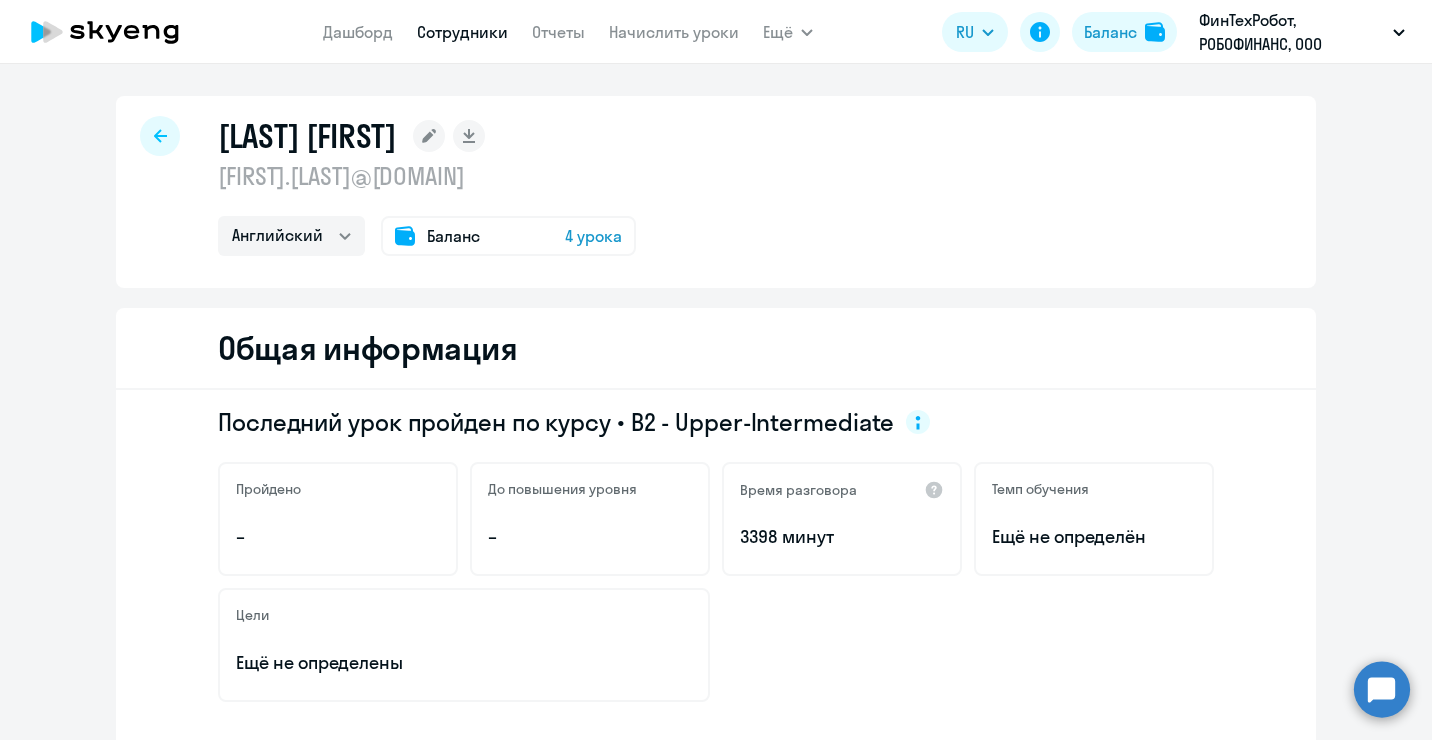 select on "30" 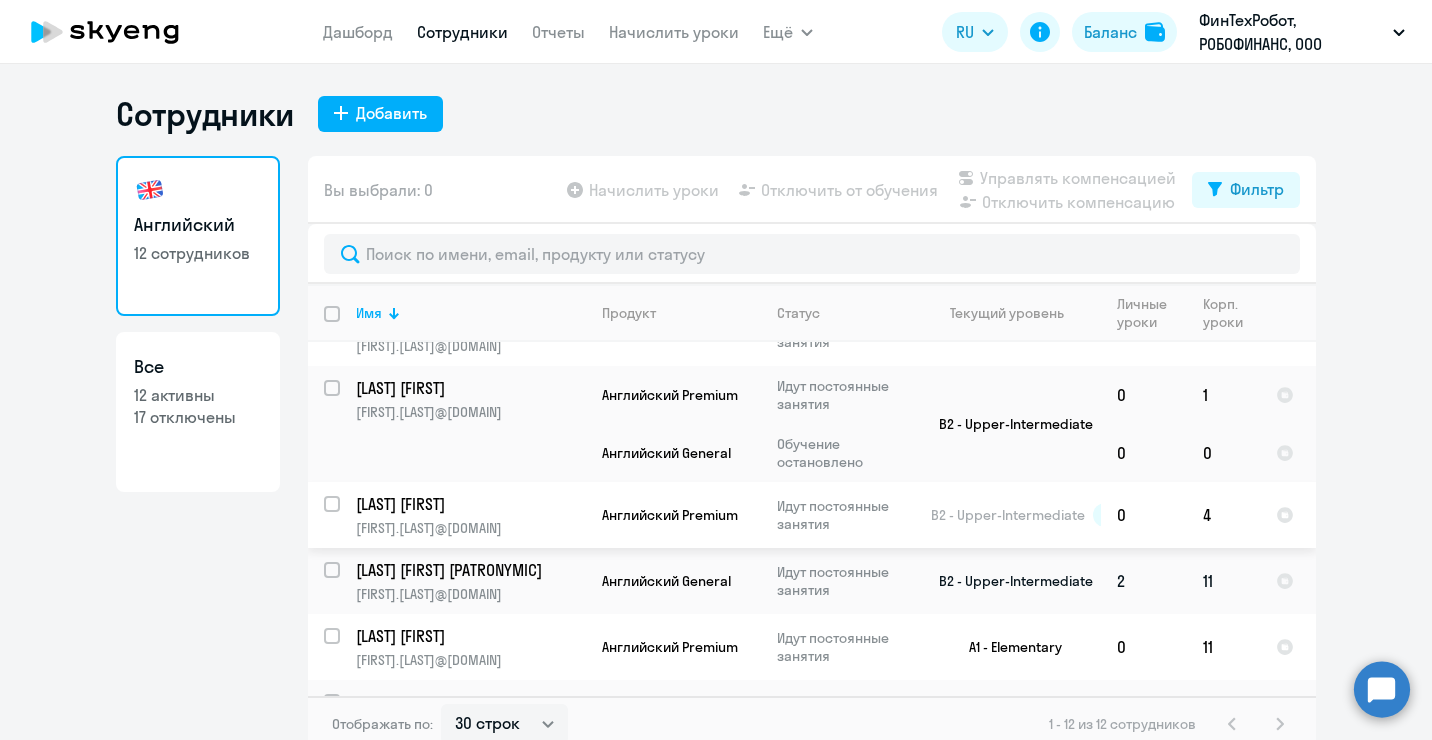 scroll, scrollTop: 480, scrollLeft: 0, axis: vertical 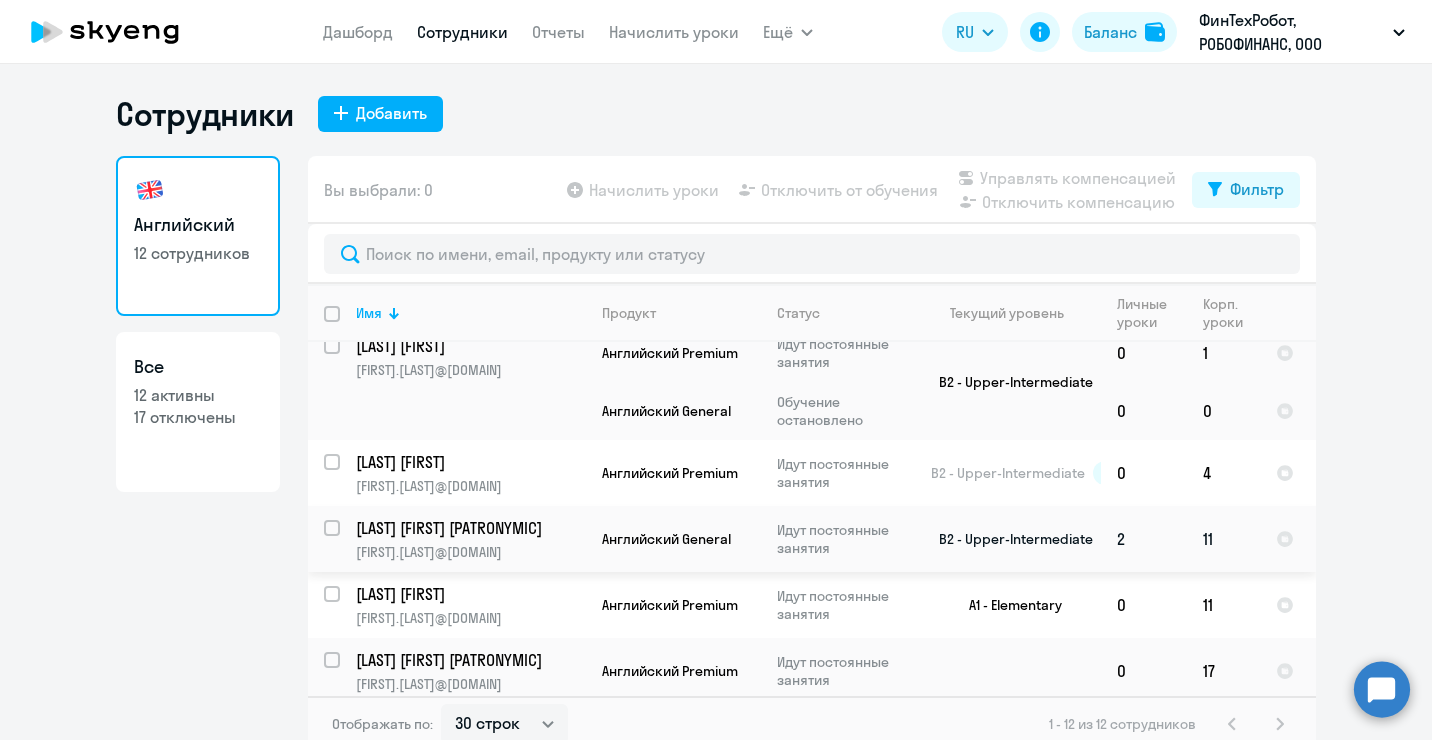 click on "[LAST] [FIRST] [PATRONYMIC]" 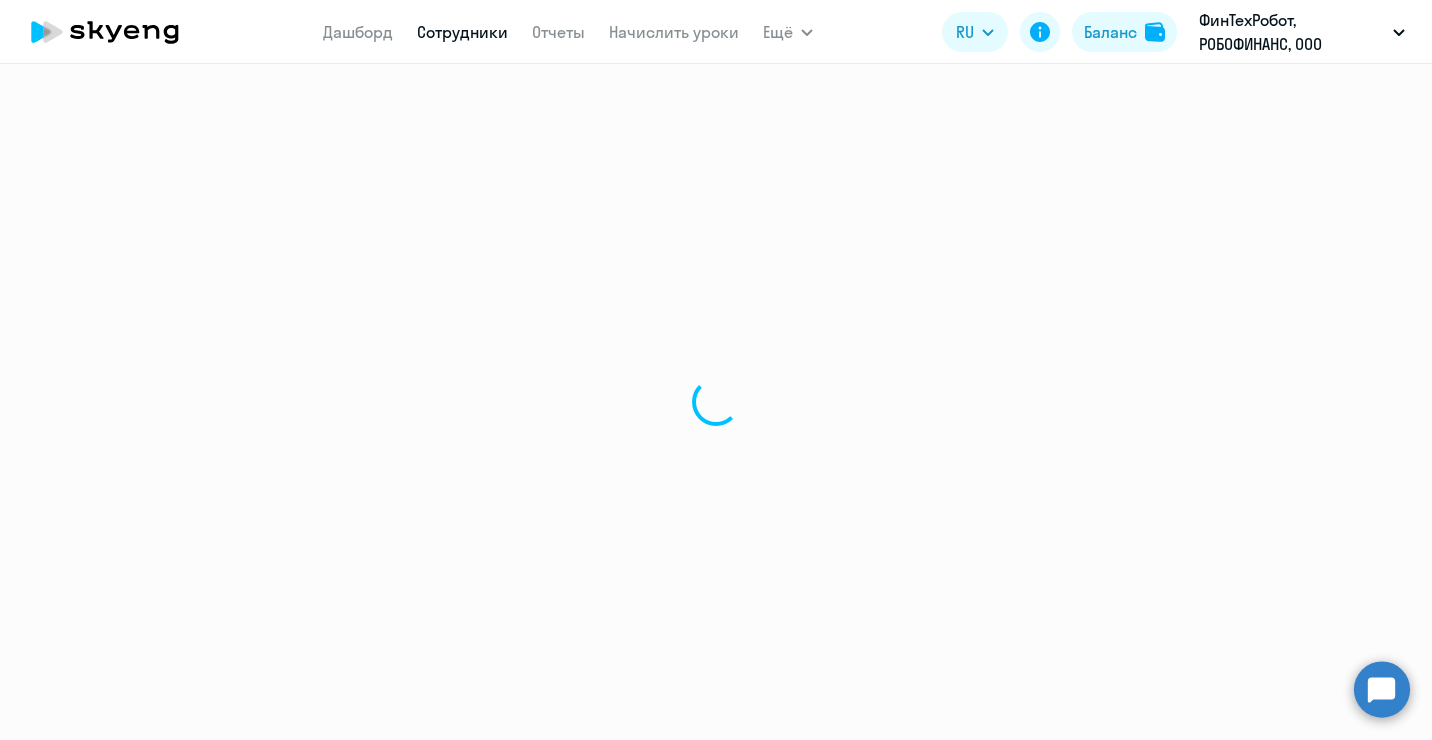 select on "english" 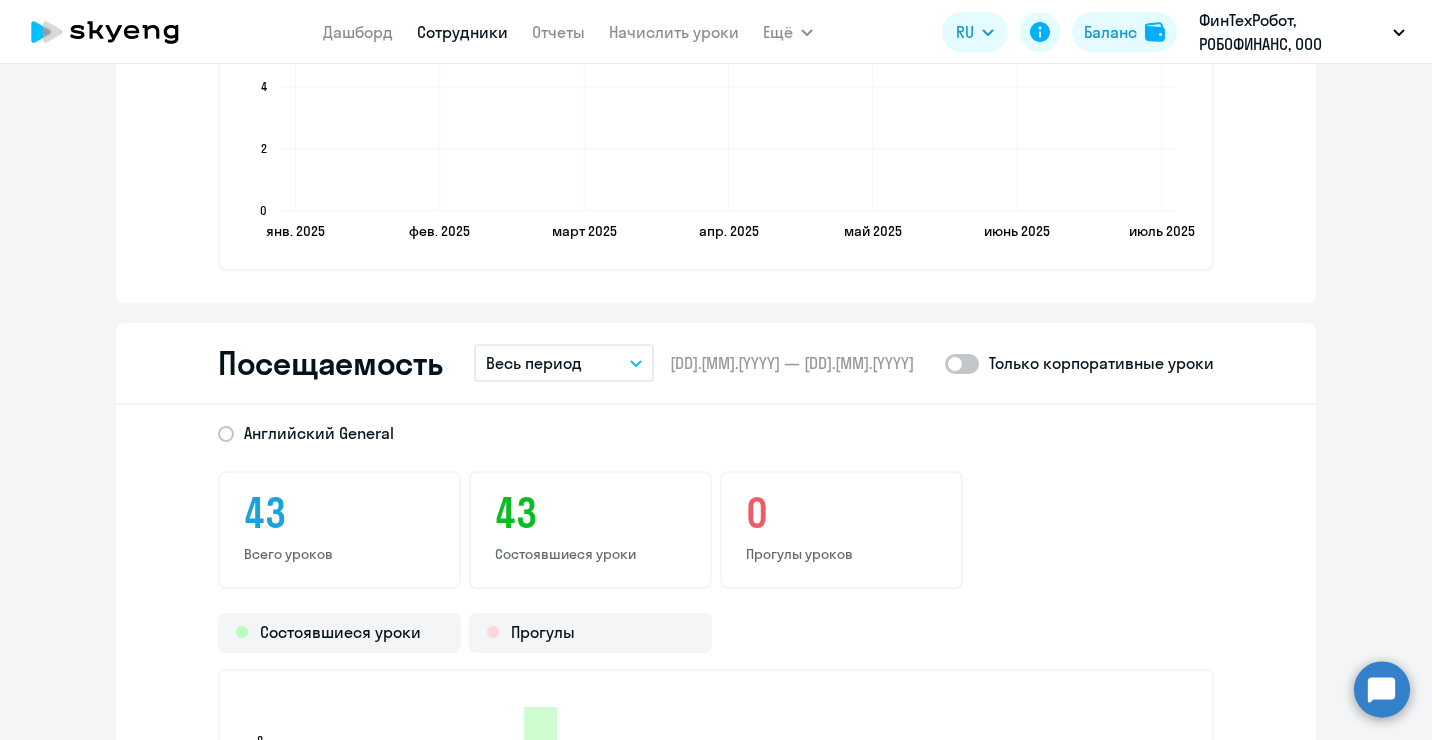 scroll, scrollTop: 2400, scrollLeft: 0, axis: vertical 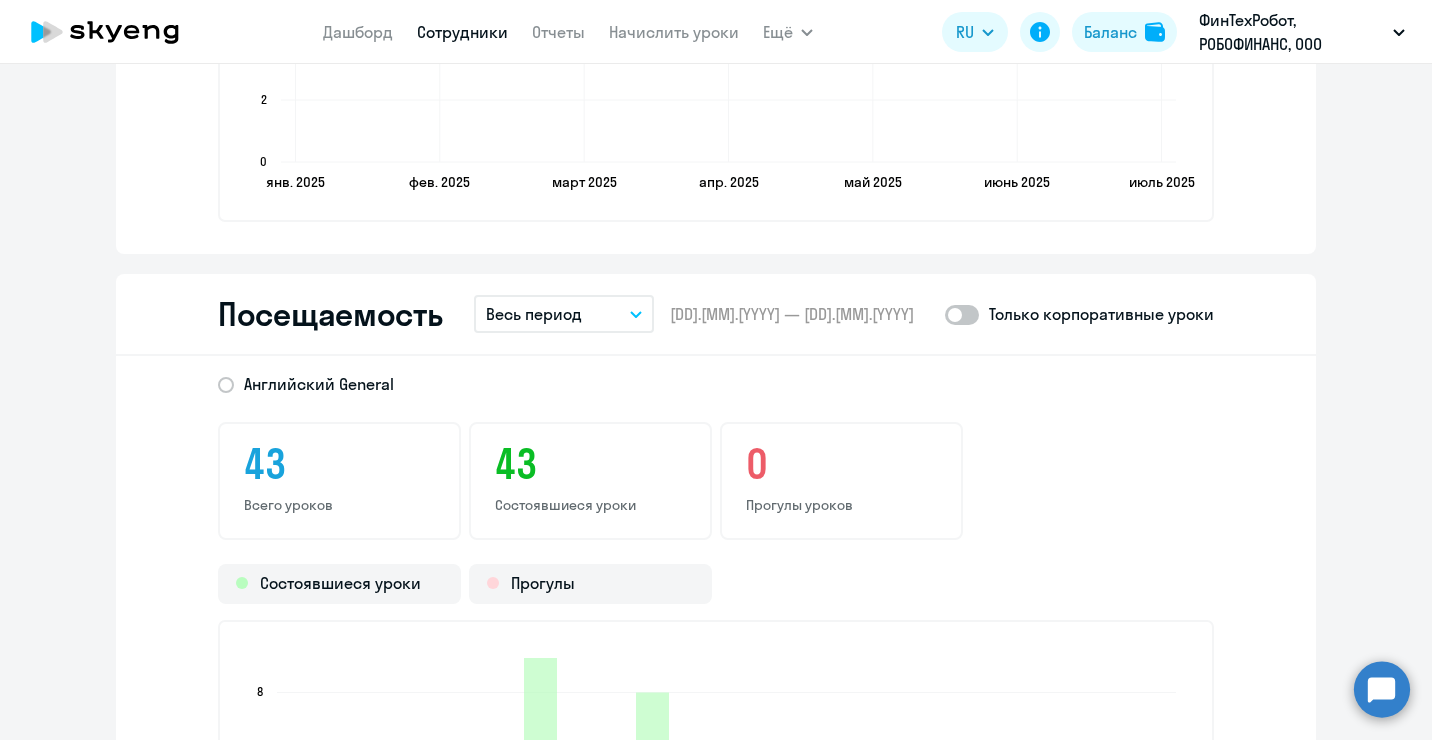 click on "Весь период" at bounding box center [534, 314] 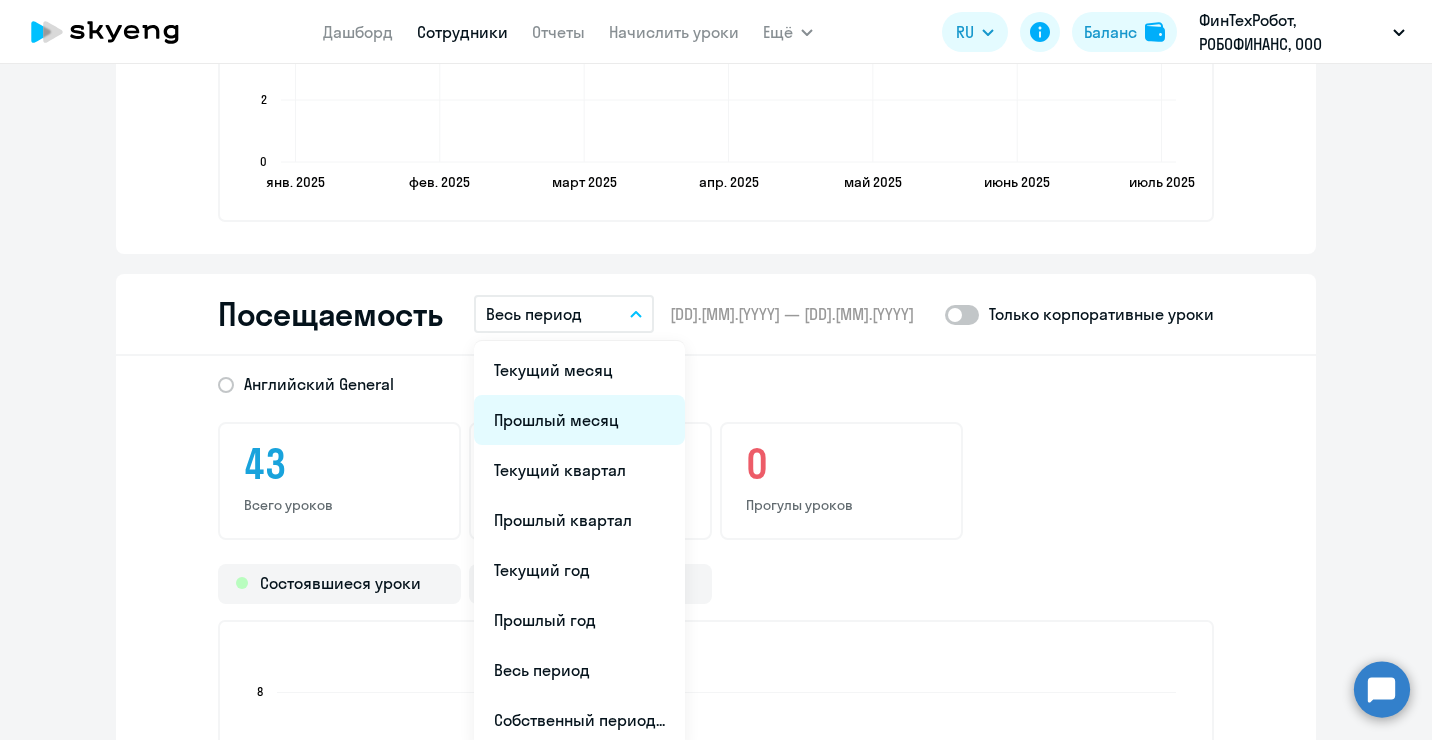 click on "Прошлый месяц" at bounding box center (579, 420) 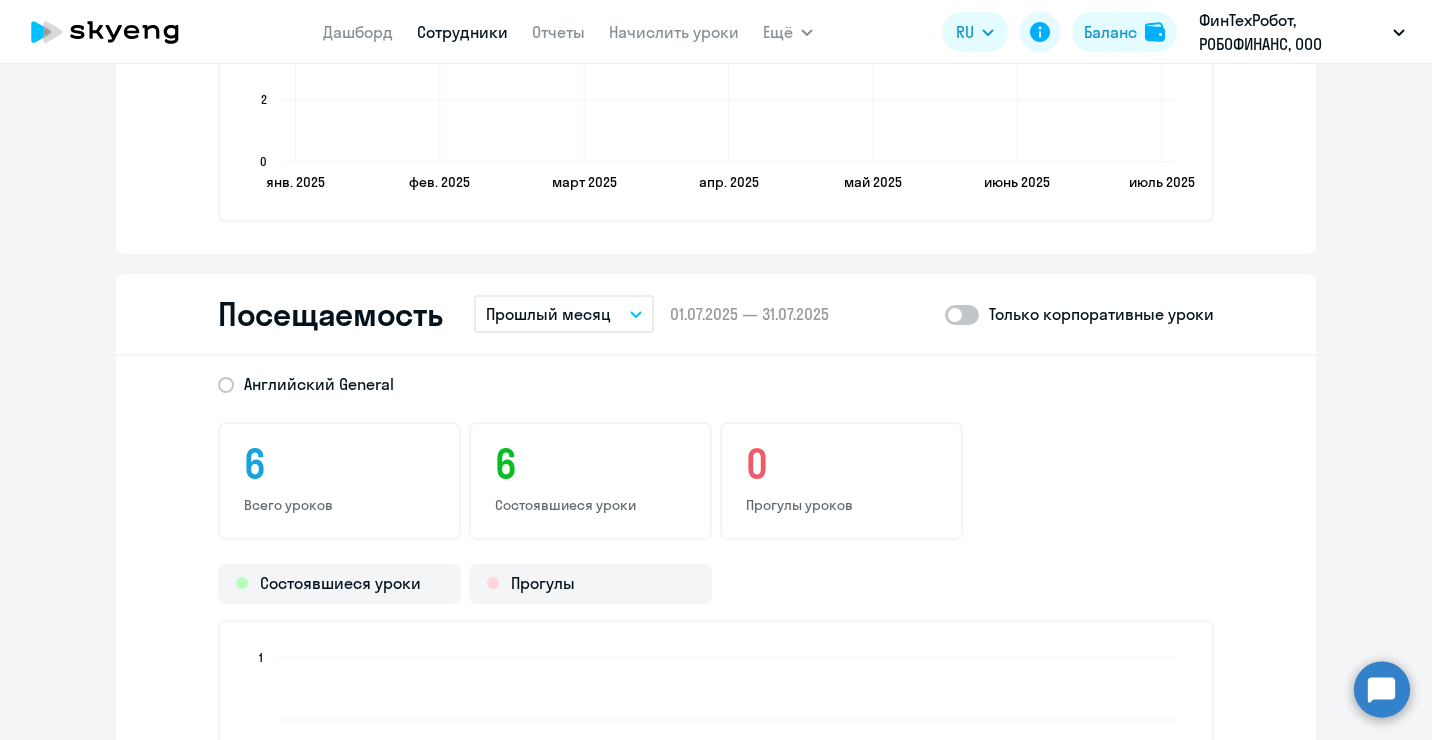 click on "6  Состоявшиеся уроки" 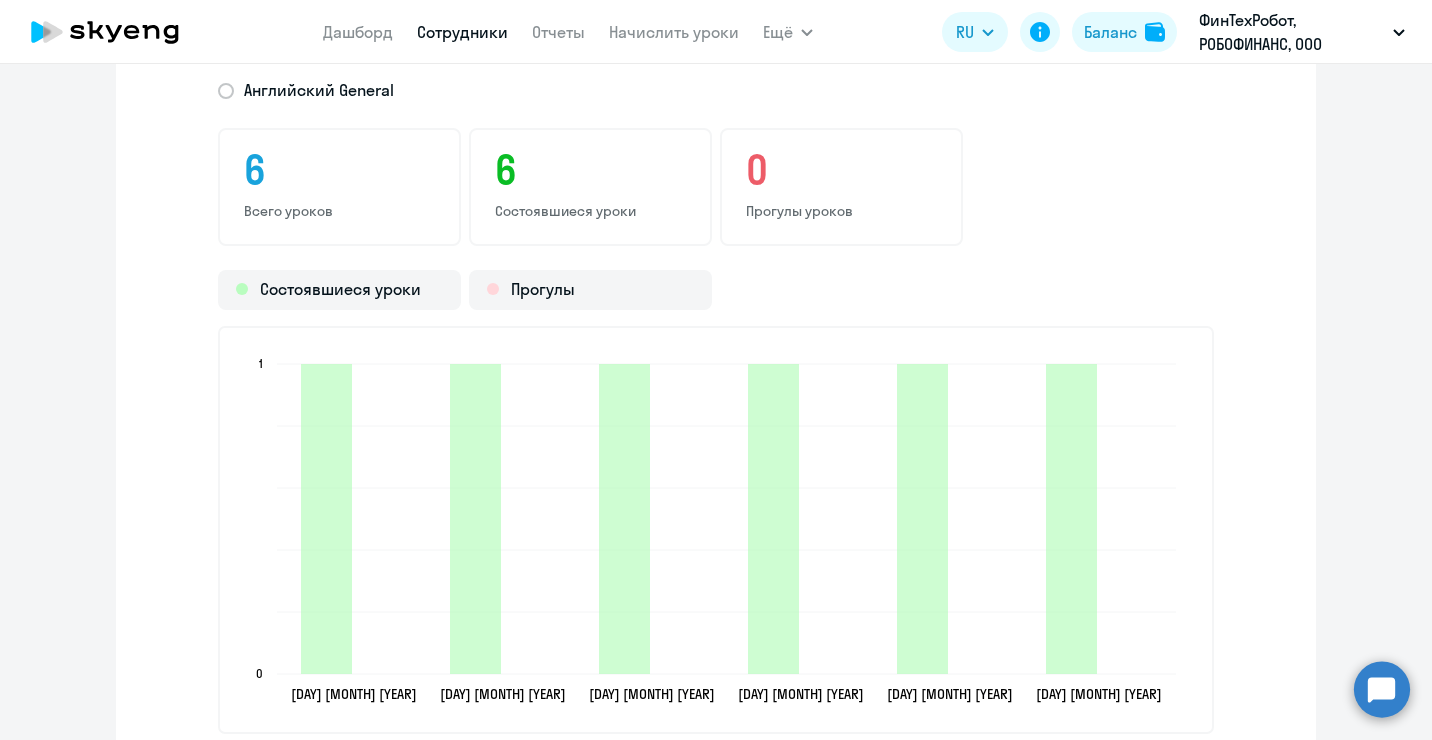 scroll, scrollTop: 2700, scrollLeft: 0, axis: vertical 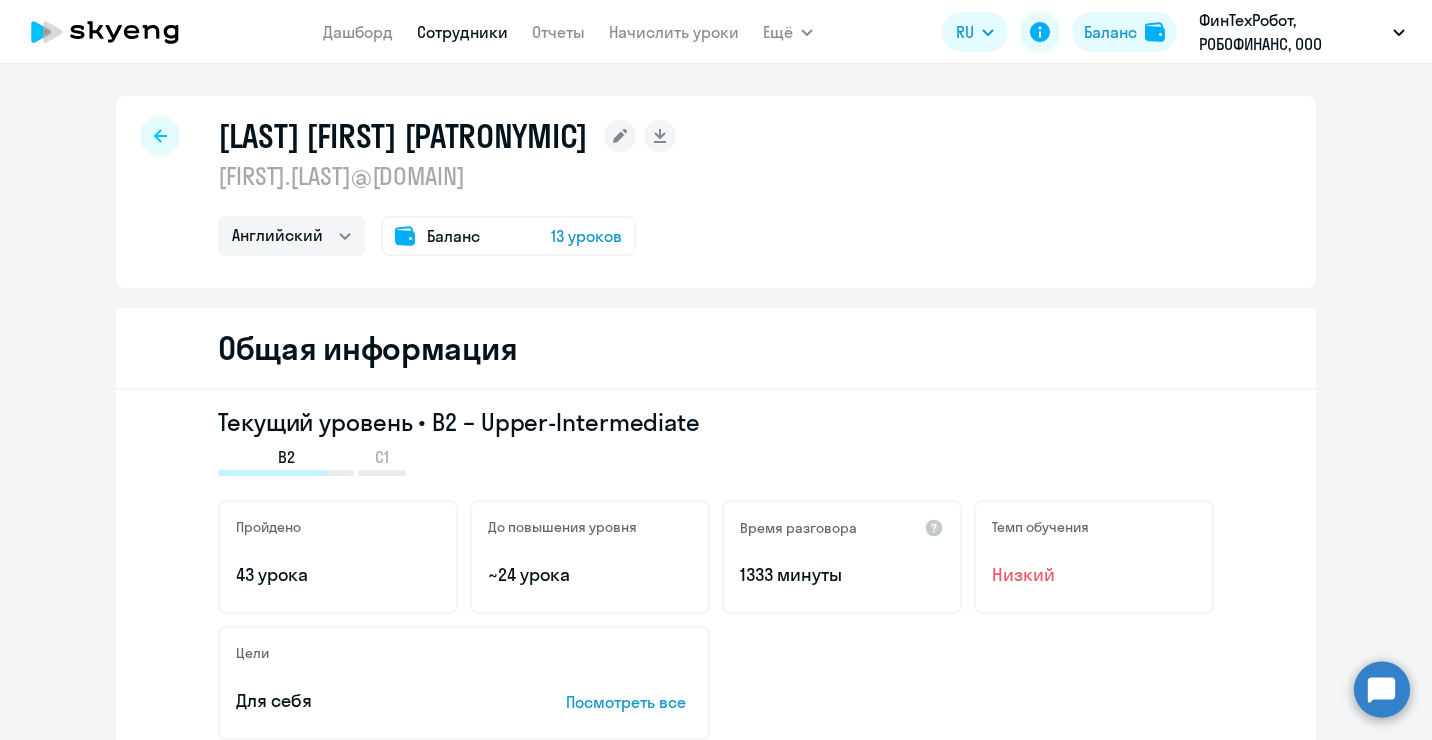 select on "30" 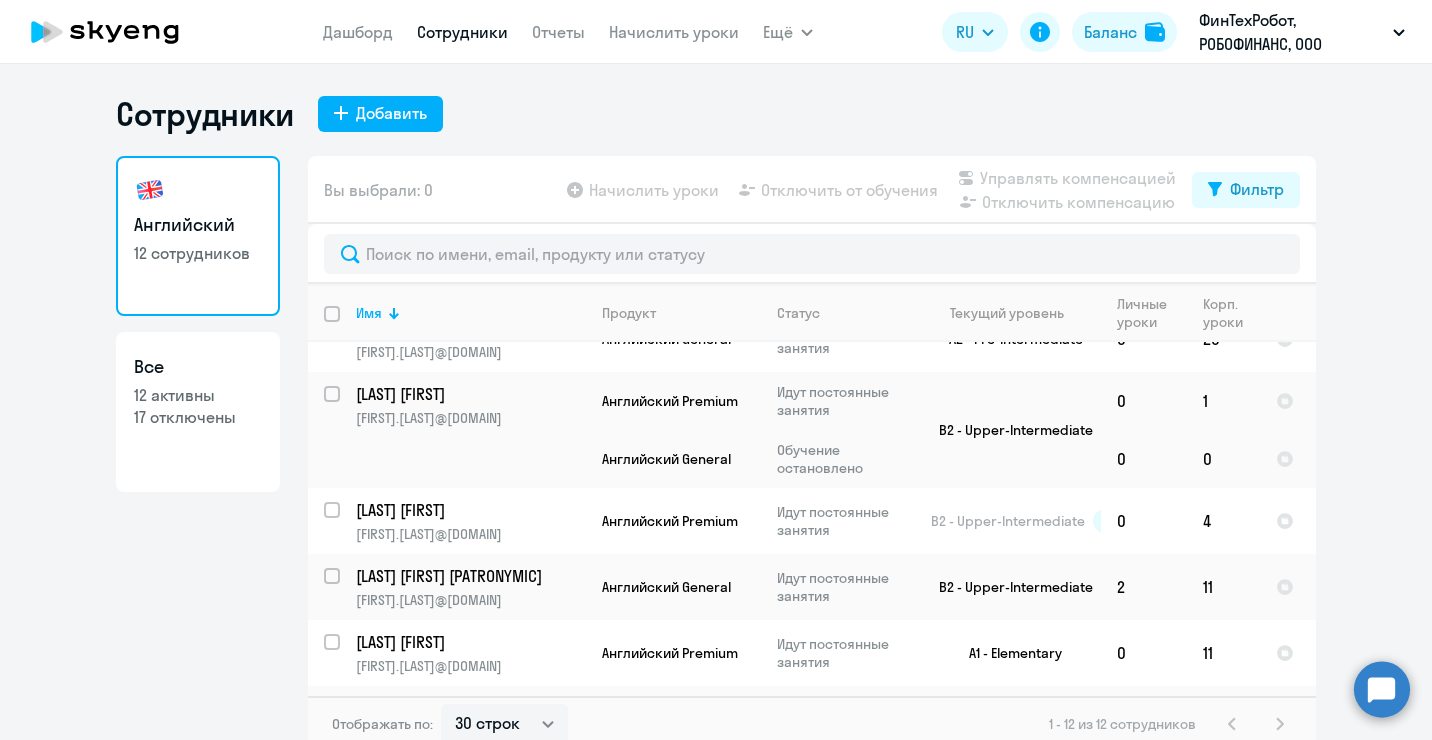 scroll, scrollTop: 480, scrollLeft: 0, axis: vertical 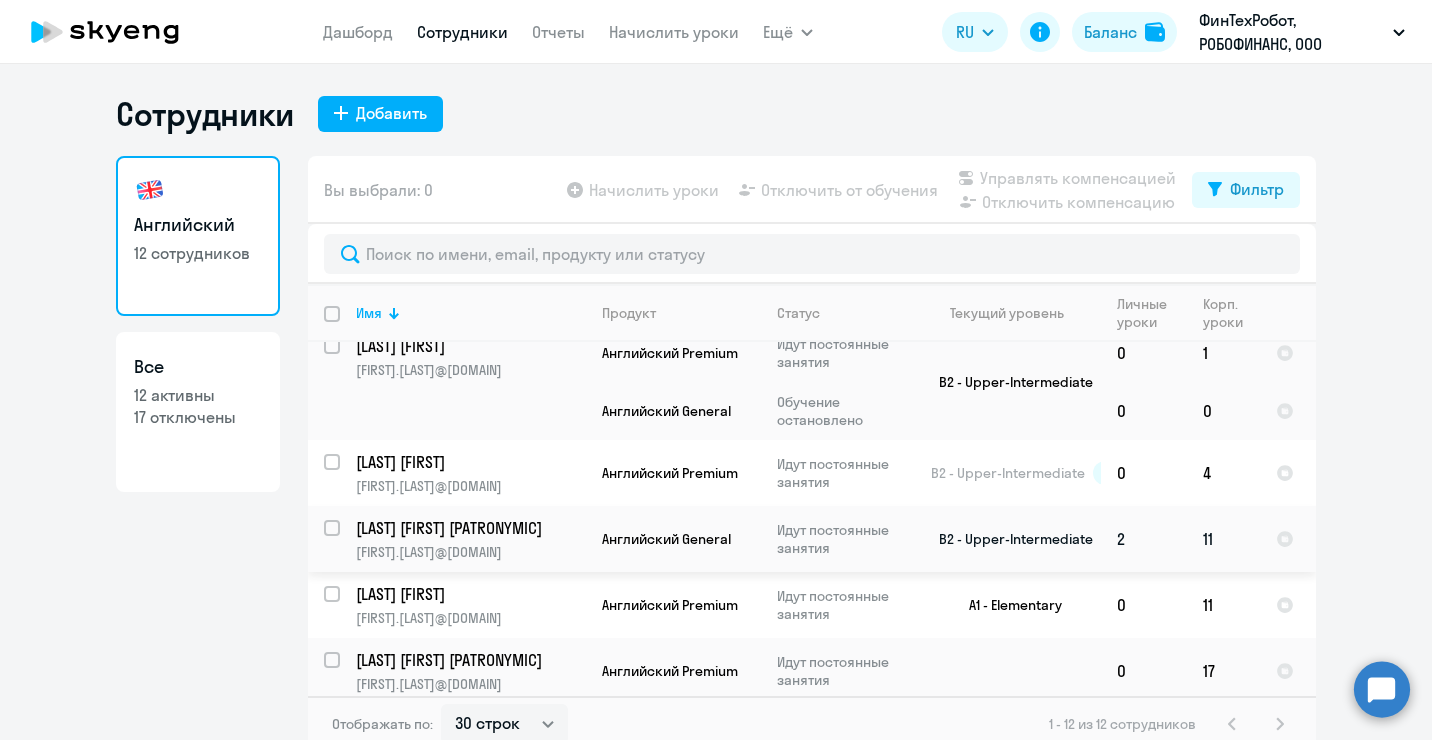 click on "[LAST] [FIRST] [PATRONYMIC]" 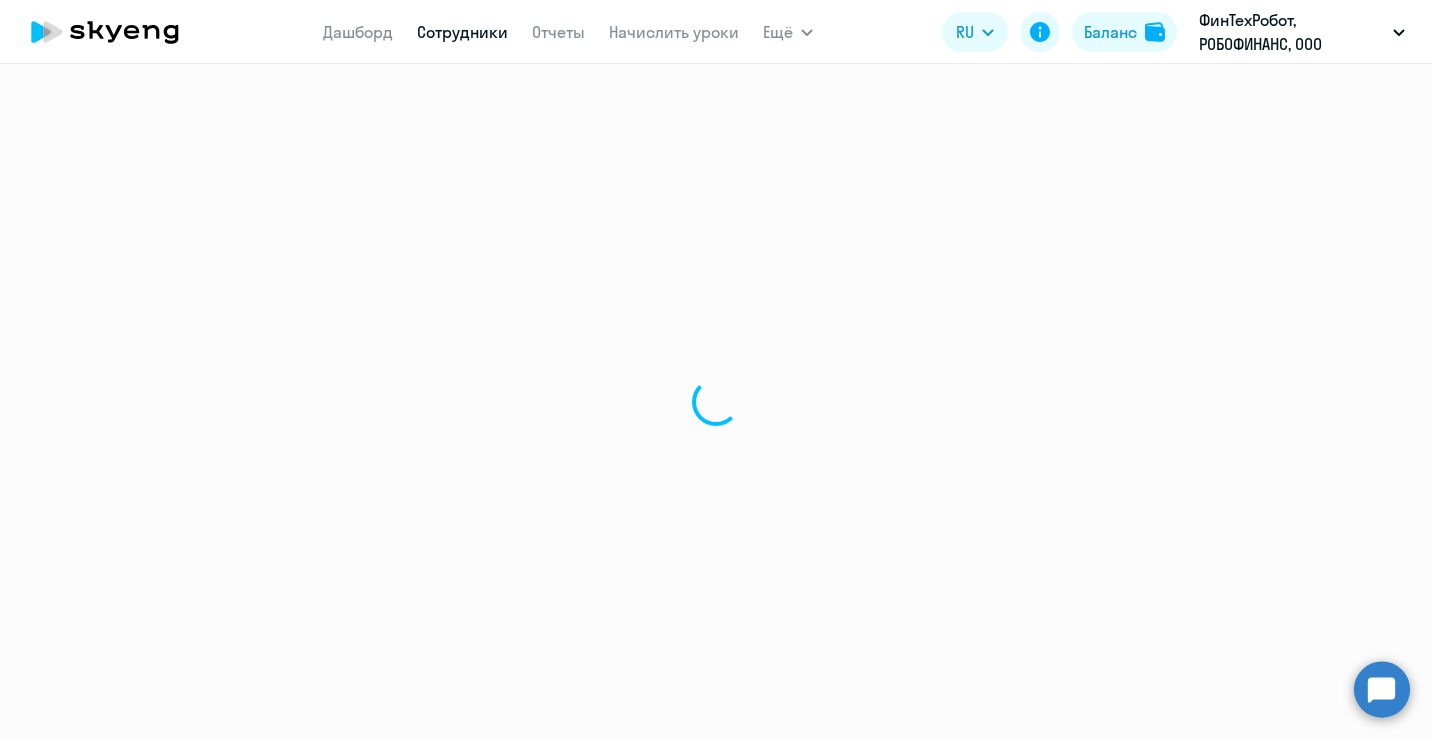 select on "english" 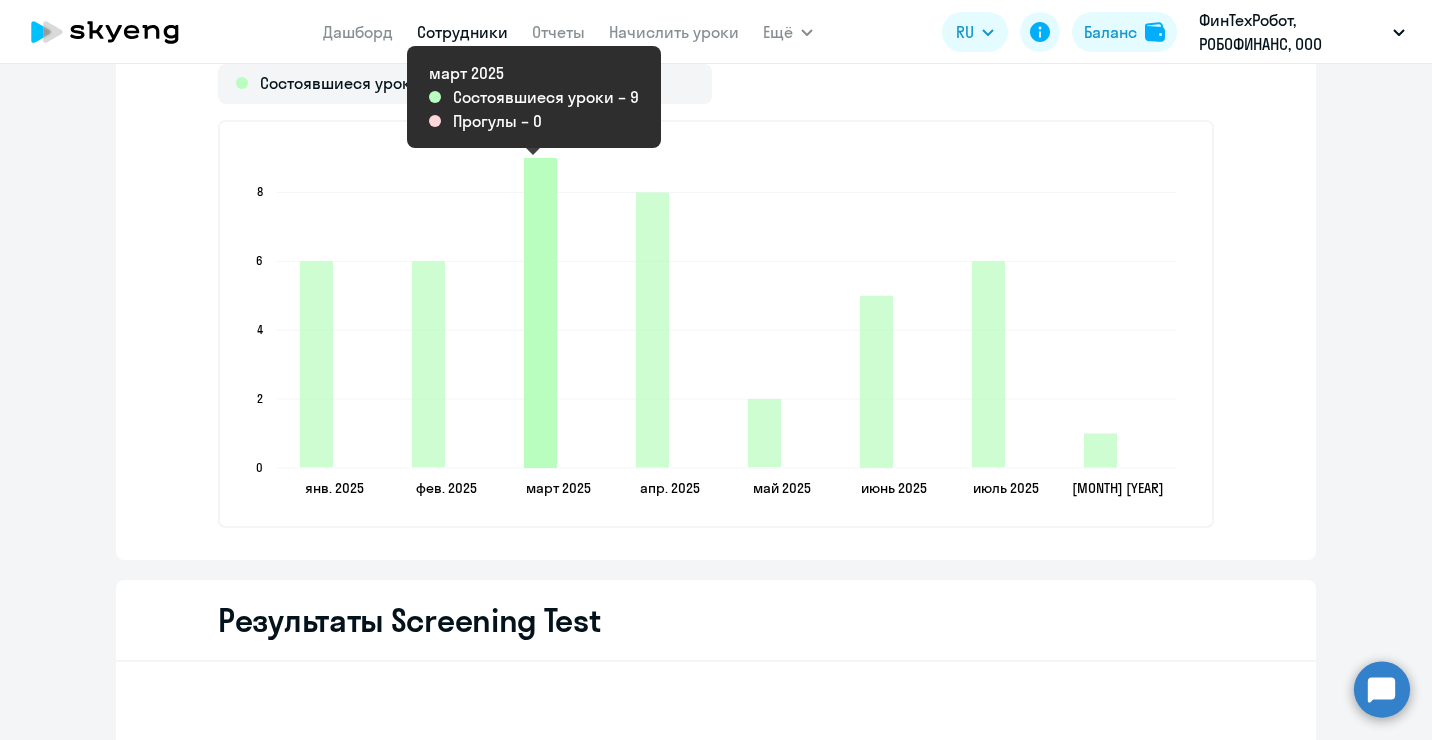 scroll, scrollTop: 2500, scrollLeft: 0, axis: vertical 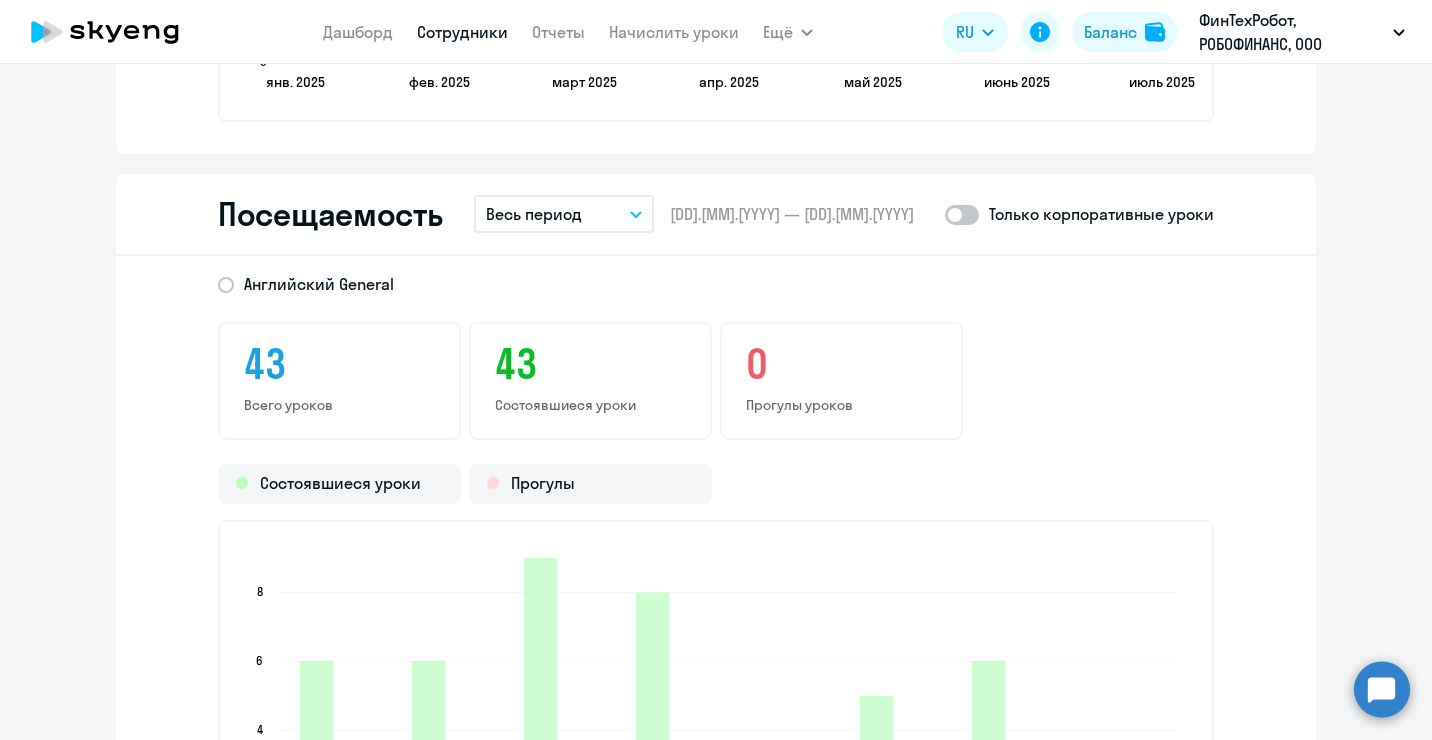click on "Весь период" at bounding box center (534, 214) 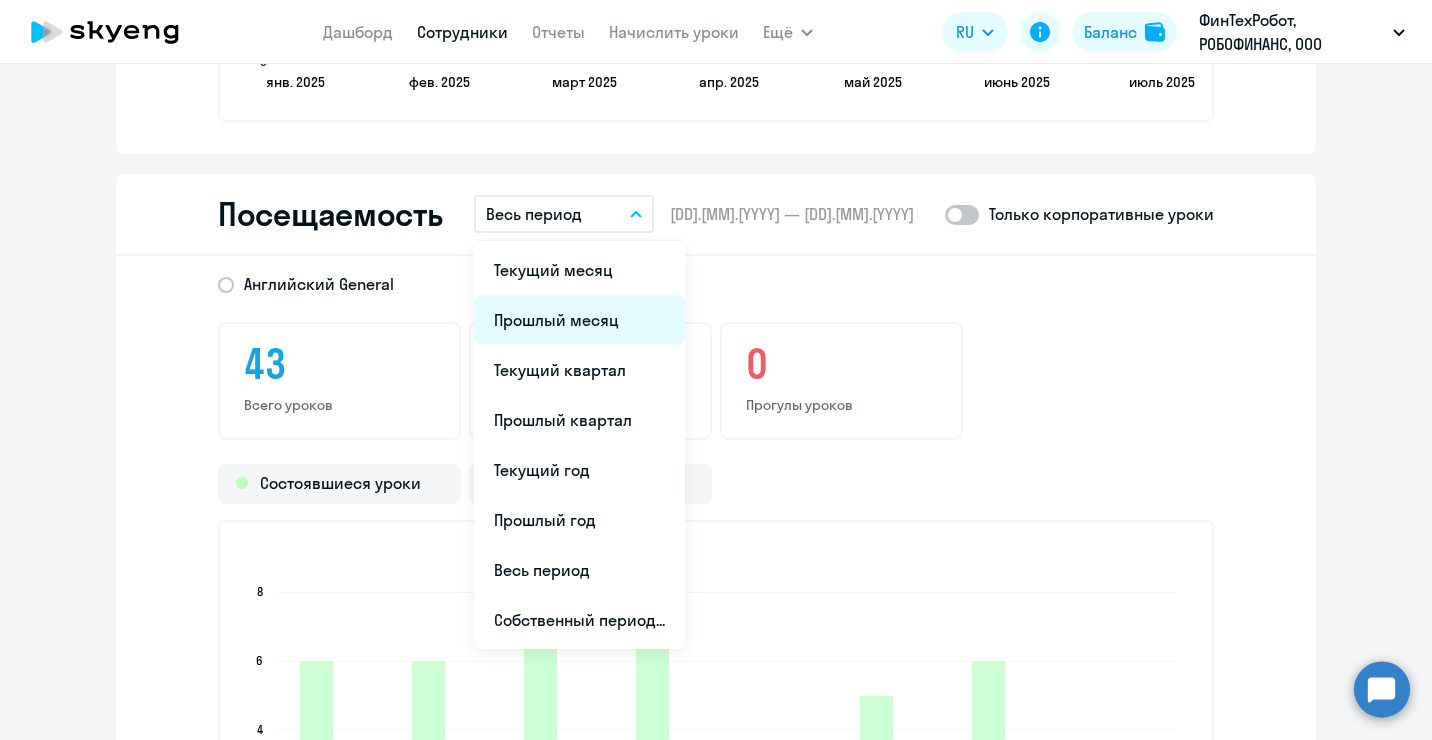 click on "Прошлый месяц" at bounding box center [579, 320] 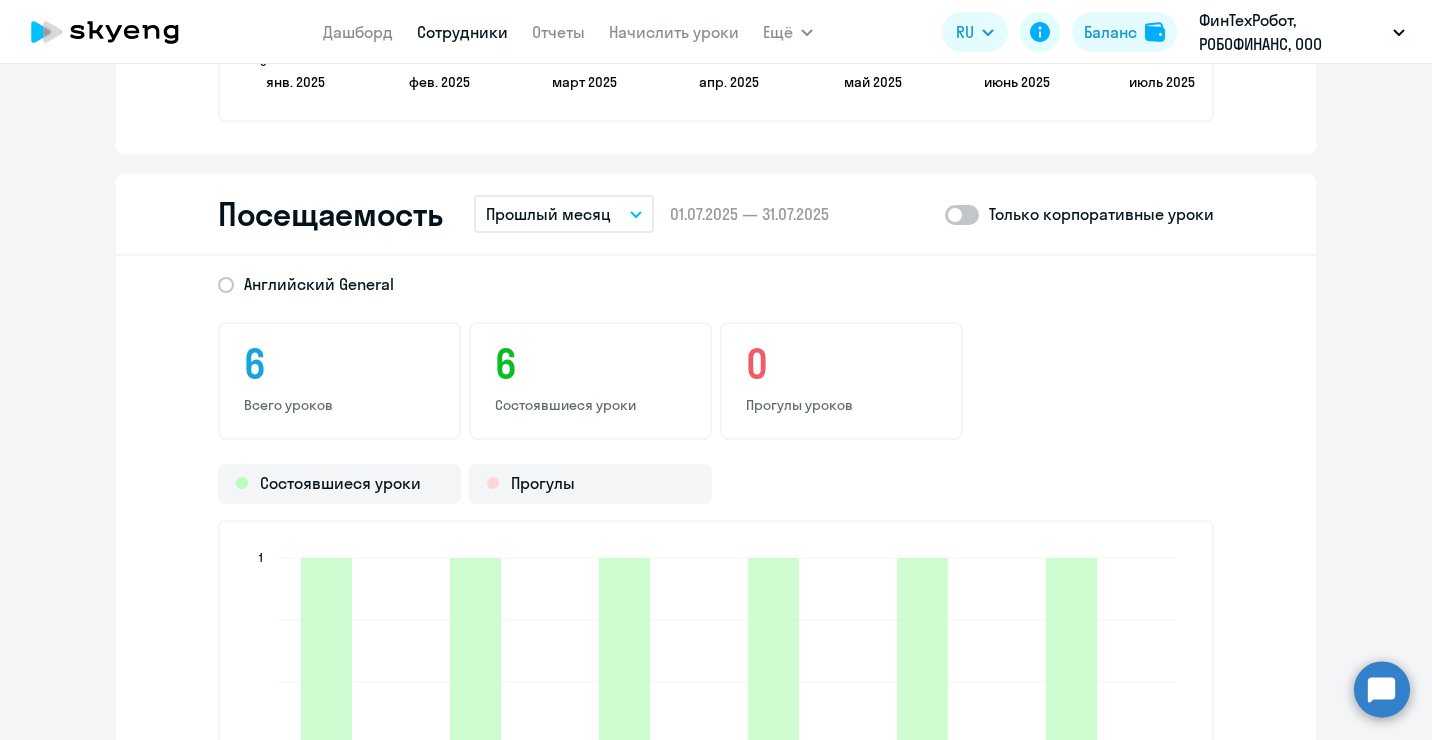click 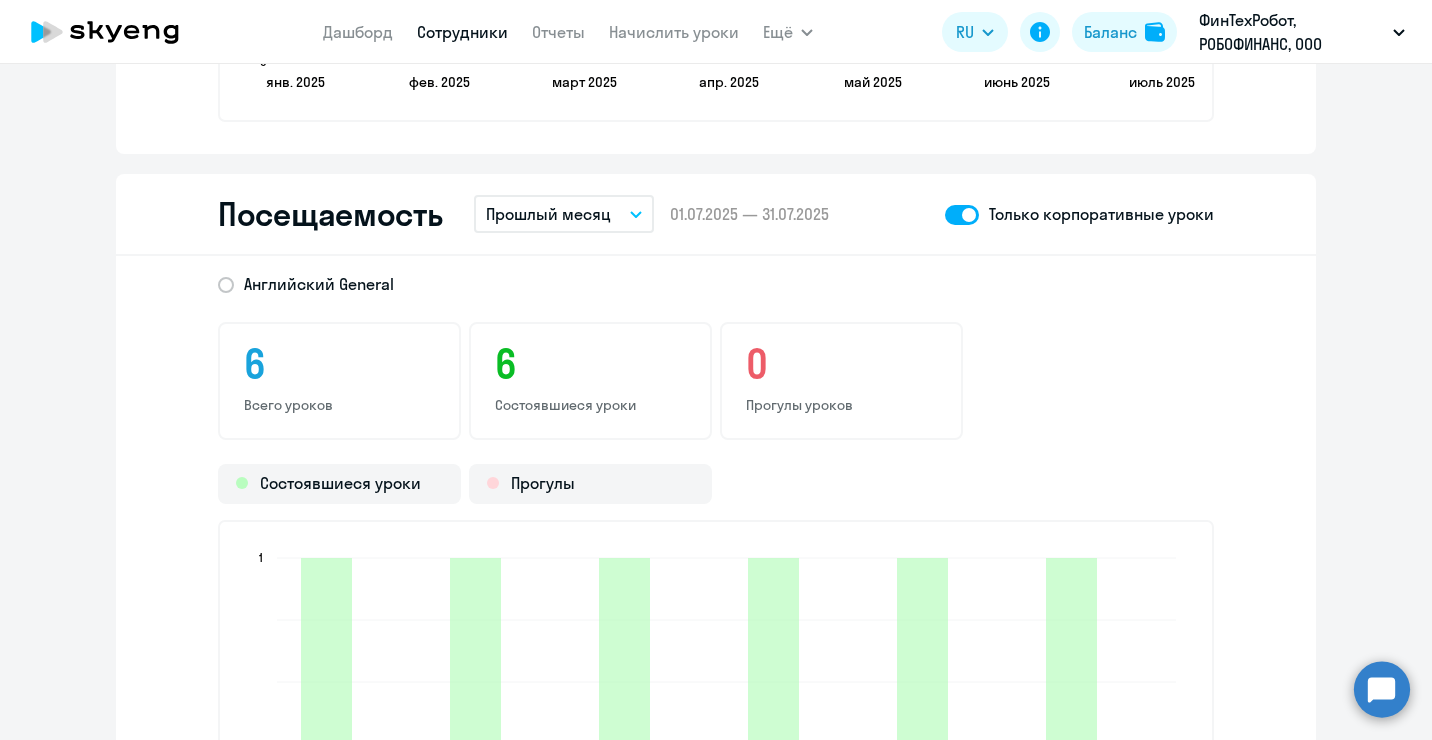 scroll, scrollTop: 0, scrollLeft: 0, axis: both 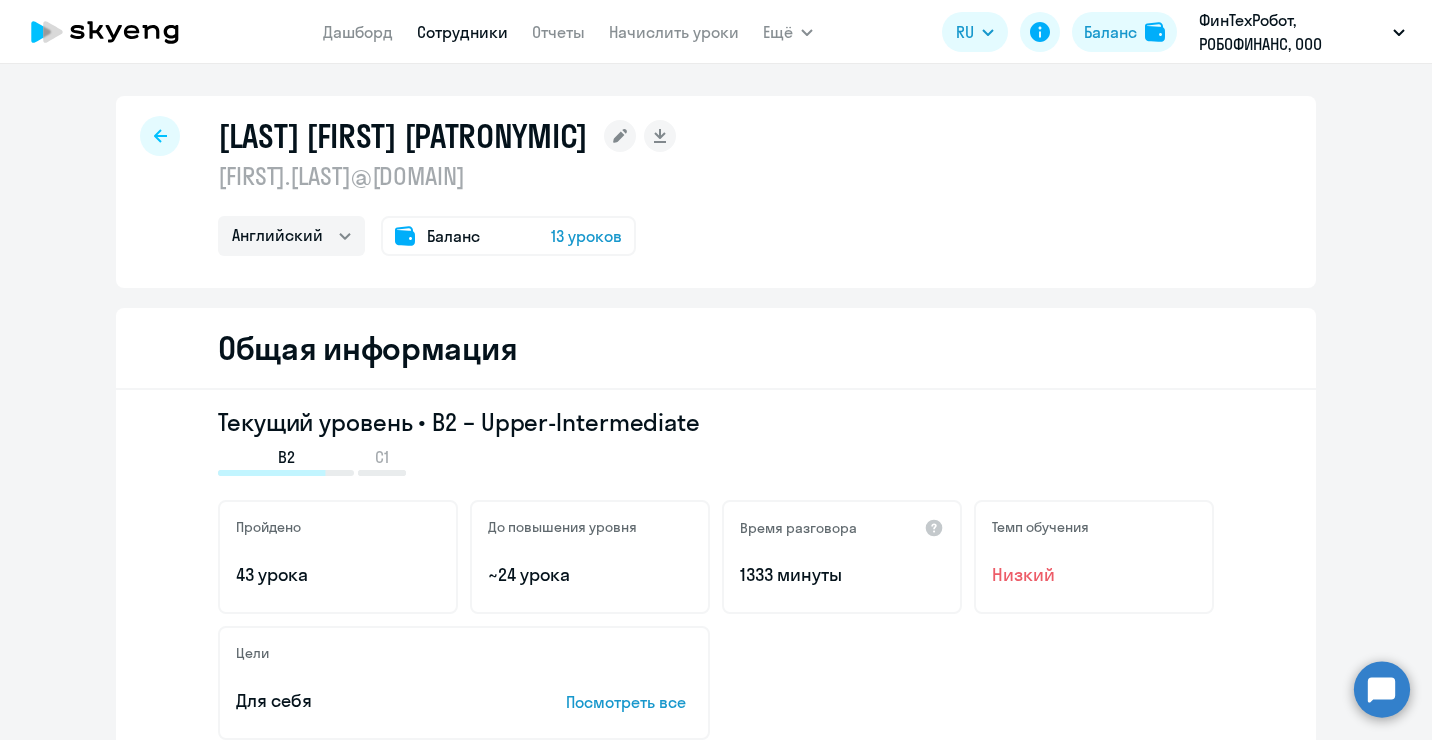 select on "30" 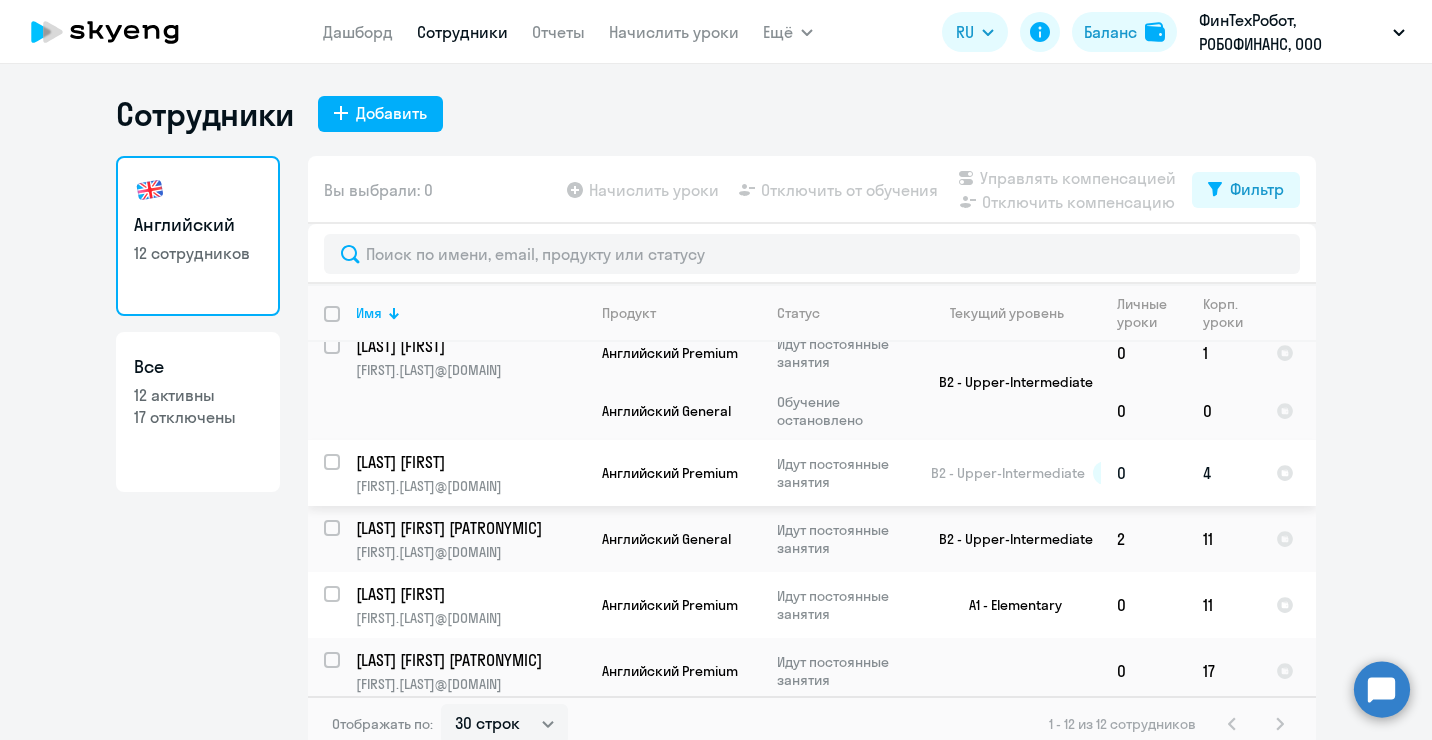 scroll, scrollTop: 480, scrollLeft: 0, axis: vertical 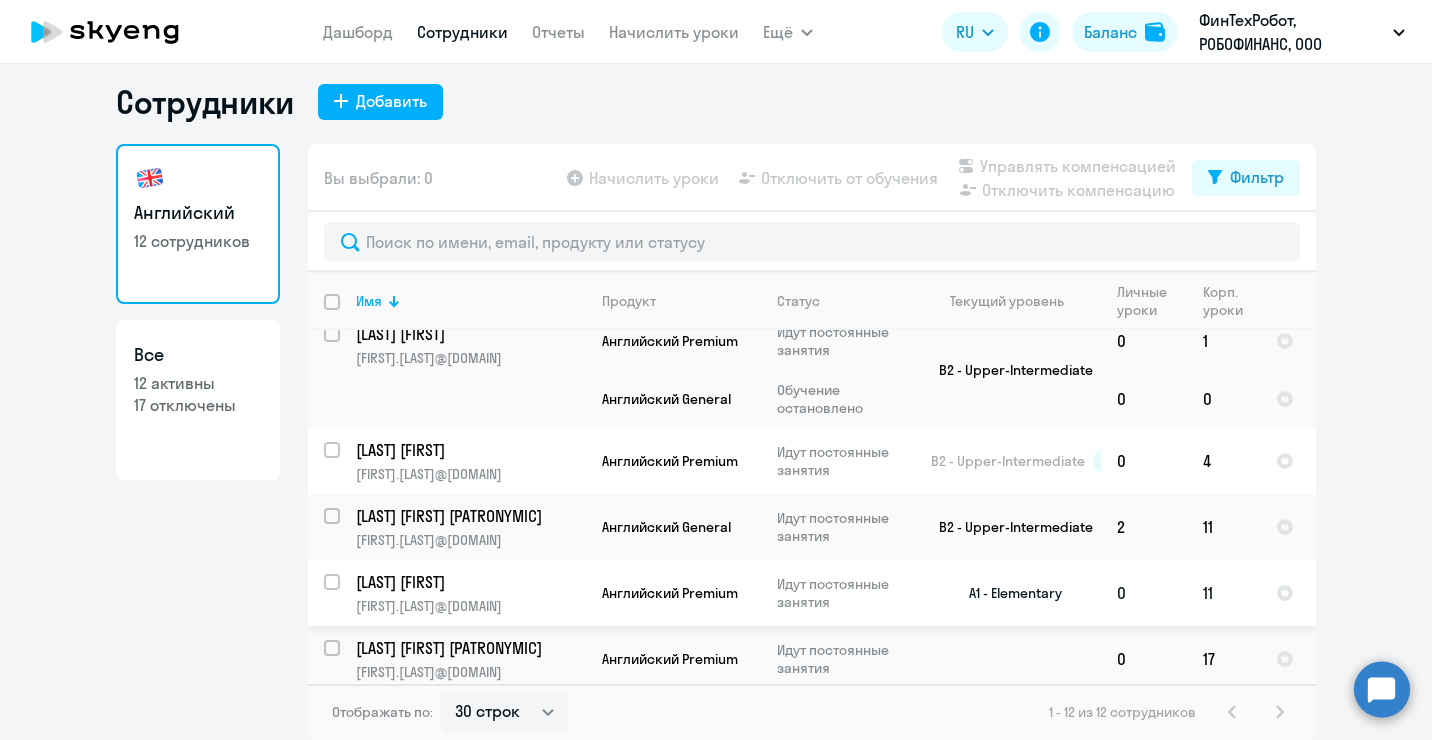 click on "[LAST] [FIRST]" 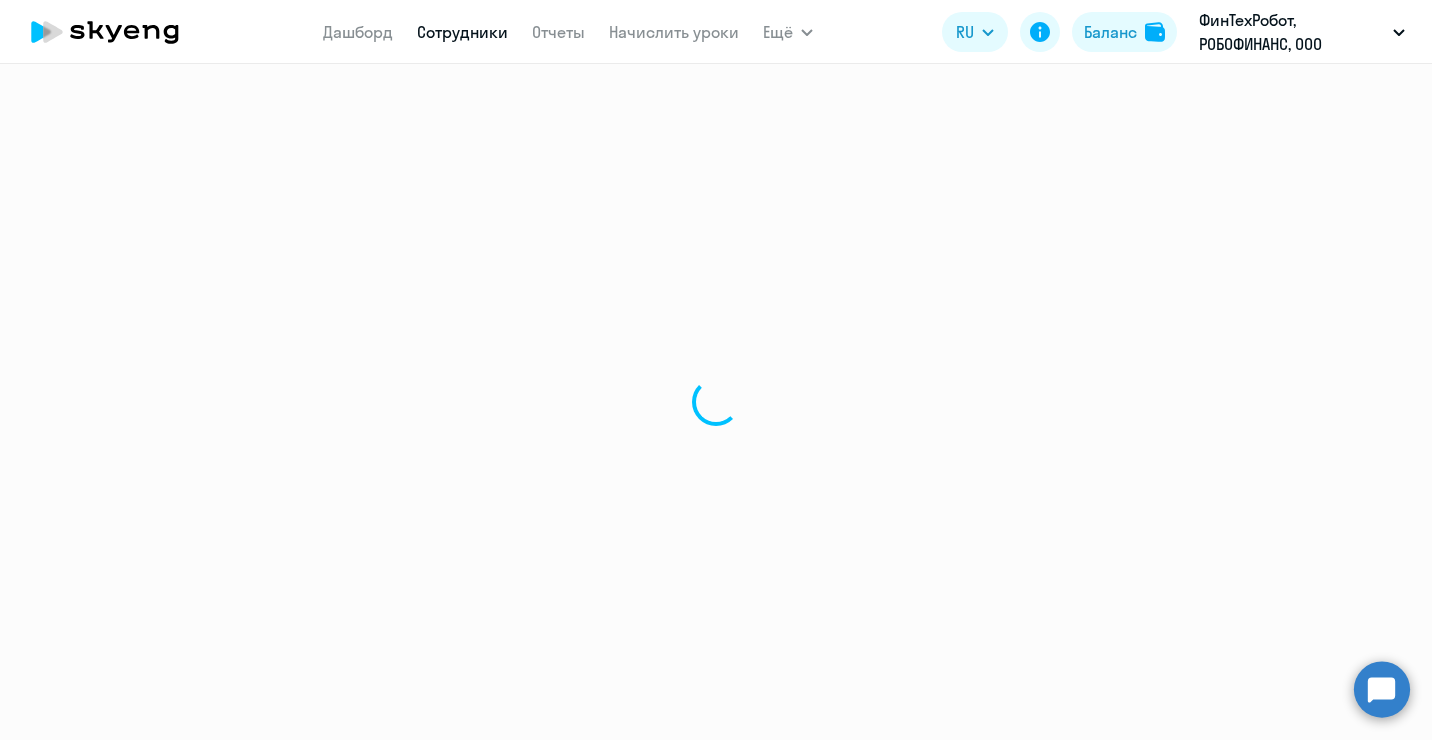 select on "english" 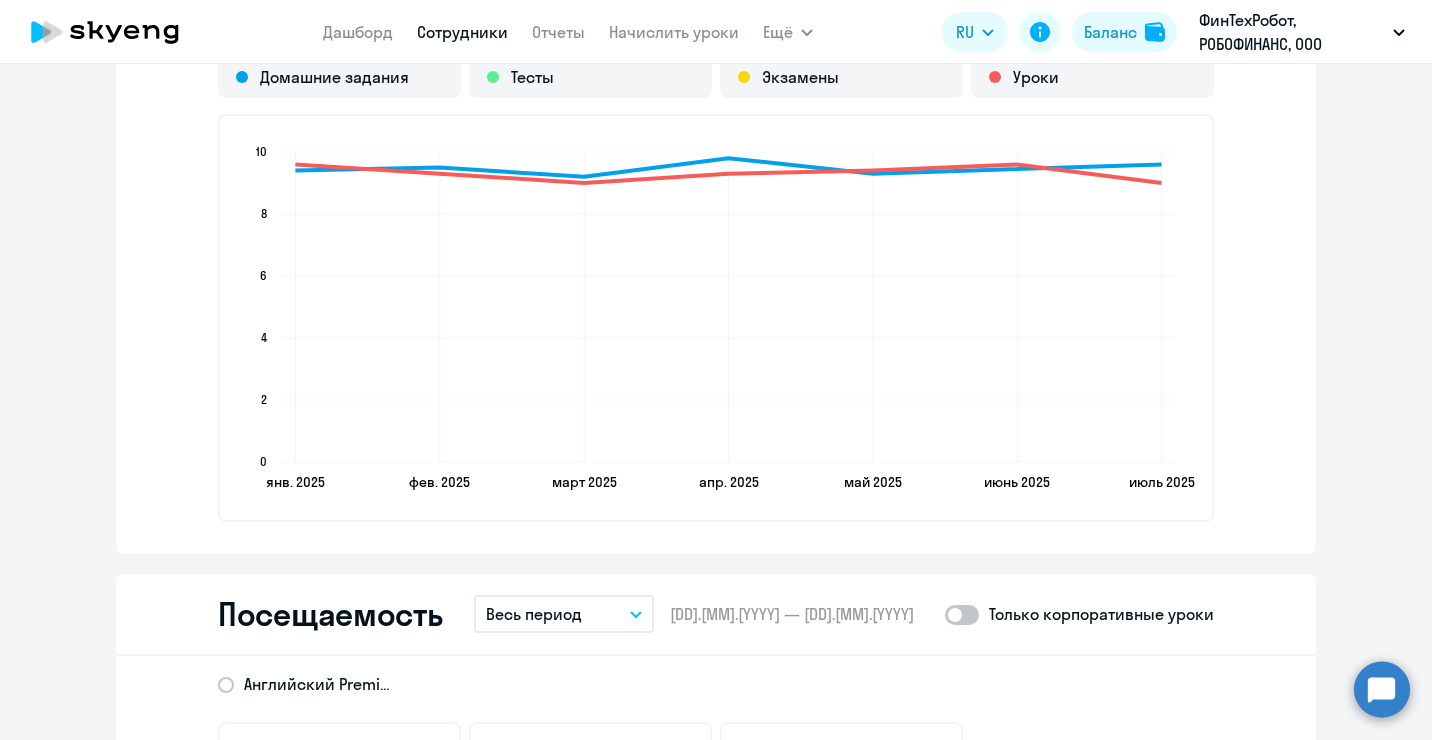 scroll, scrollTop: 2400, scrollLeft: 0, axis: vertical 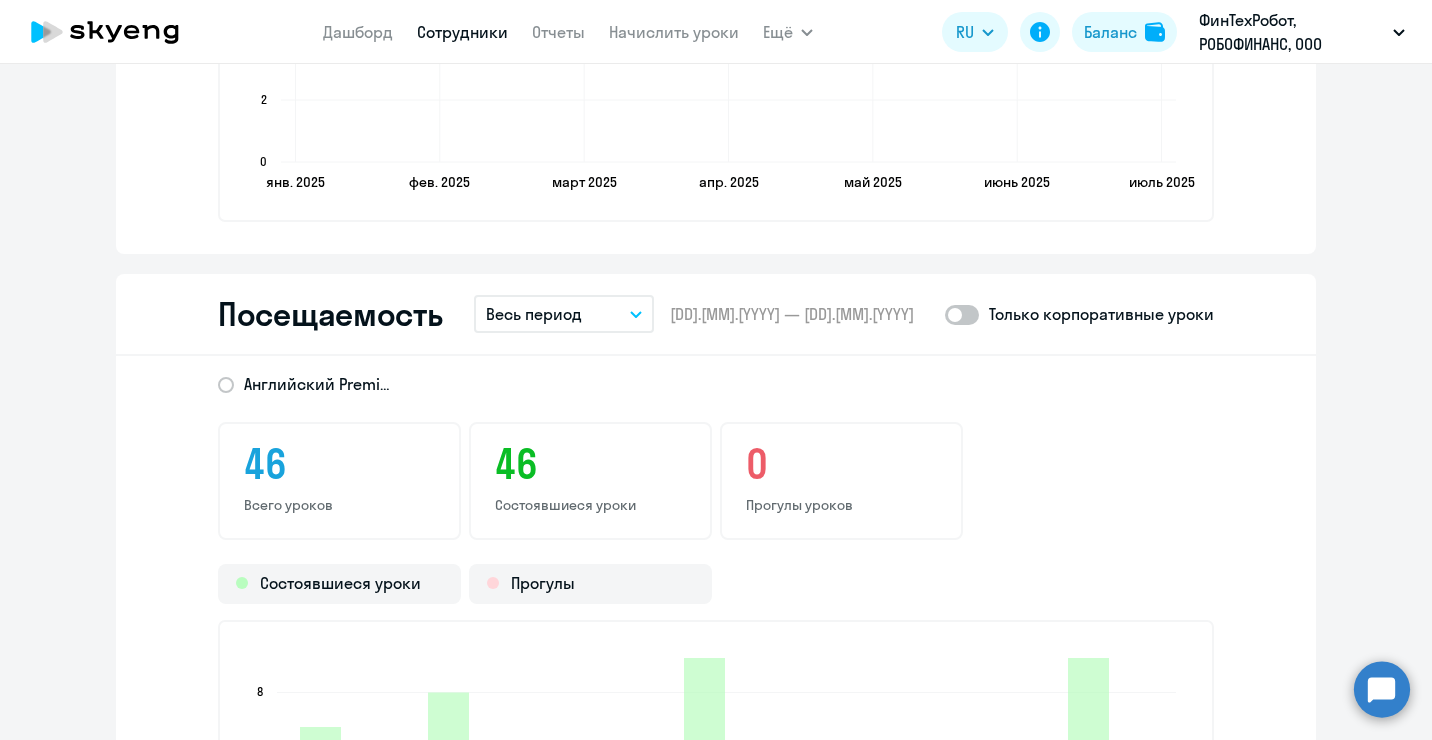 click on "Весь период" at bounding box center [564, 314] 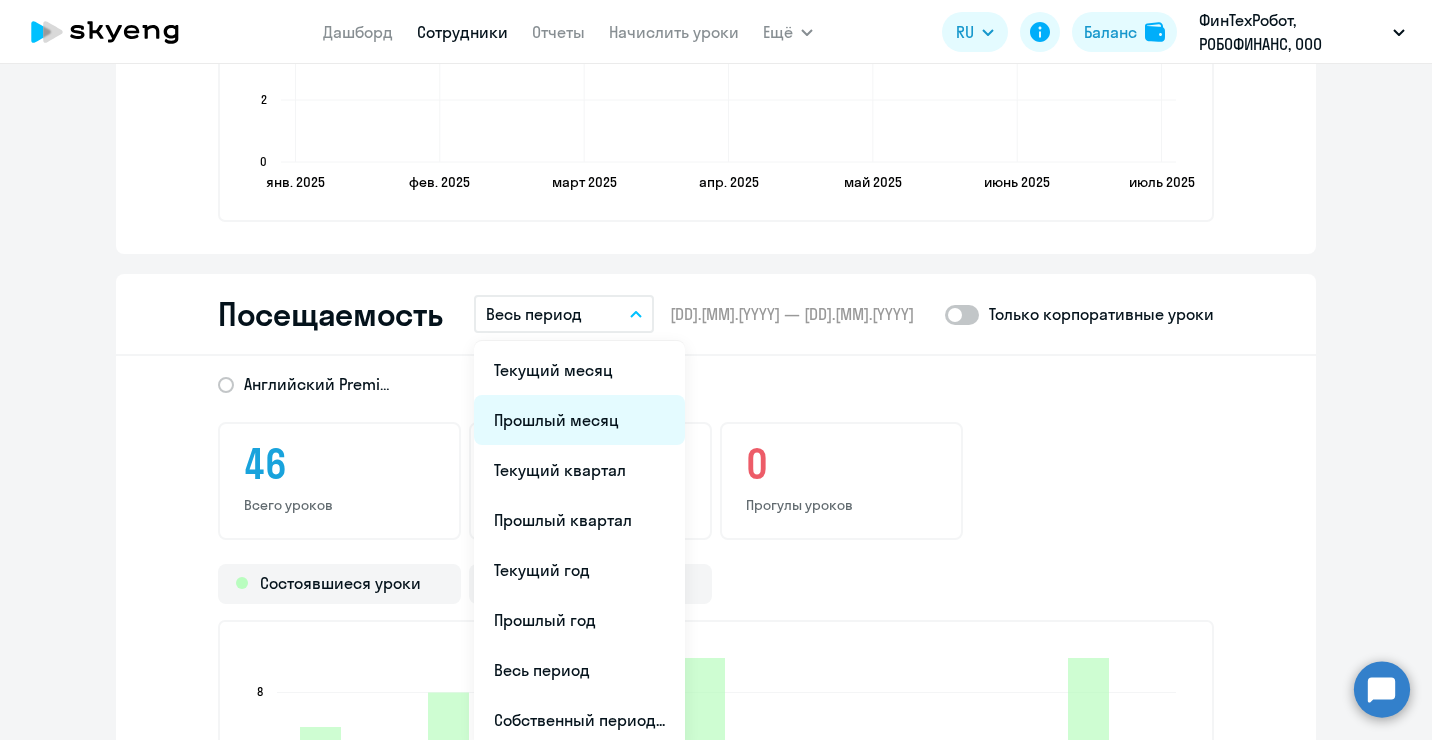 click on "Прошлый месяц" at bounding box center [579, 420] 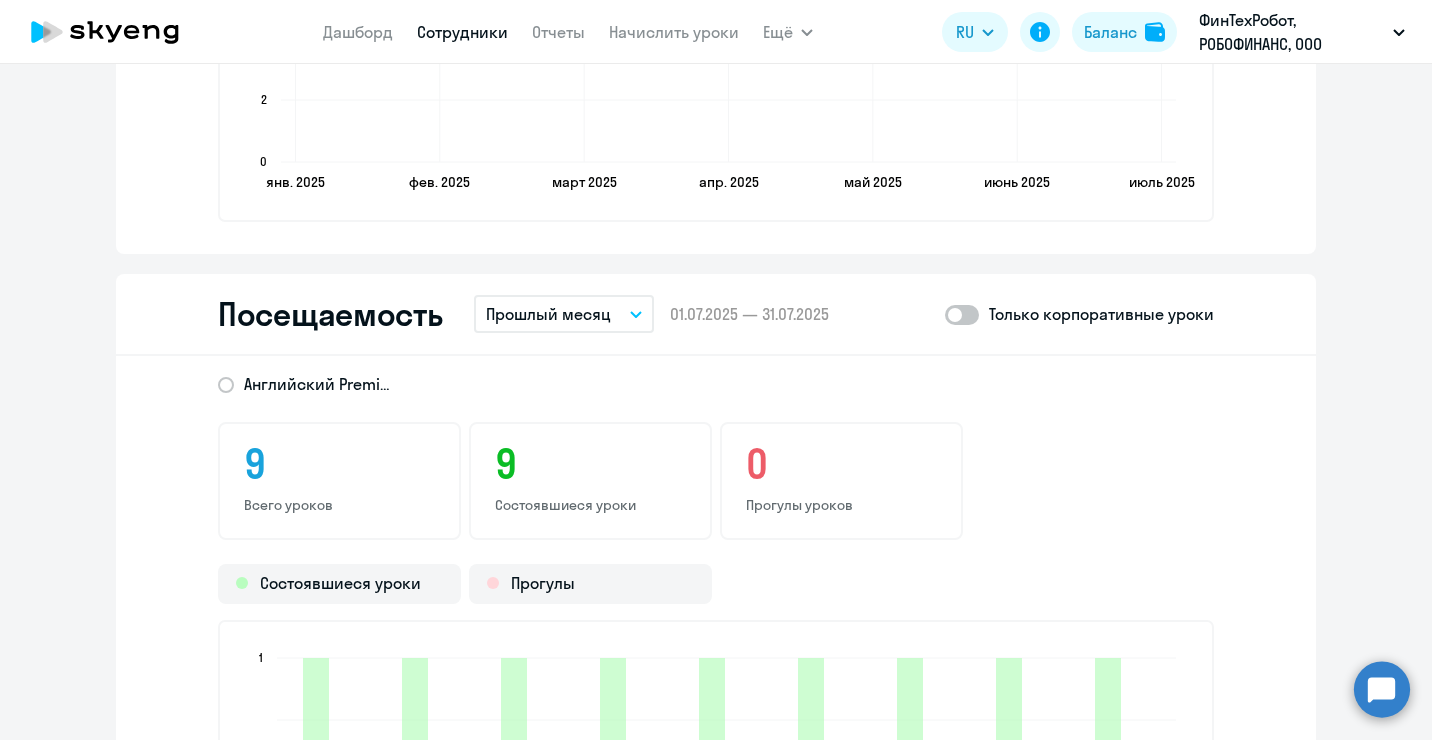click 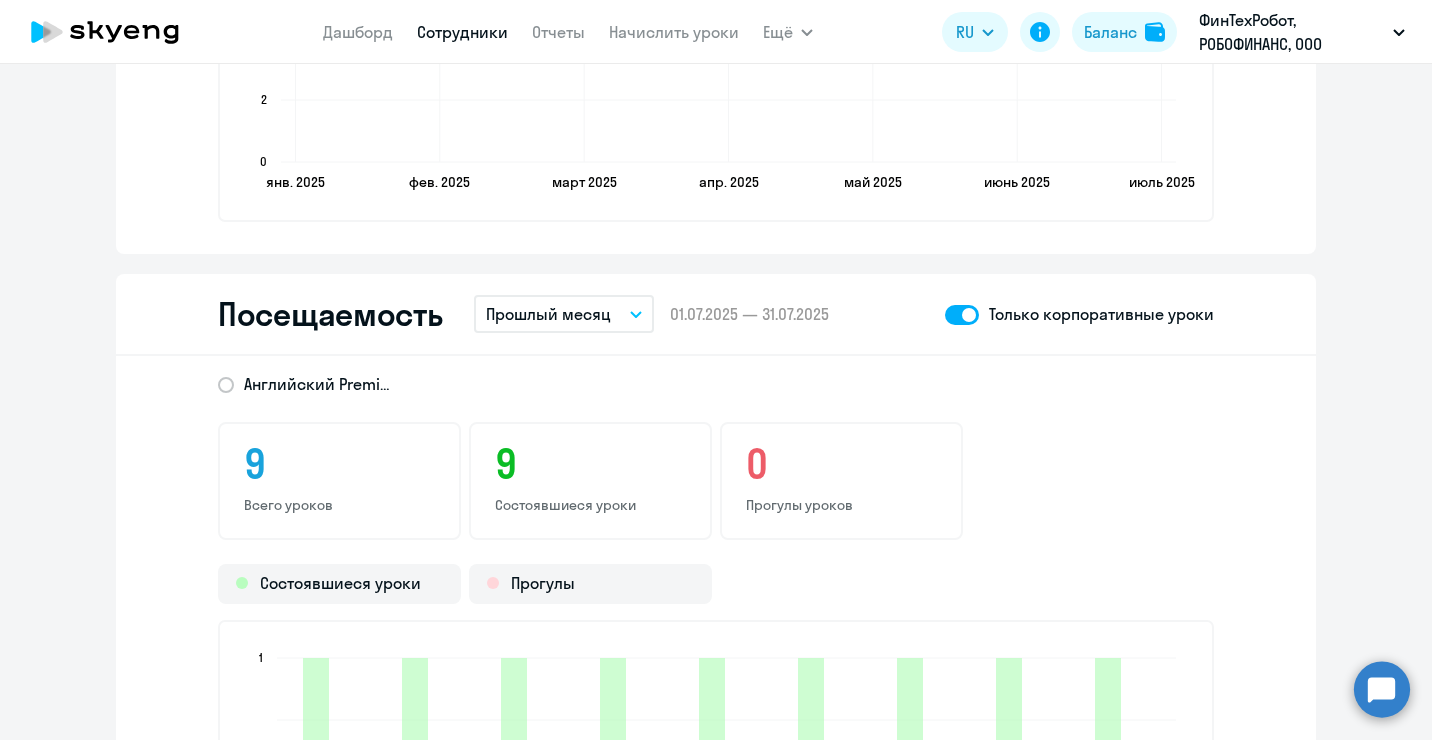scroll, scrollTop: 0, scrollLeft: 0, axis: both 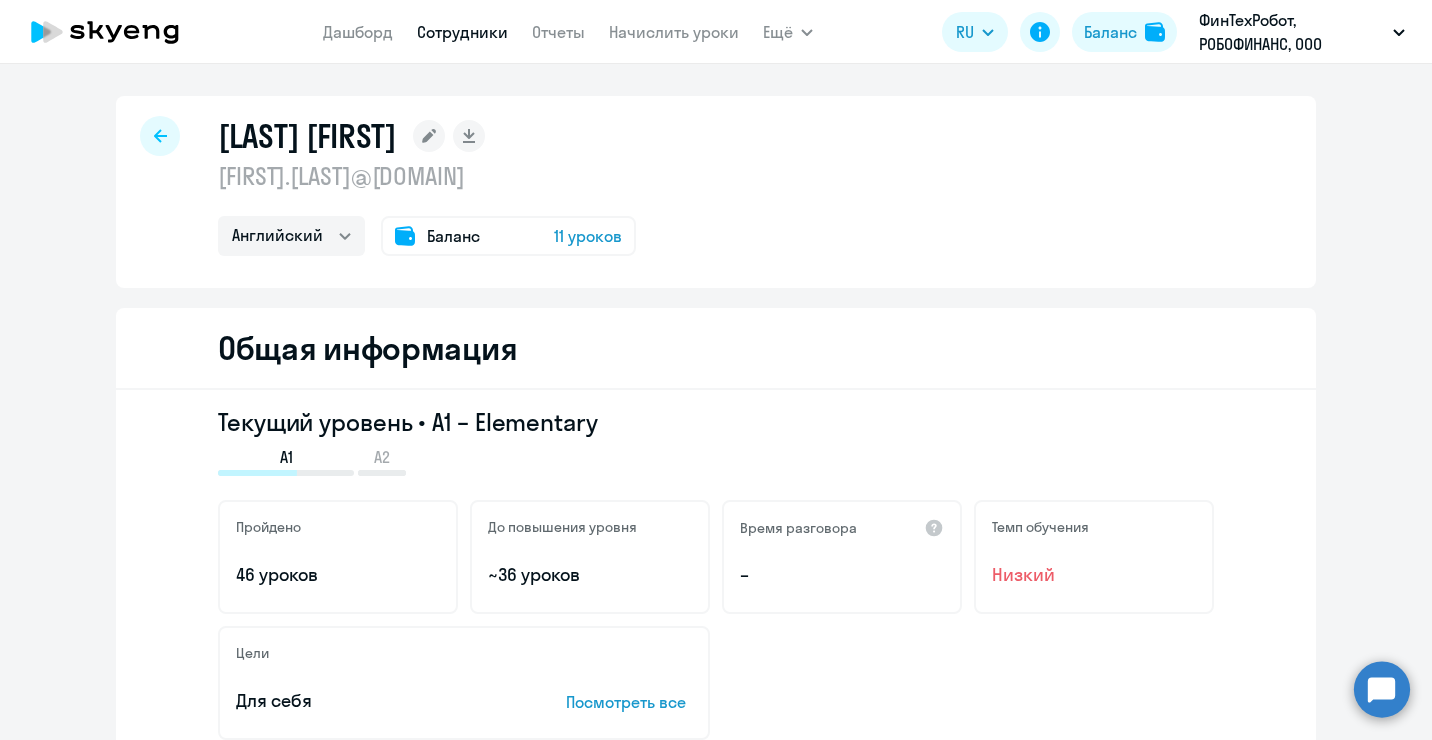 select on "30" 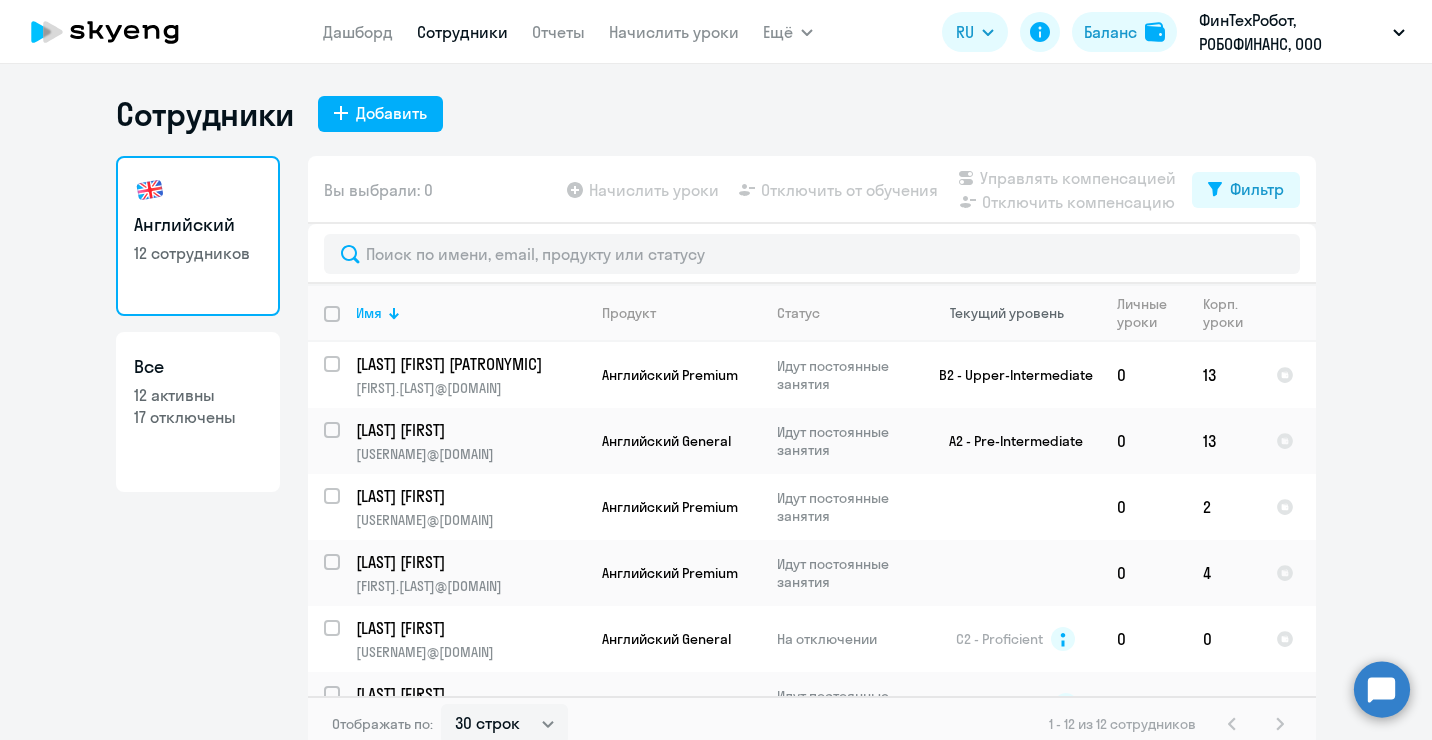 scroll, scrollTop: 12, scrollLeft: 0, axis: vertical 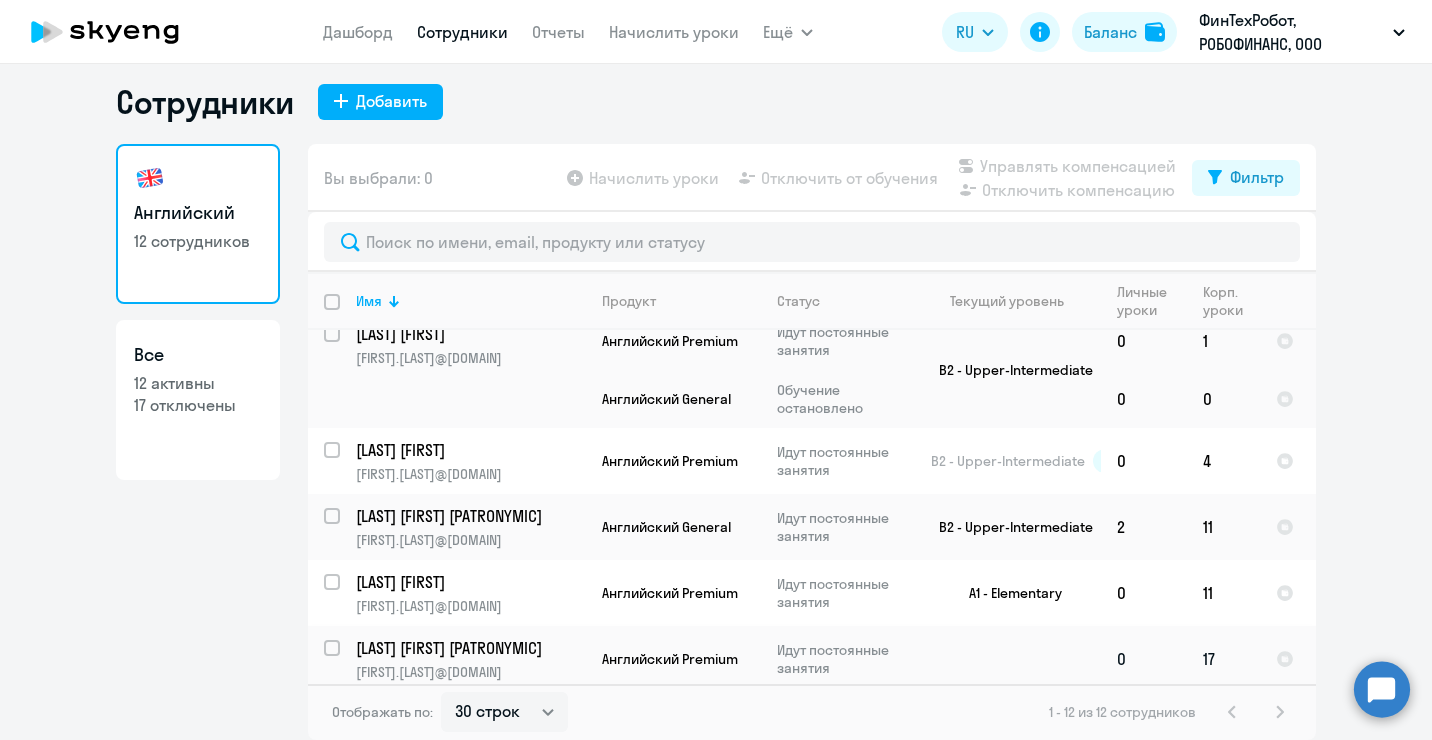 click on "[LAST] [FIRST] [PATRONYMIC]" 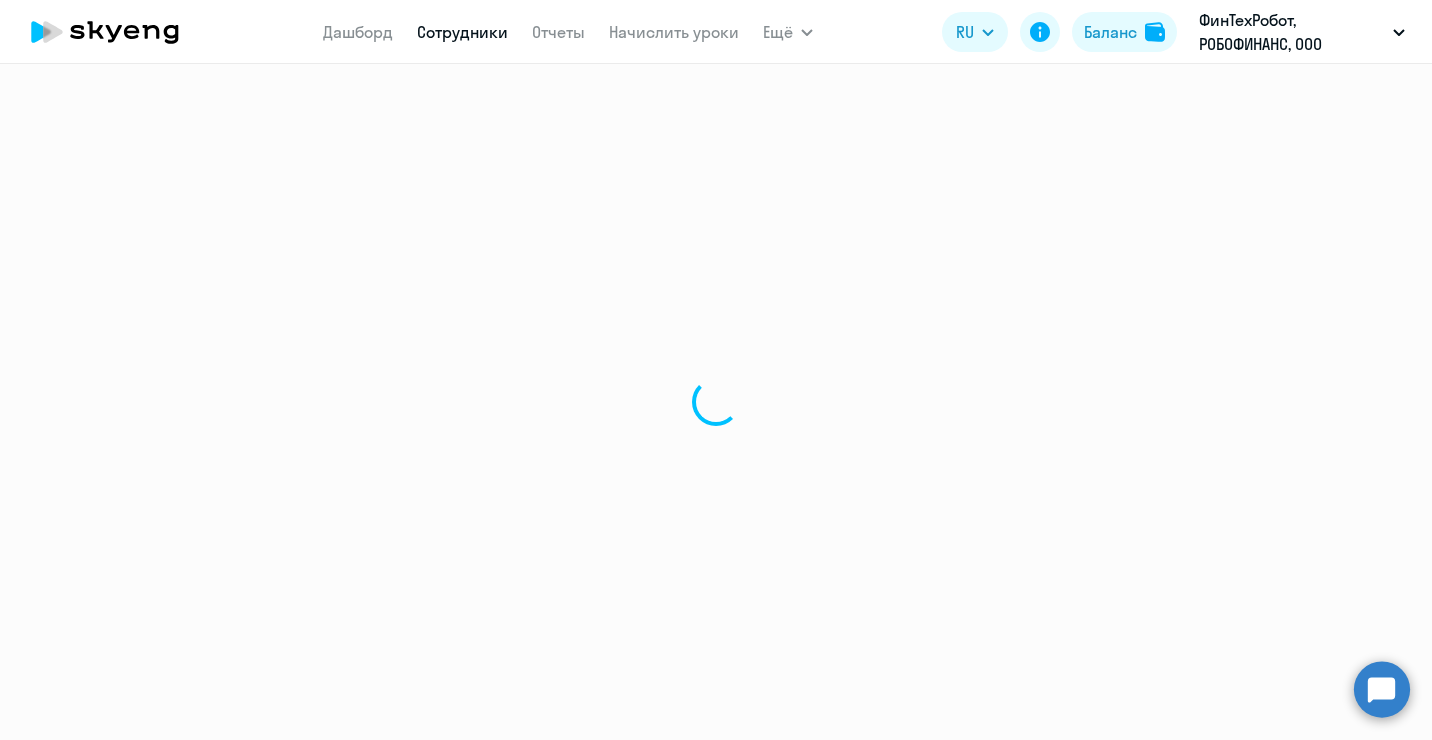 scroll, scrollTop: 0, scrollLeft: 0, axis: both 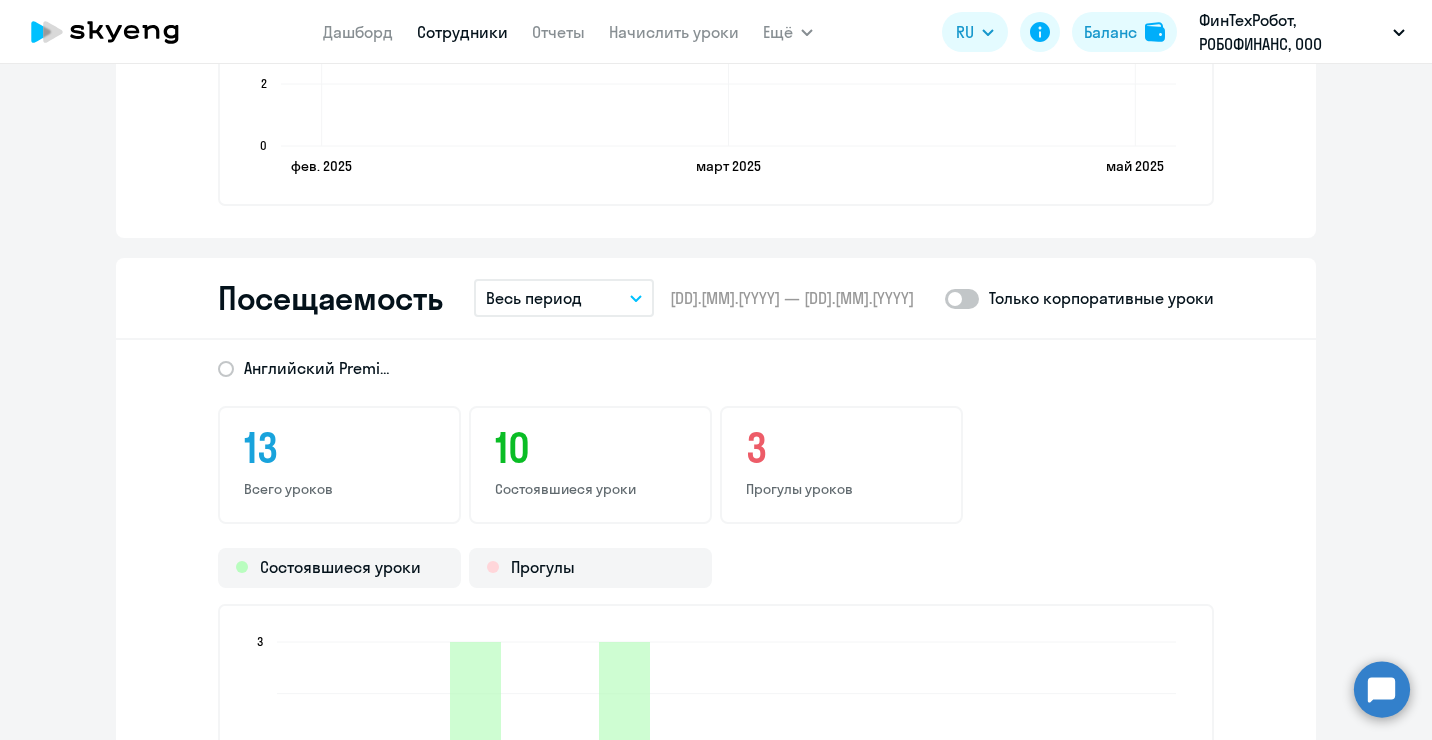 click on "Весь период" at bounding box center [564, 298] 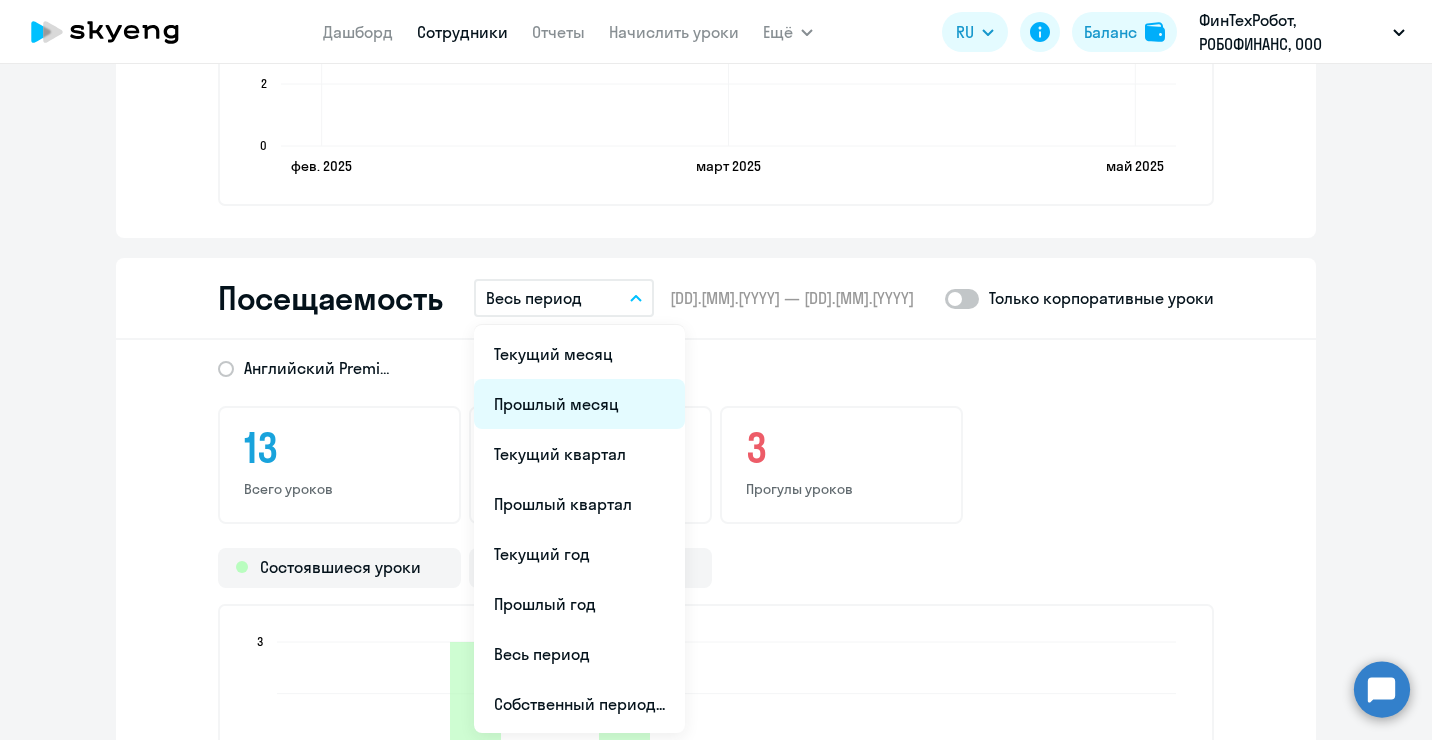 click on "Прошлый месяц" at bounding box center (579, 404) 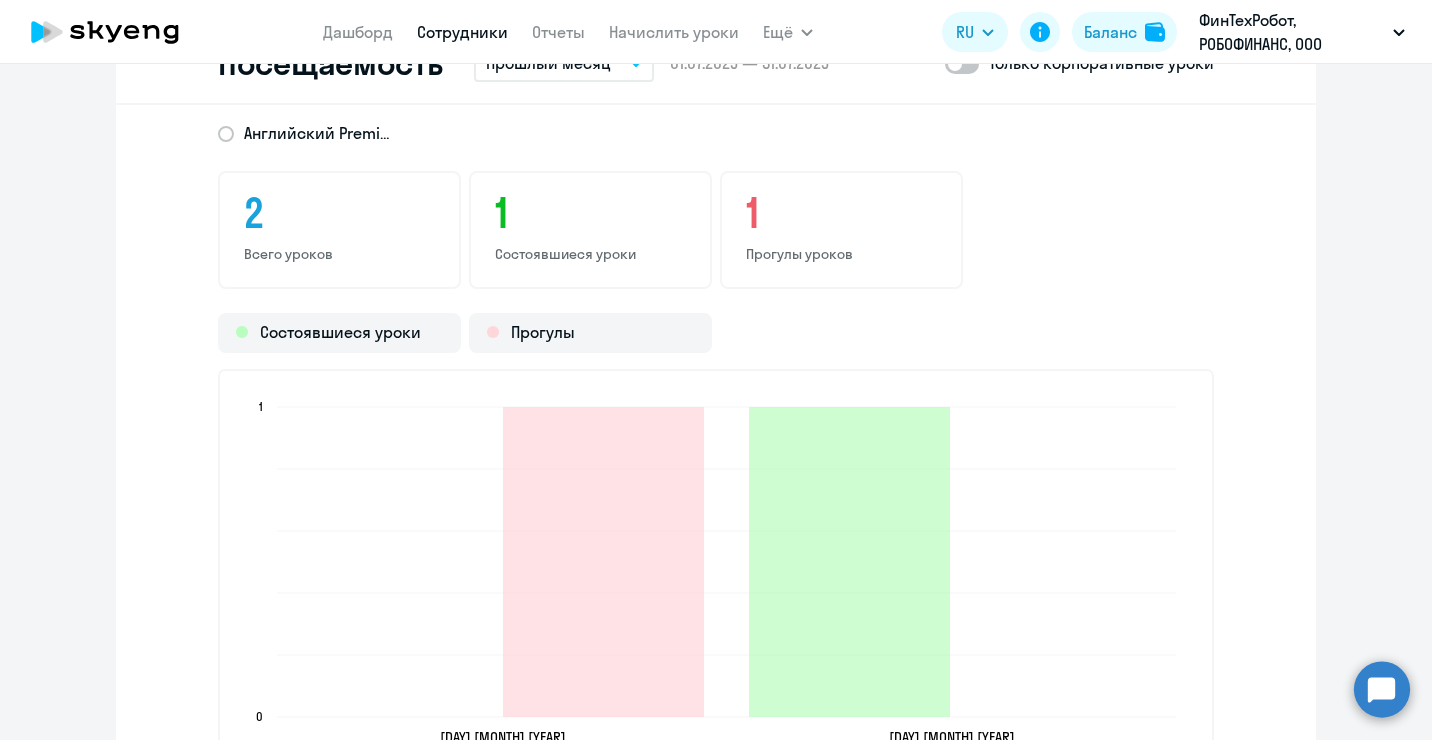 scroll, scrollTop: 2200, scrollLeft: 0, axis: vertical 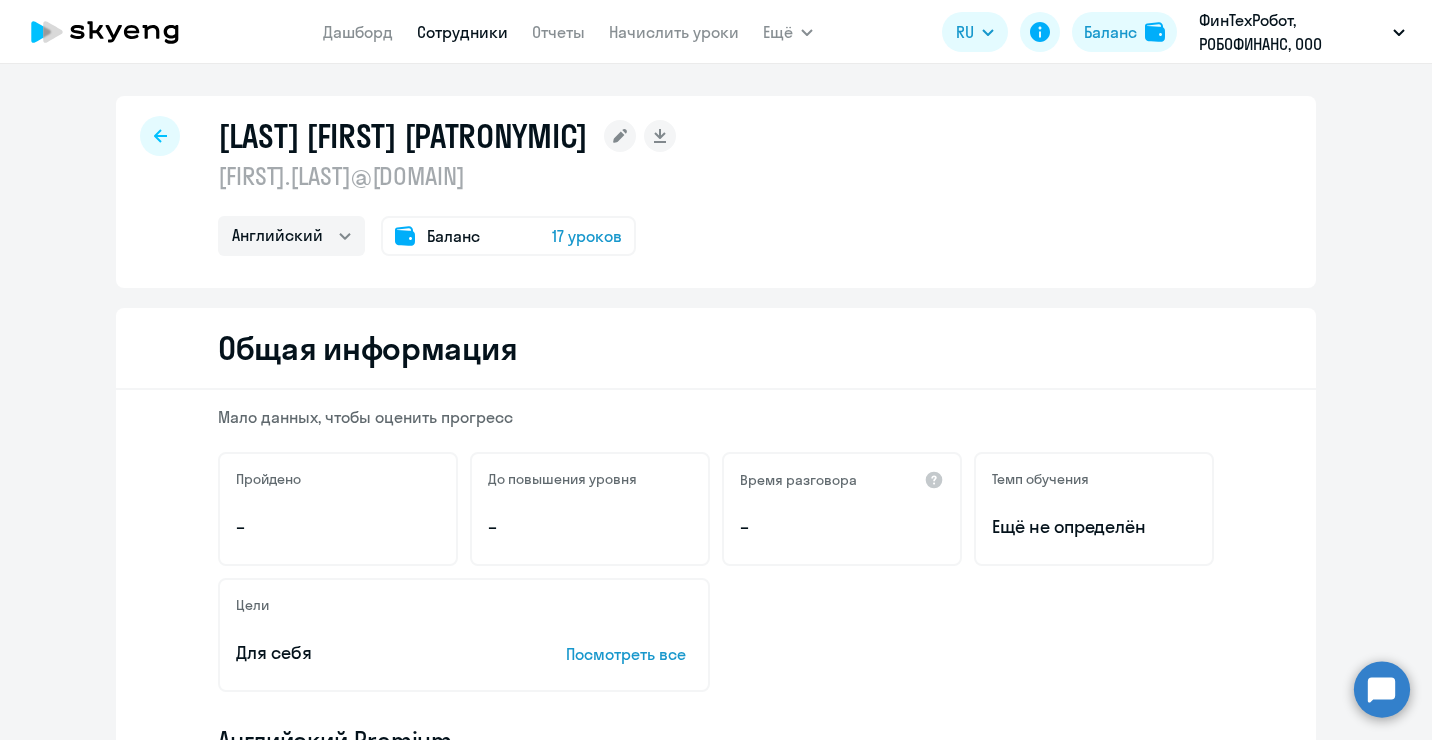 select on "30" 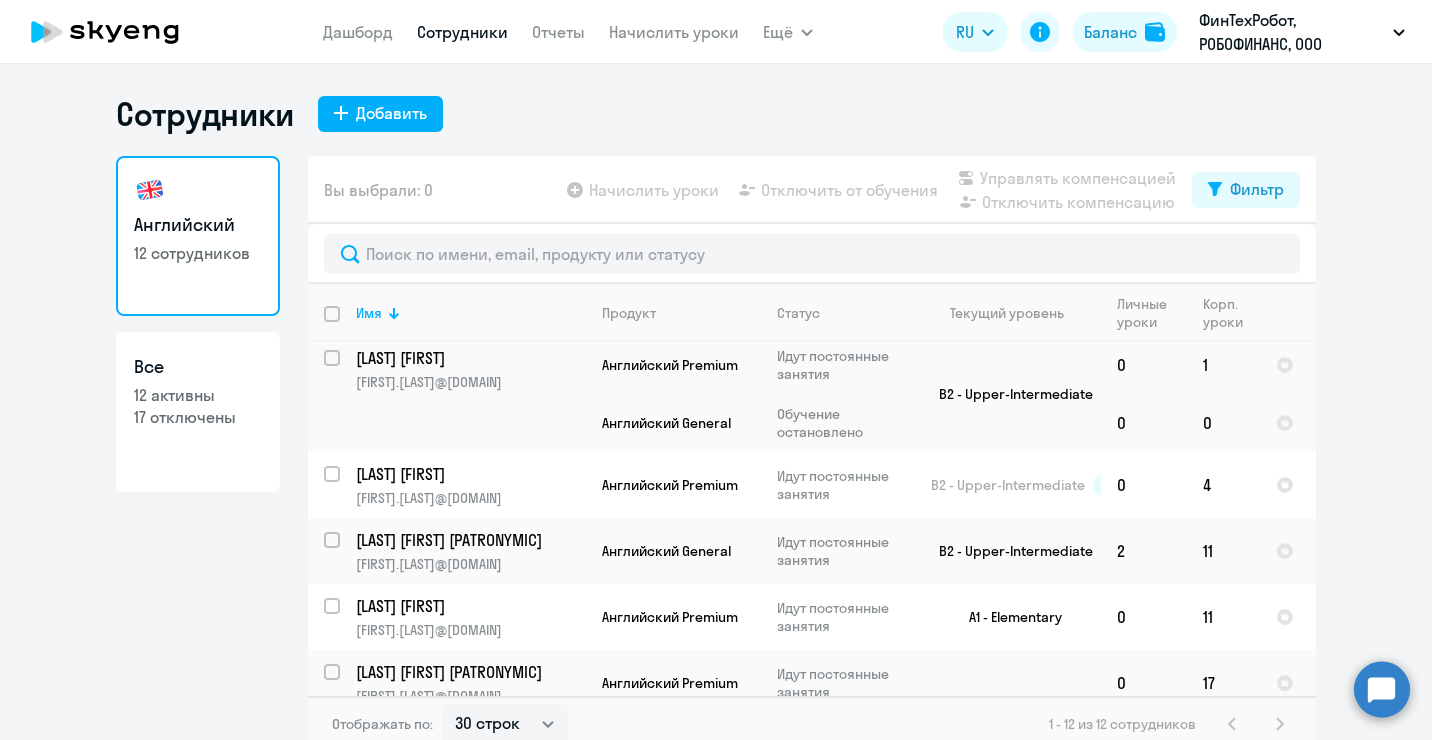 scroll, scrollTop: 480, scrollLeft: 0, axis: vertical 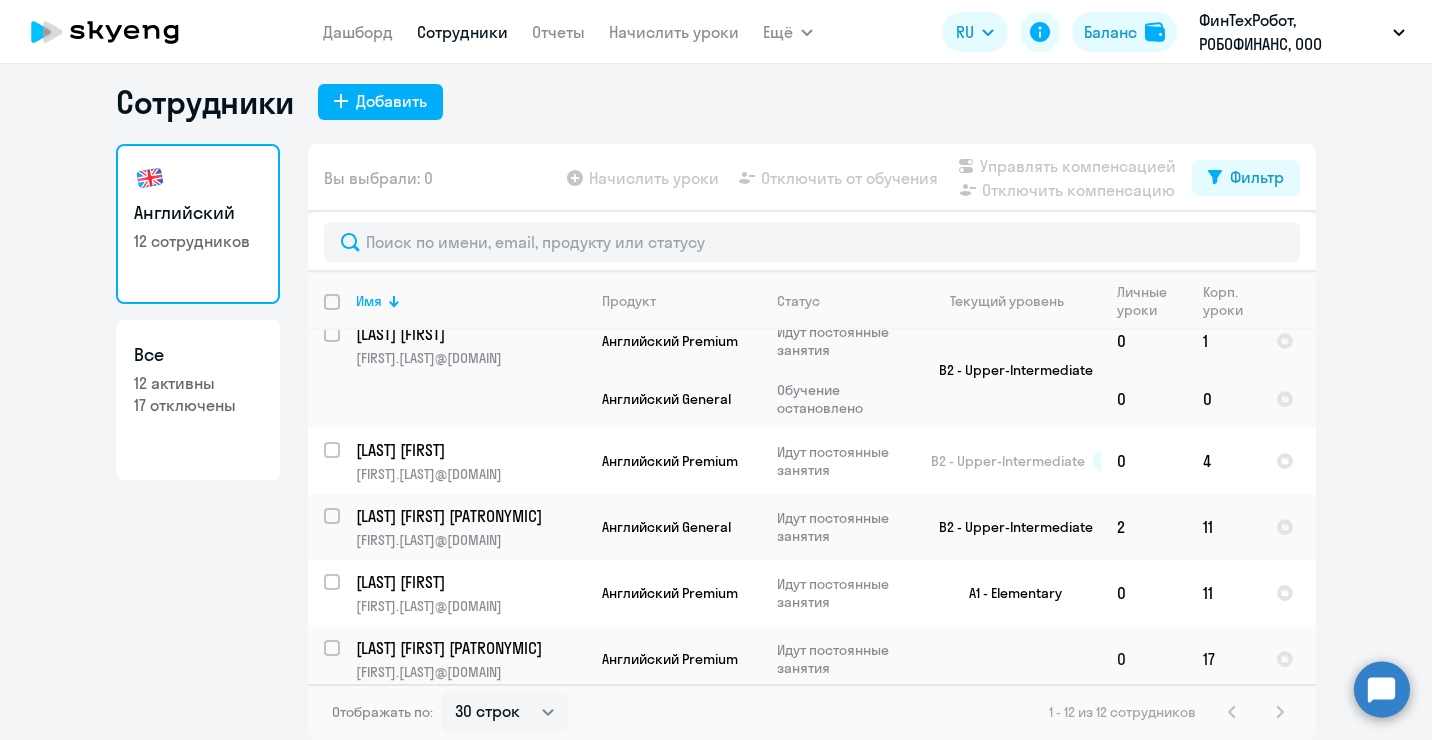 click on "[LAST] [FIRST] [PATRONYMIC]" 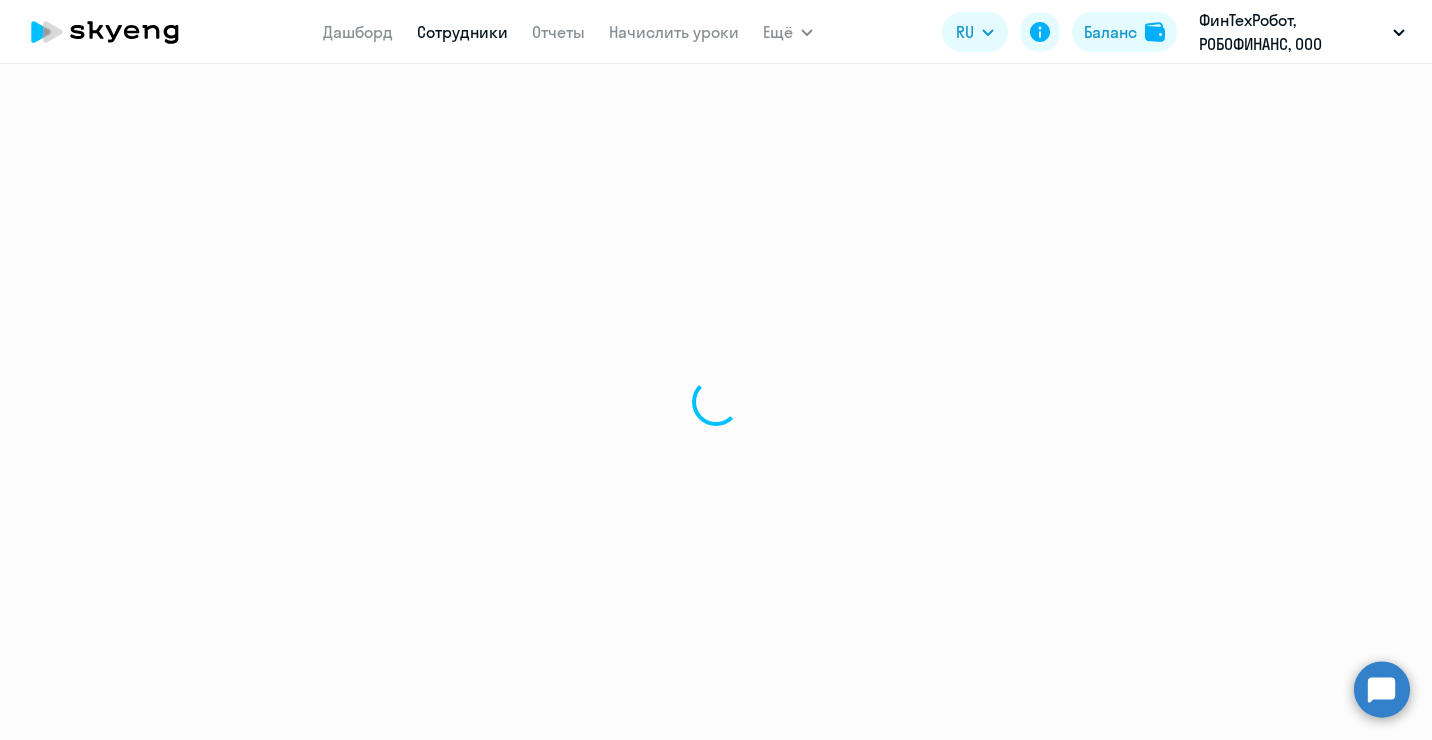 select on "english" 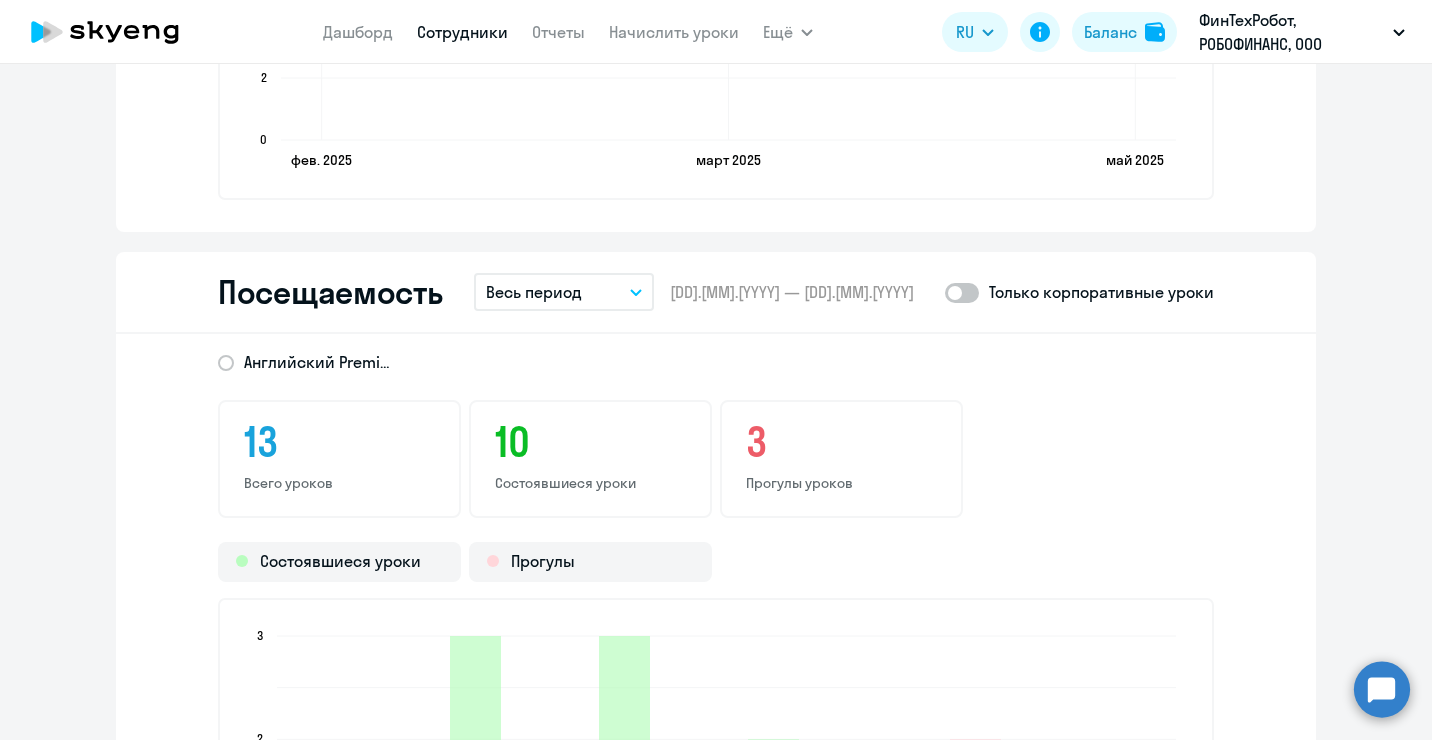 scroll, scrollTop: 2200, scrollLeft: 0, axis: vertical 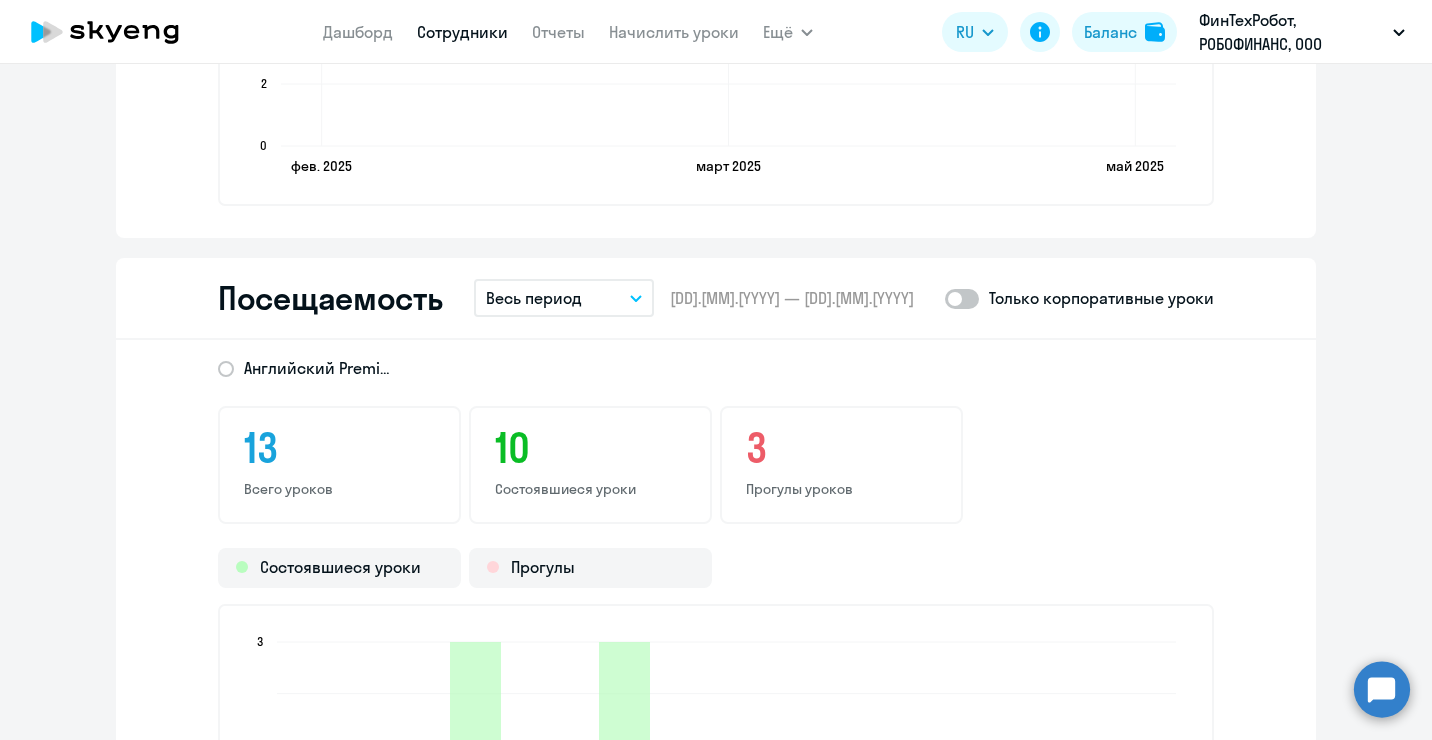 click on "Весь период" at bounding box center (534, 298) 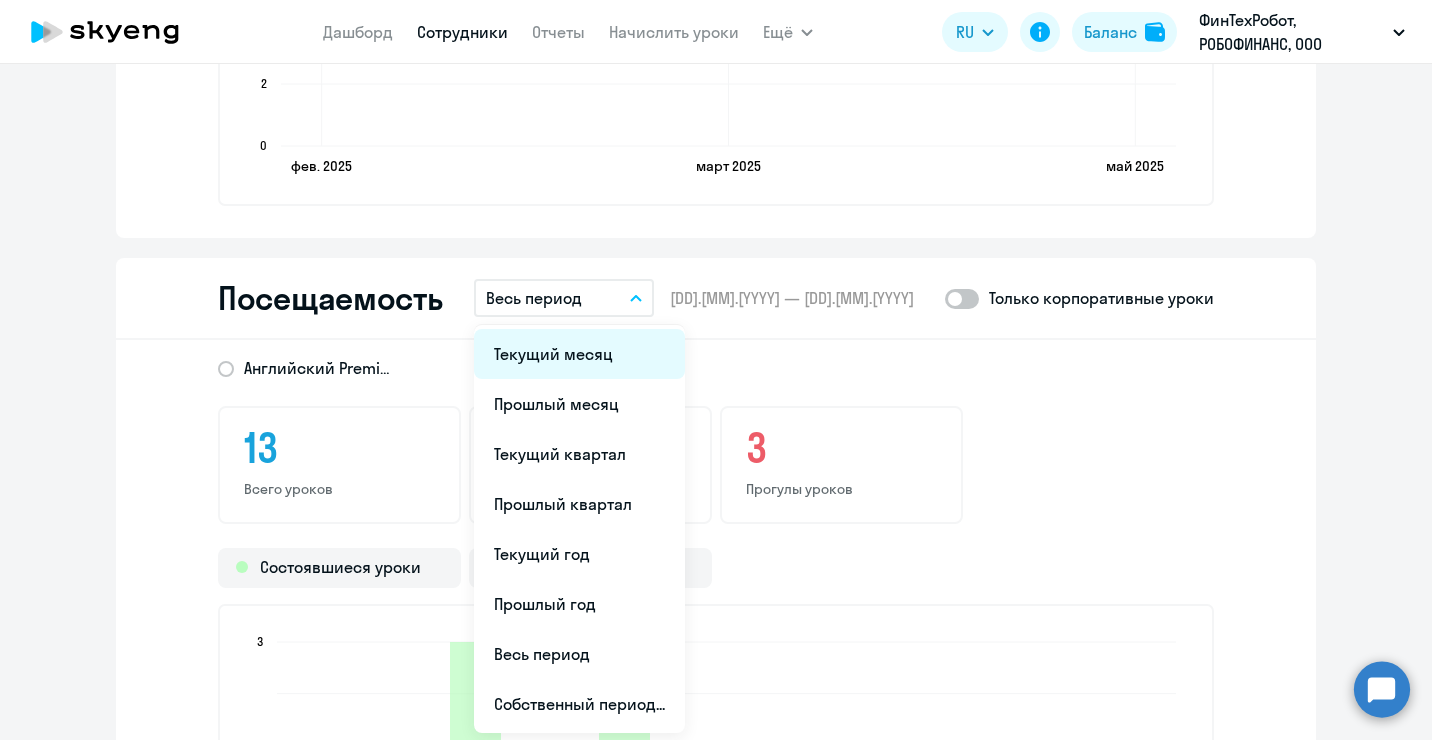 click on "Текущий месяц" at bounding box center (579, 354) 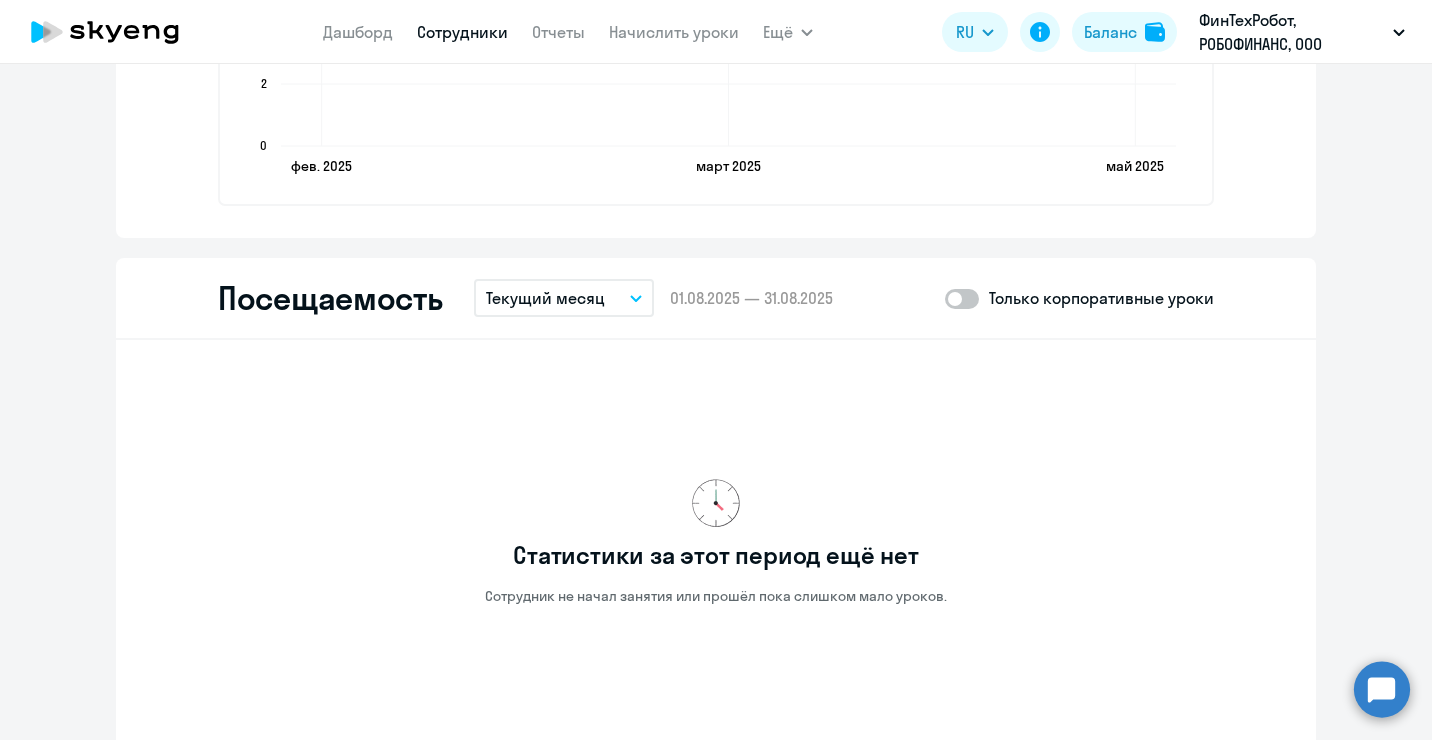 click on "Текущий месяц" at bounding box center [545, 298] 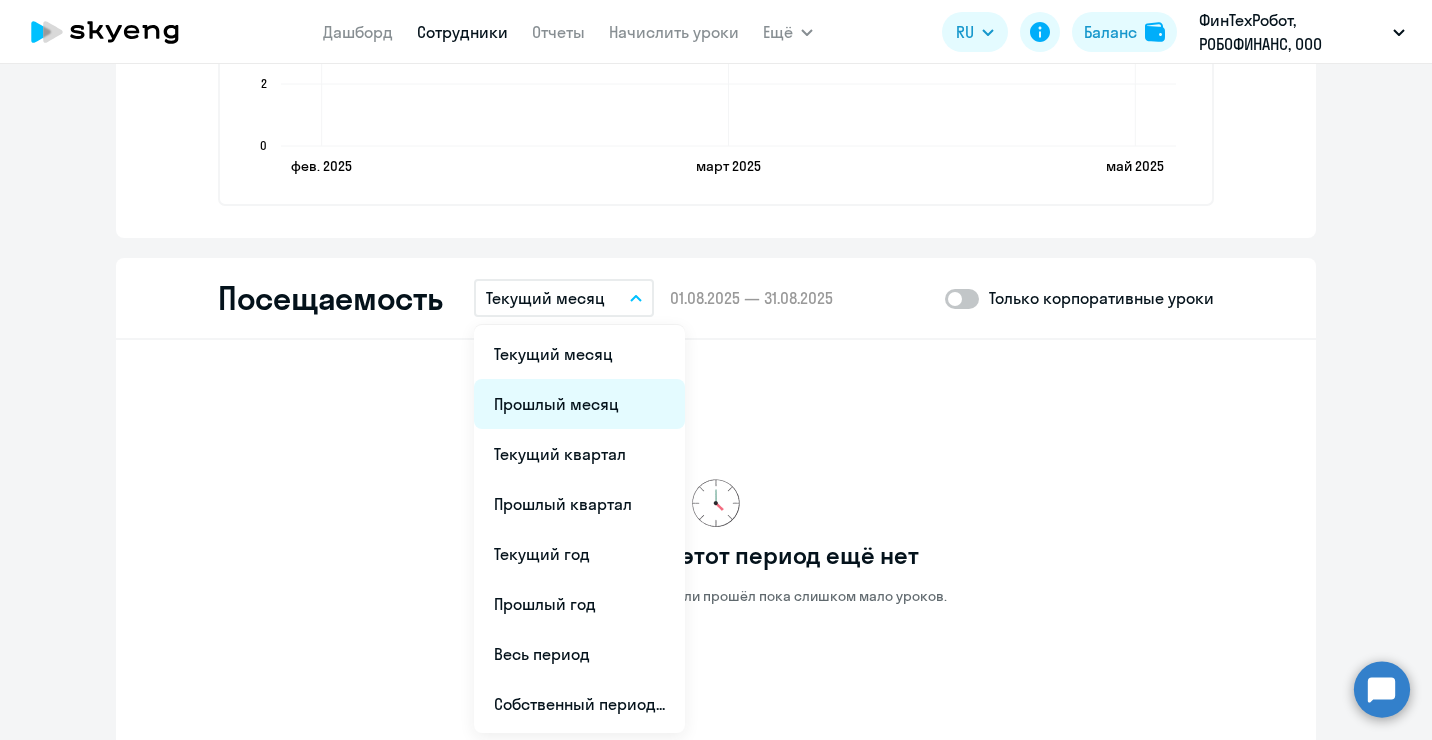 click on "Прошлый месяц" at bounding box center (579, 404) 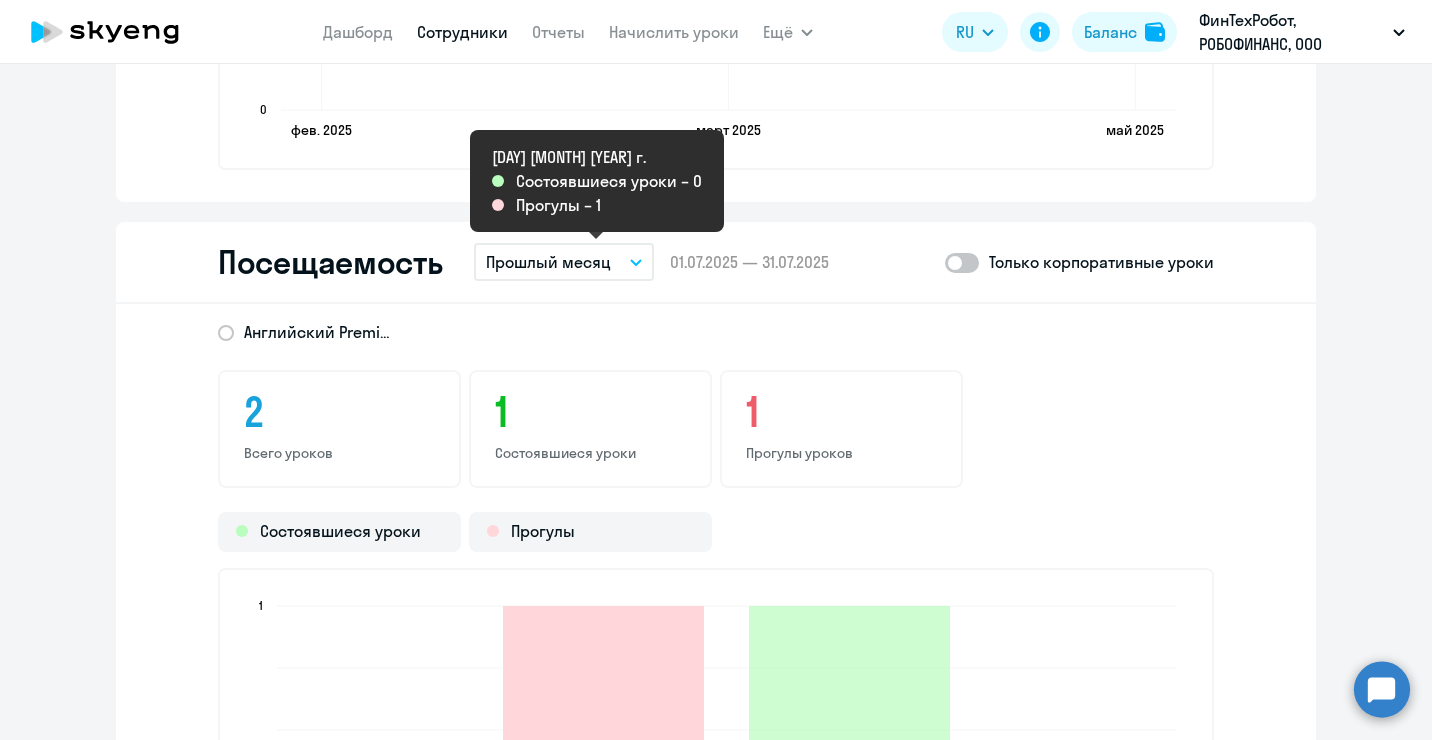 scroll, scrollTop: 2200, scrollLeft: 0, axis: vertical 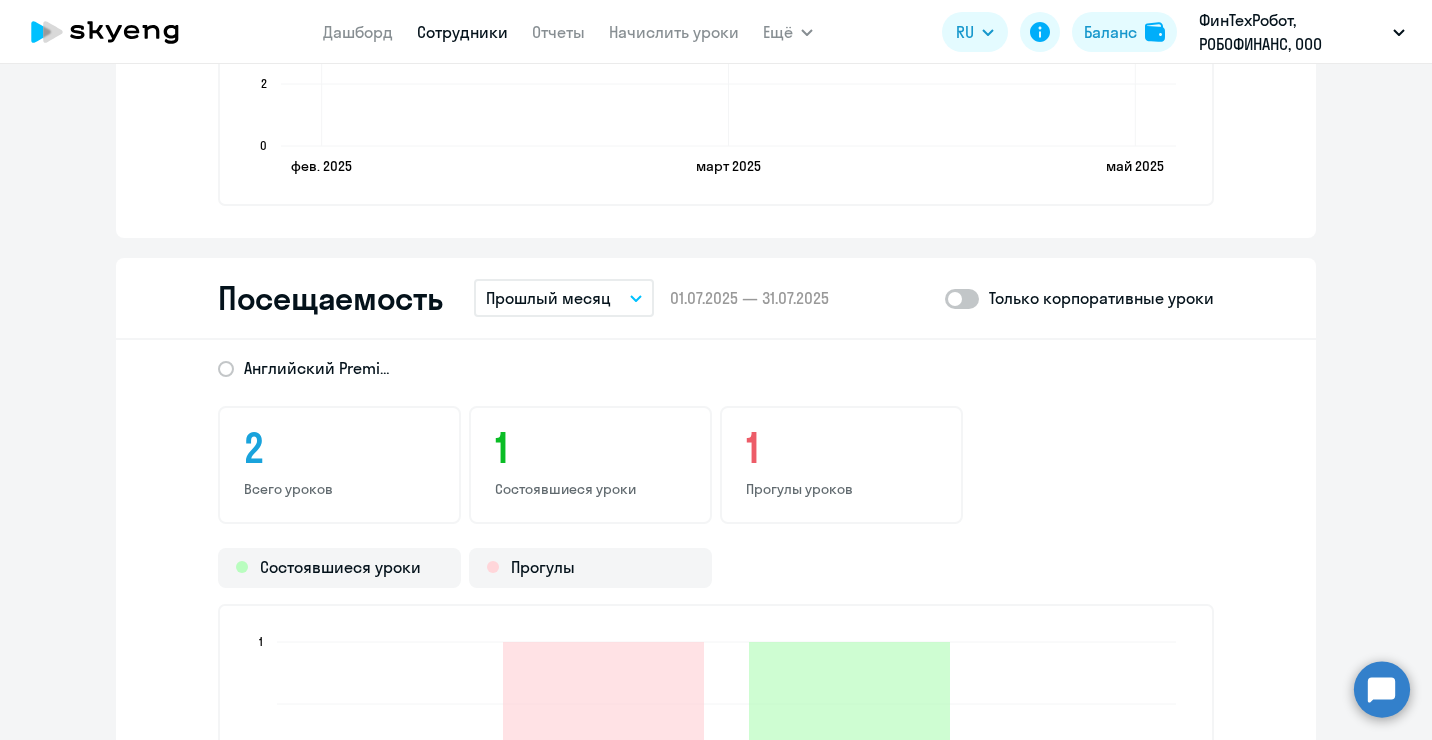 click 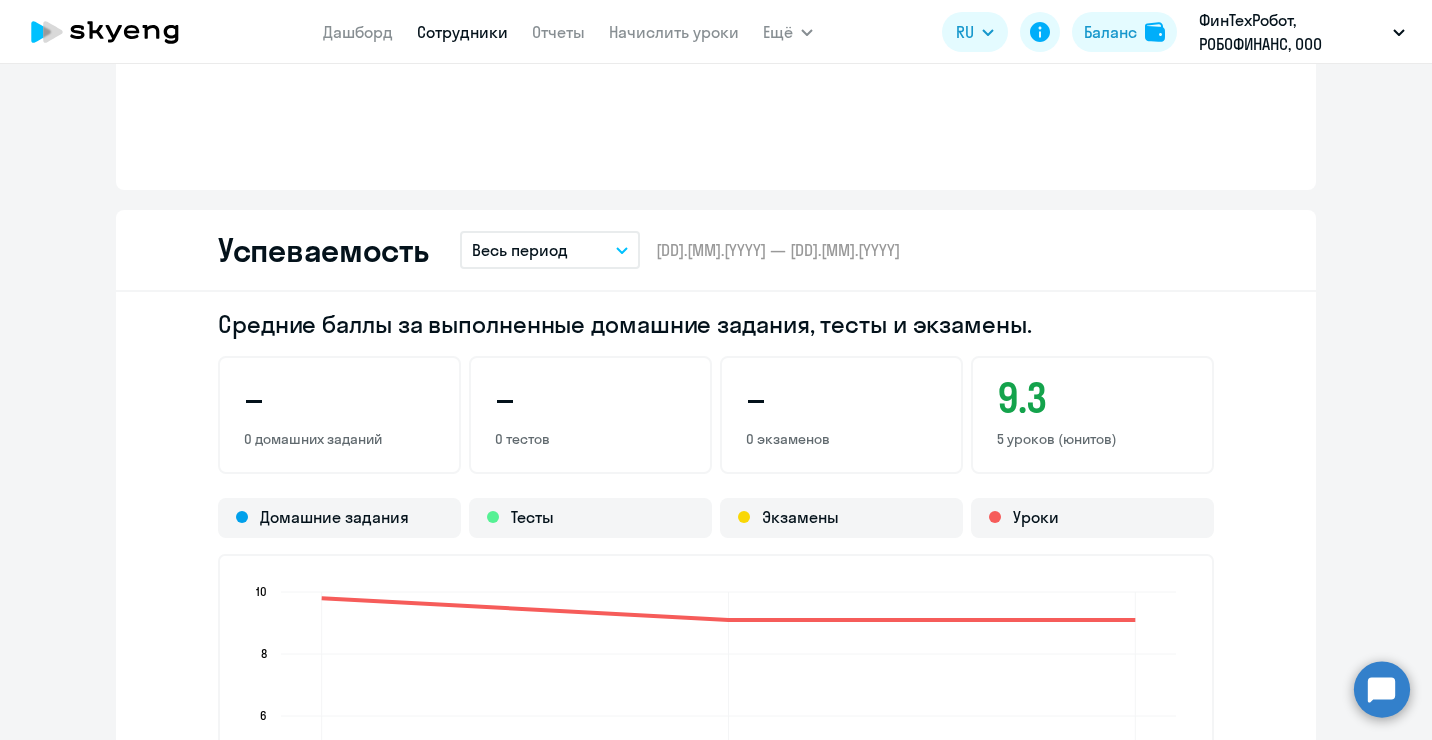 scroll, scrollTop: 1400, scrollLeft: 0, axis: vertical 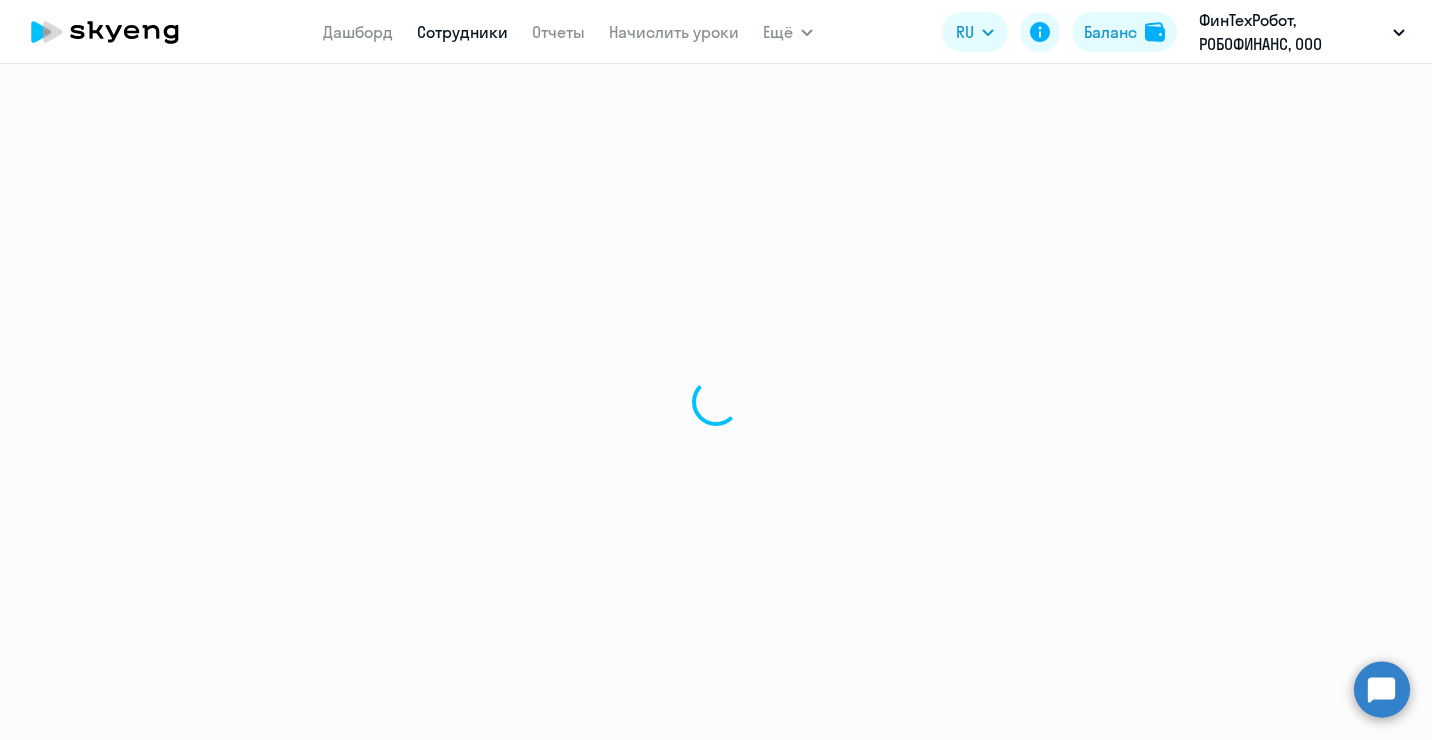 select on "30" 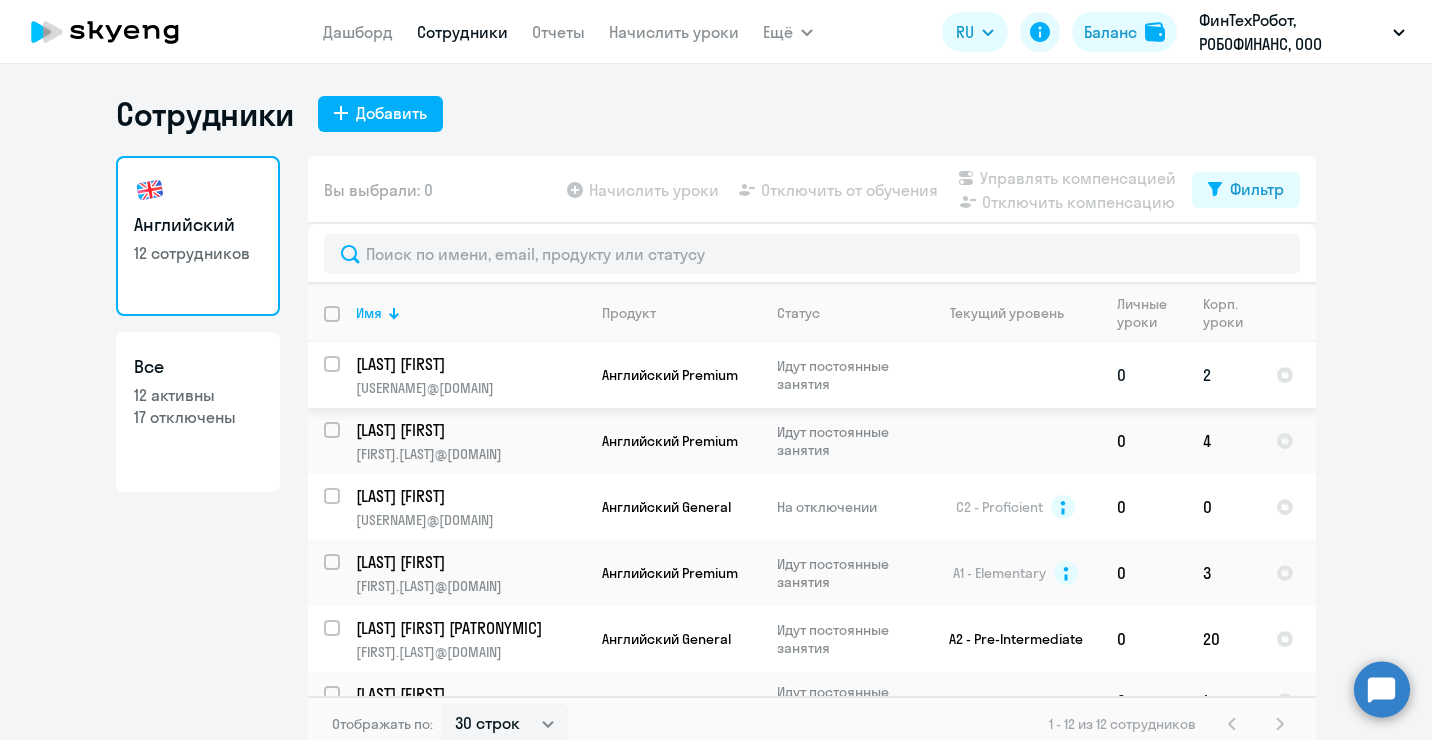 scroll, scrollTop: 480, scrollLeft: 0, axis: vertical 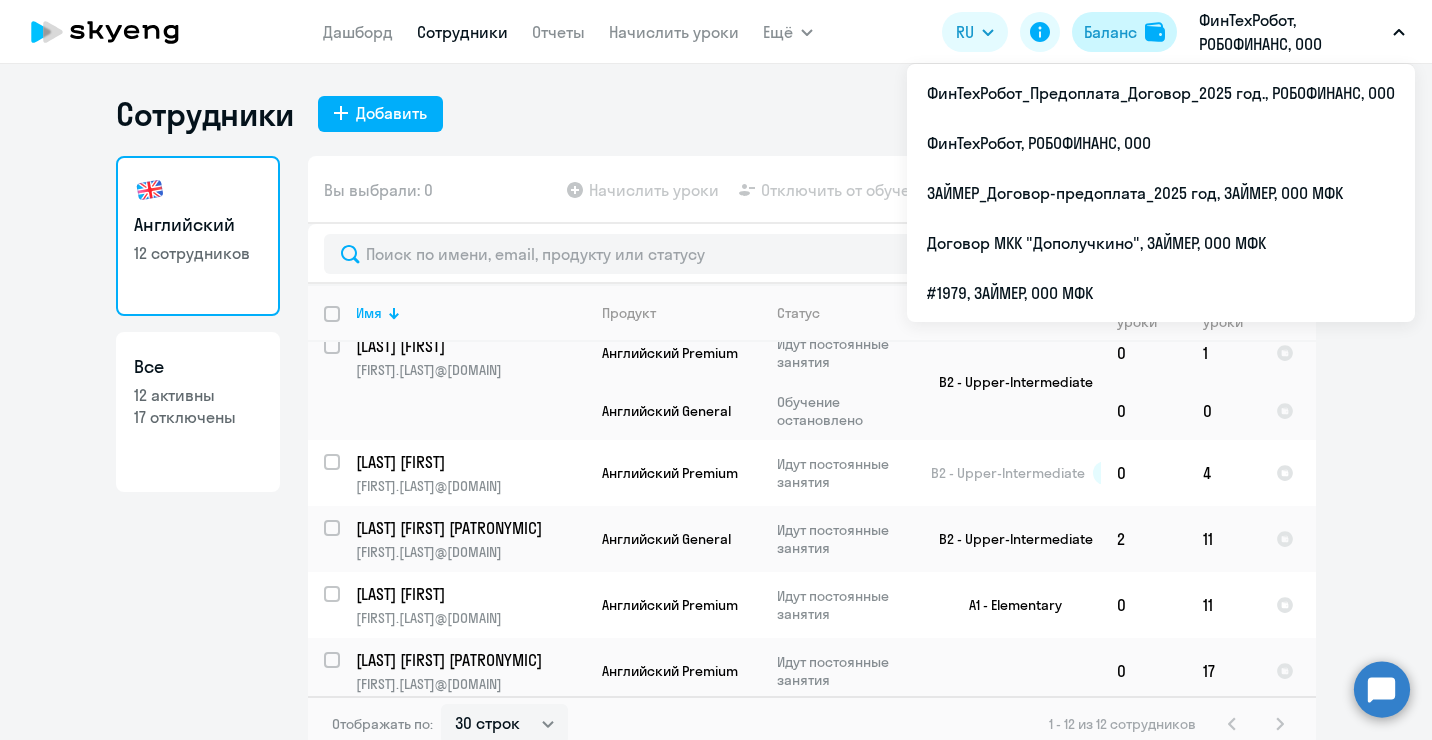 click 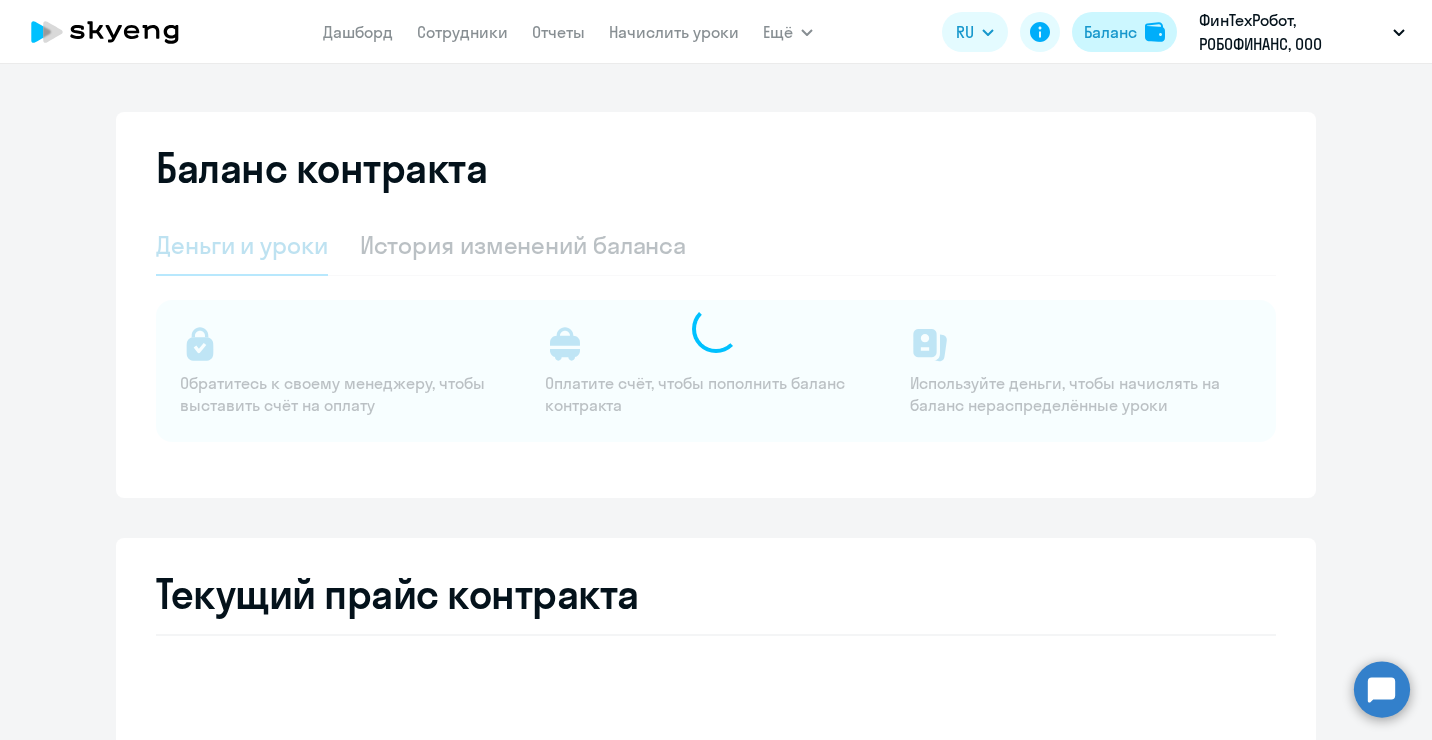 select on "english_adult_not_native_speaker" 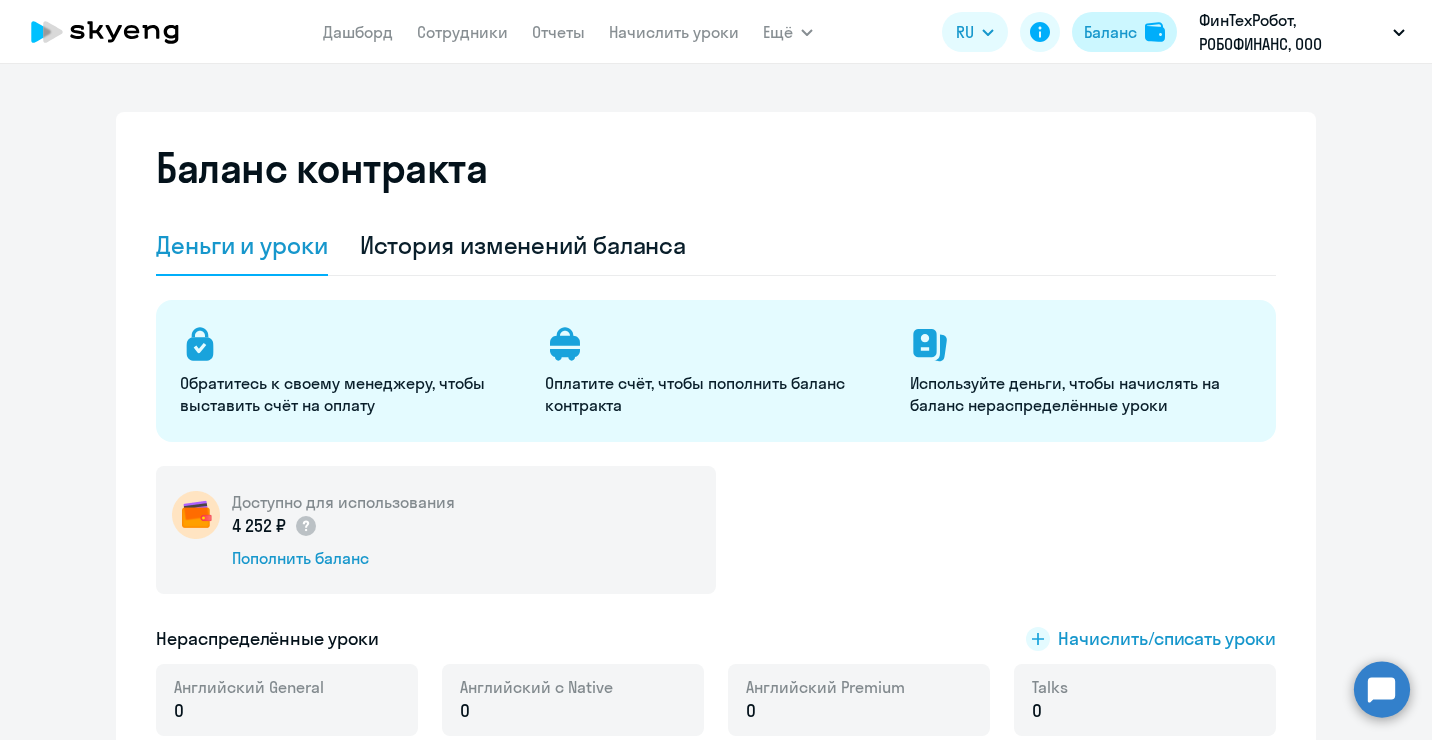 click 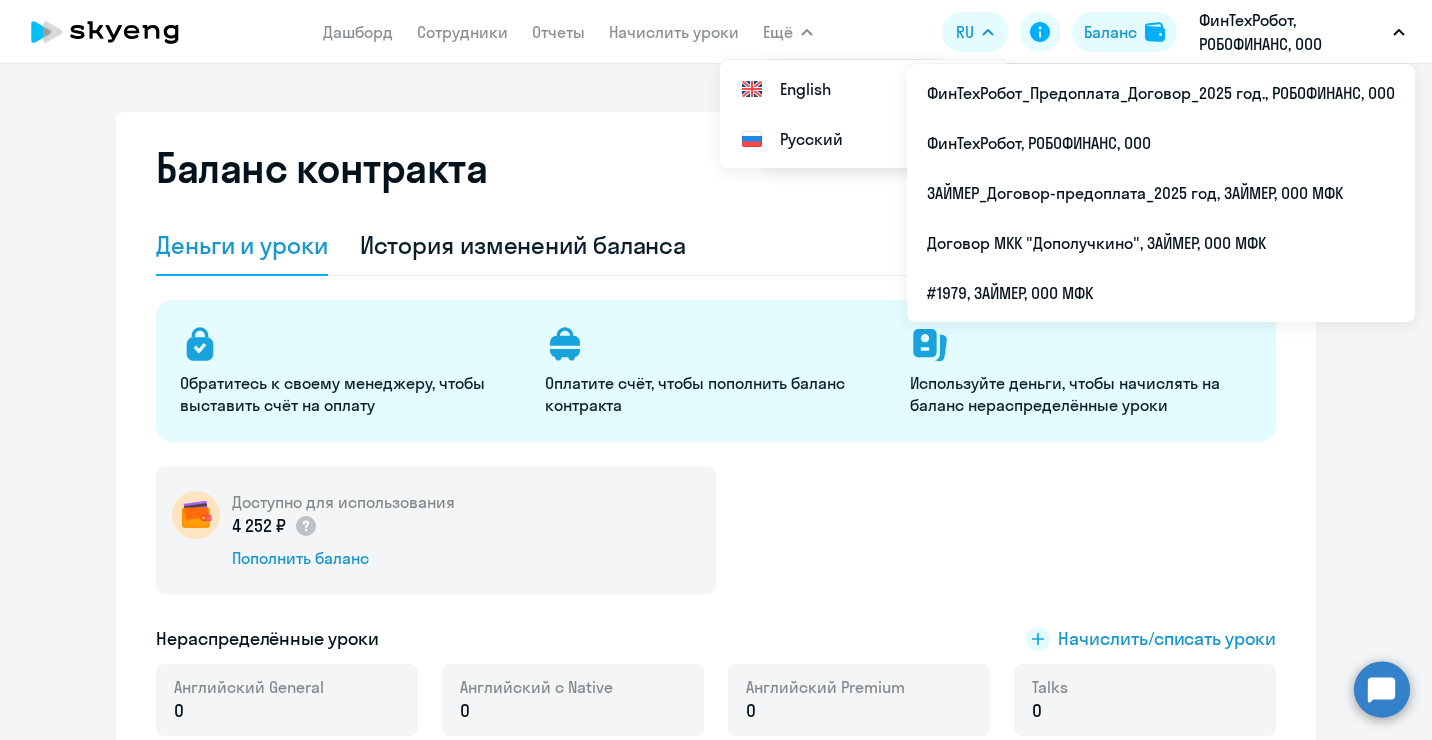 click on "ФинТехРобот, РОБОФИНАНС, ООО" at bounding box center [1292, 32] 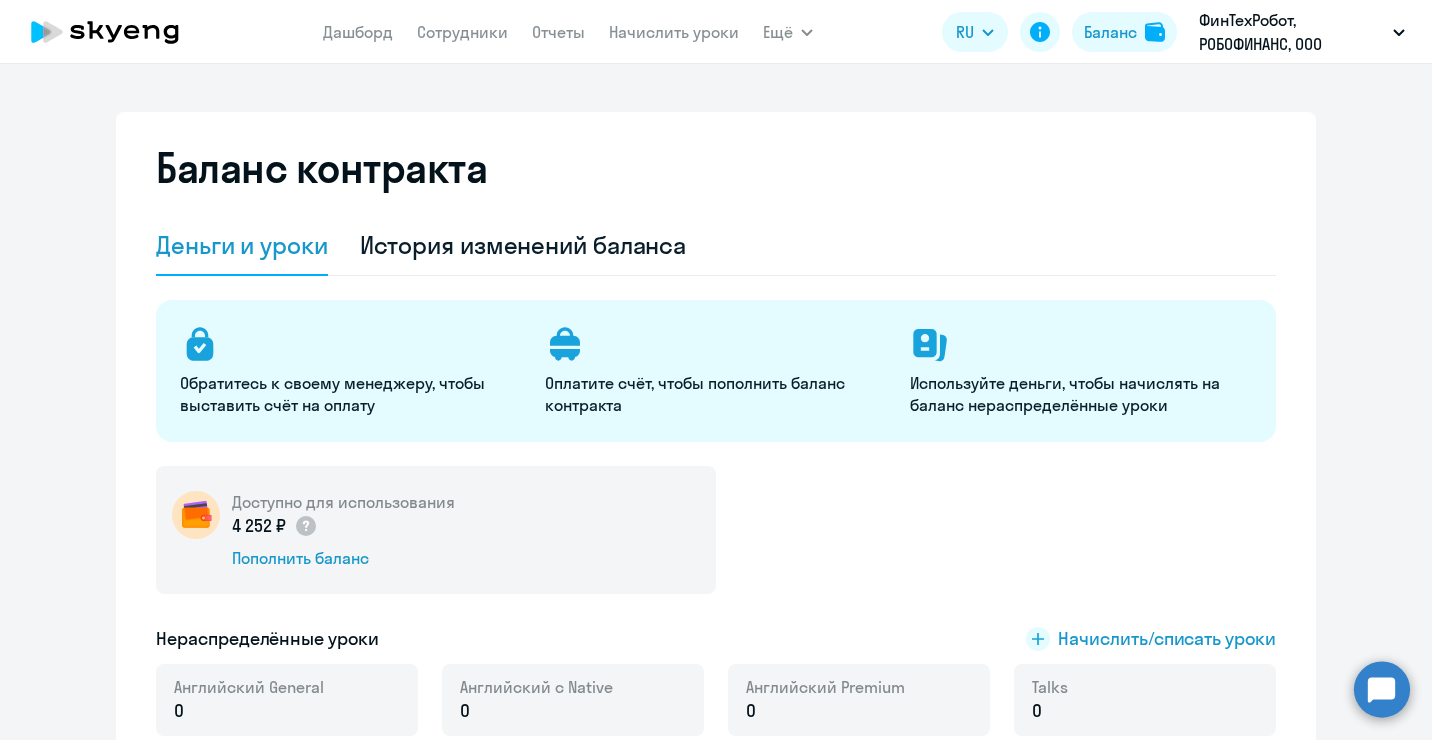 click on "ФинТехРобот, РОБОФИНАНС, ООО" at bounding box center [1292, 32] 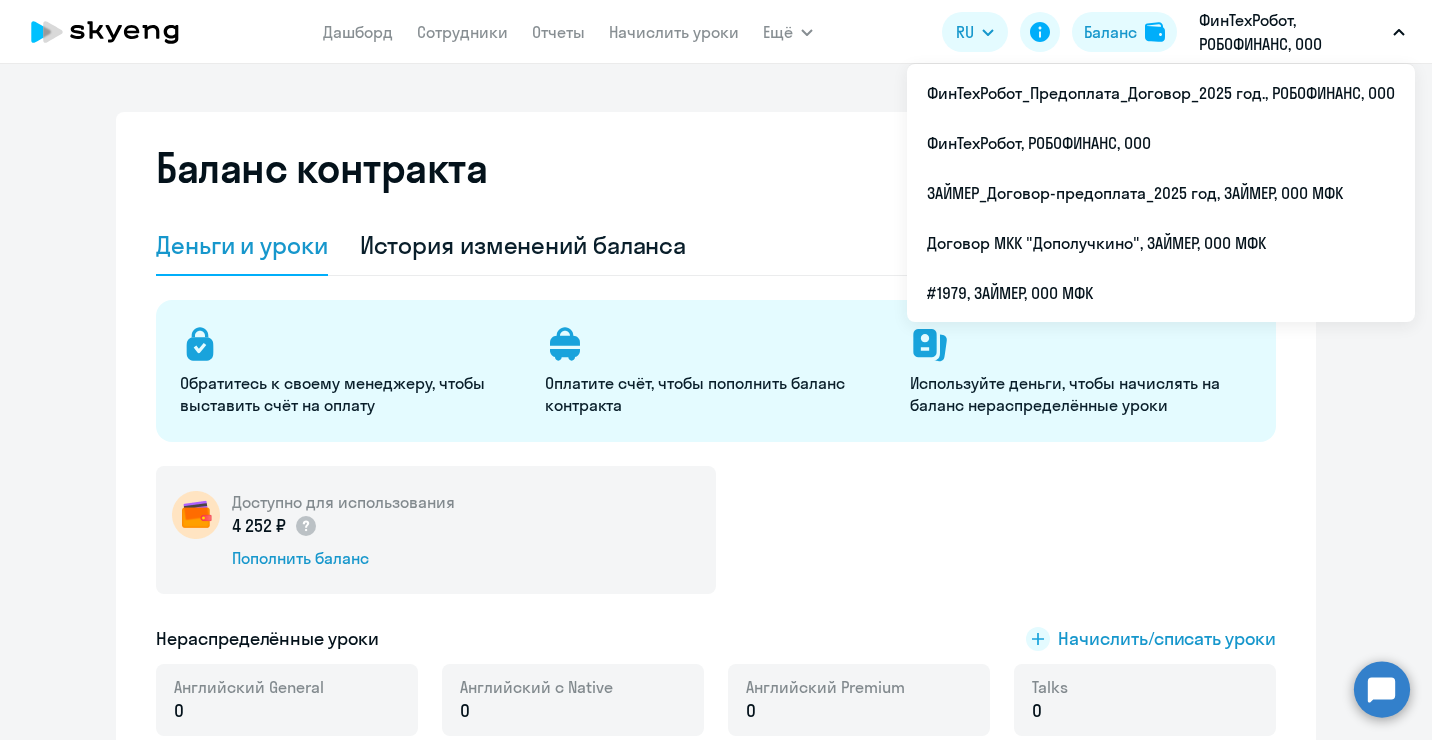 click on "ФинТехРобот, РОБОФИНАНС, ООО" at bounding box center (1292, 32) 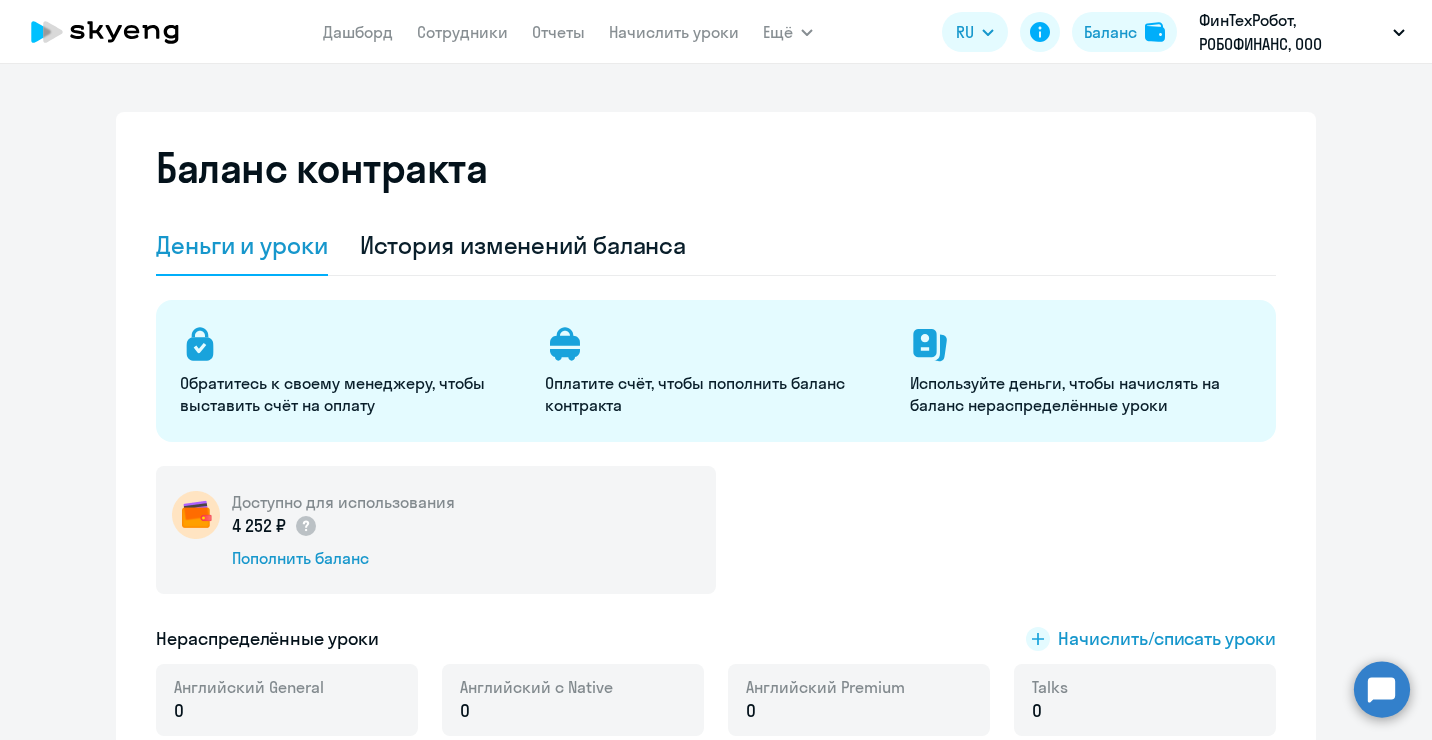 click on "ФинТехРобот, РОБОФИНАНС, ООО" at bounding box center (1292, 32) 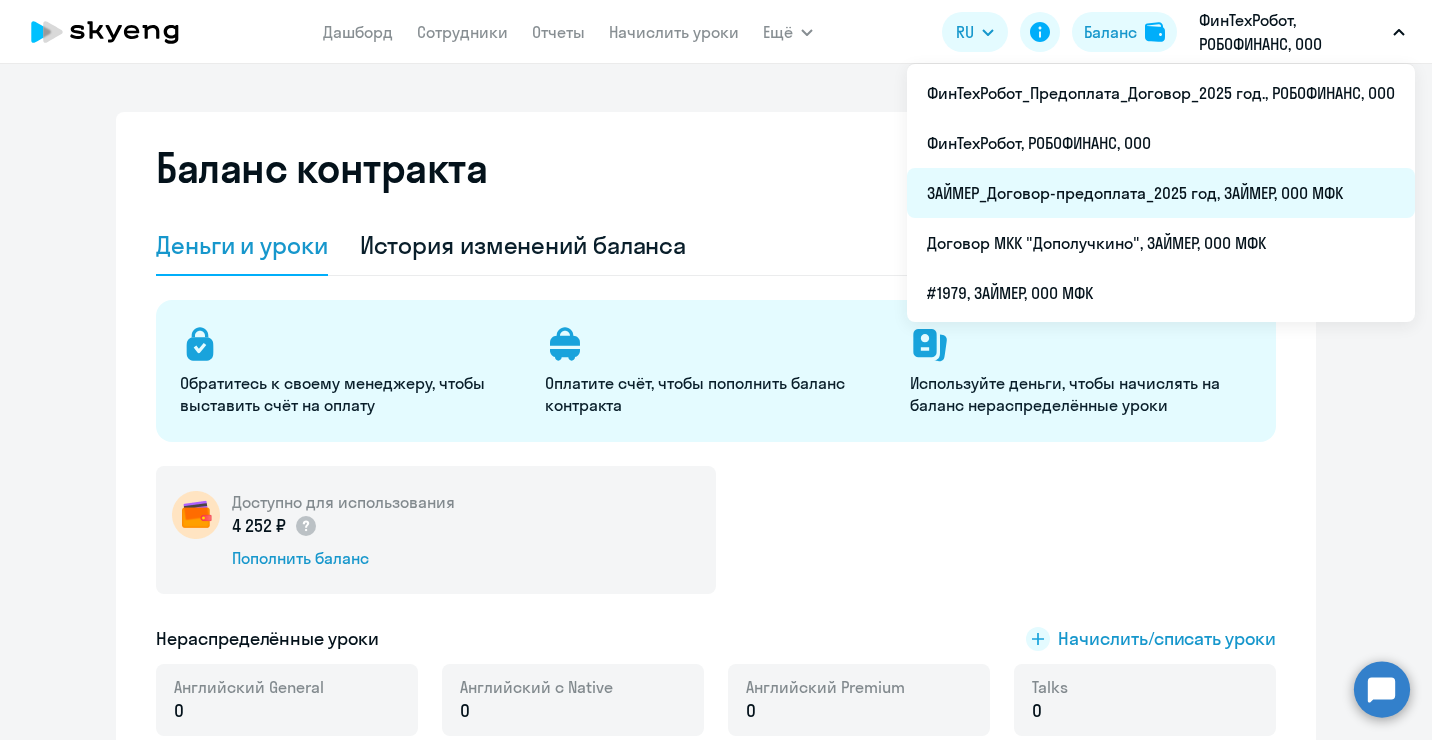 click on "ЗАЙМЕР_Договор-предоплата_2025 год, ЗАЙМЕР, ООО МФК" at bounding box center [1161, 193] 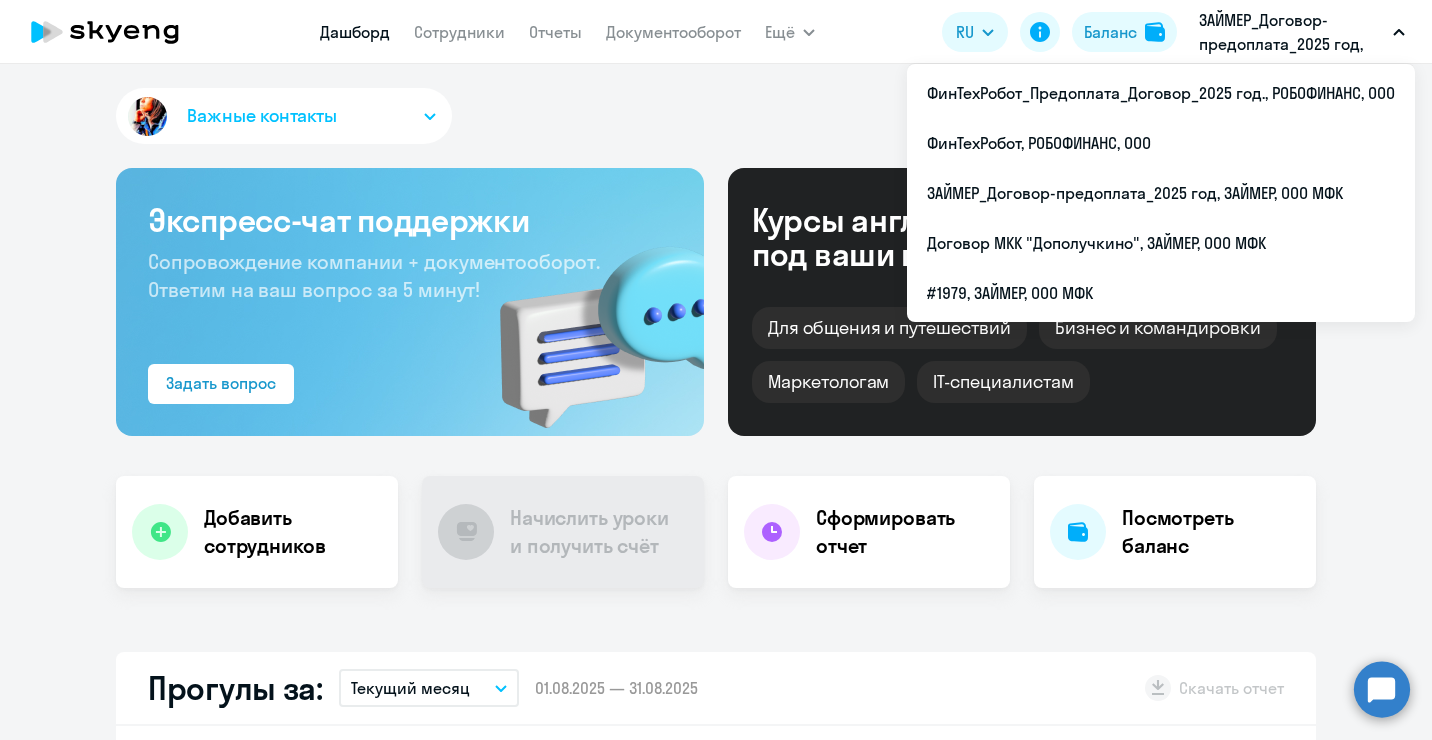 click on "ЗАЙМЕР_Договор-предоплата_2025 год, ЗАЙМЕР, ООО МФК" at bounding box center [1292, 32] 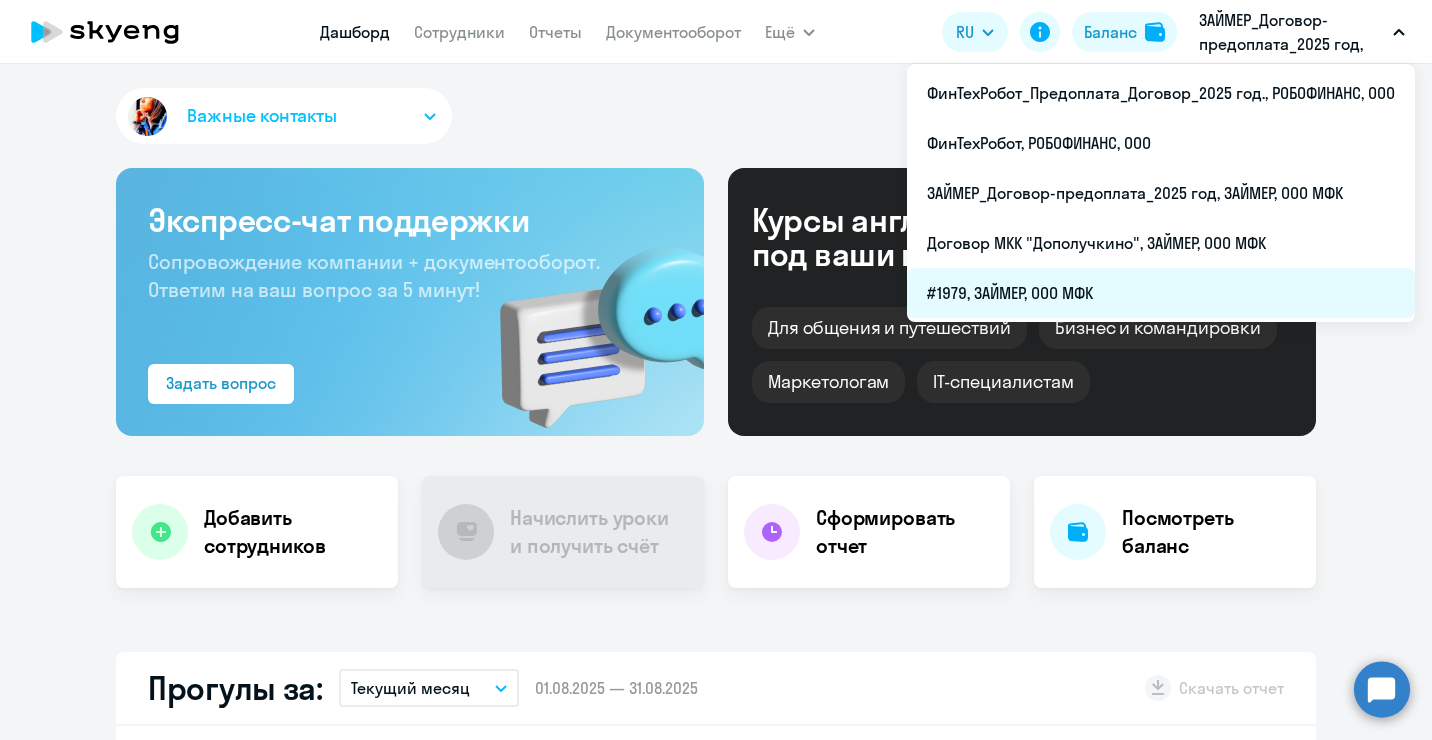 click on "#1979, ЗАЙМЕР, ООО МФК" at bounding box center (1161, 293) 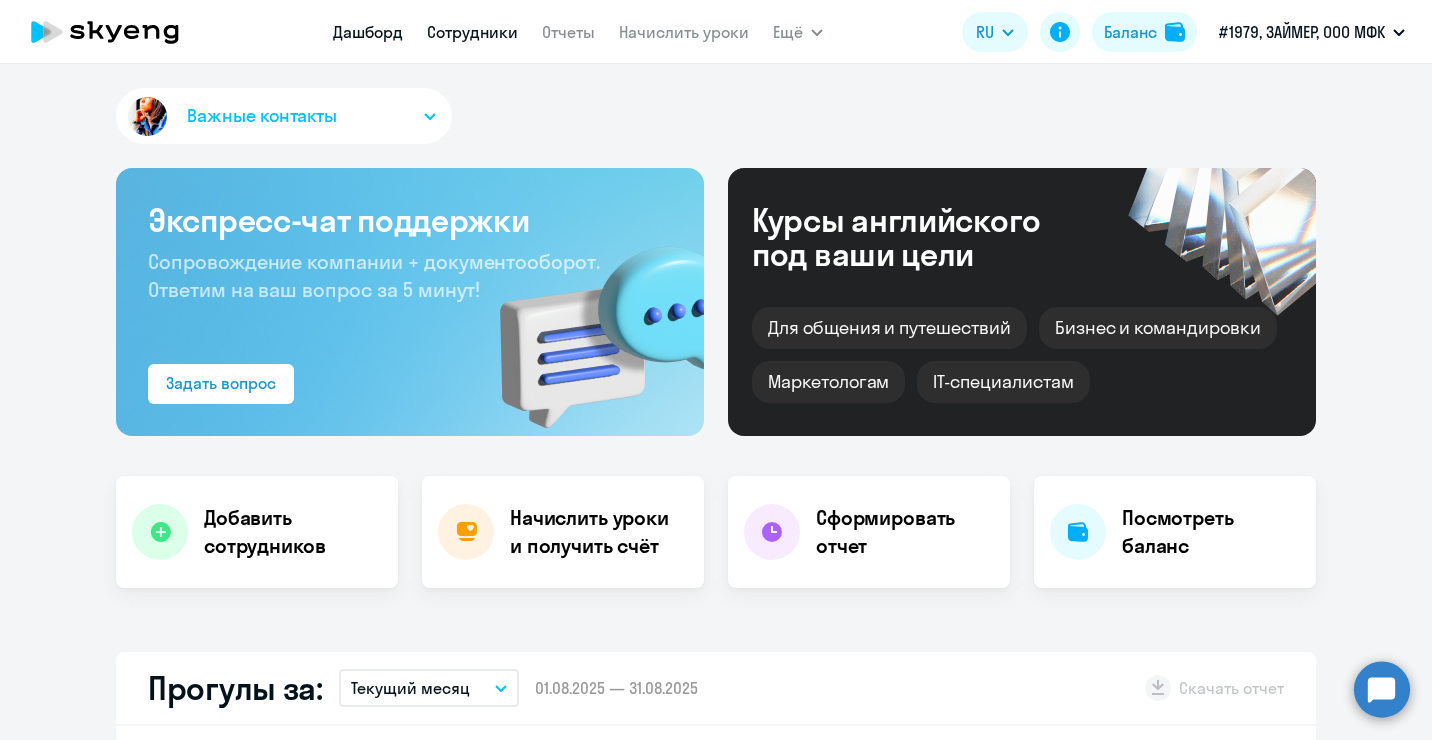 select on "30" 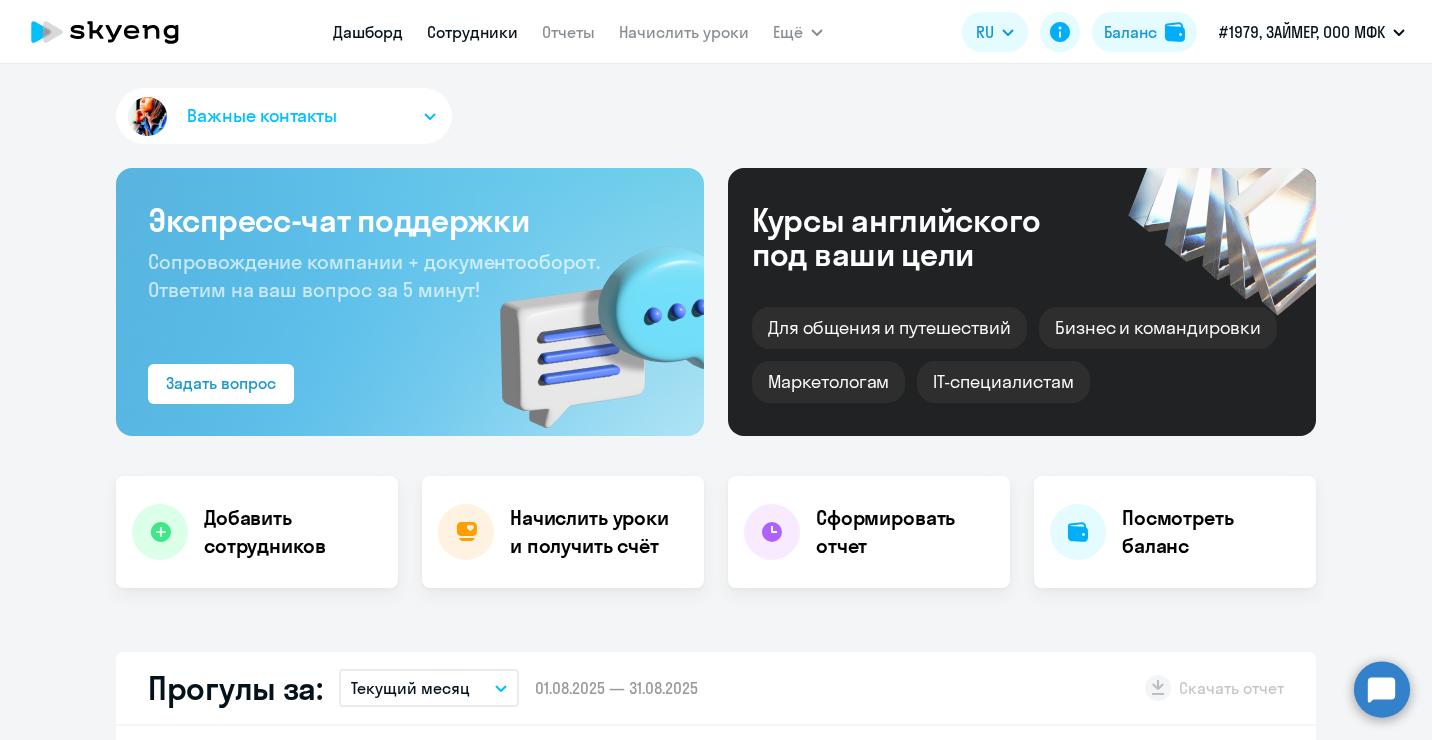 click on "Сотрудники" at bounding box center [472, 32] 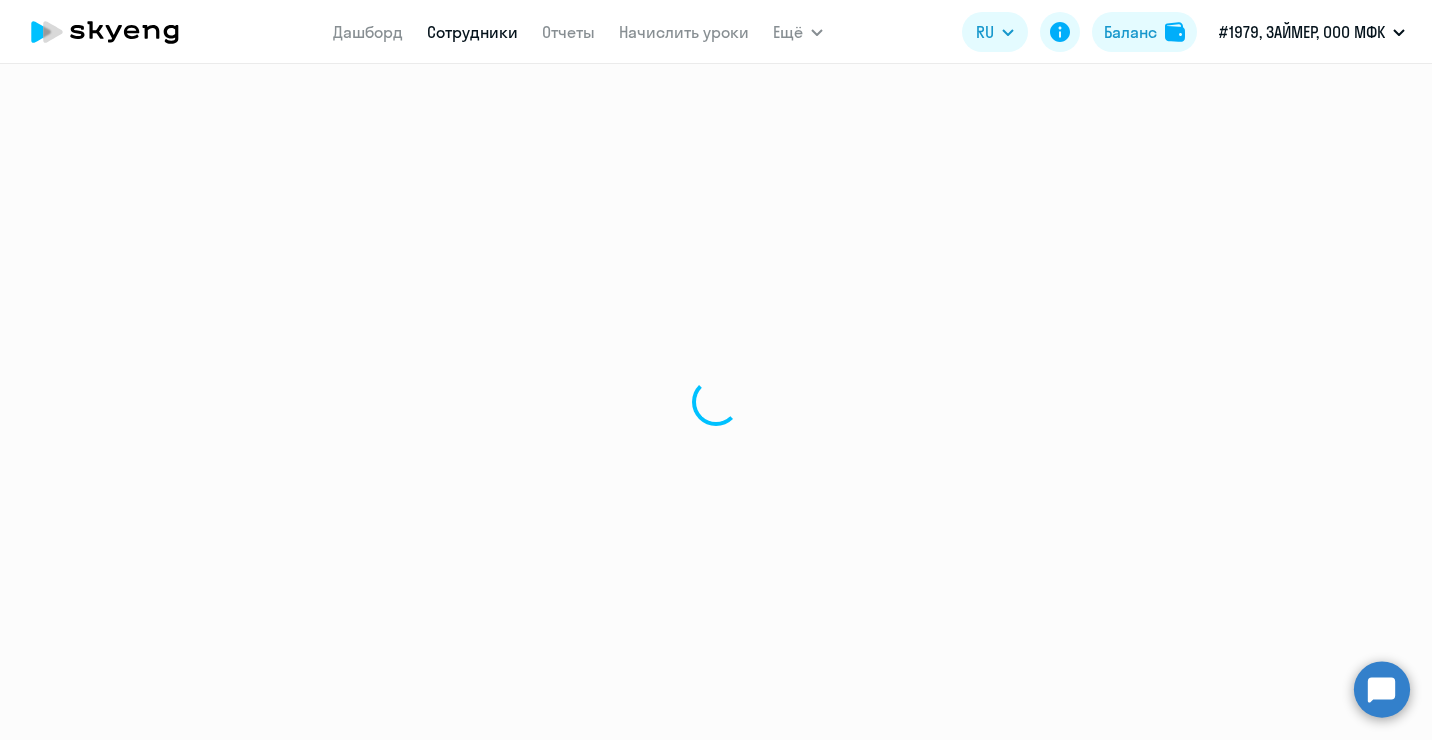 select on "30" 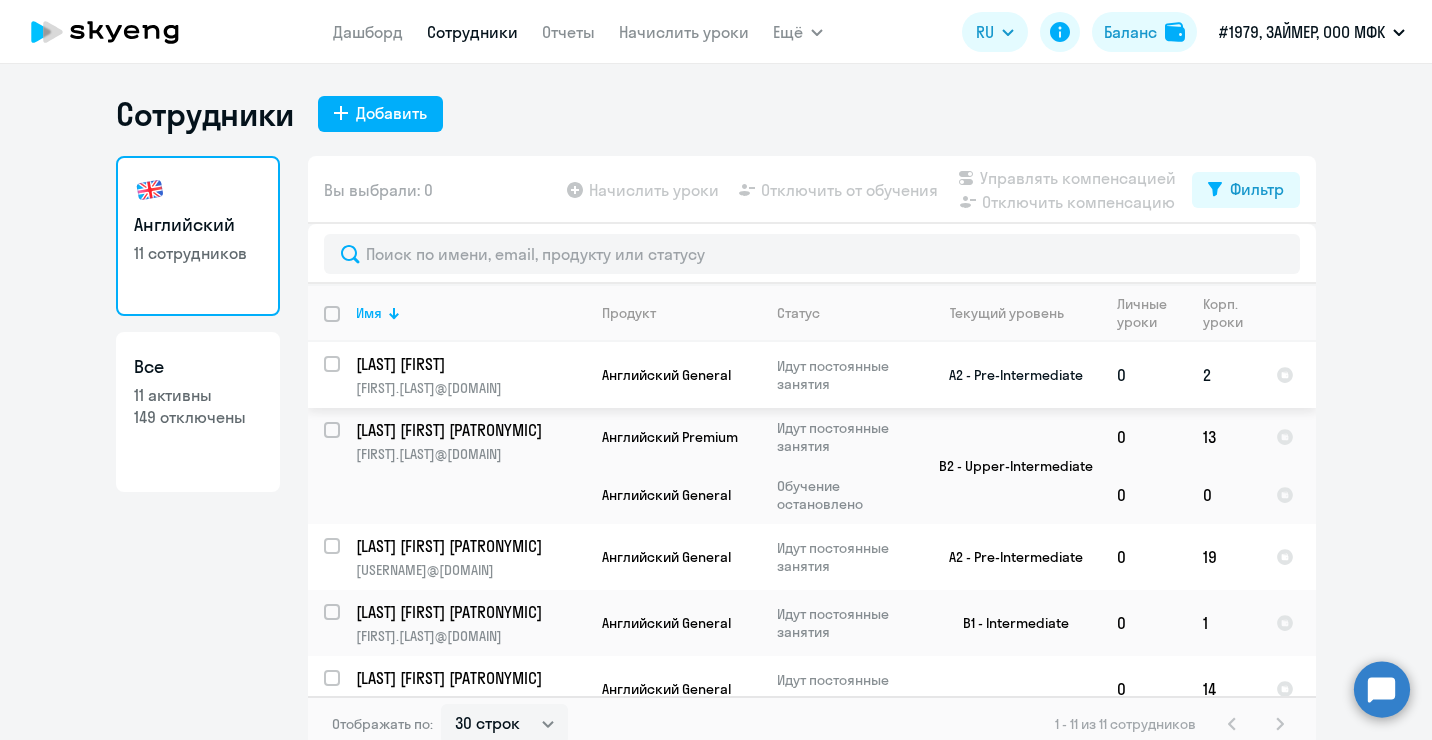 click at bounding box center (344, 376) 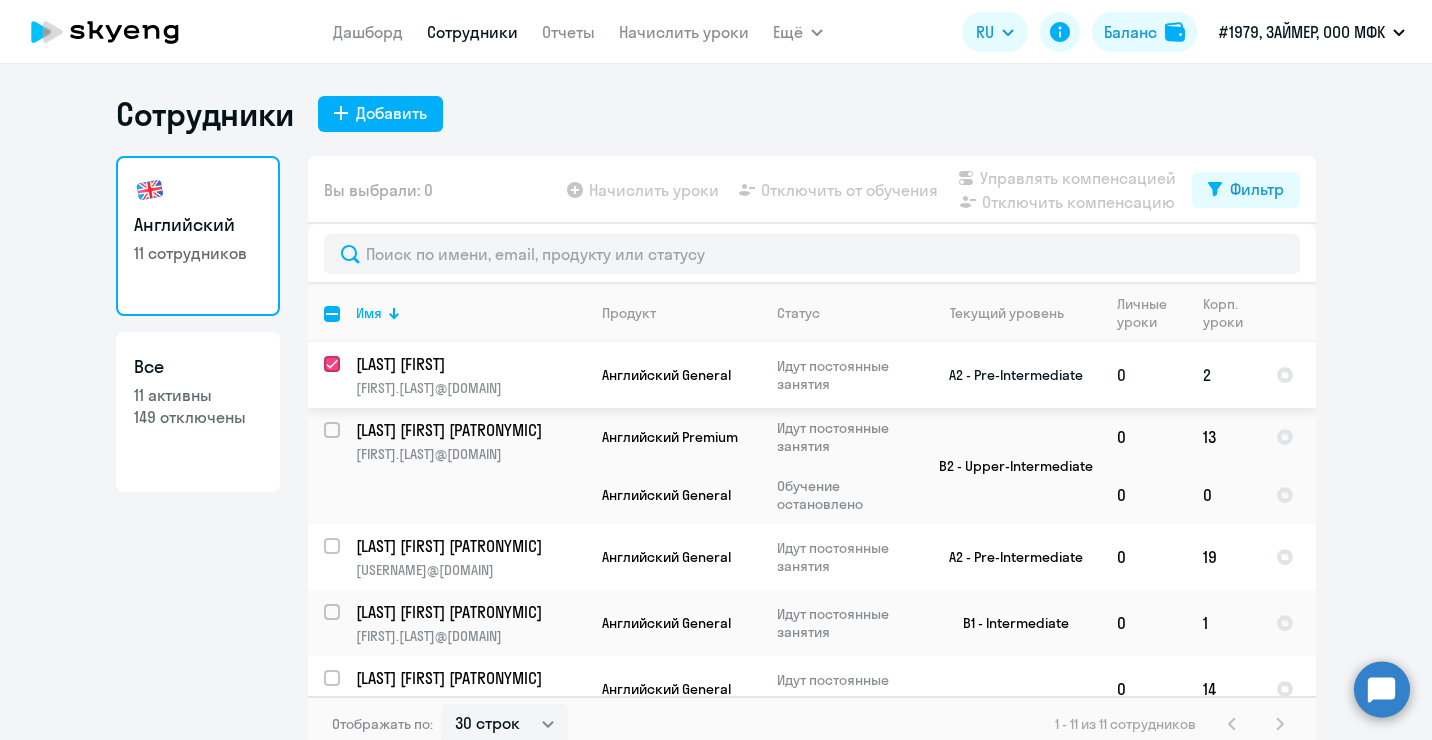 checkbox on "true" 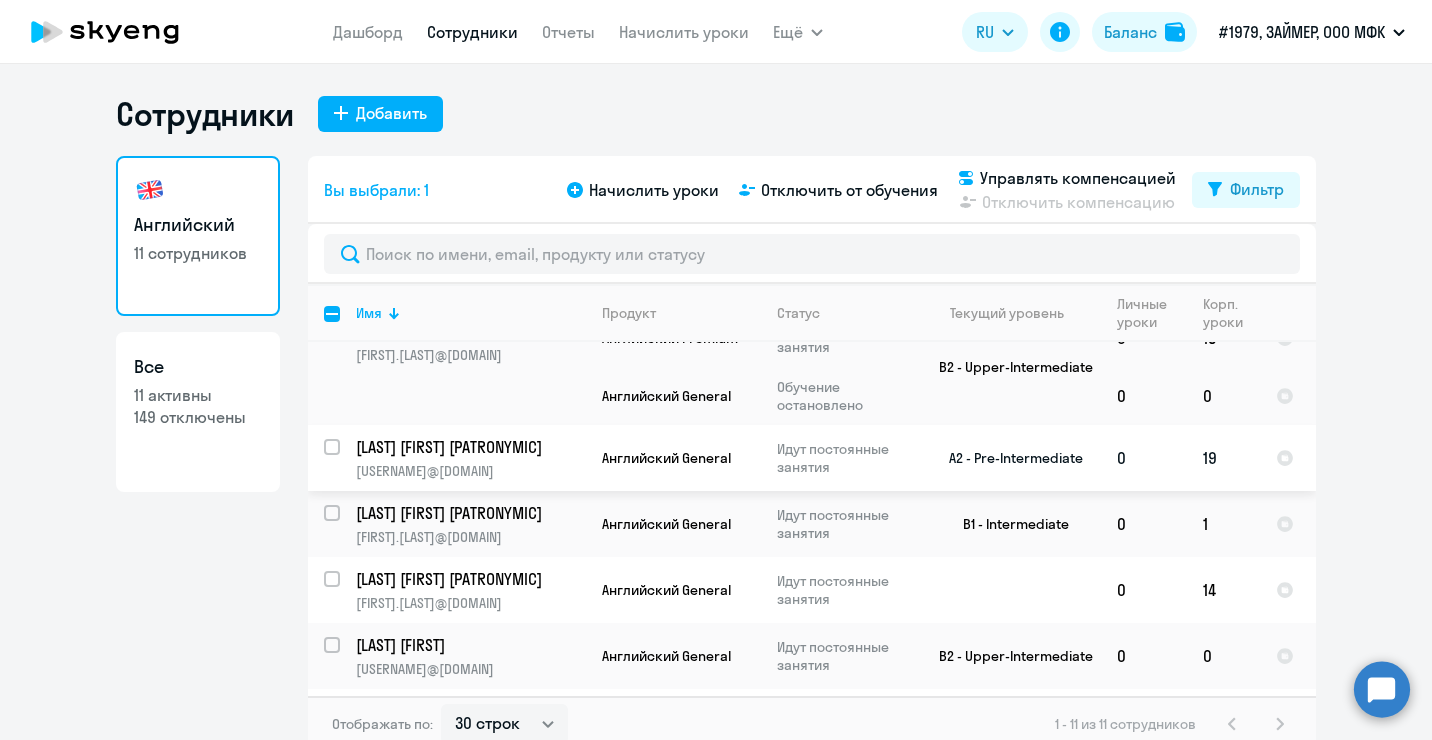 scroll, scrollTop: 100, scrollLeft: 0, axis: vertical 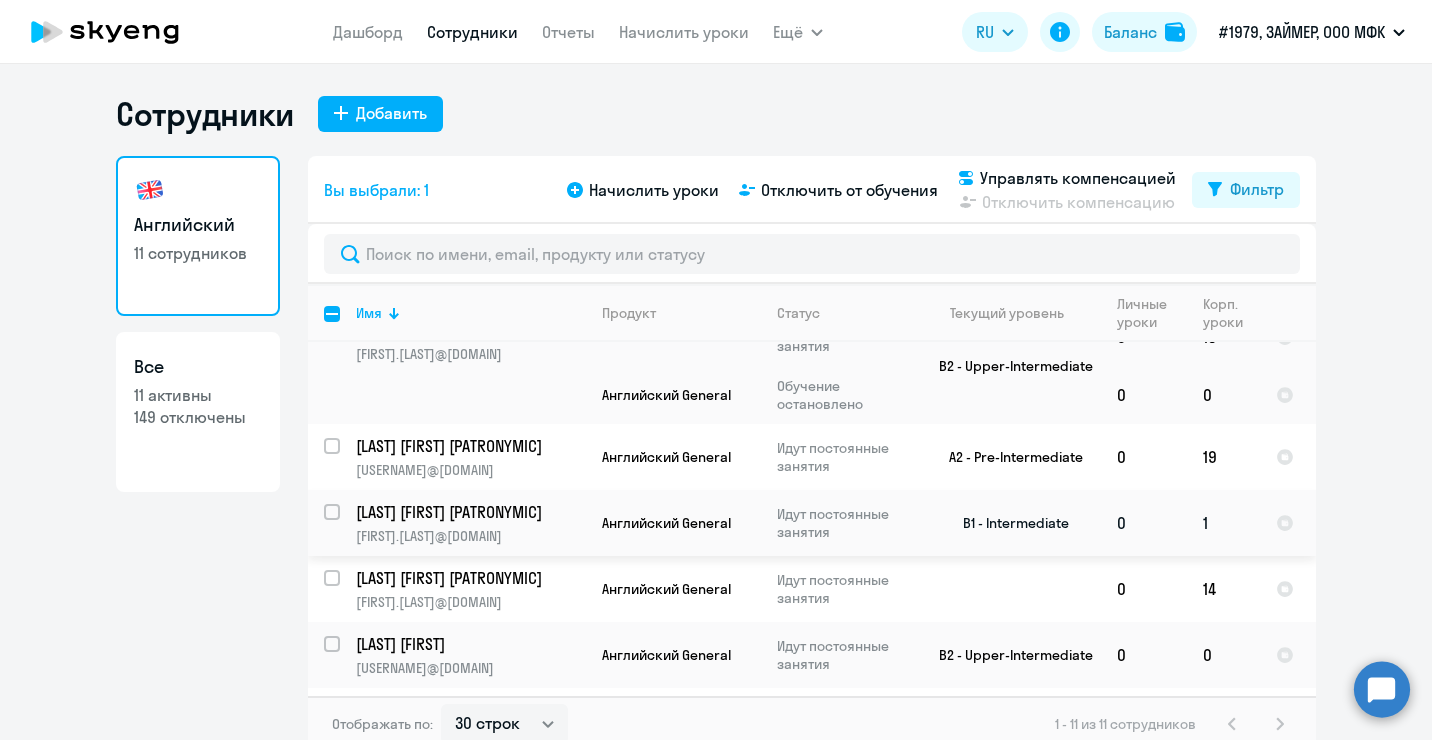 click at bounding box center (344, 524) 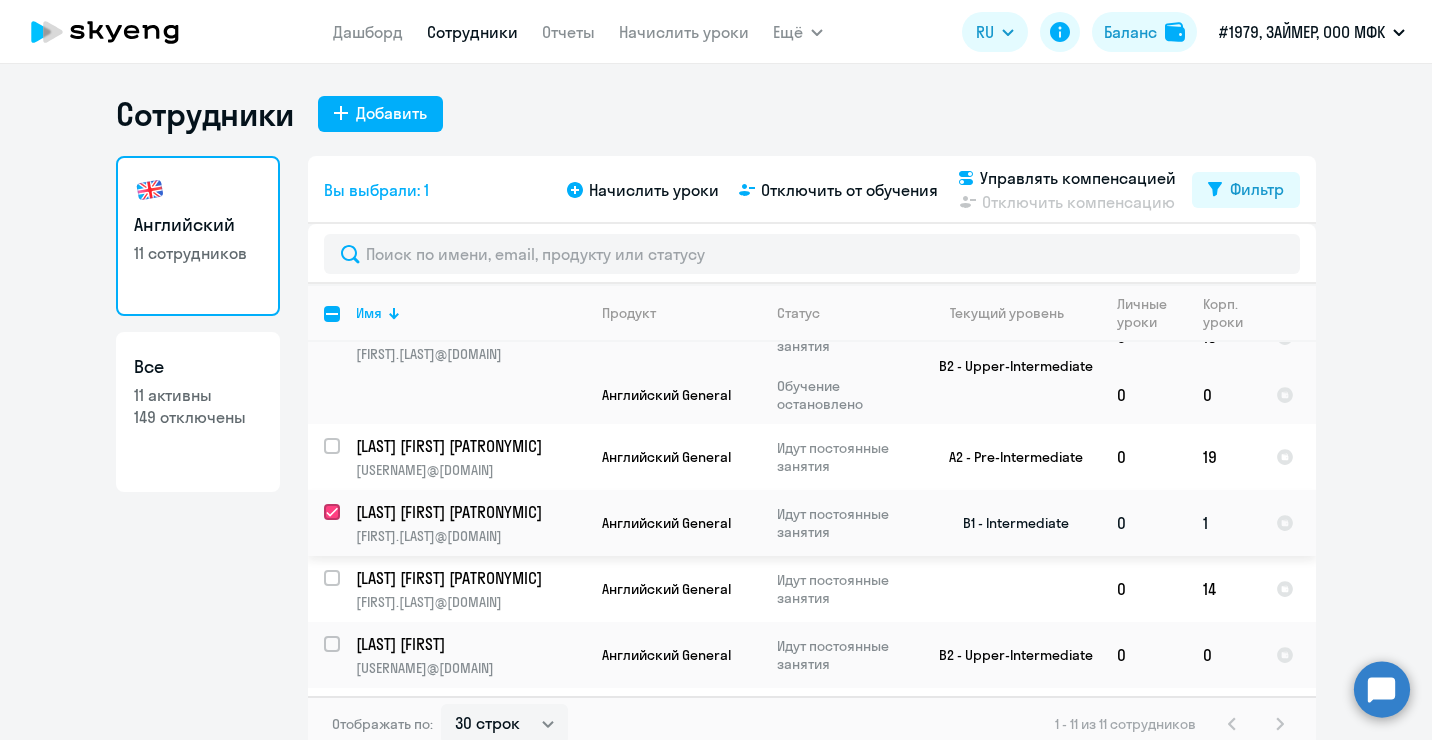 checkbox on "true" 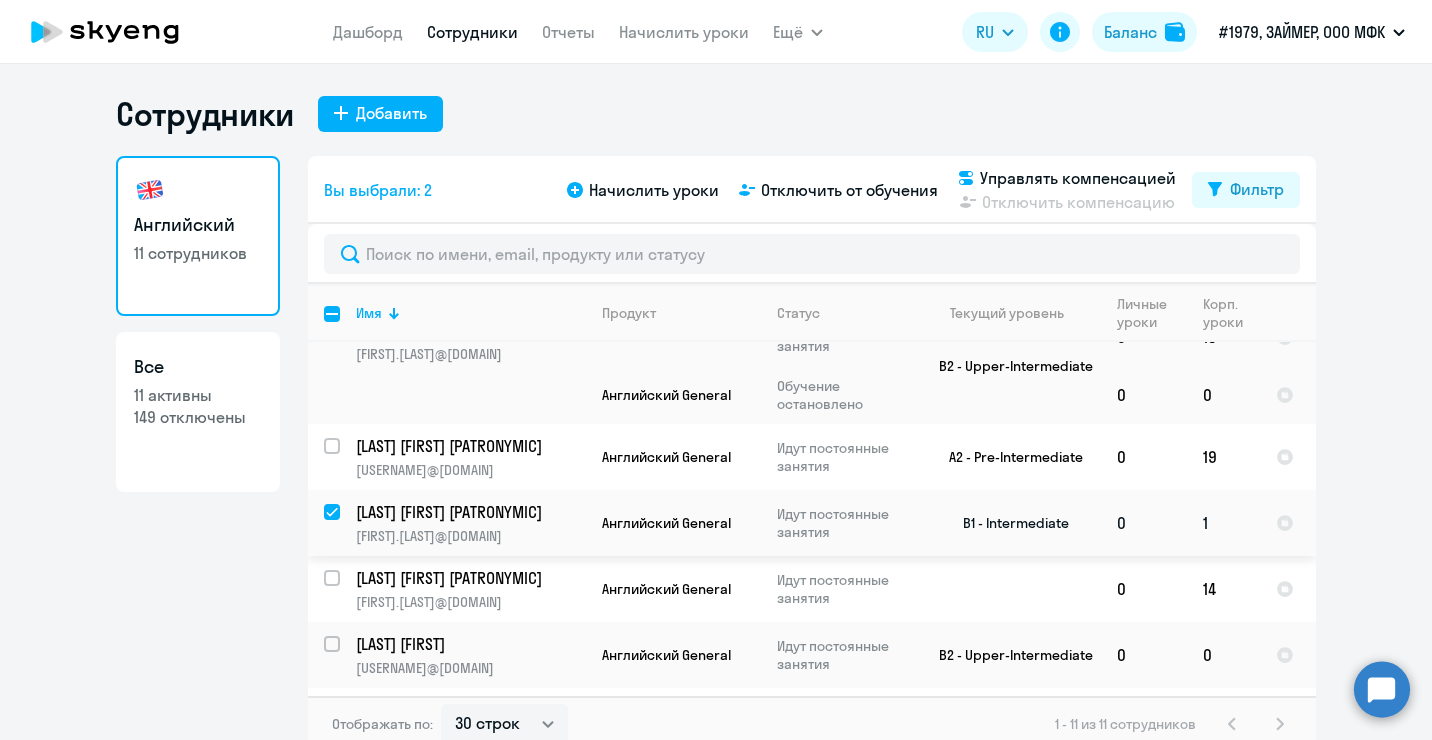scroll, scrollTop: 200, scrollLeft: 0, axis: vertical 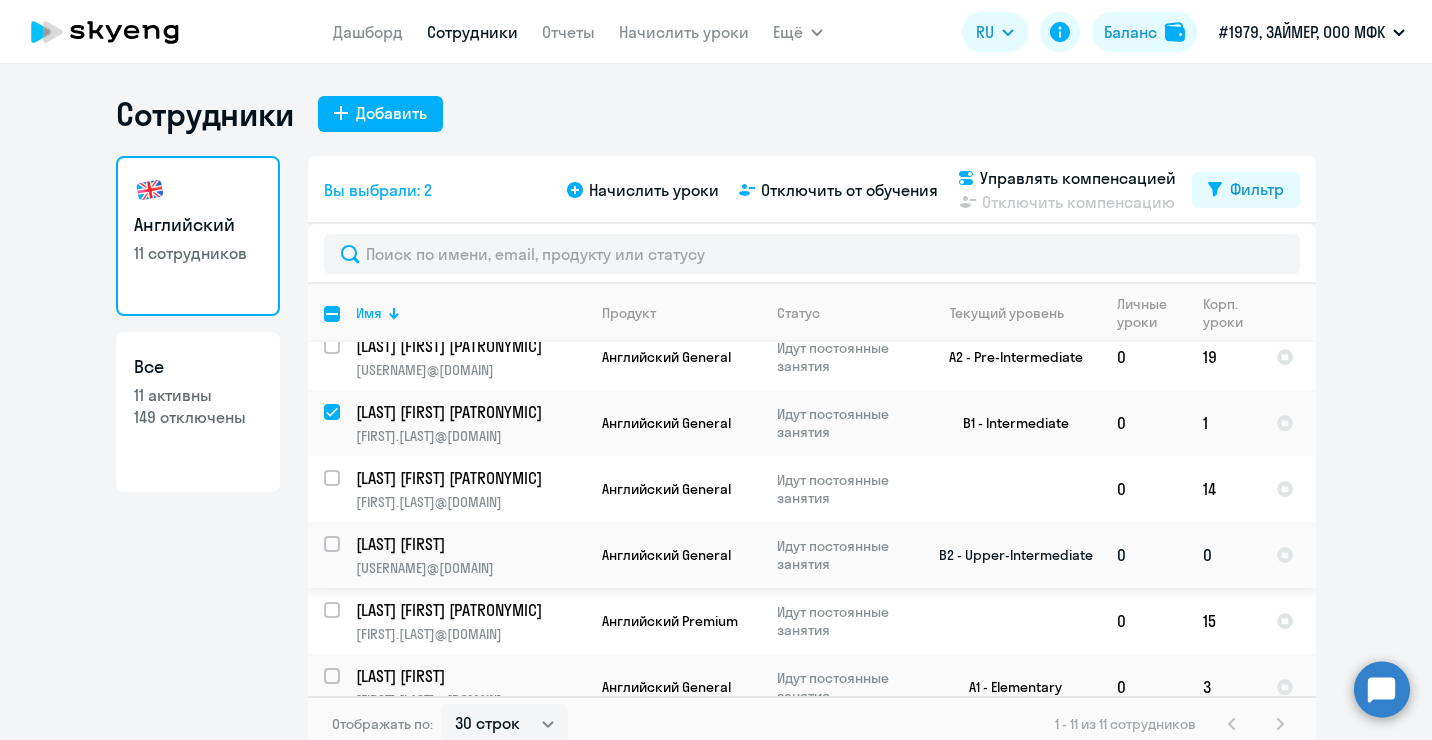 click at bounding box center (344, 556) 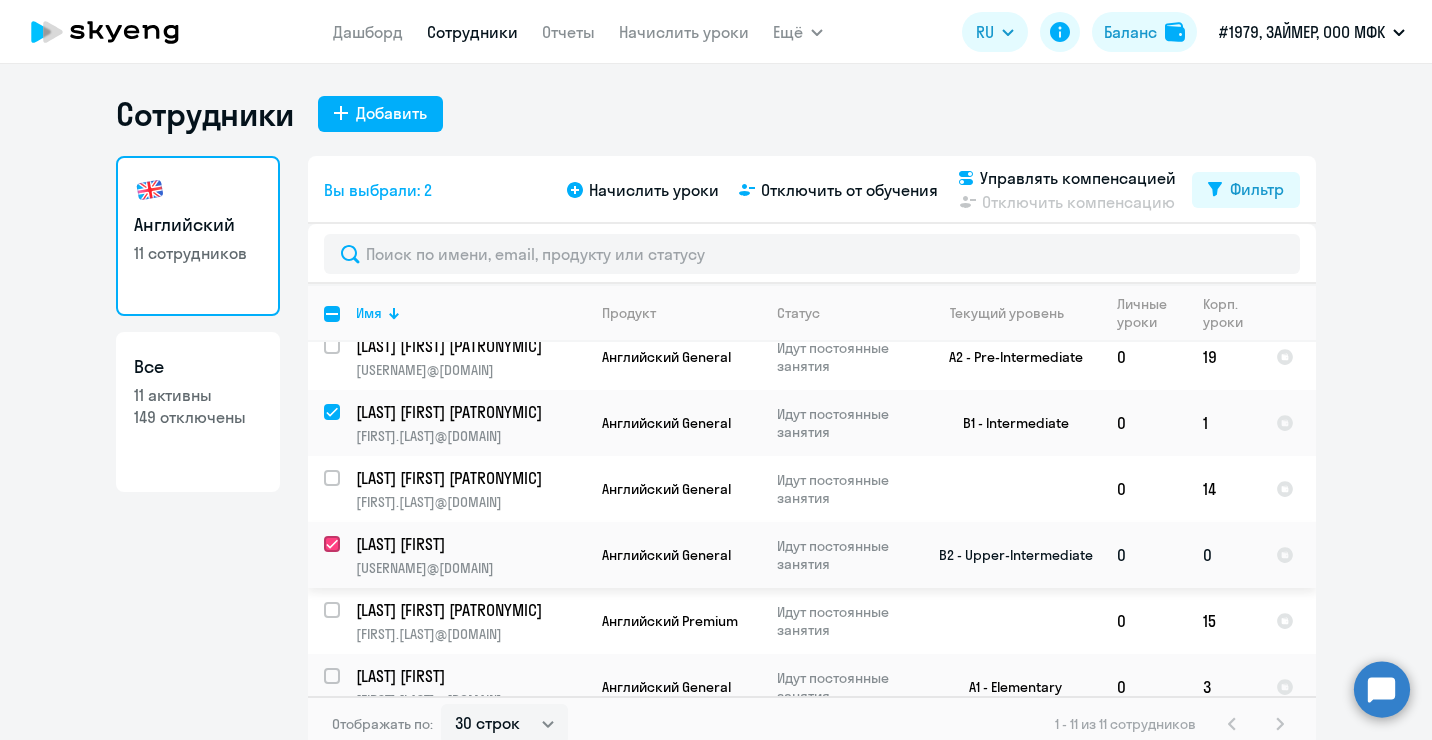 checkbox on "true" 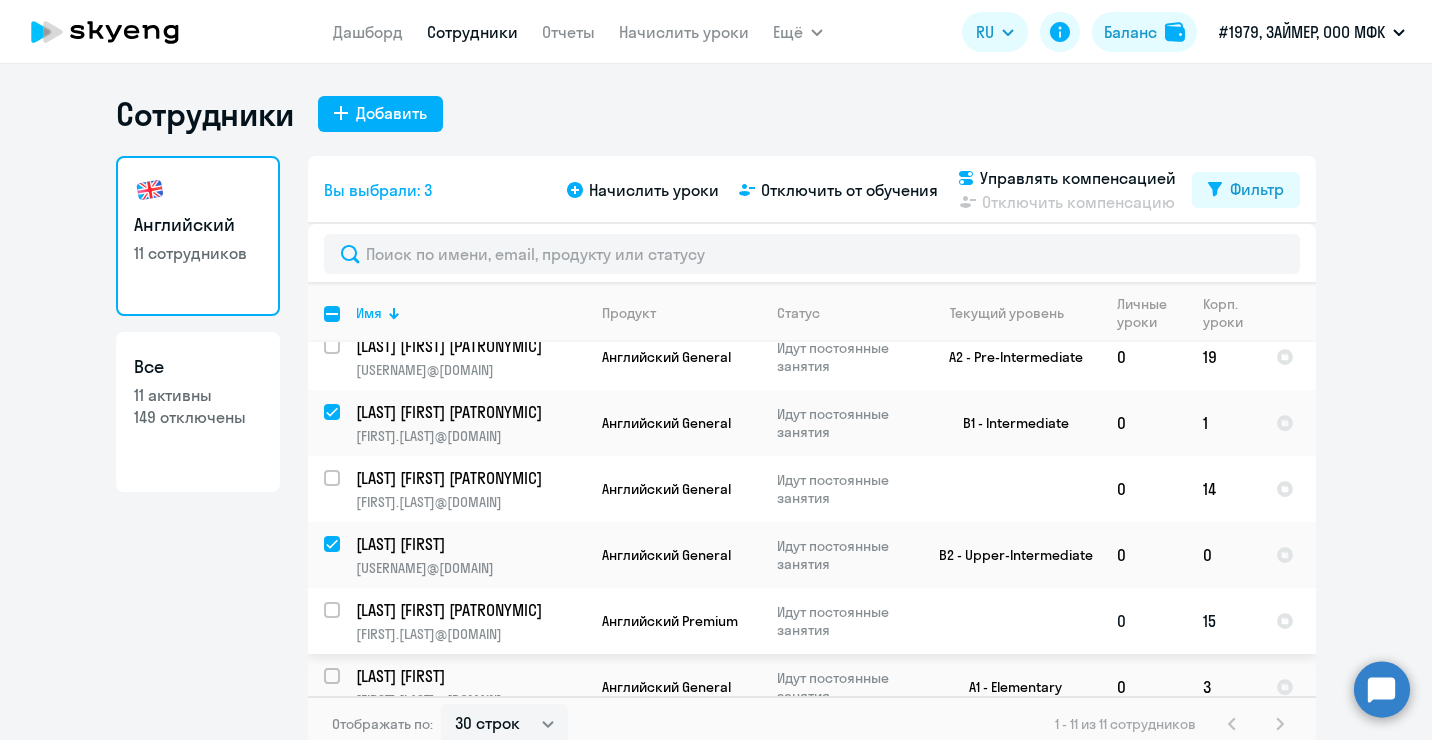 scroll, scrollTop: 300, scrollLeft: 0, axis: vertical 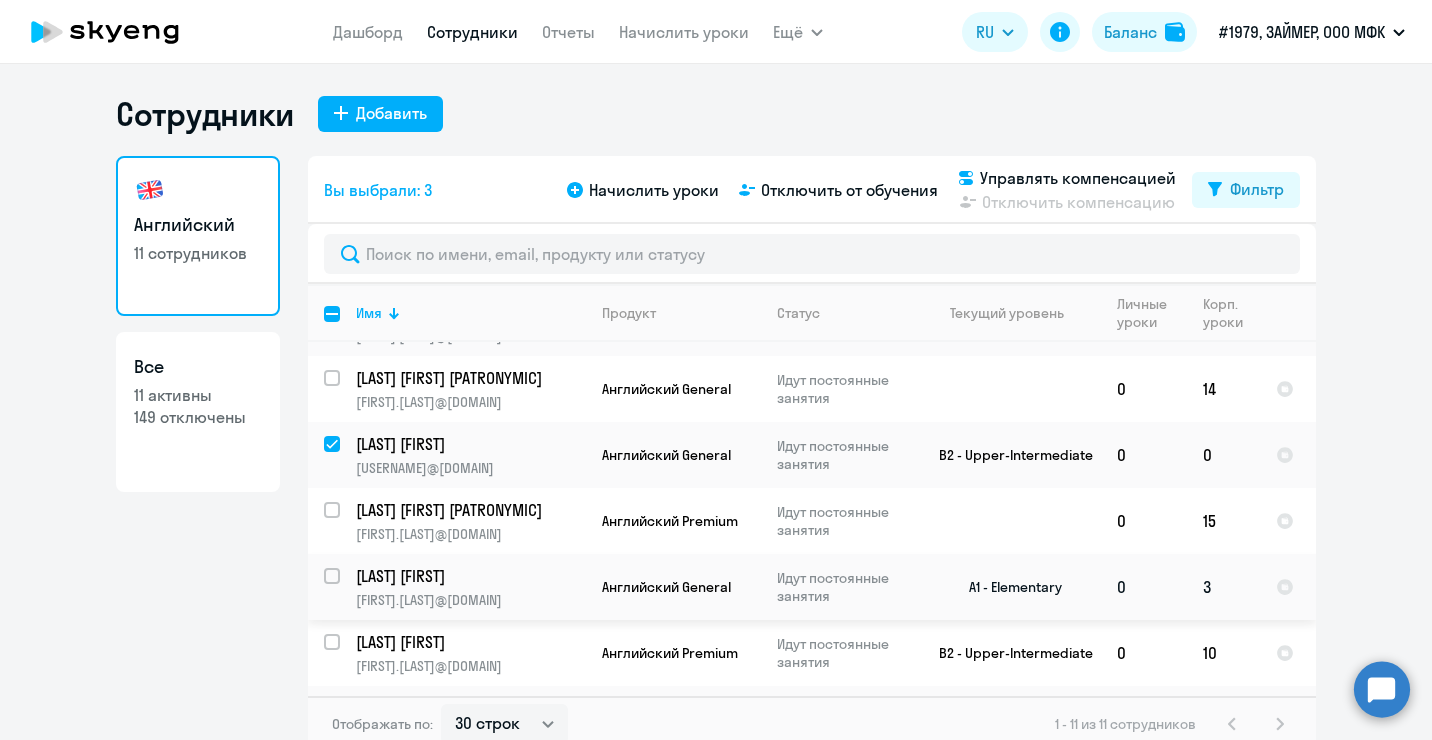 click at bounding box center (344, 588) 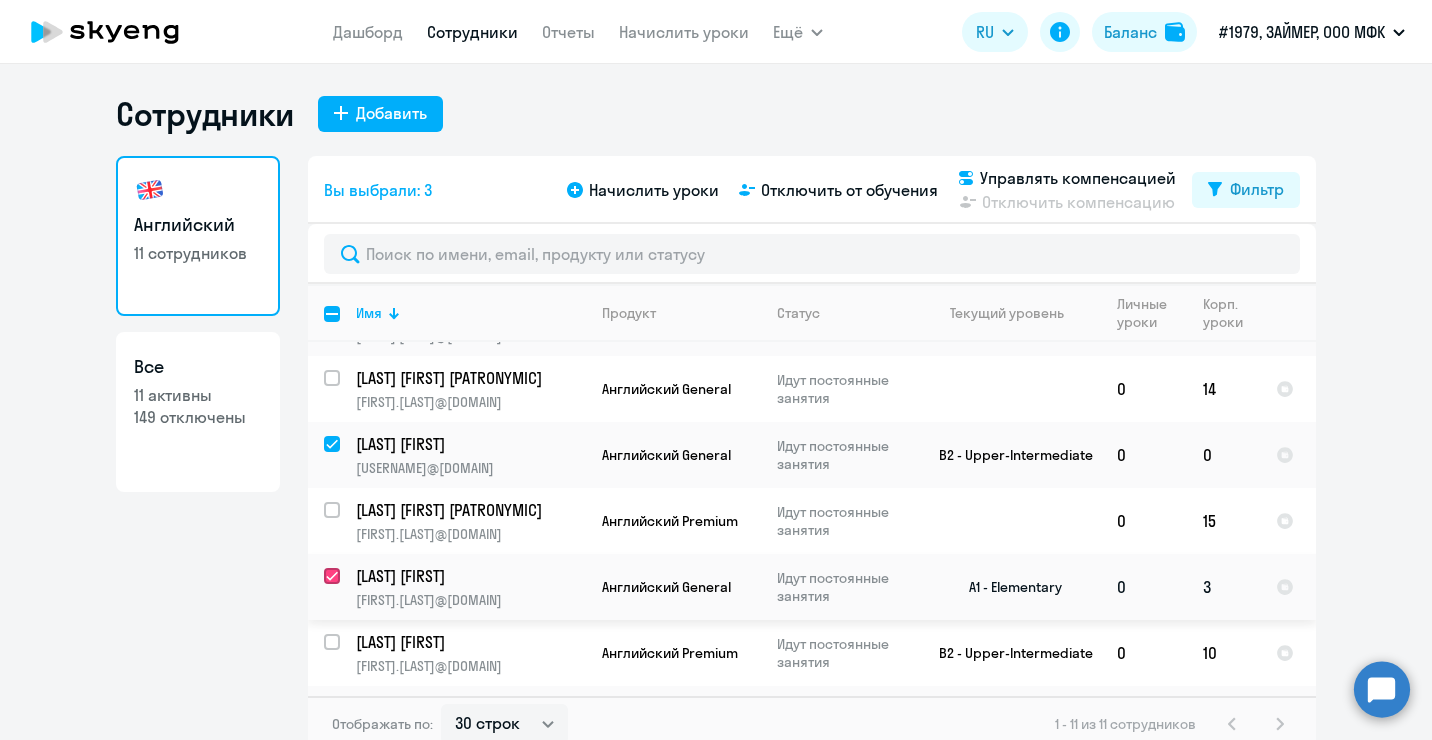checkbox on "true" 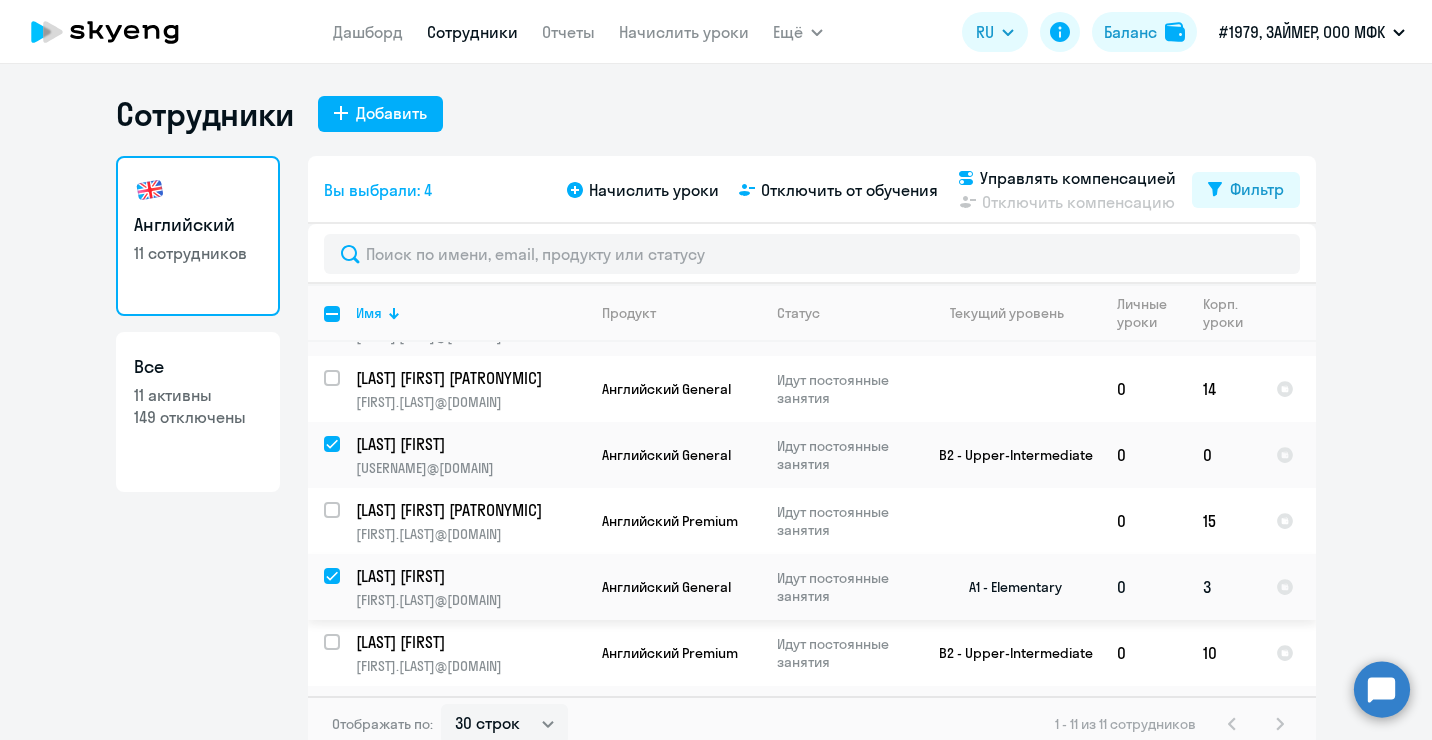 scroll, scrollTop: 400, scrollLeft: 0, axis: vertical 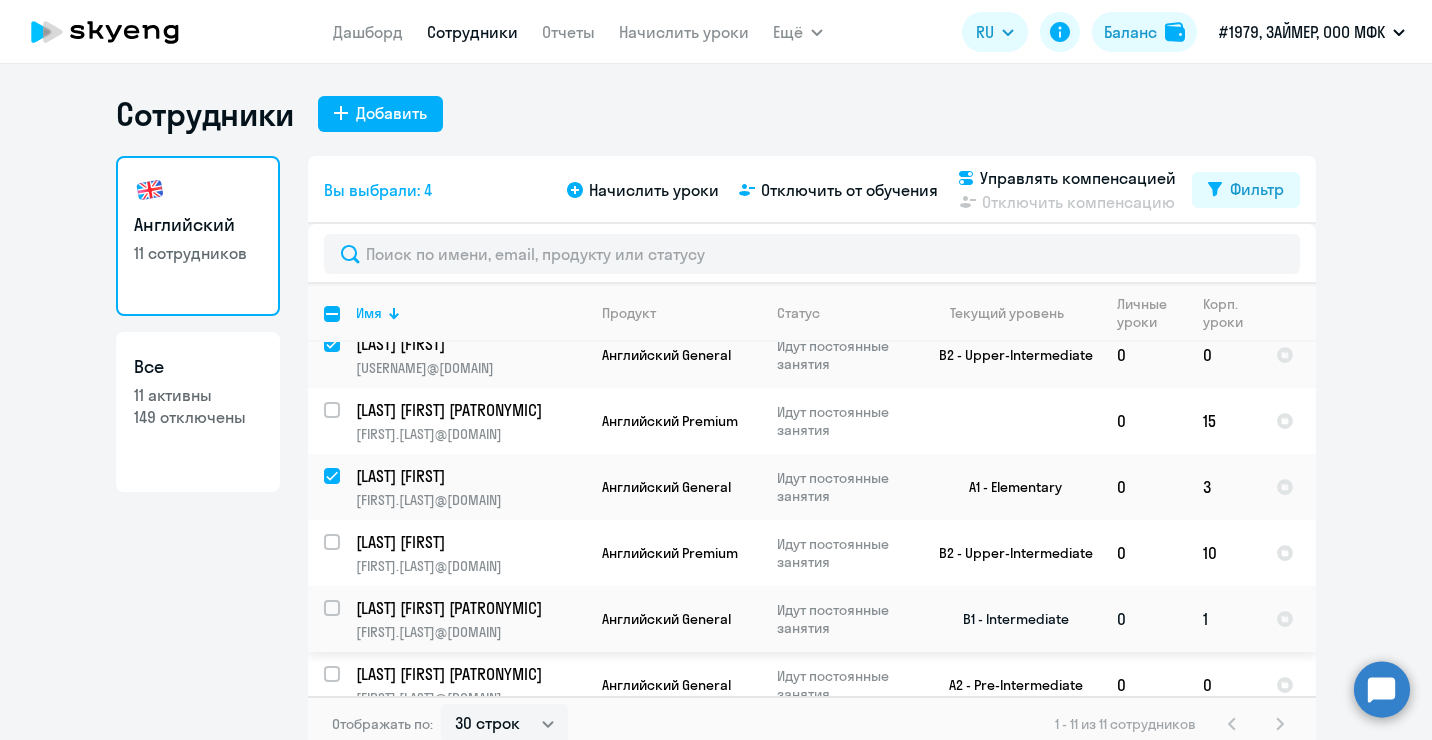 click at bounding box center [344, 620] 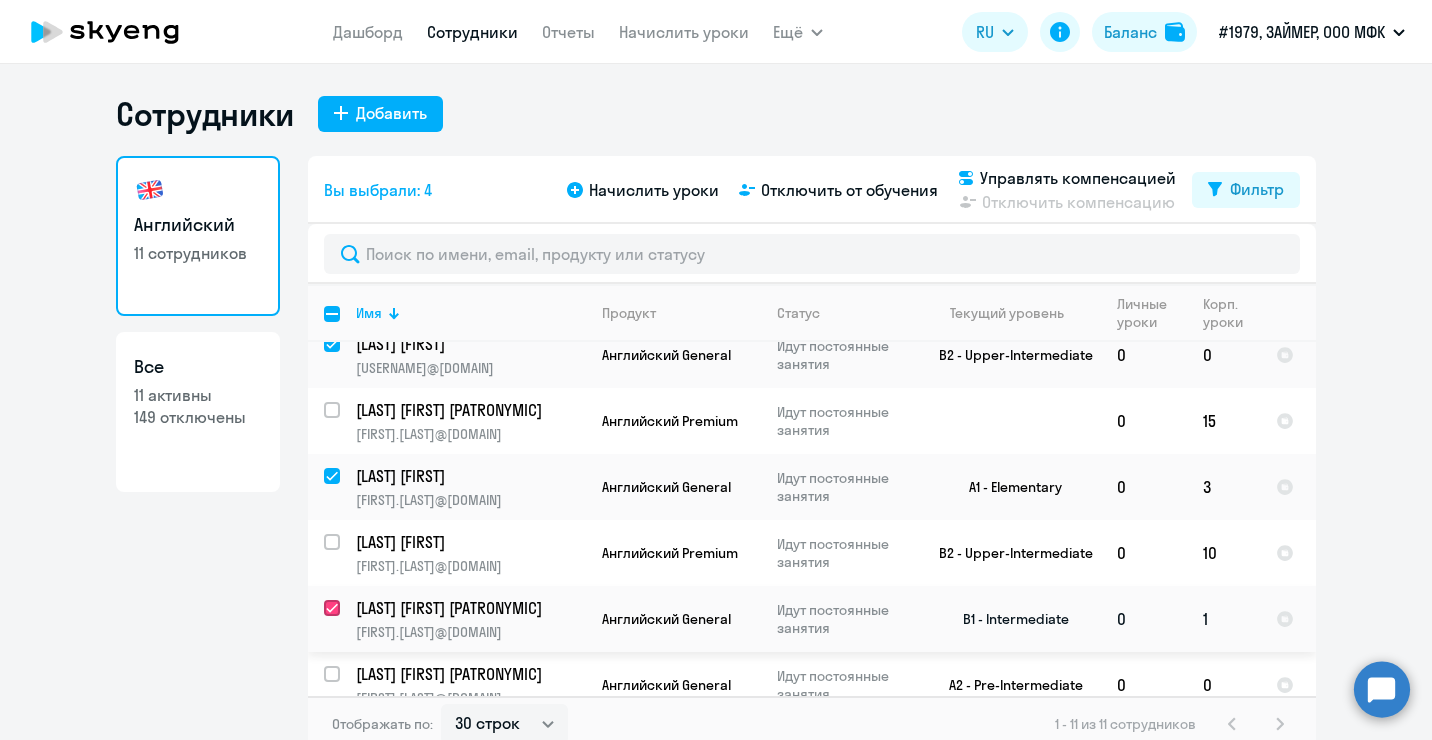 checkbox on "true" 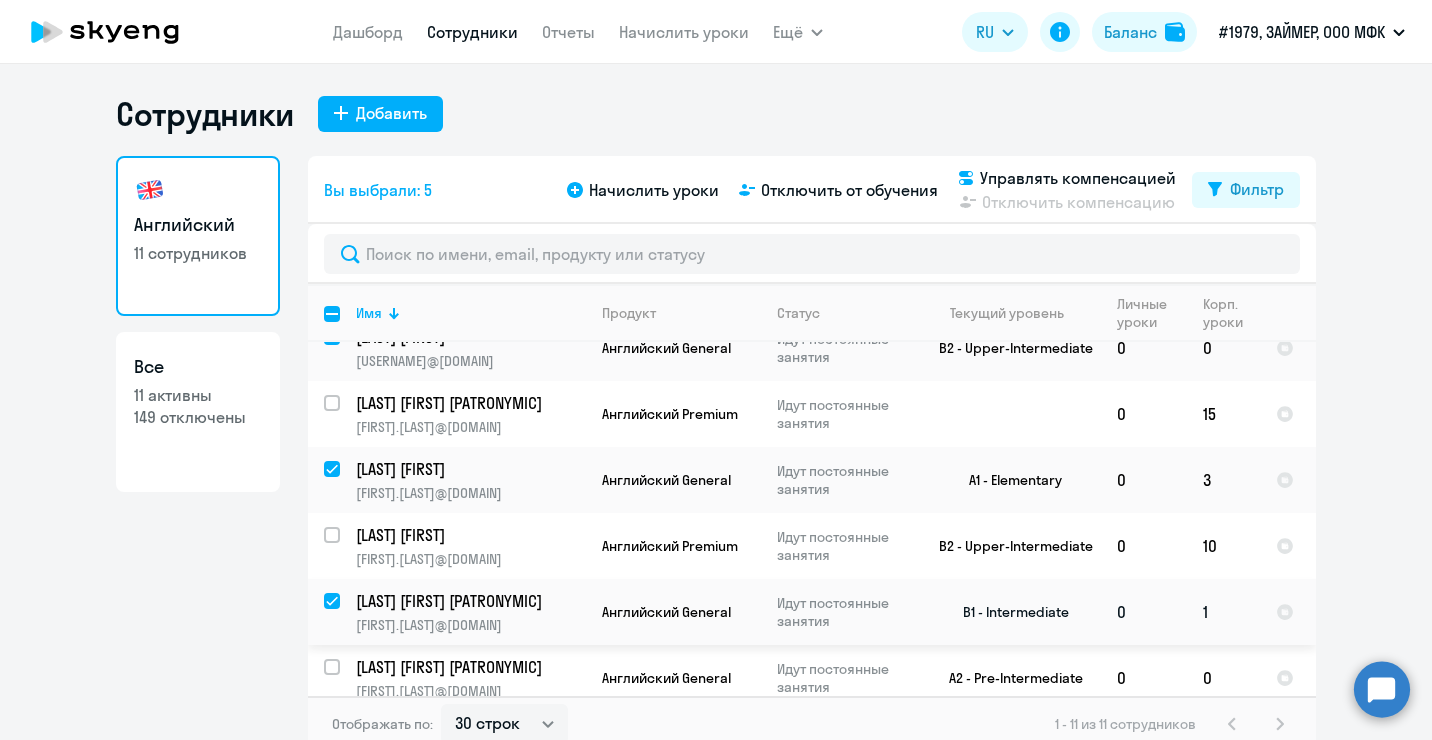scroll, scrollTop: 415, scrollLeft: 0, axis: vertical 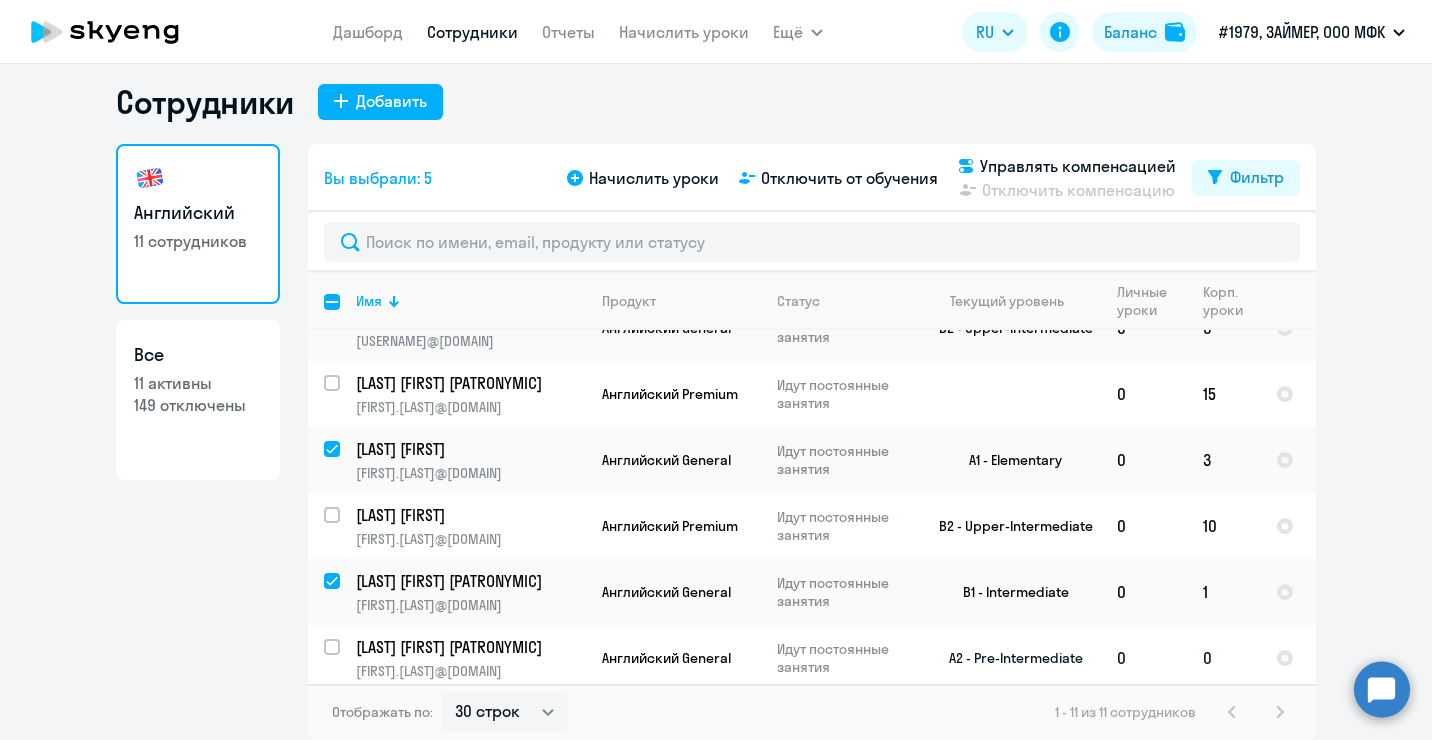 click on "[LAST] [FIRST] [PATRONYMIC] [FIRST].[LAST]@[DOMAIN]" 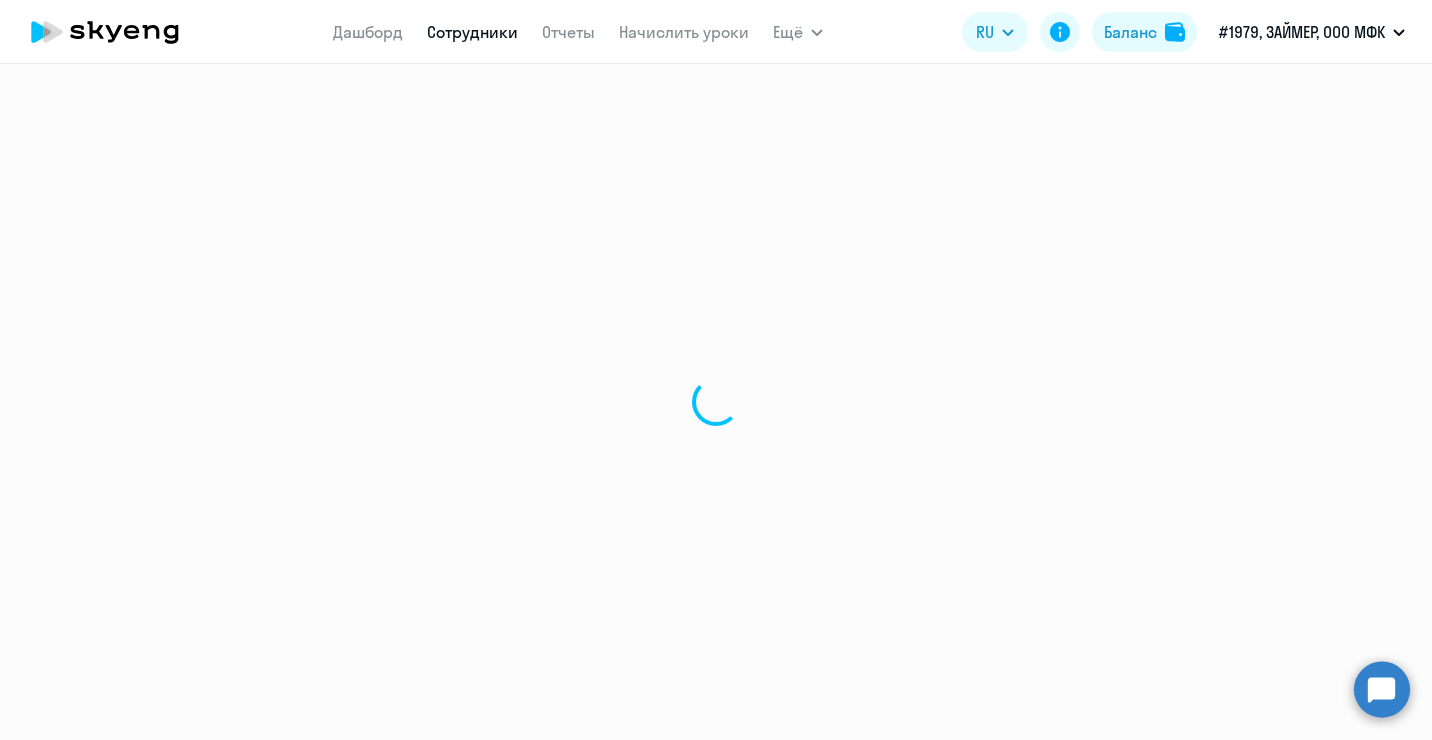 select on "english" 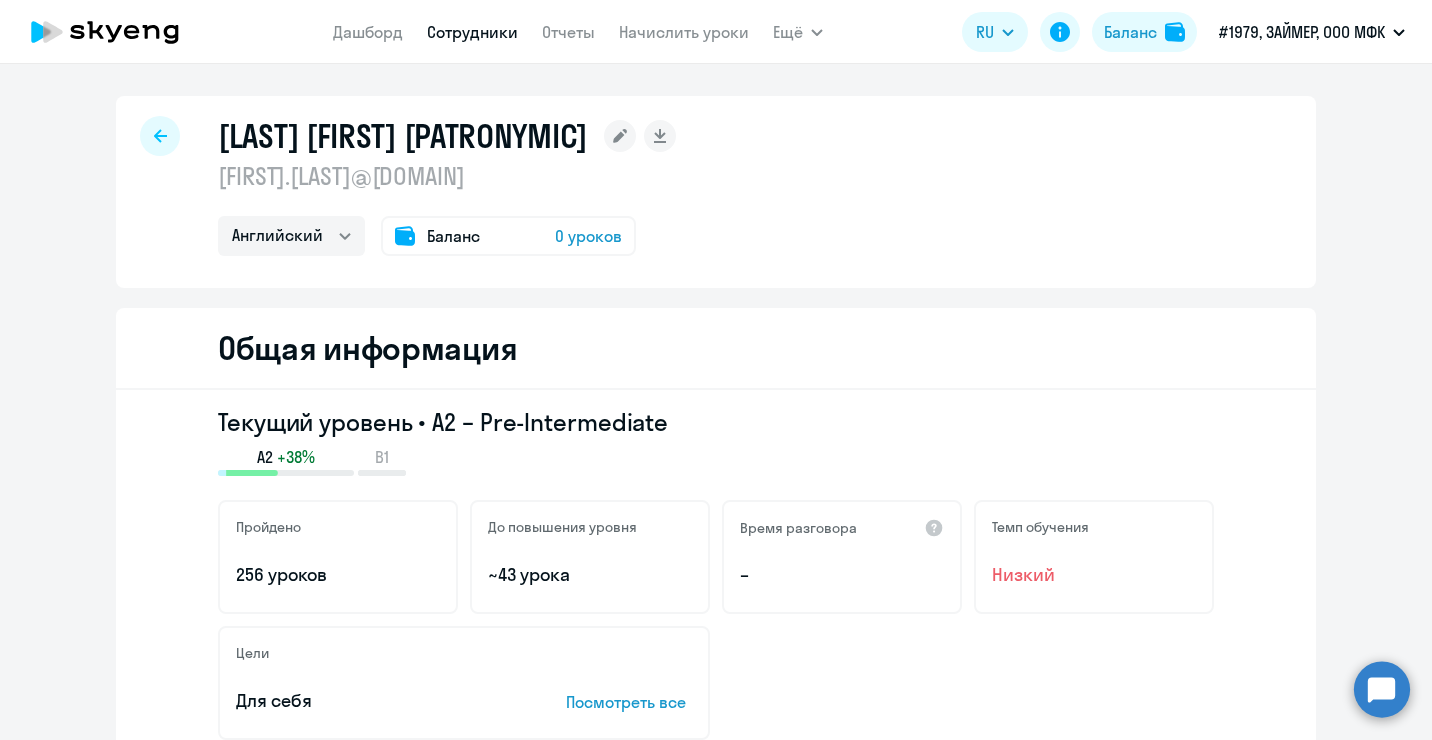 click 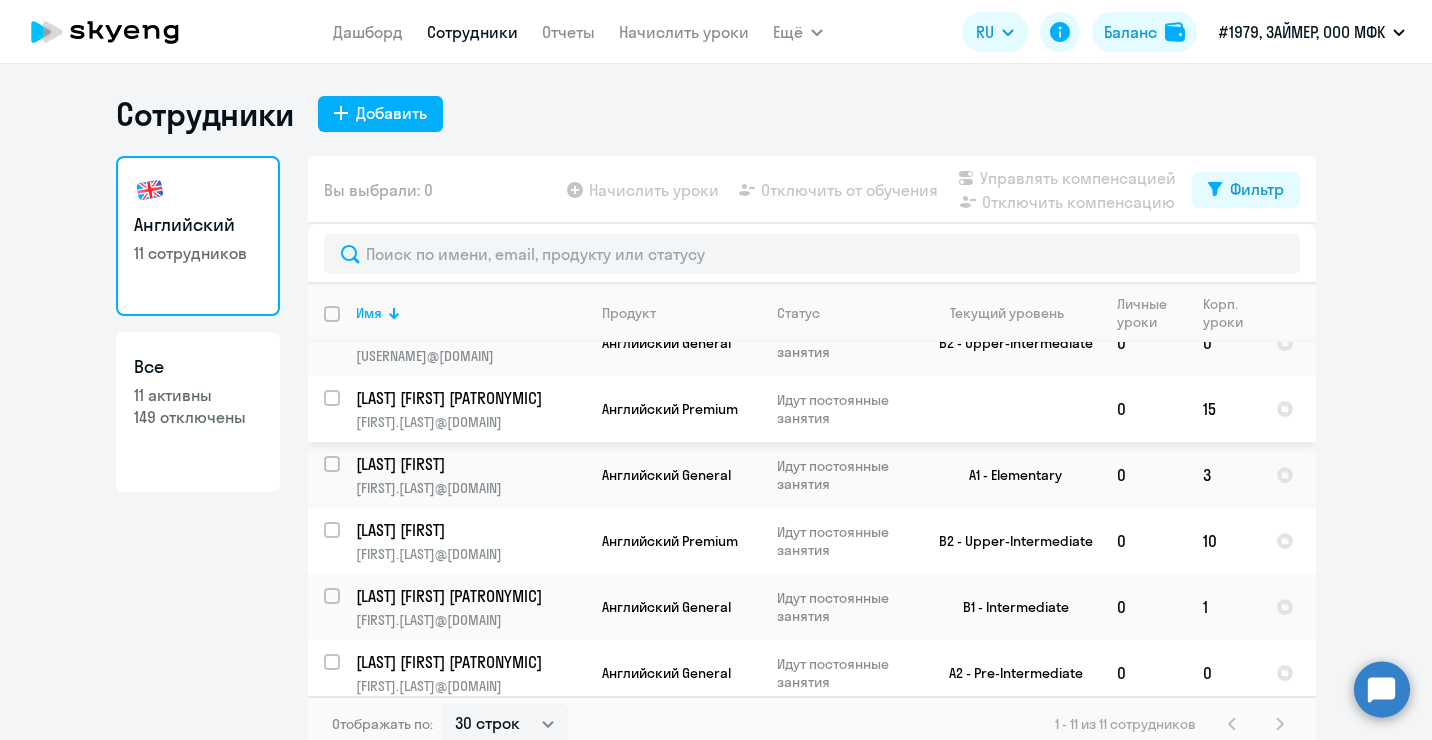 scroll, scrollTop: 415, scrollLeft: 0, axis: vertical 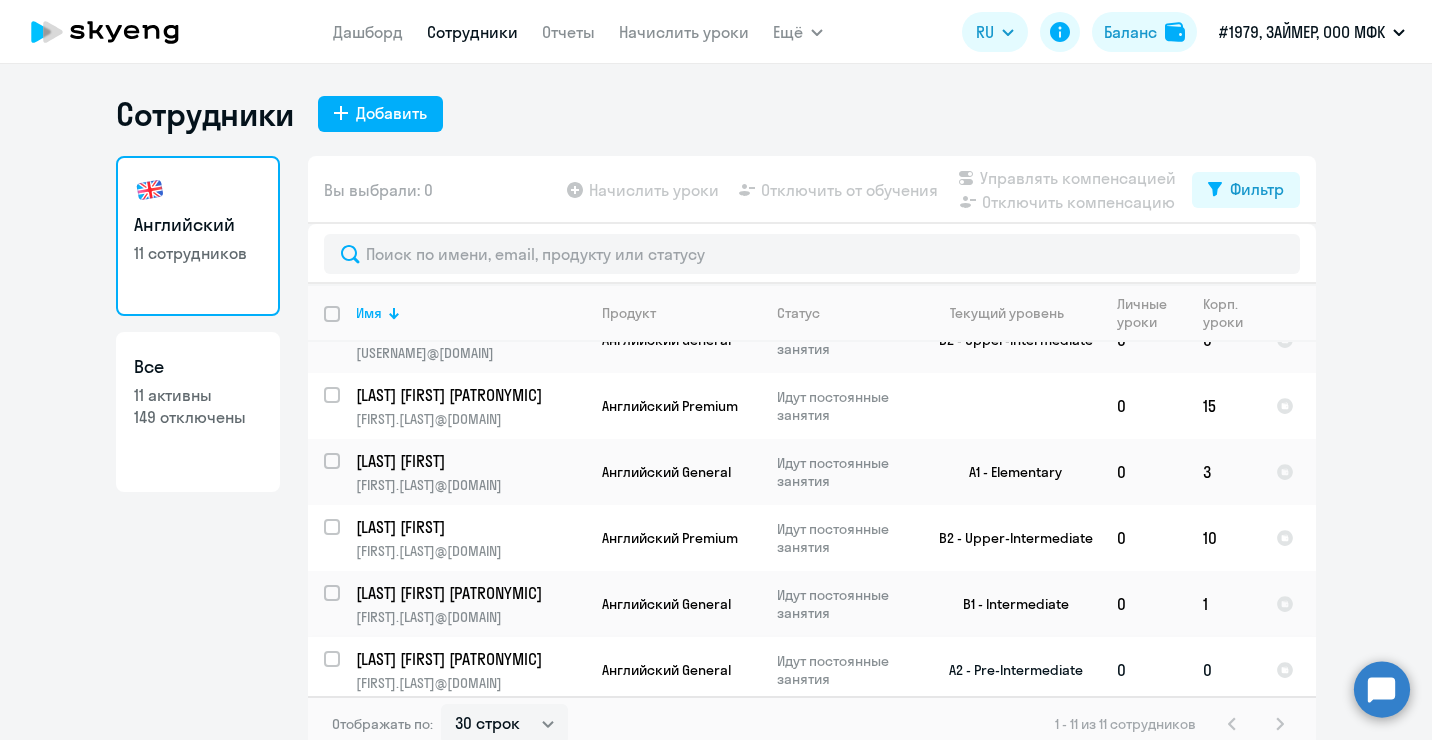 click at bounding box center (344, 671) 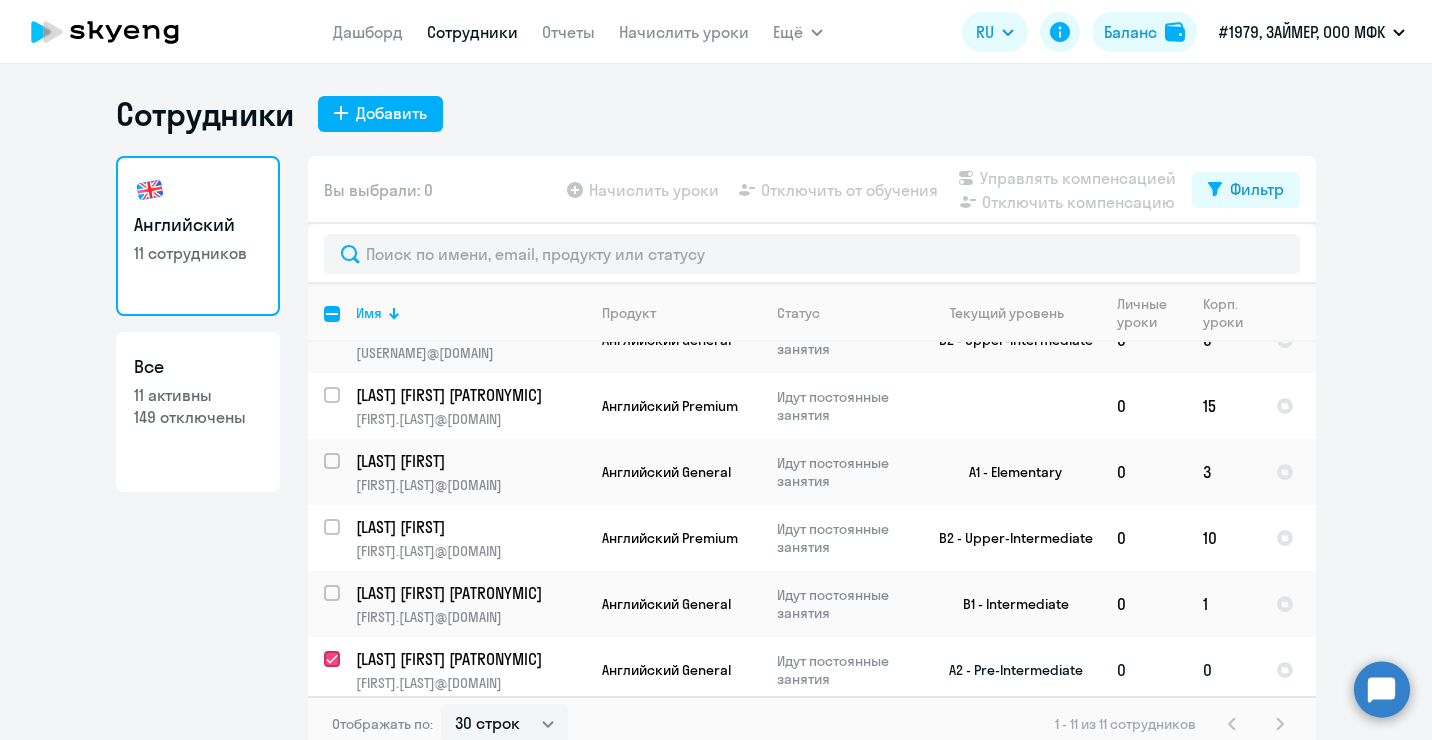 checkbox on "true" 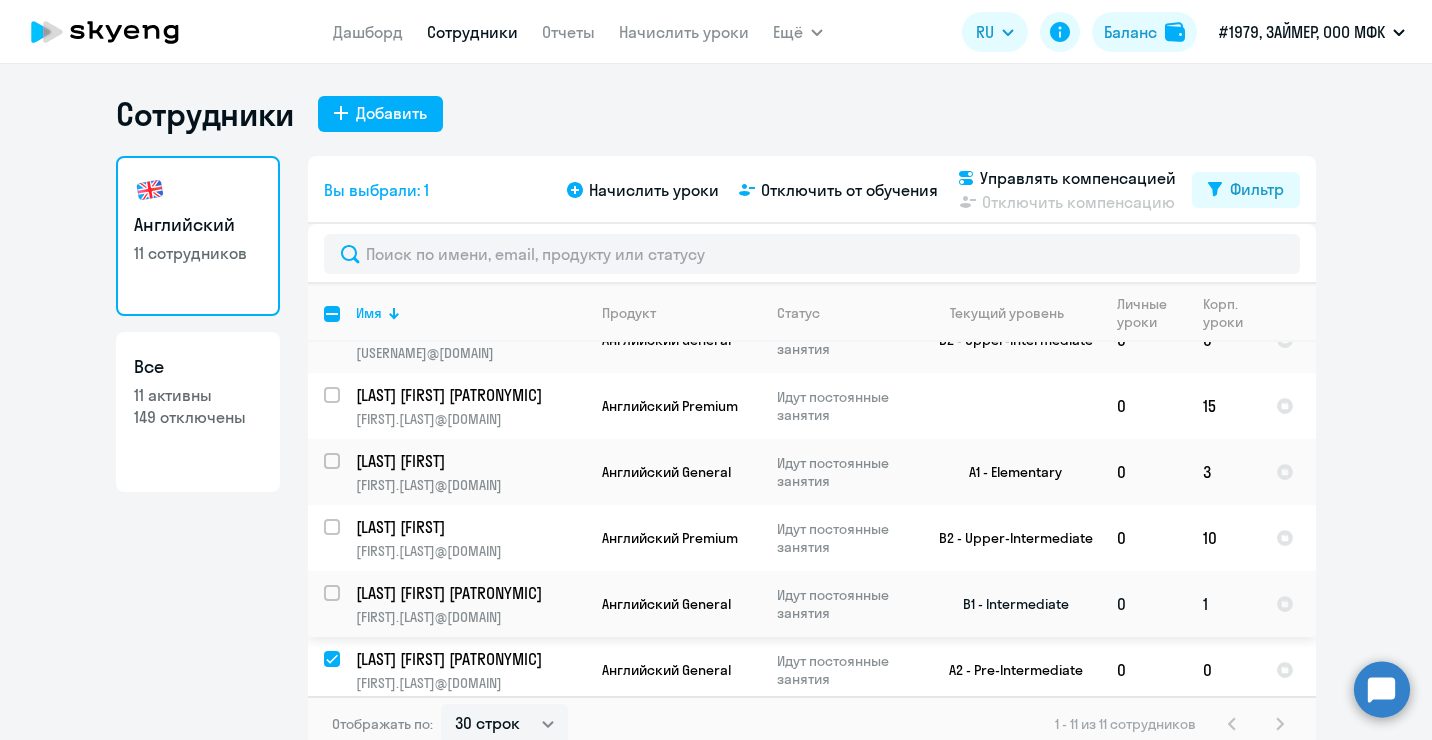 click at bounding box center (344, 605) 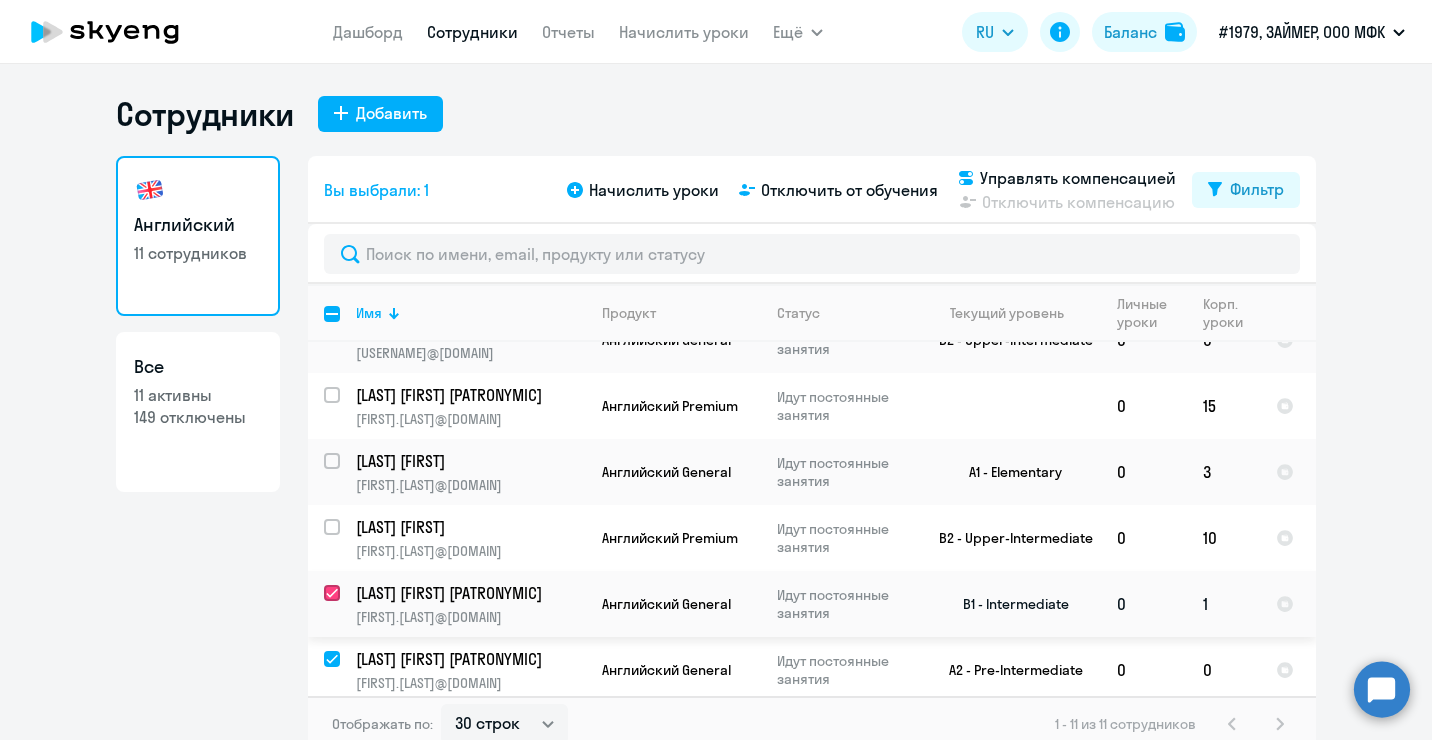 checkbox on "true" 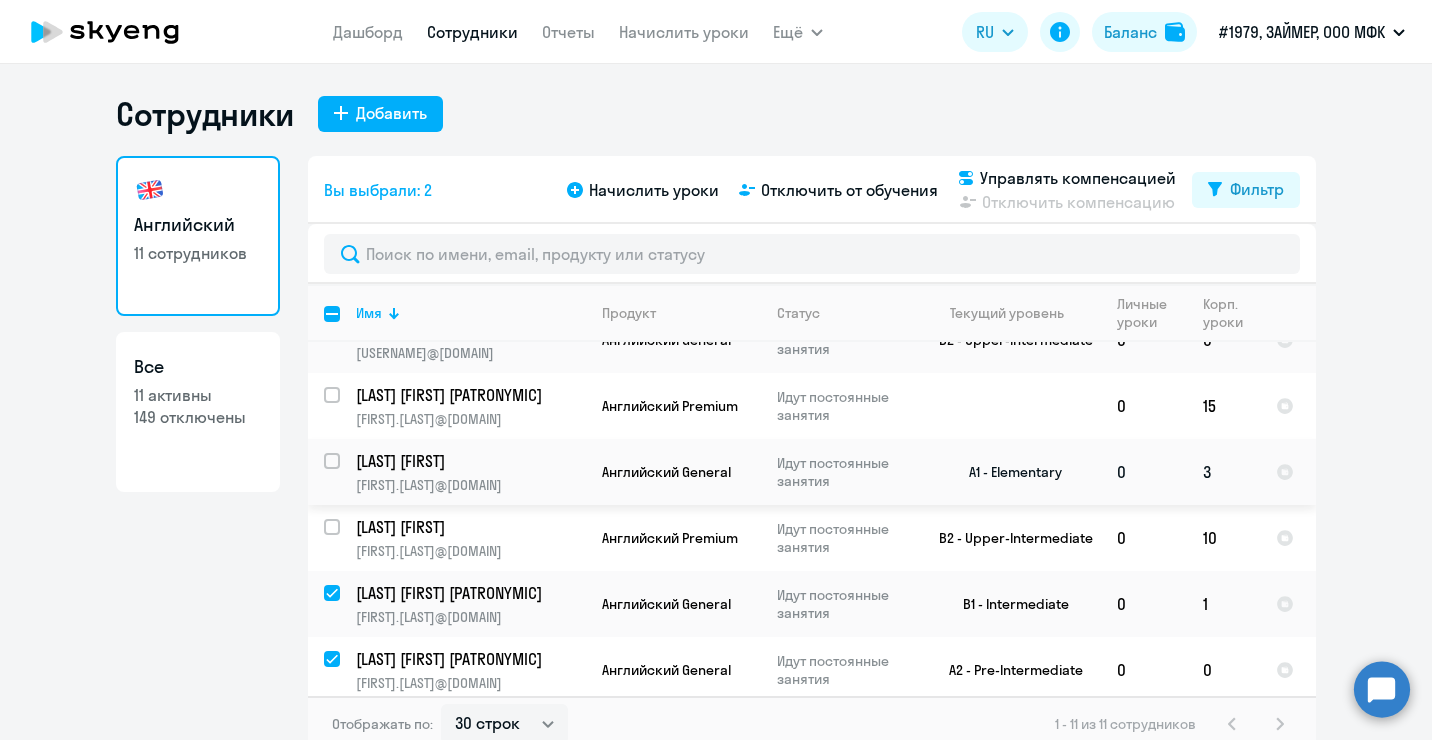 click at bounding box center (344, 473) 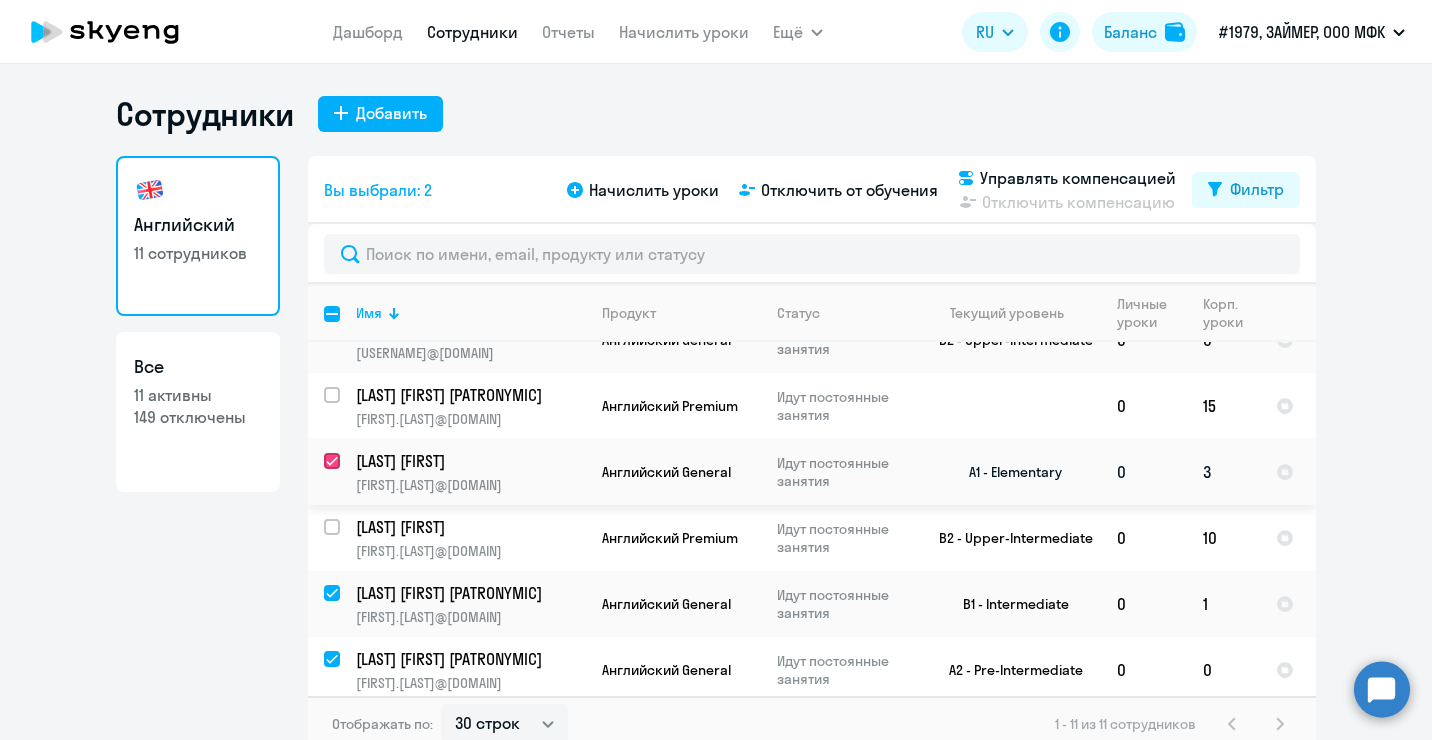 checkbox on "true" 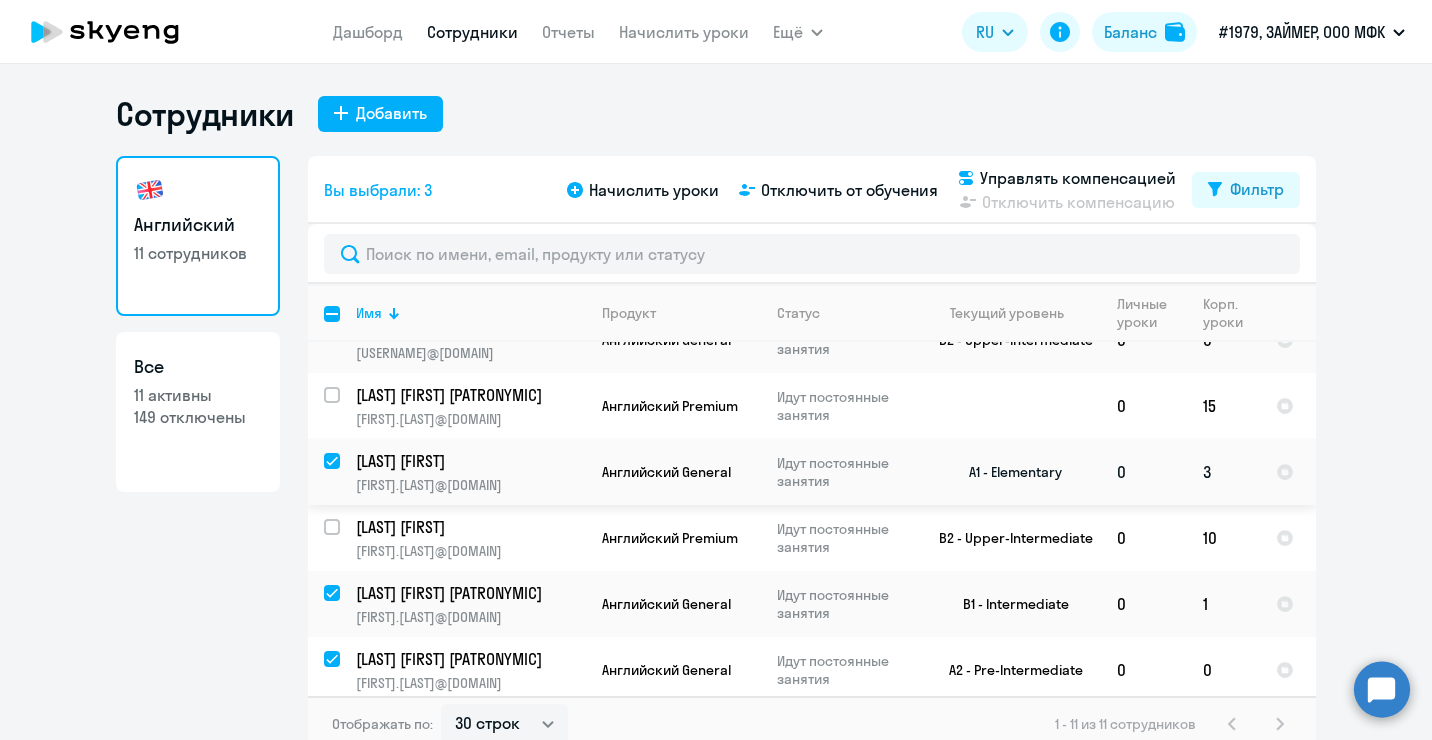 scroll, scrollTop: 315, scrollLeft: 0, axis: vertical 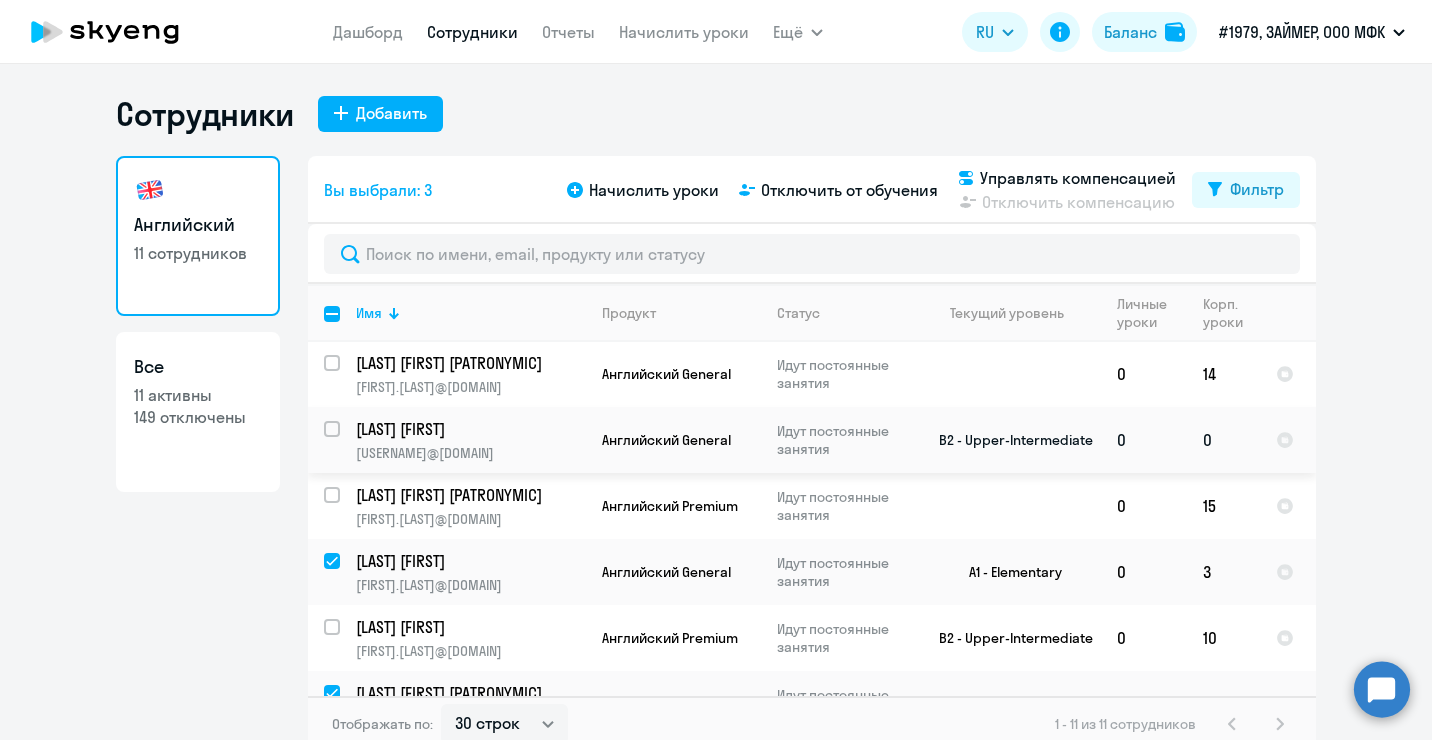 click at bounding box center (344, 441) 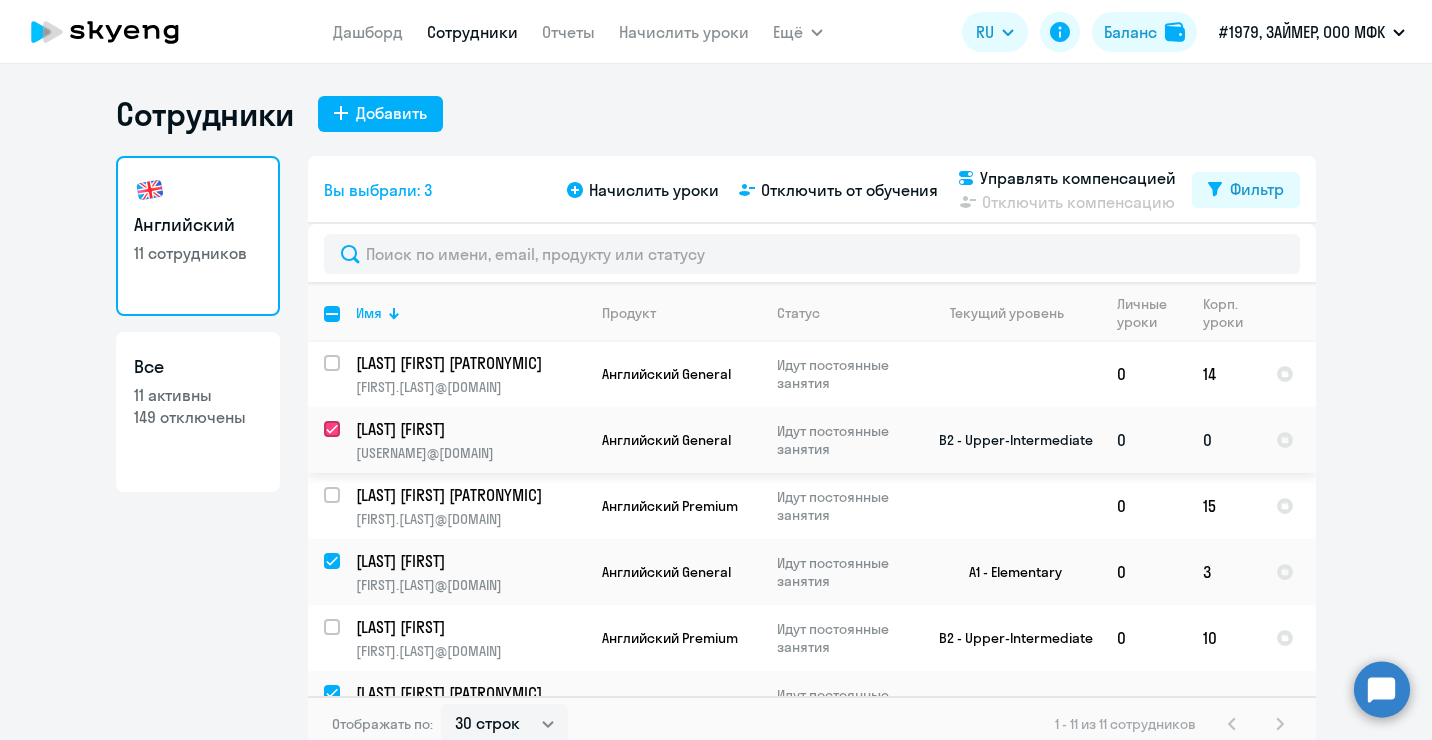 checkbox on "true" 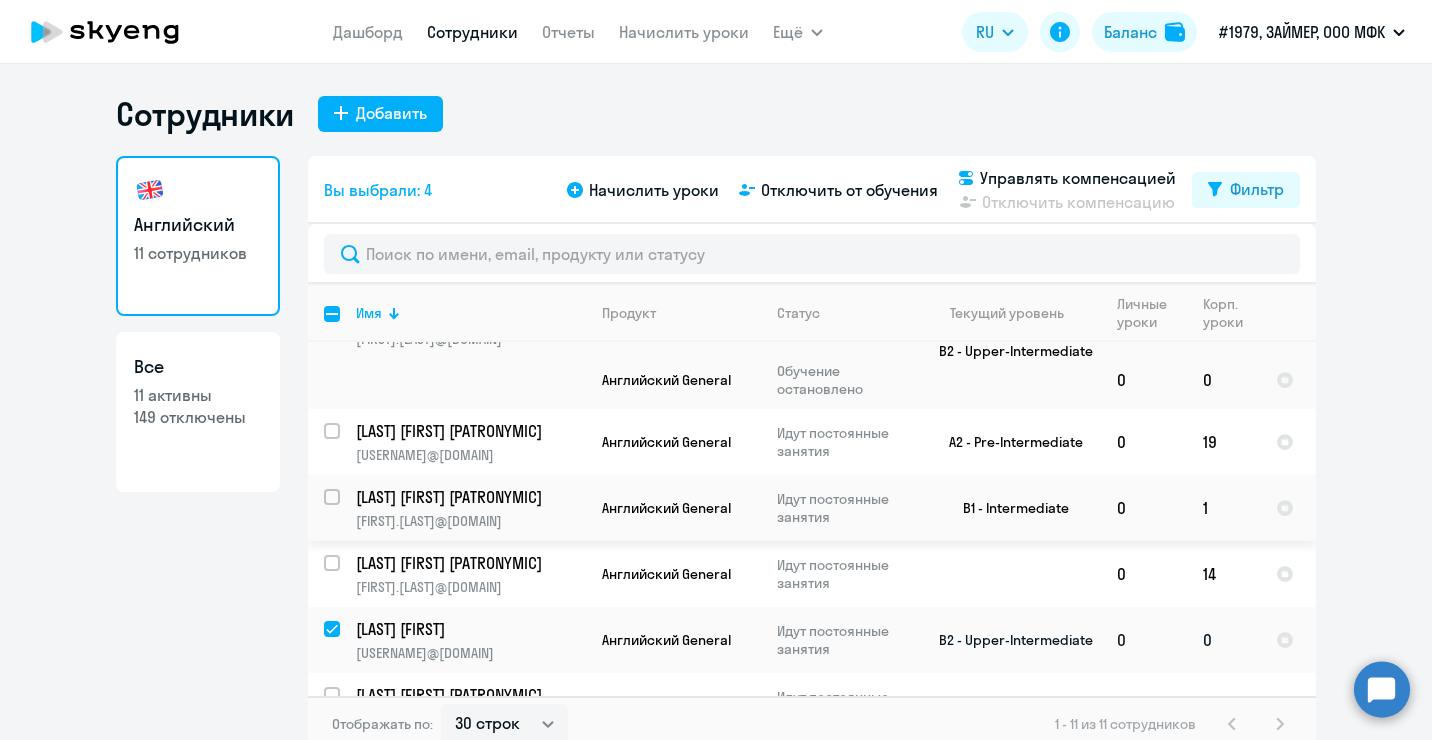 scroll, scrollTop: 115, scrollLeft: 0, axis: vertical 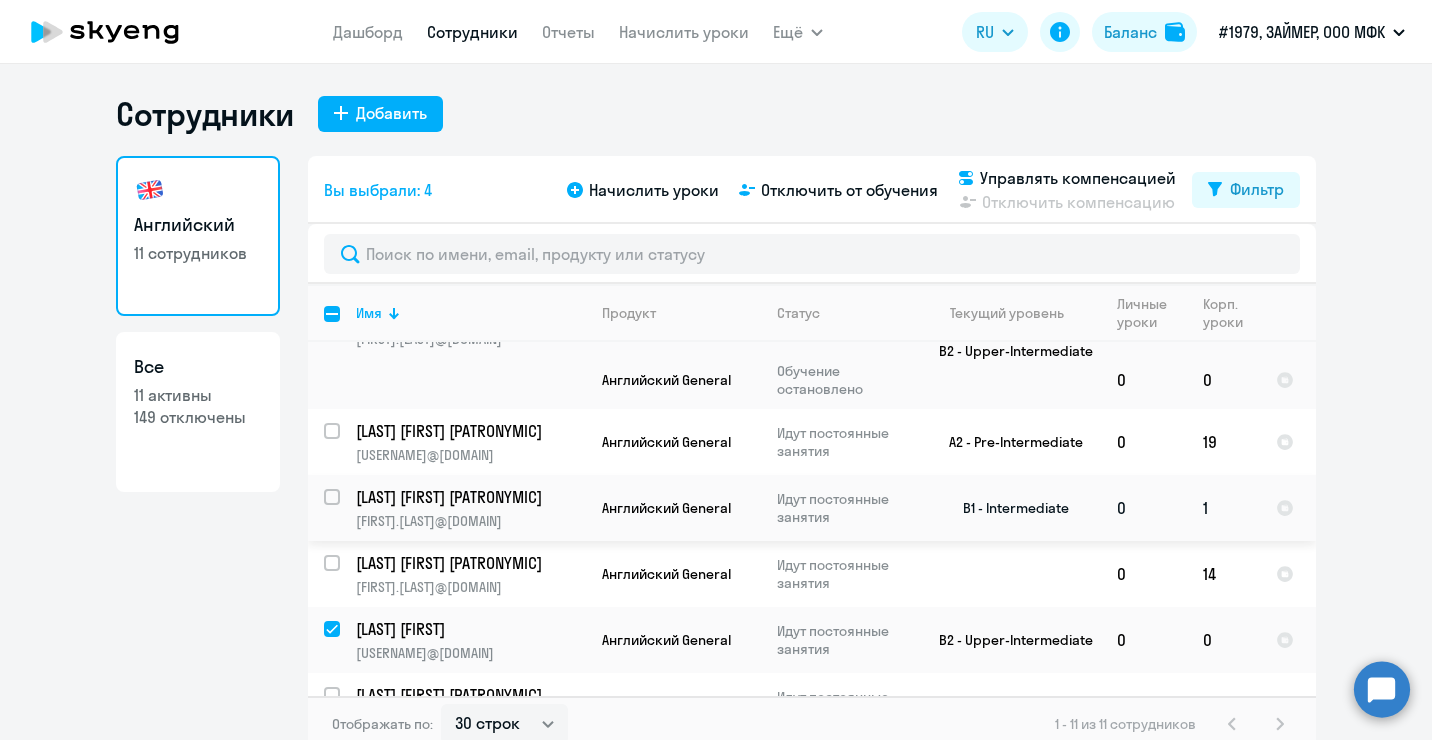 click at bounding box center (344, 509) 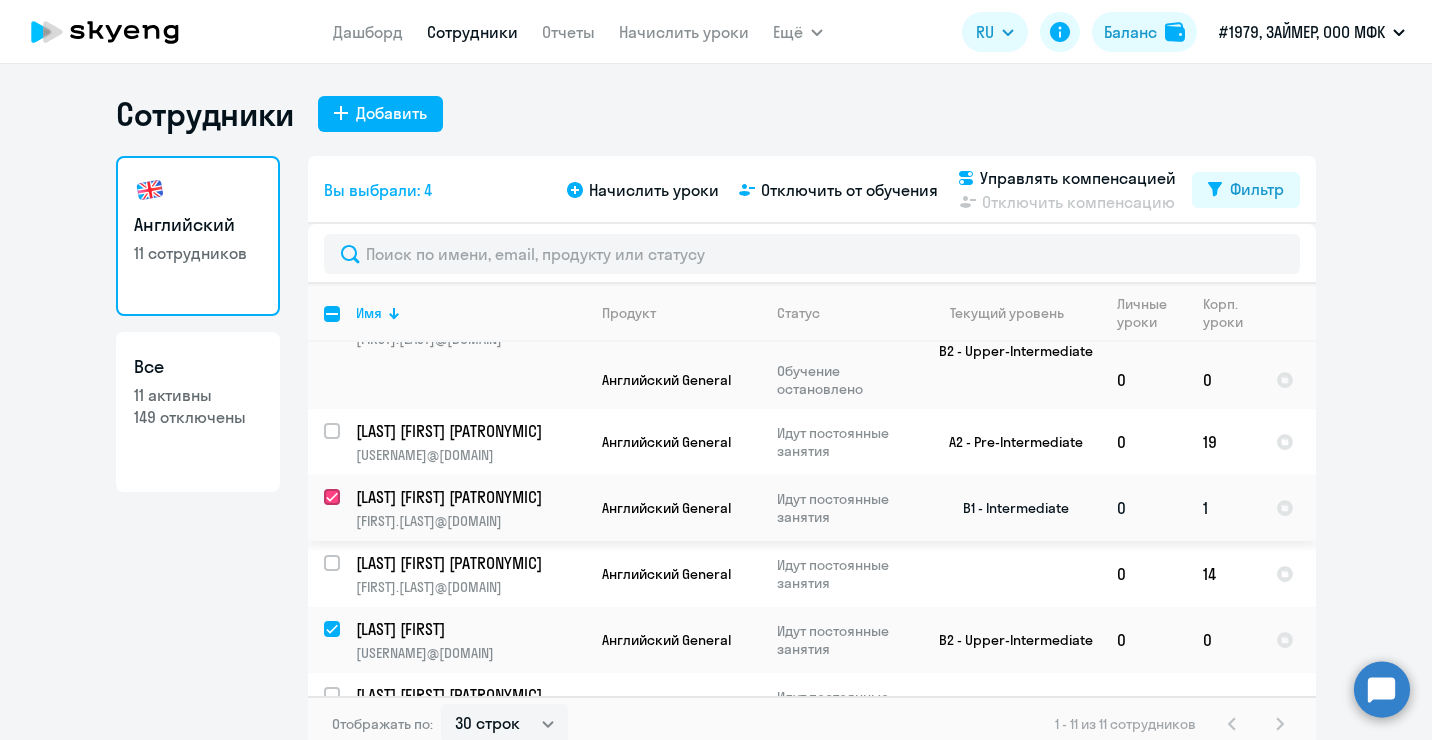 checkbox on "true" 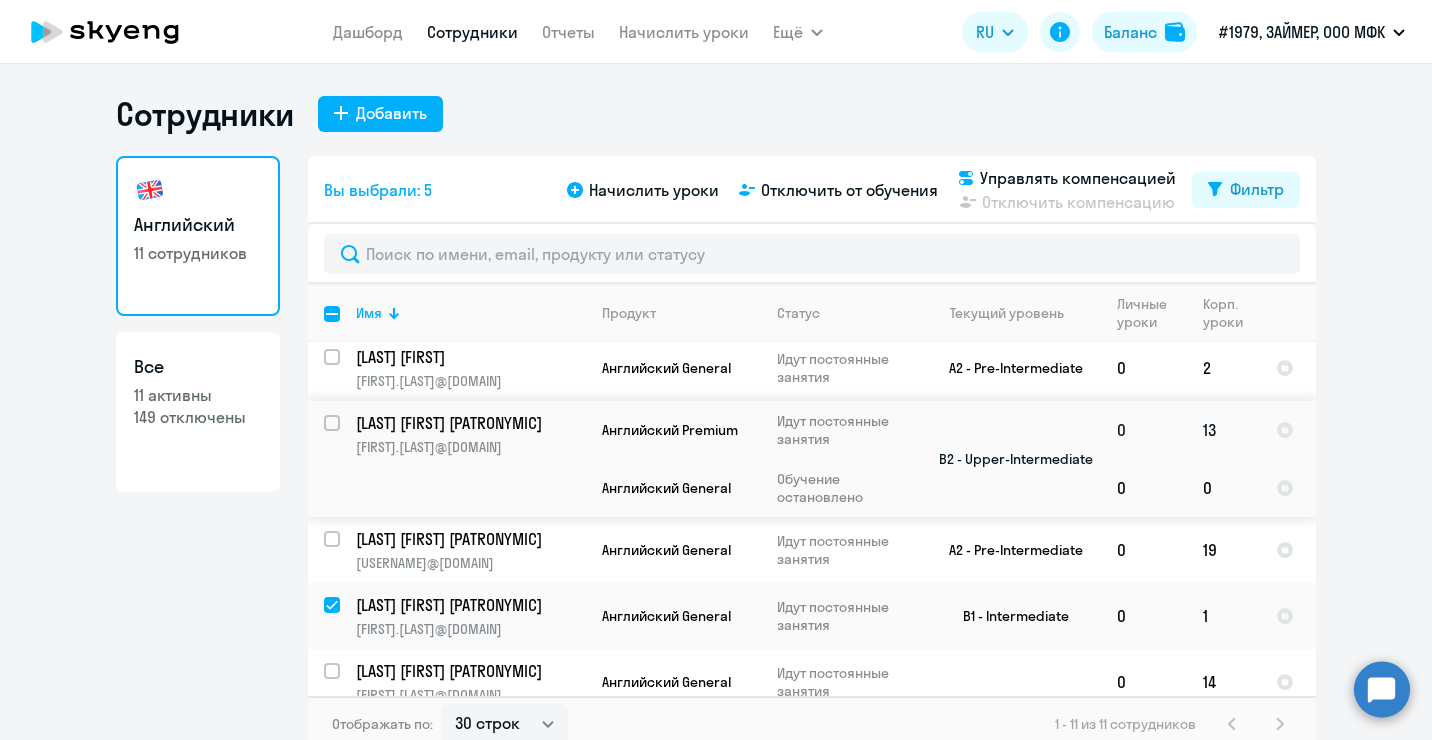 scroll, scrollTop: 0, scrollLeft: 0, axis: both 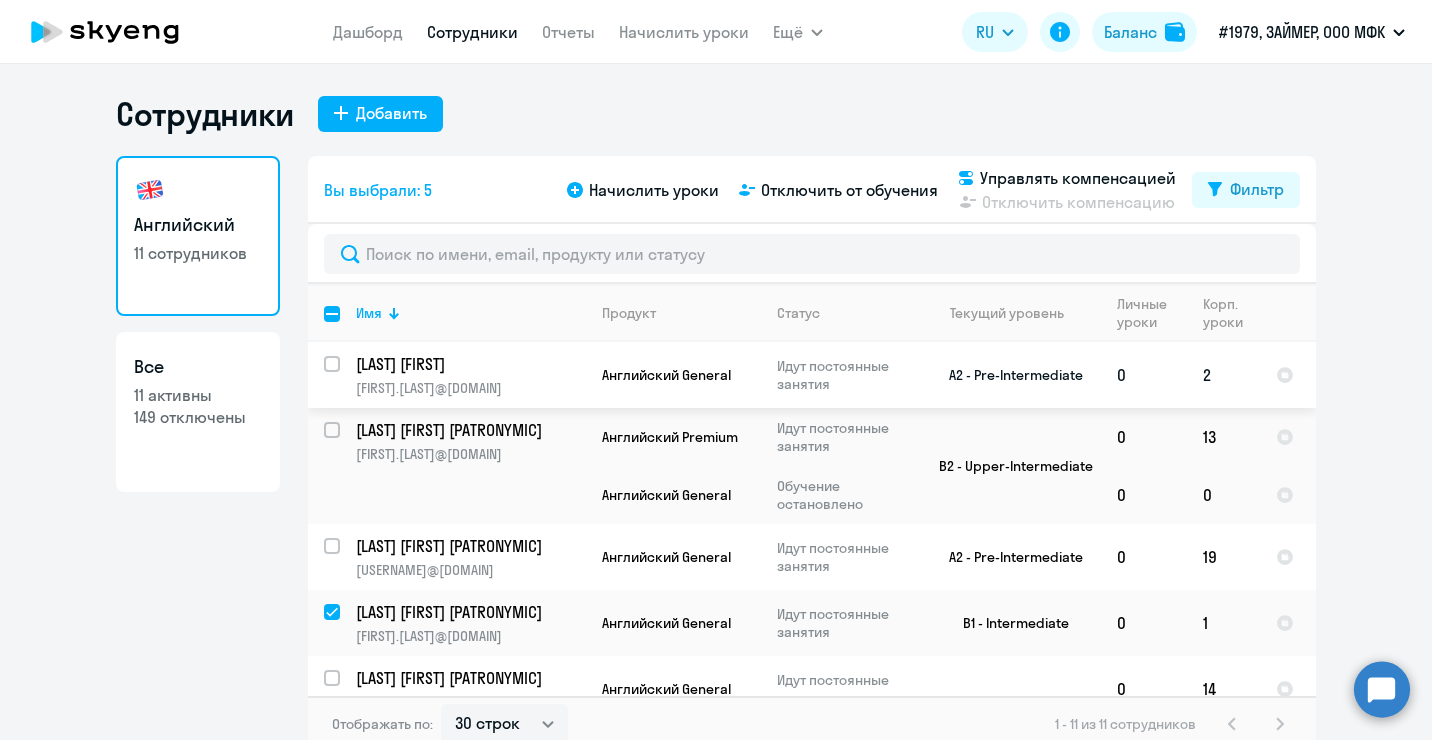click at bounding box center (344, 376) 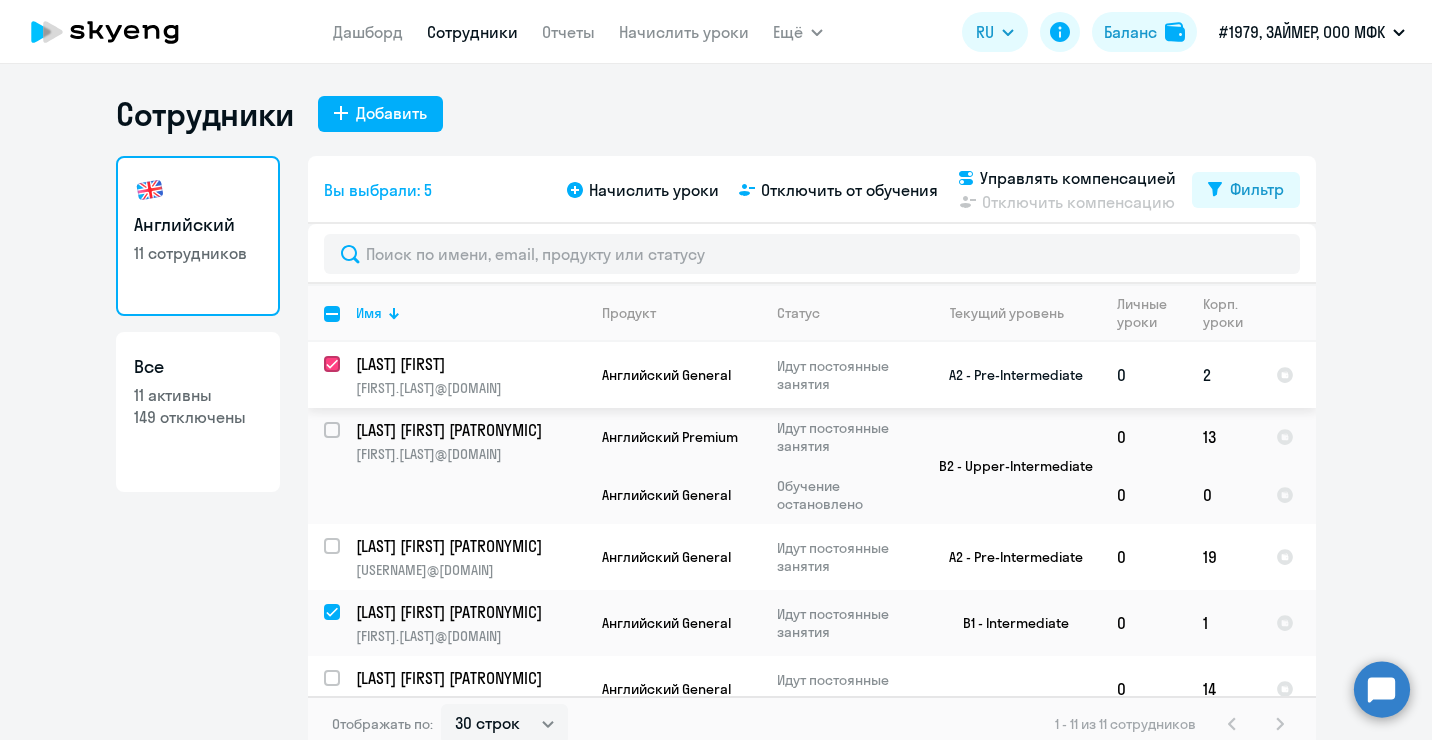 checkbox on "true" 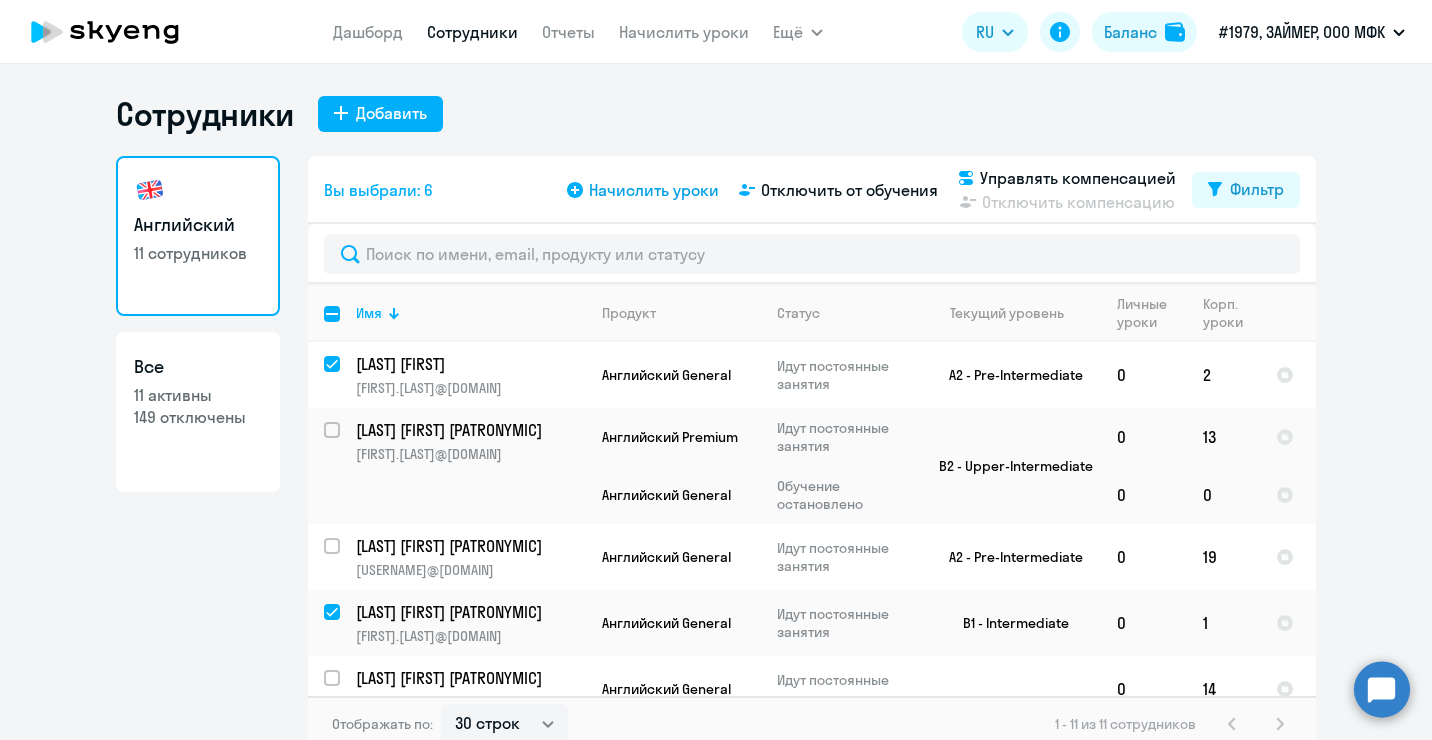 click on "Начислить уроки" 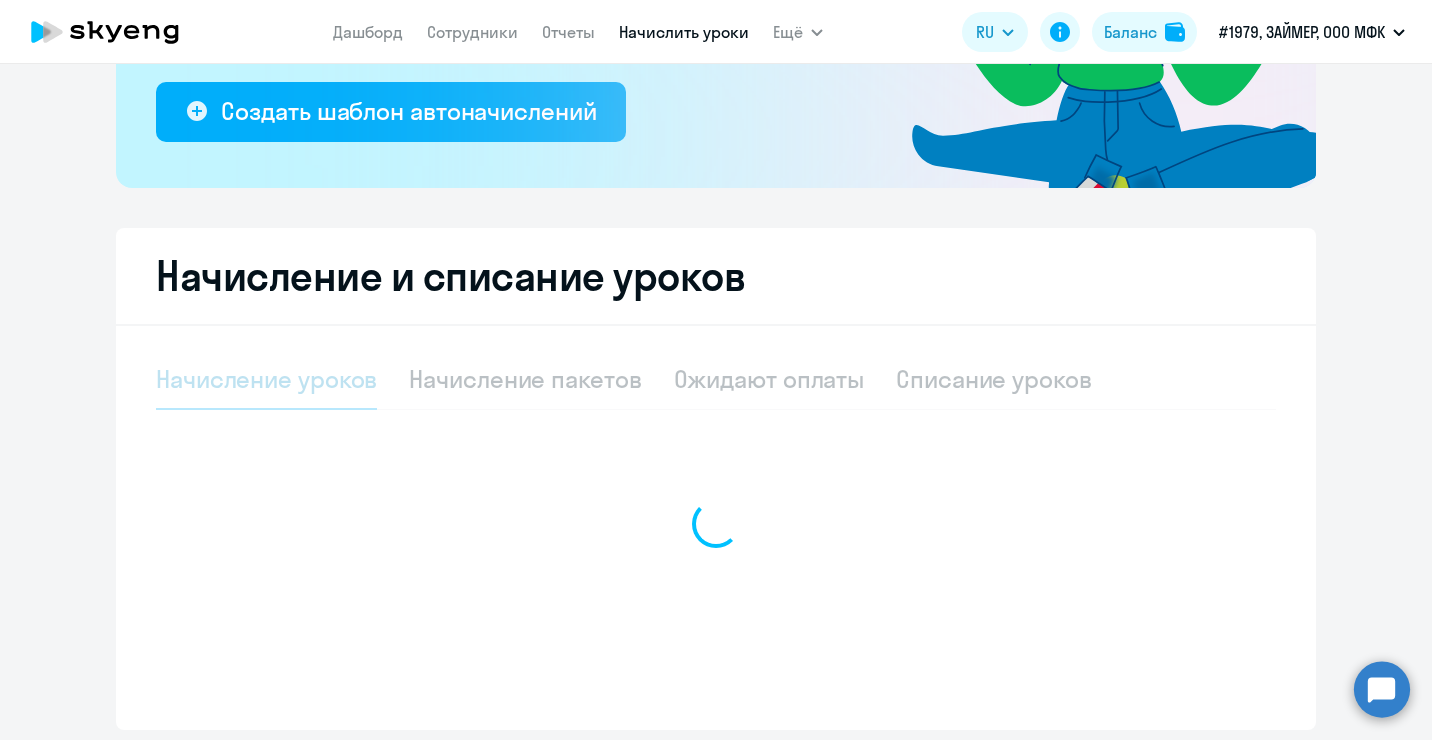select on "10" 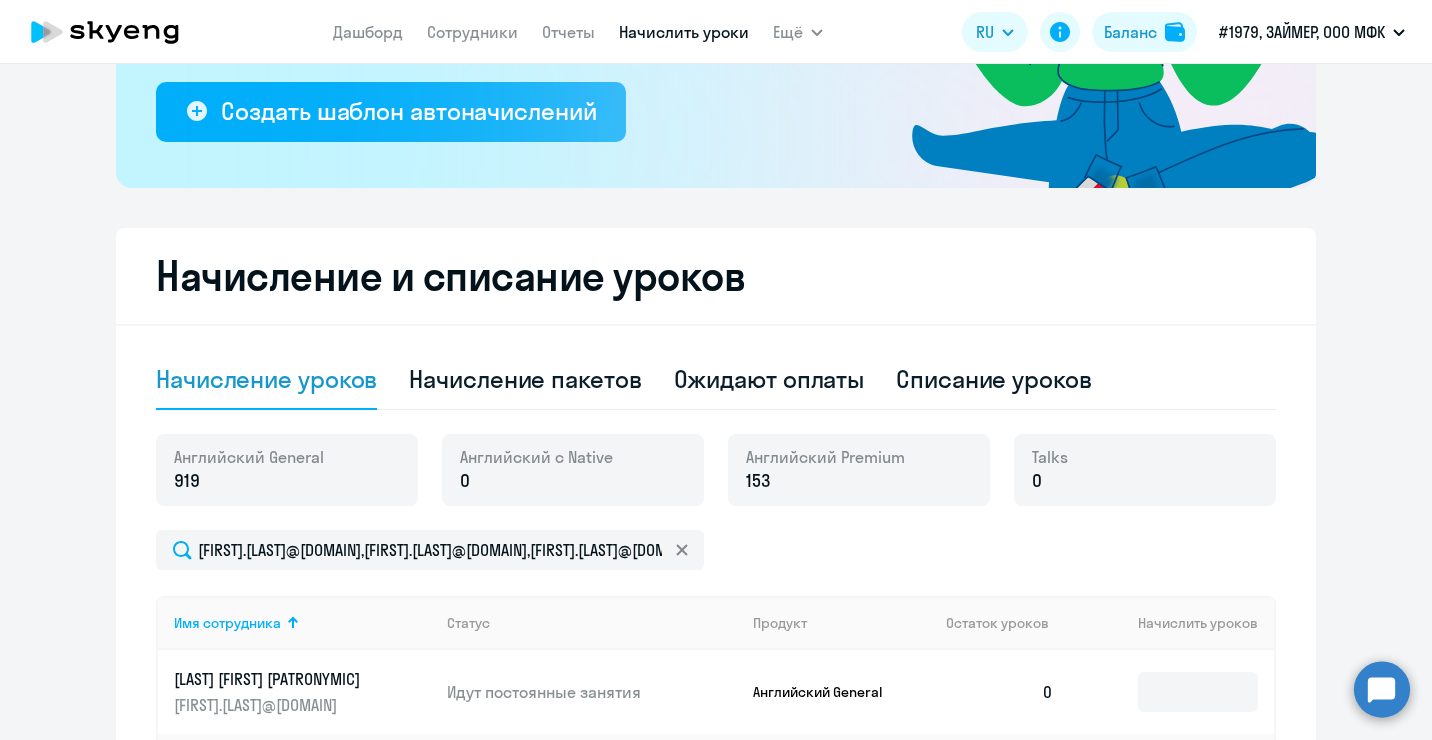 scroll, scrollTop: 542, scrollLeft: 0, axis: vertical 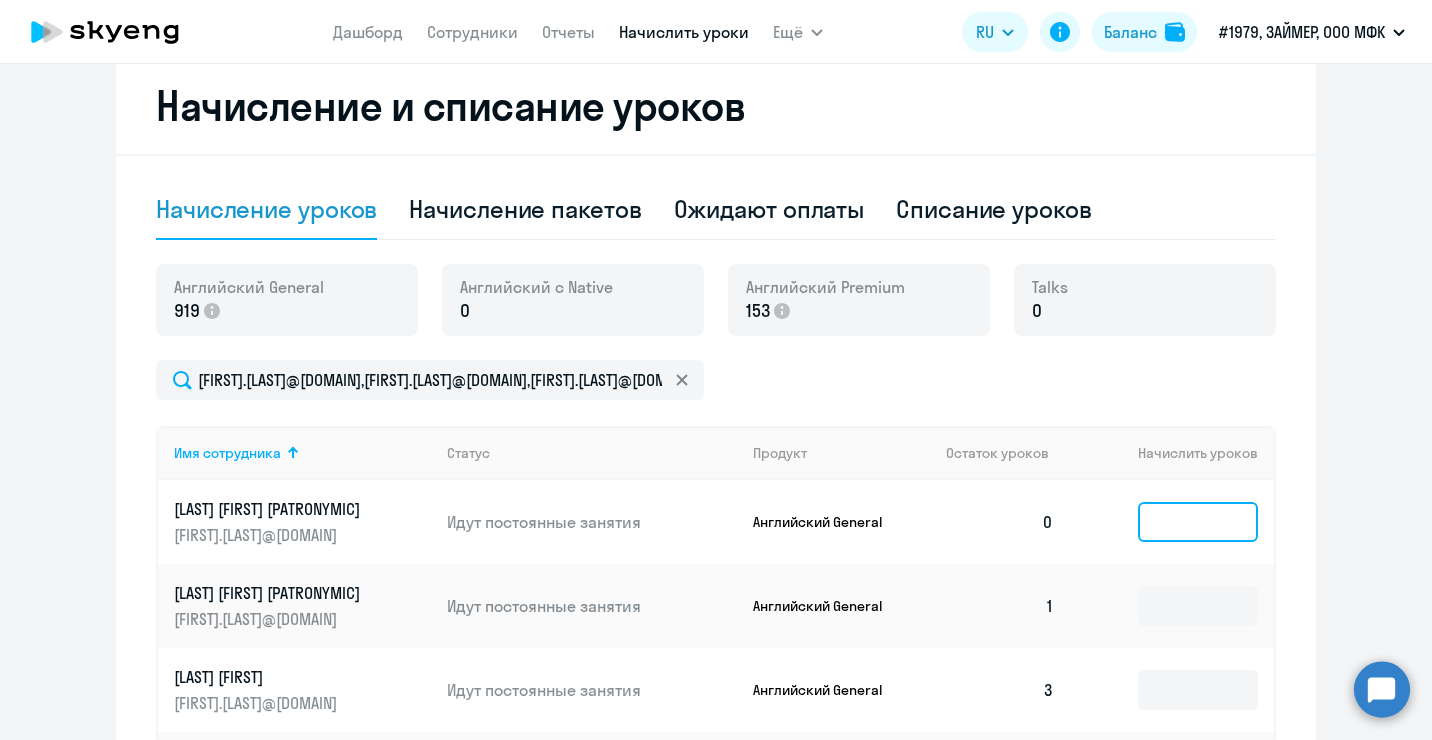 click 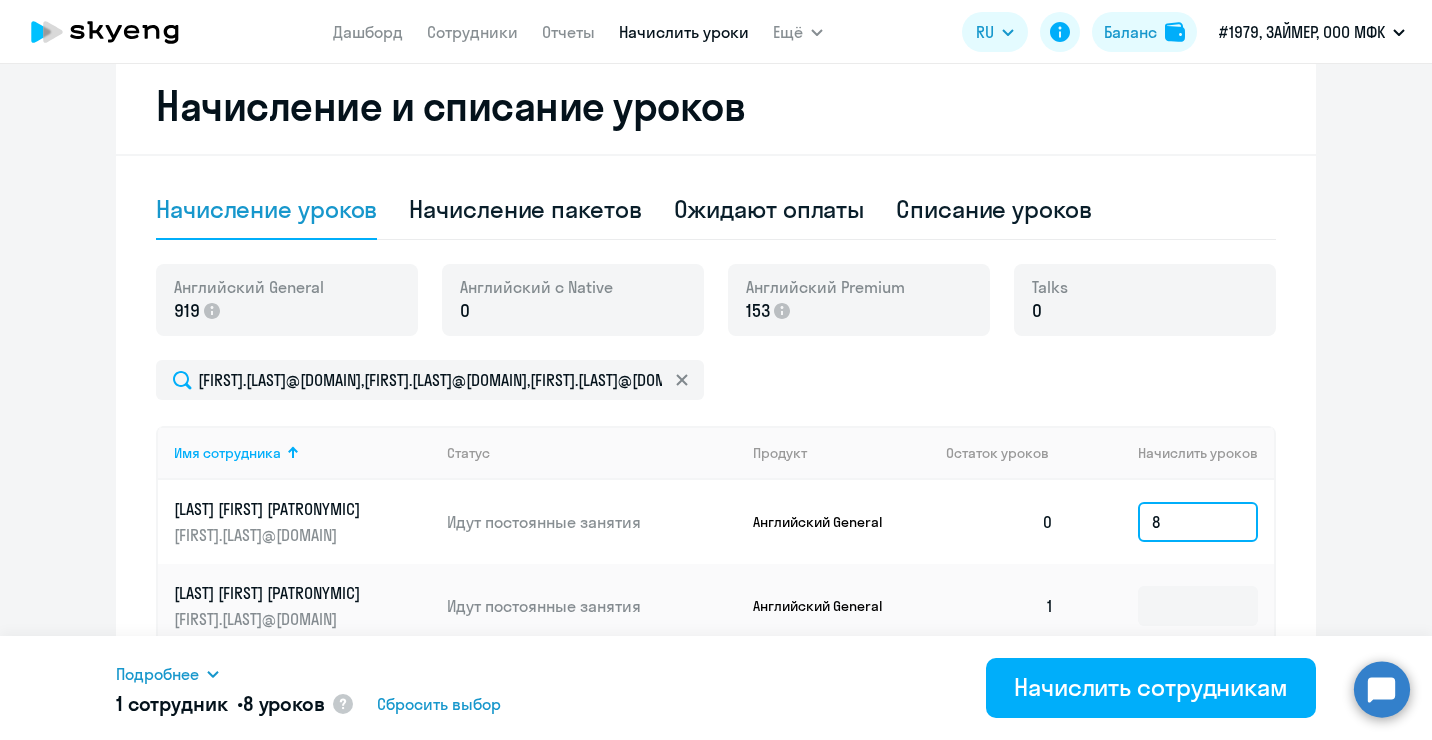 type on "8" 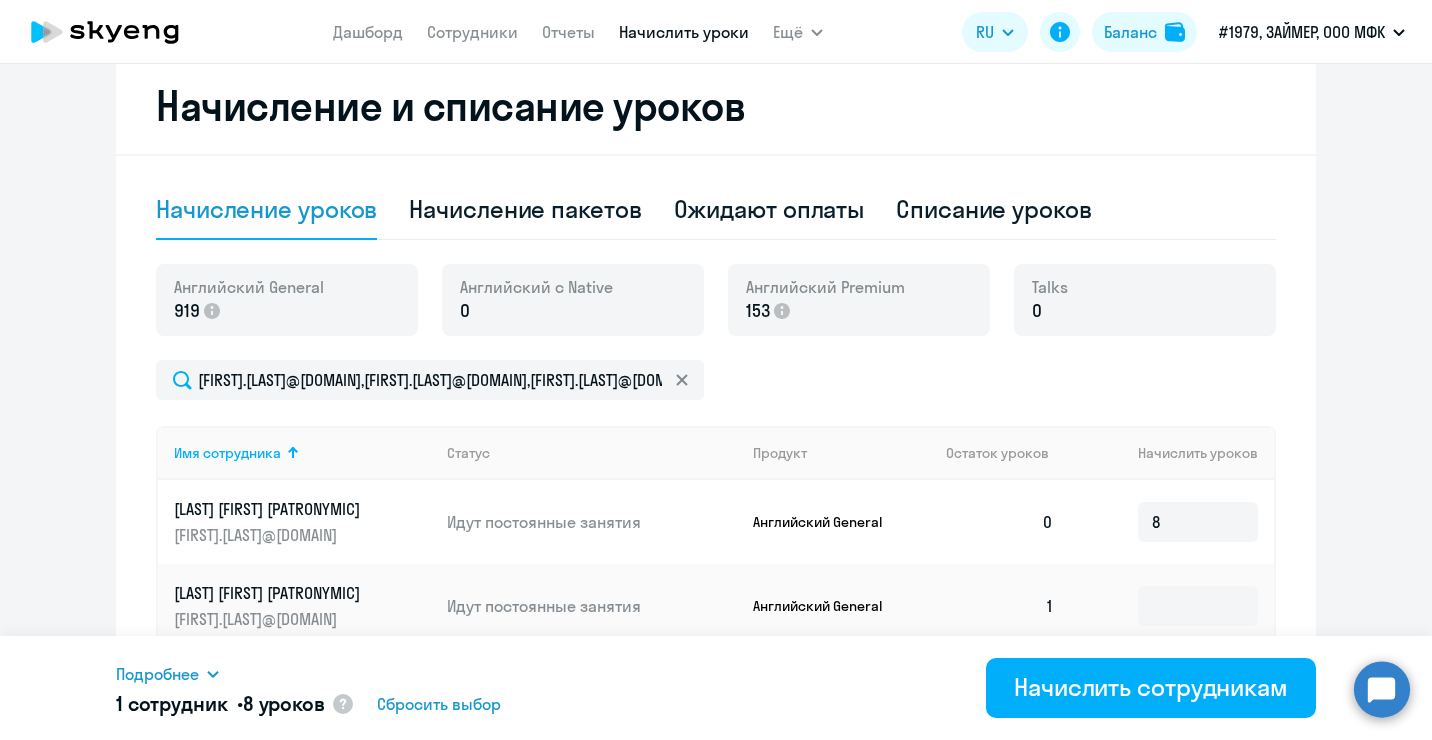 click on "Рекомендуем создать шаблон автоначислений Уроки больше не придётся начислять вручную. Например, можно настроить начисление для сотрудников раз в неделю или месяц, а ещё начисление может автоматически срабатывать, когда баланс сотрудника равен нулю.
Создать шаблон автоначислений
Начисление и списание уроков Начисление уроков Начисление пакетов Ожидают оплаты Списание уроков Английский General 919
Английский с Native 0 Английский Premium 153
Talks 0" 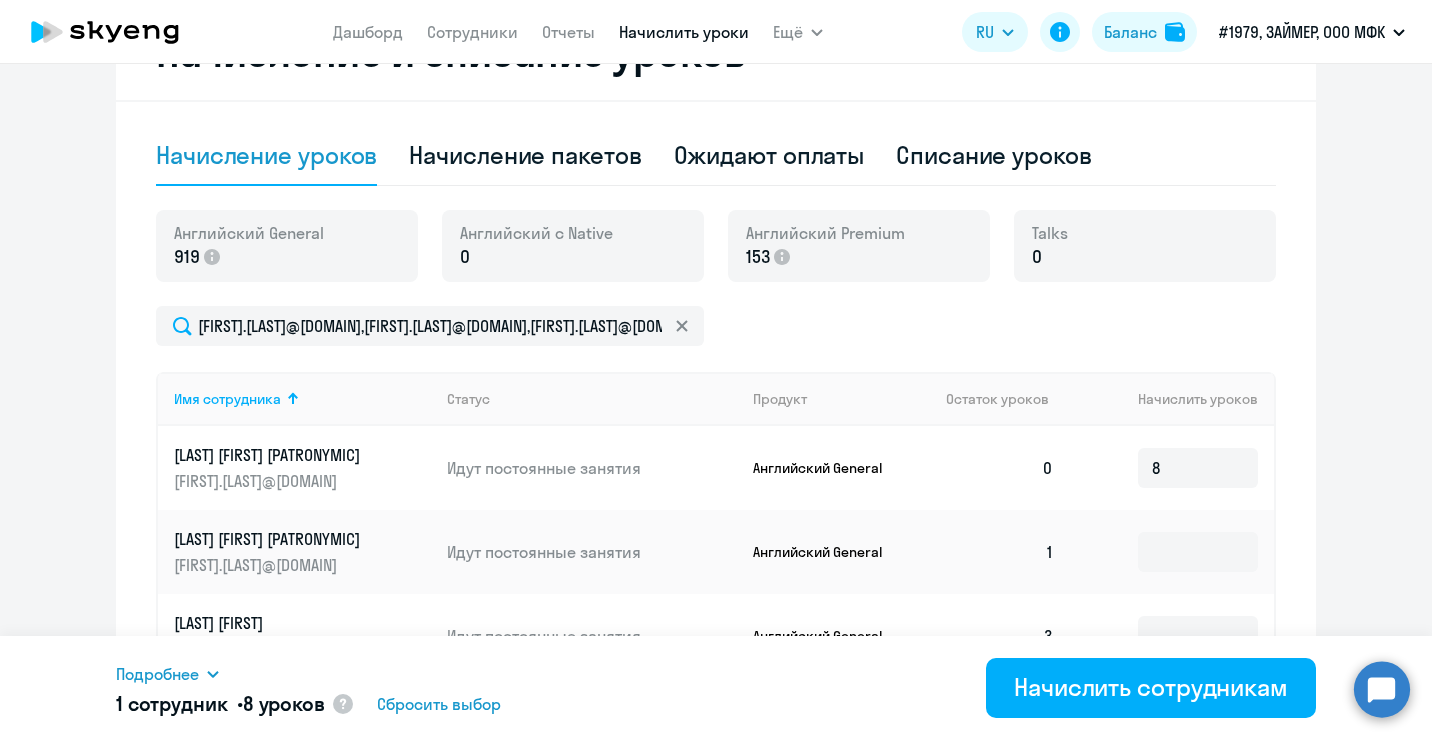 scroll, scrollTop: 742, scrollLeft: 0, axis: vertical 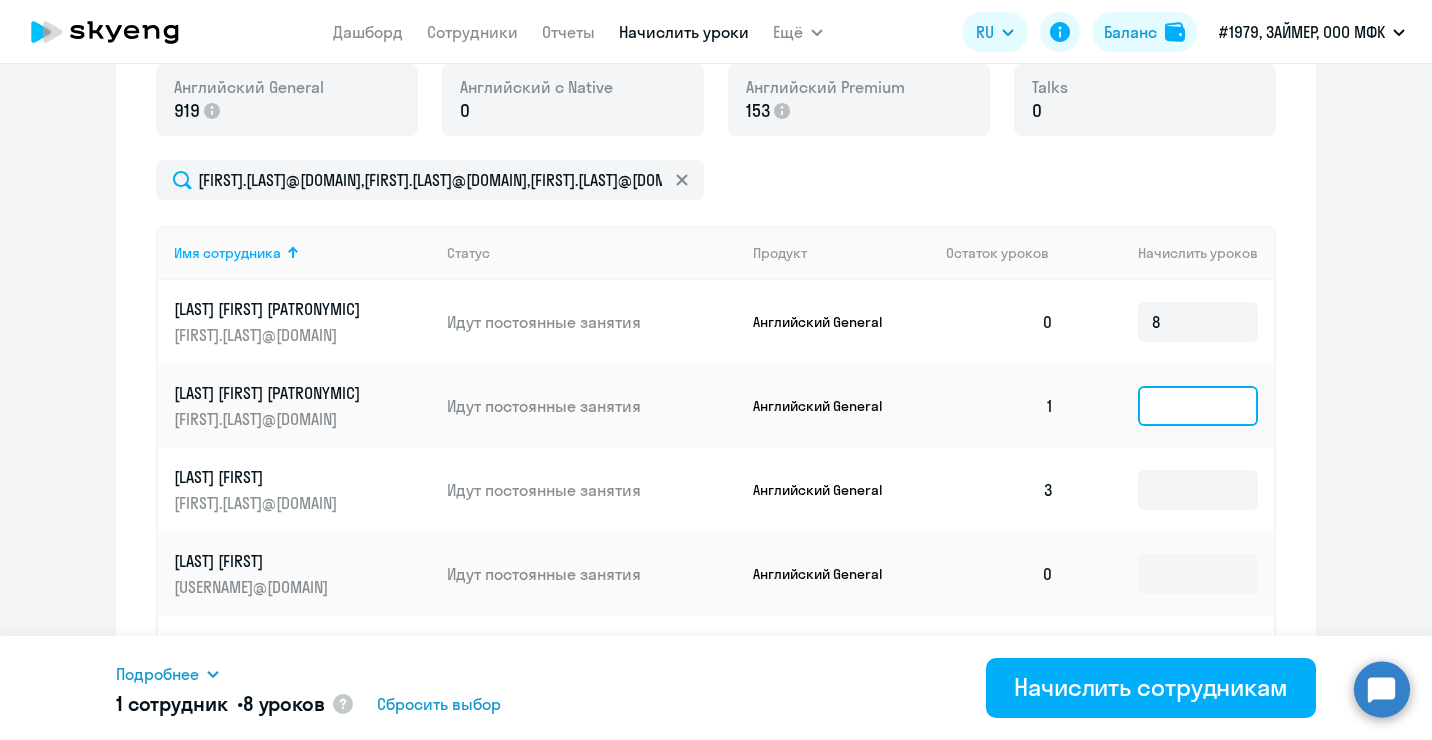 click 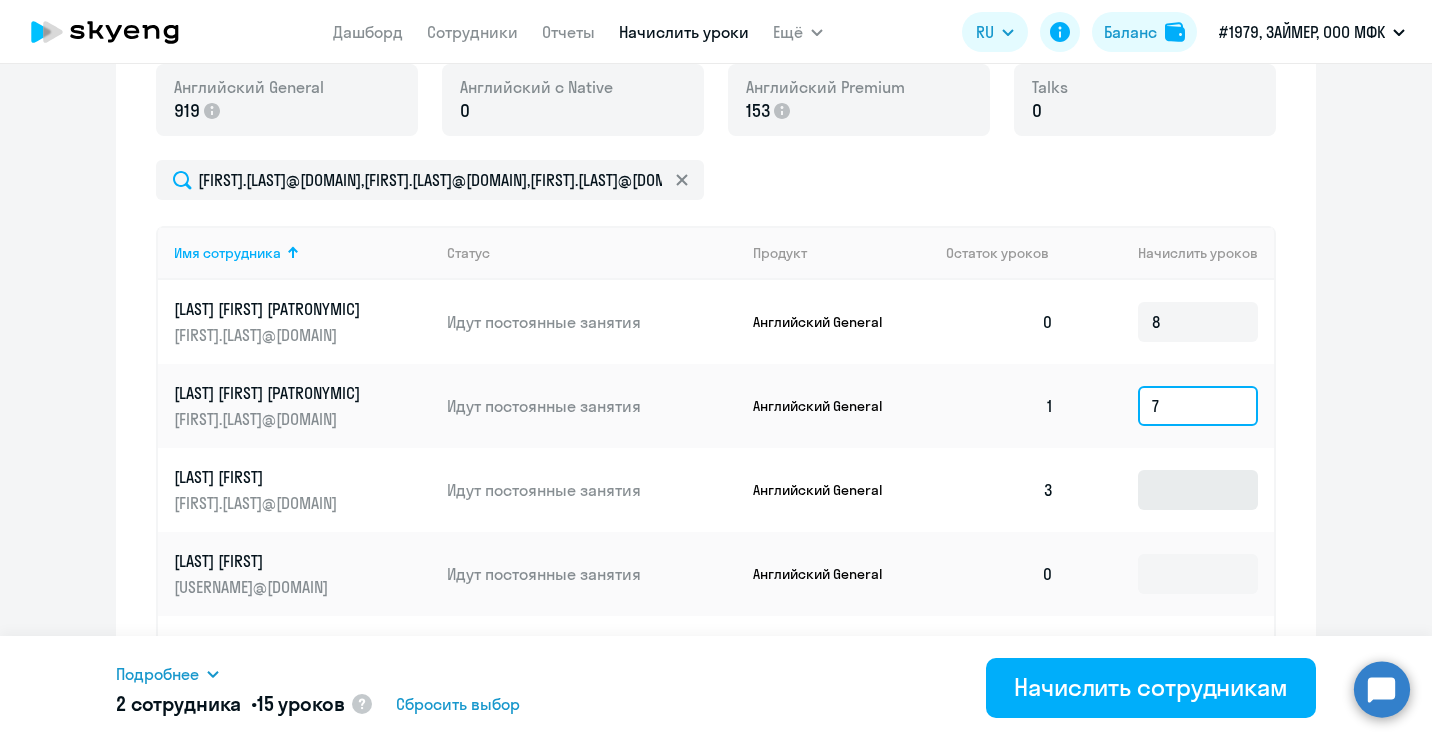 type on "7" 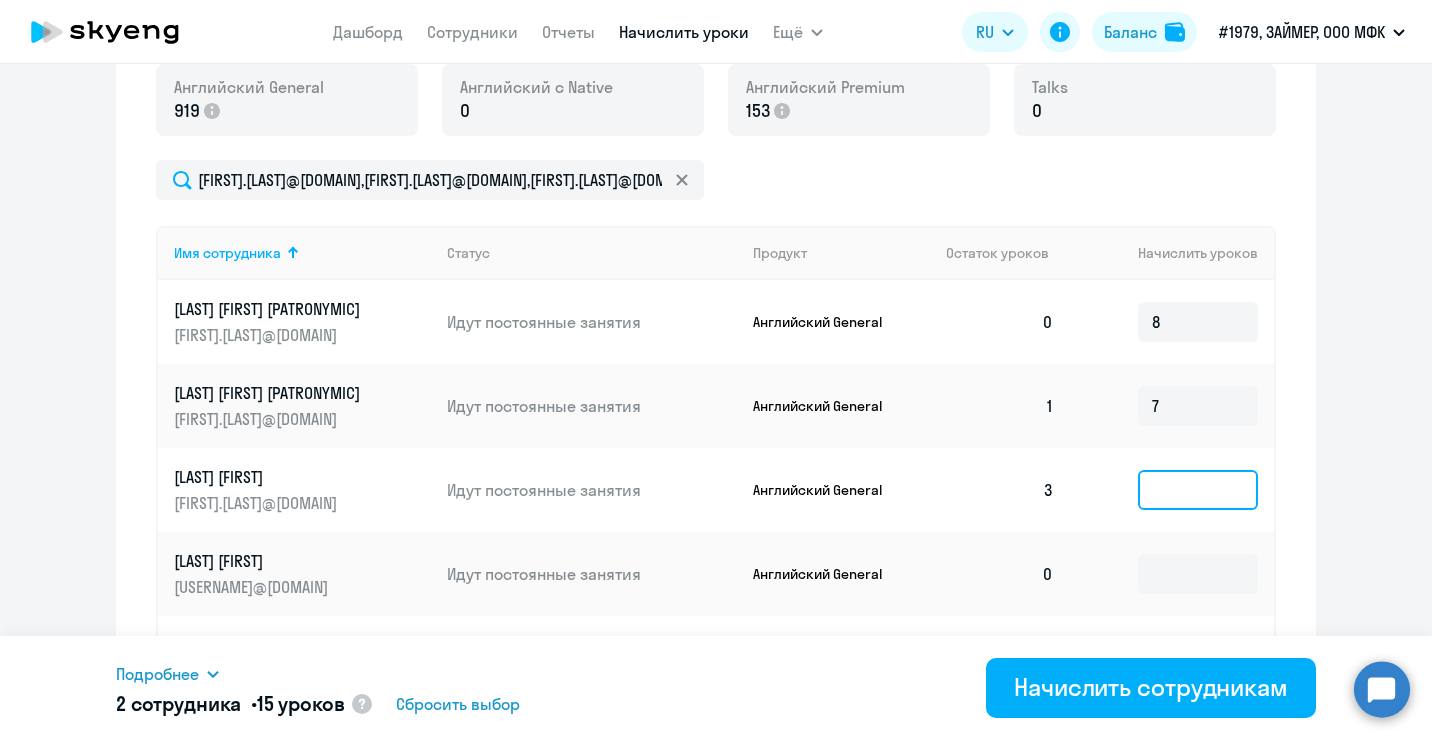 click 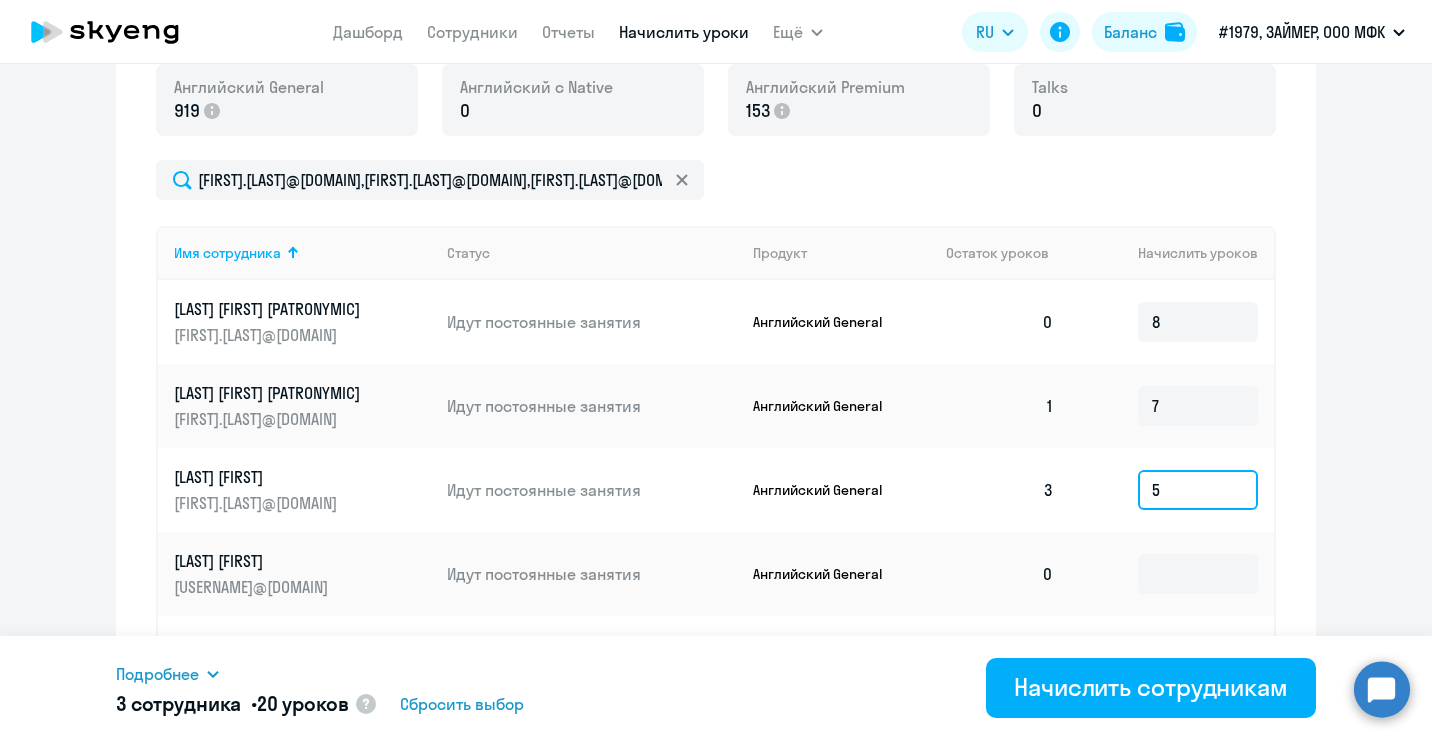 scroll, scrollTop: 842, scrollLeft: 0, axis: vertical 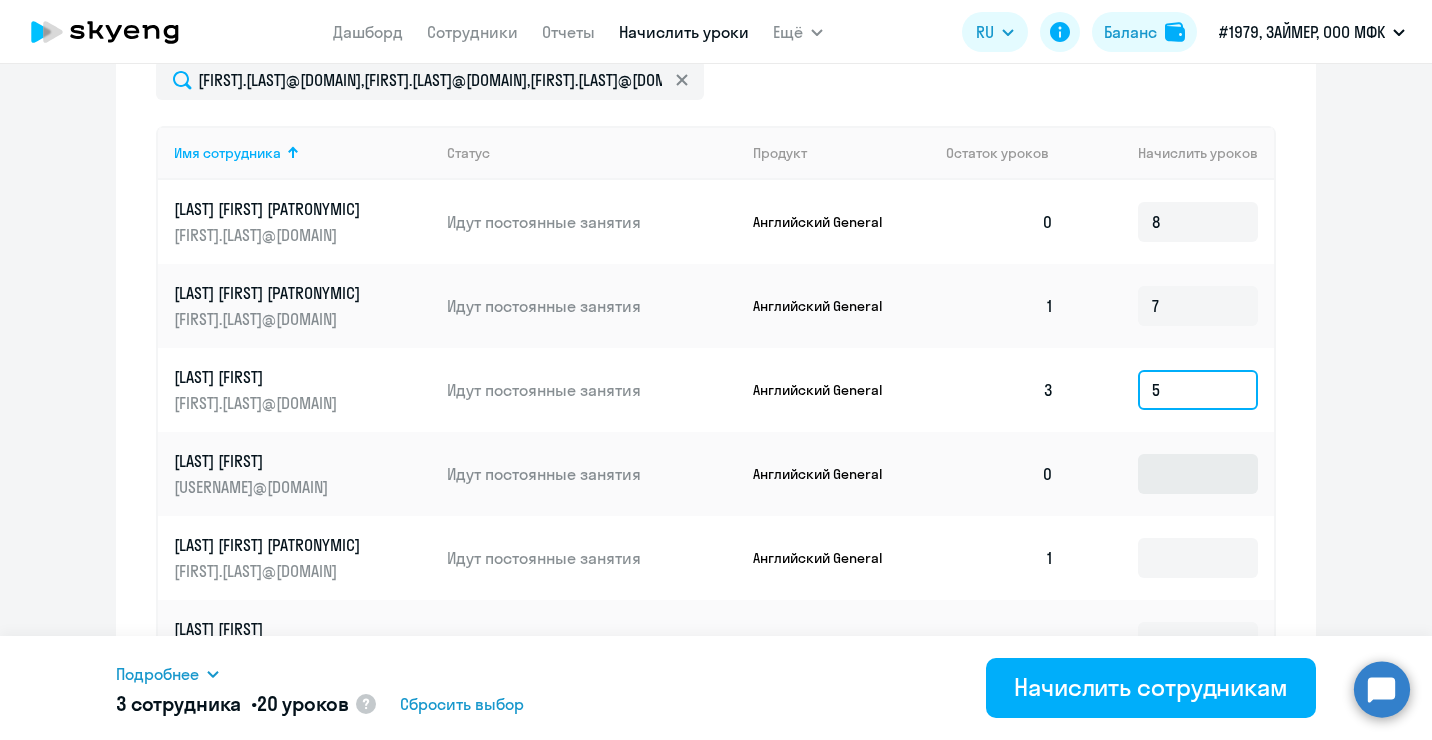 type on "5" 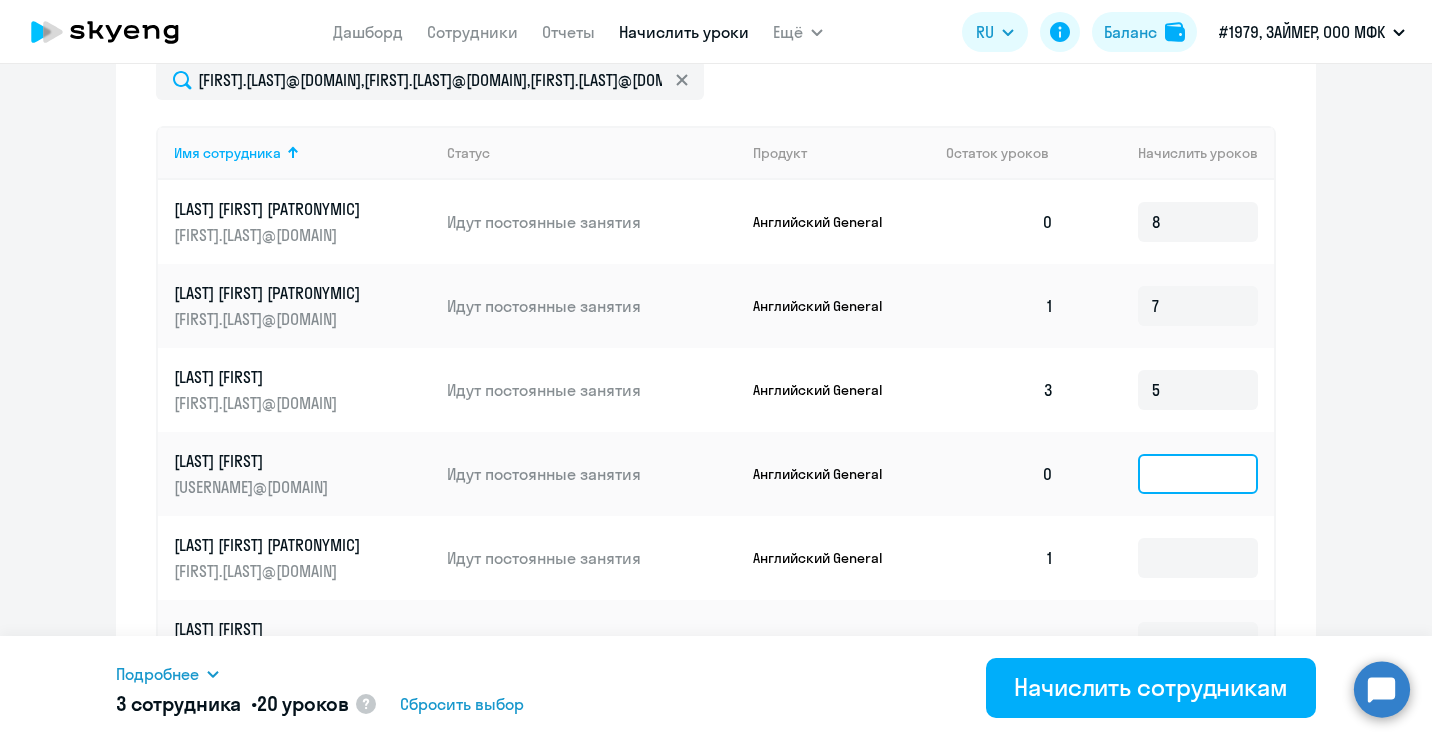 click 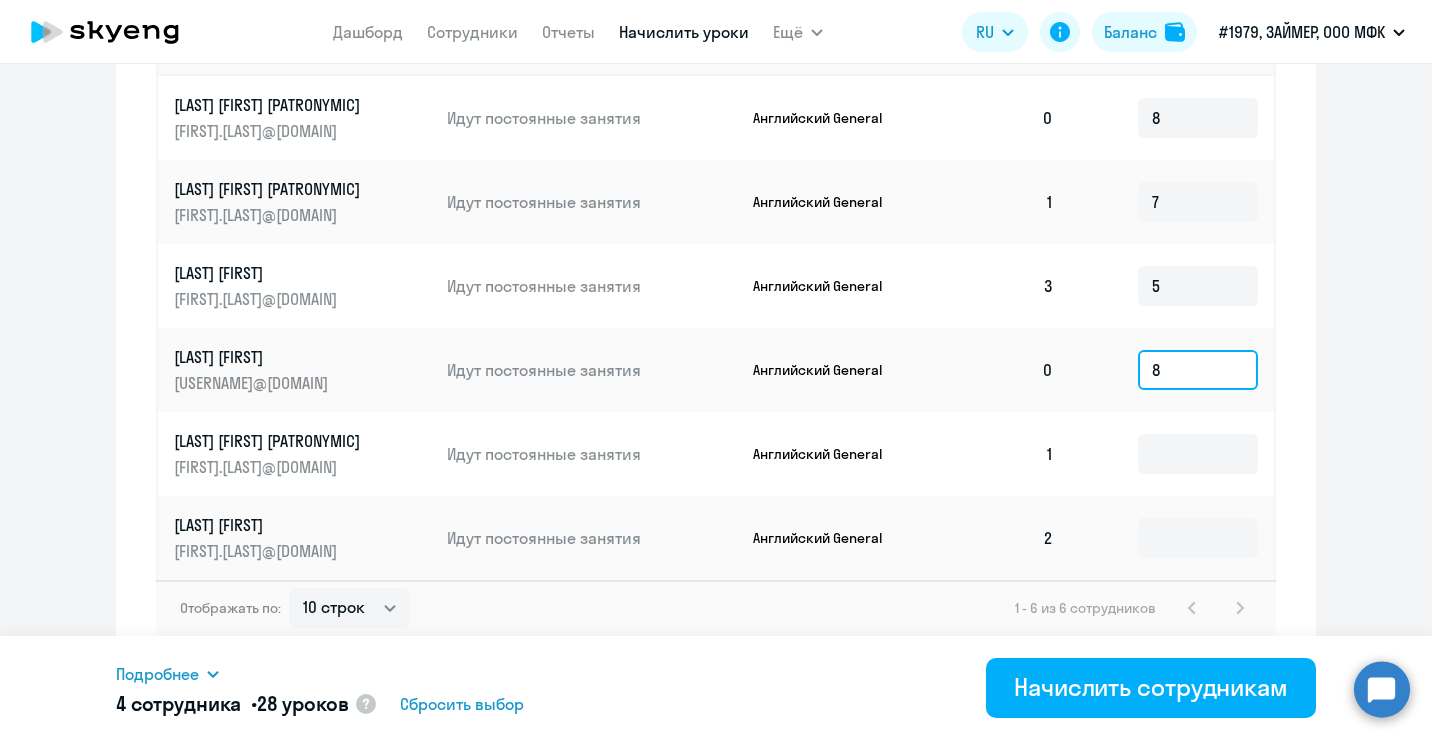 scroll, scrollTop: 954, scrollLeft: 0, axis: vertical 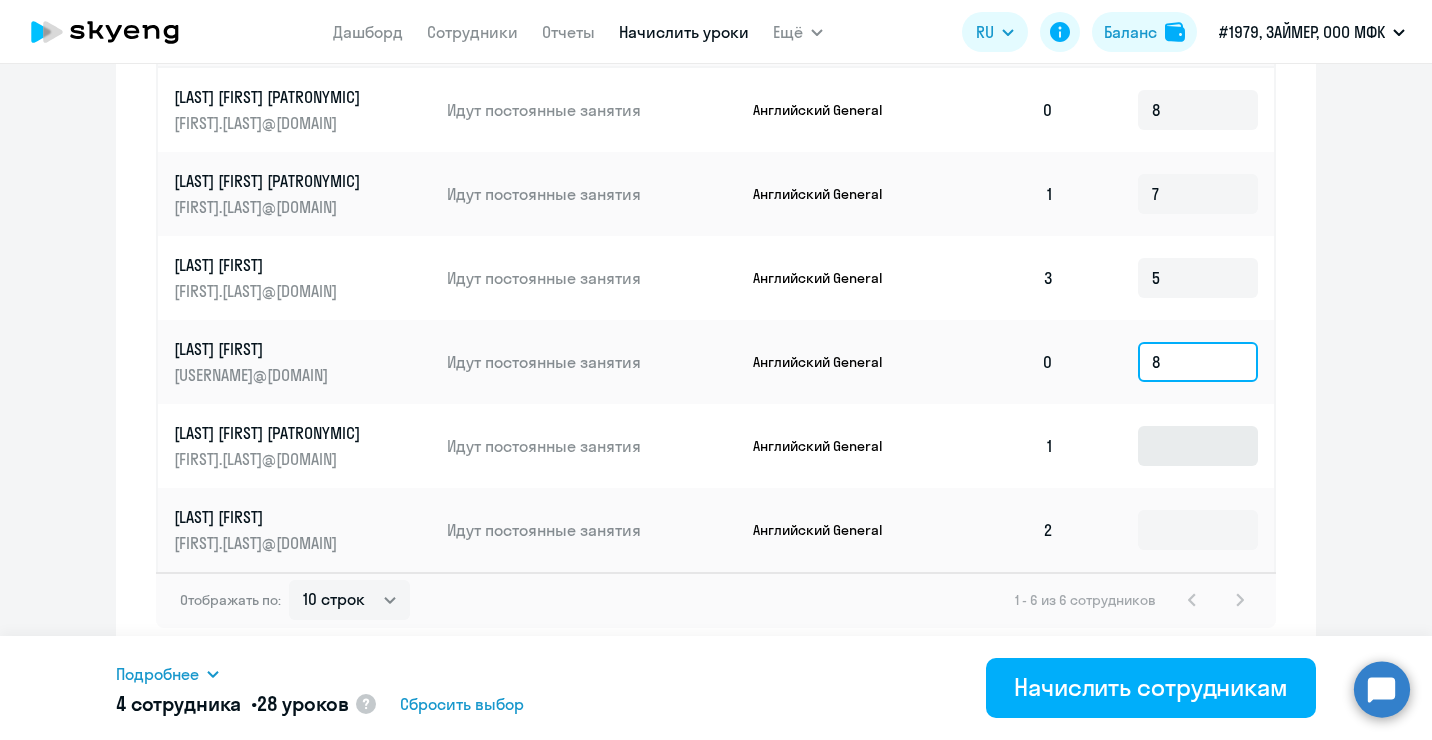 type on "8" 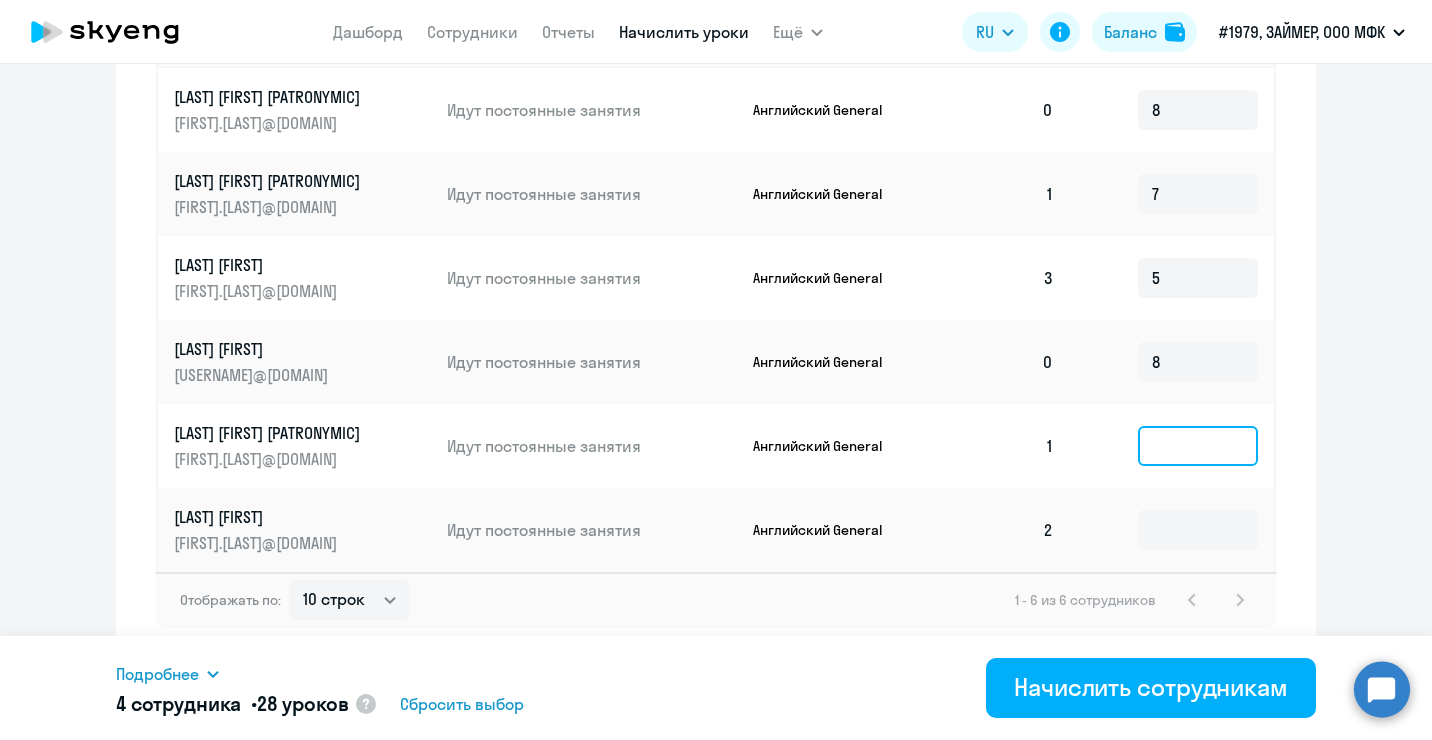 click 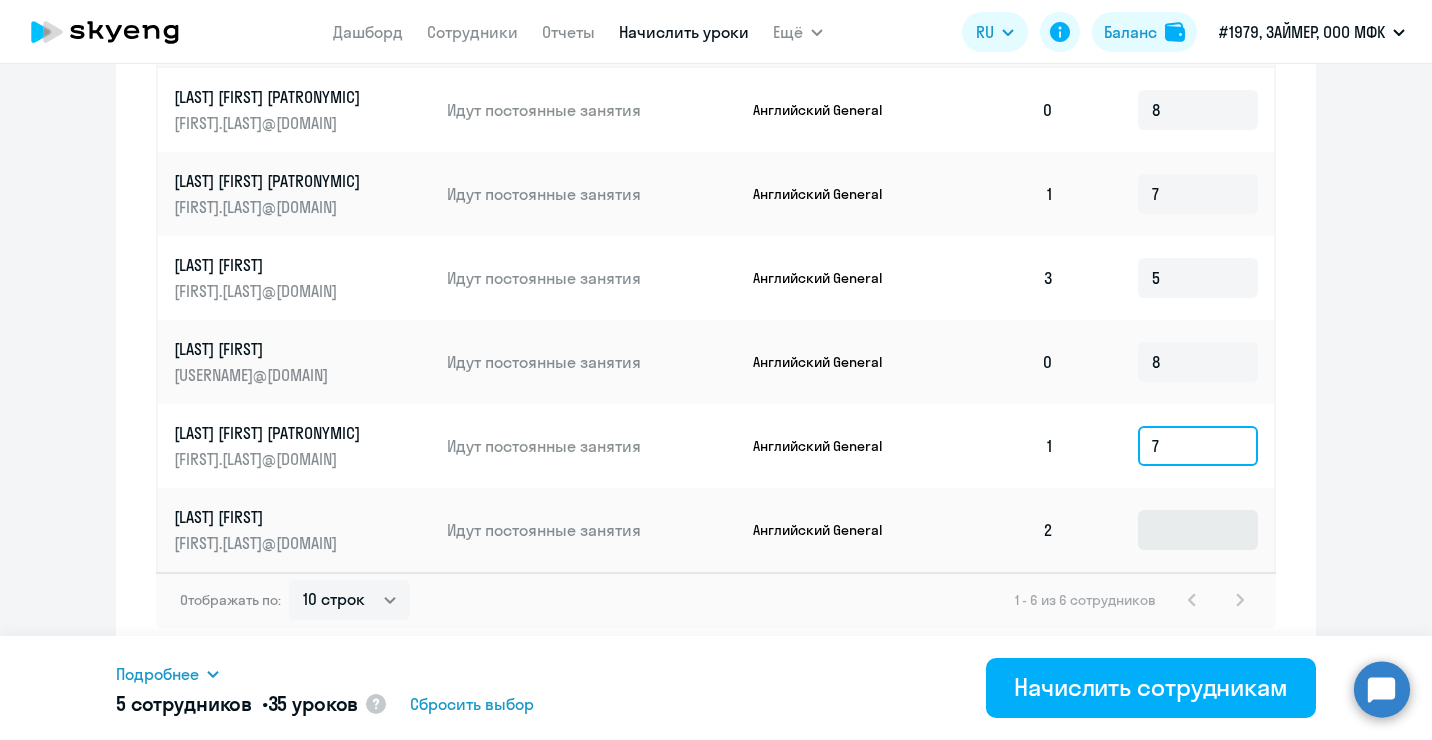 type on "7" 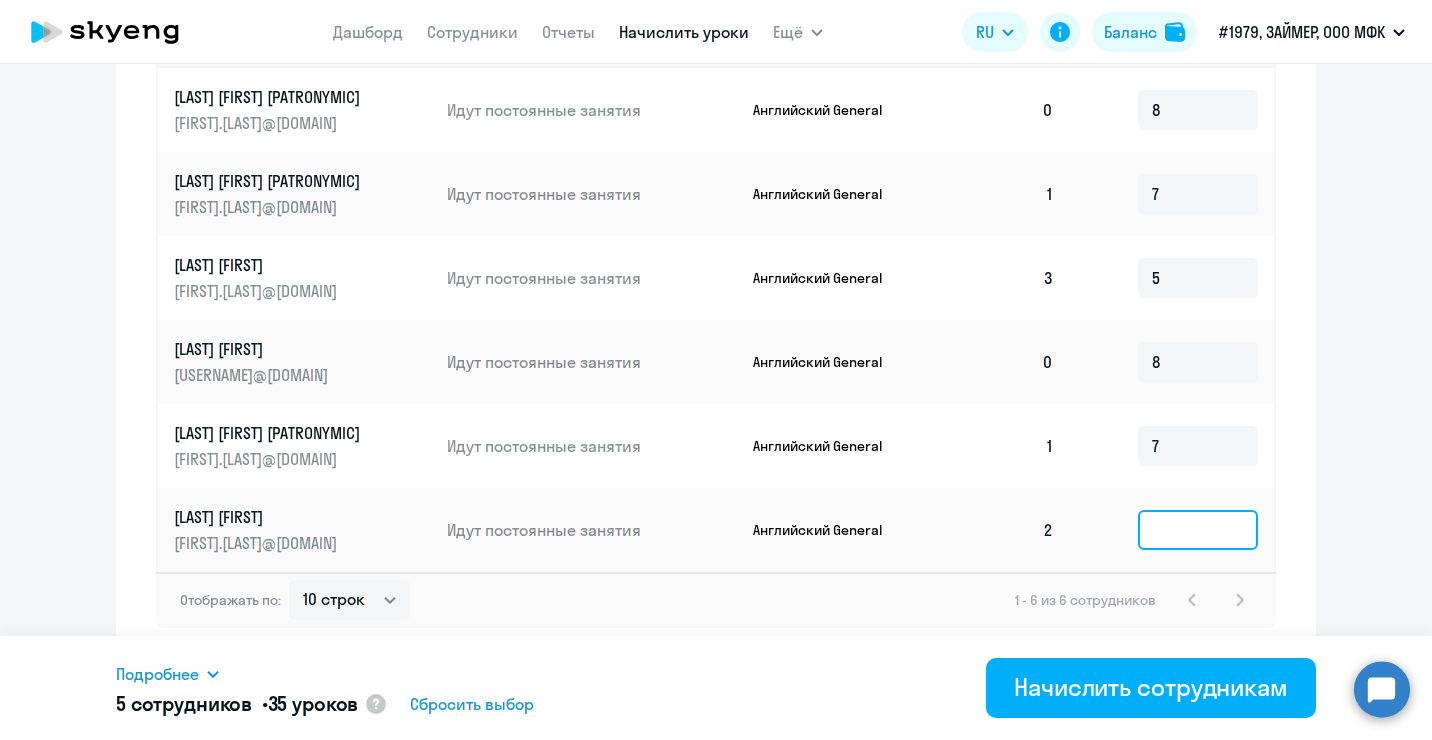click 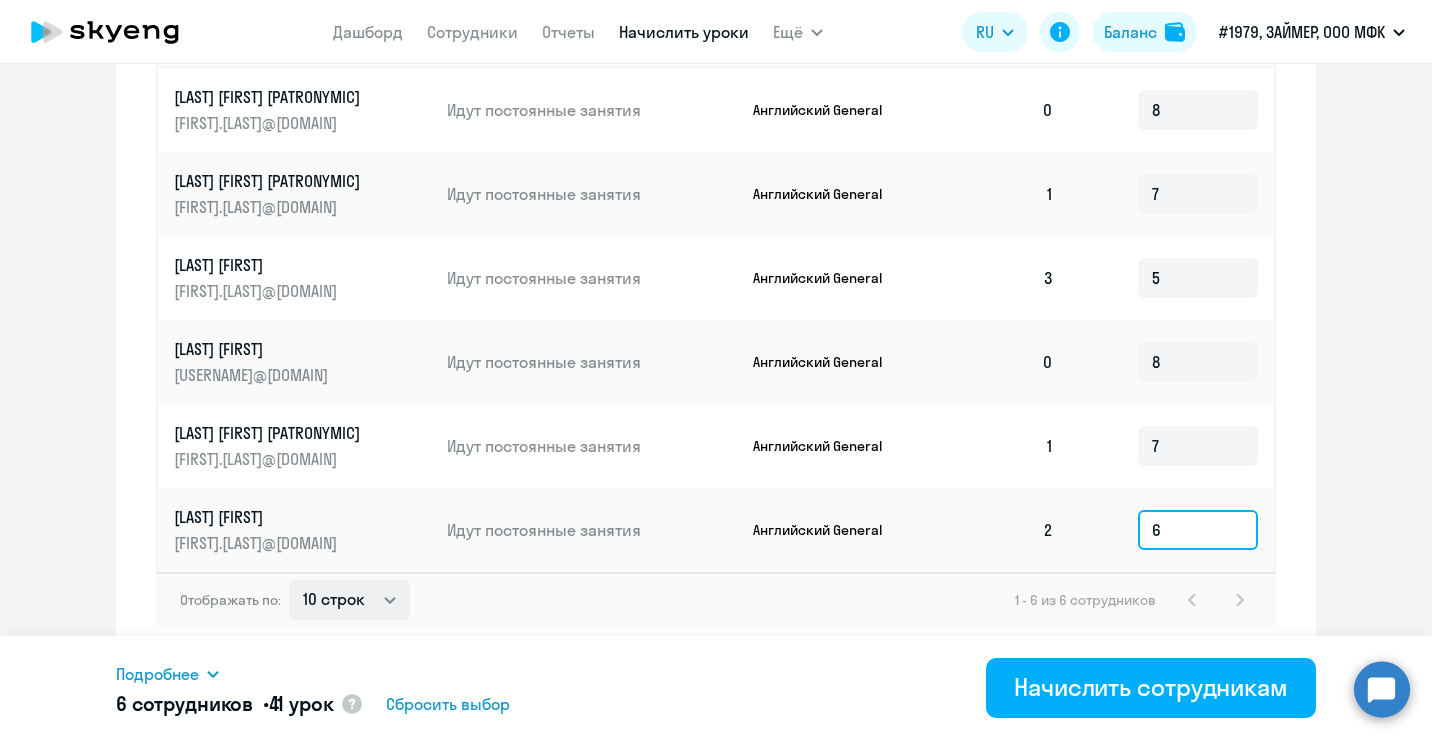 type on "6" 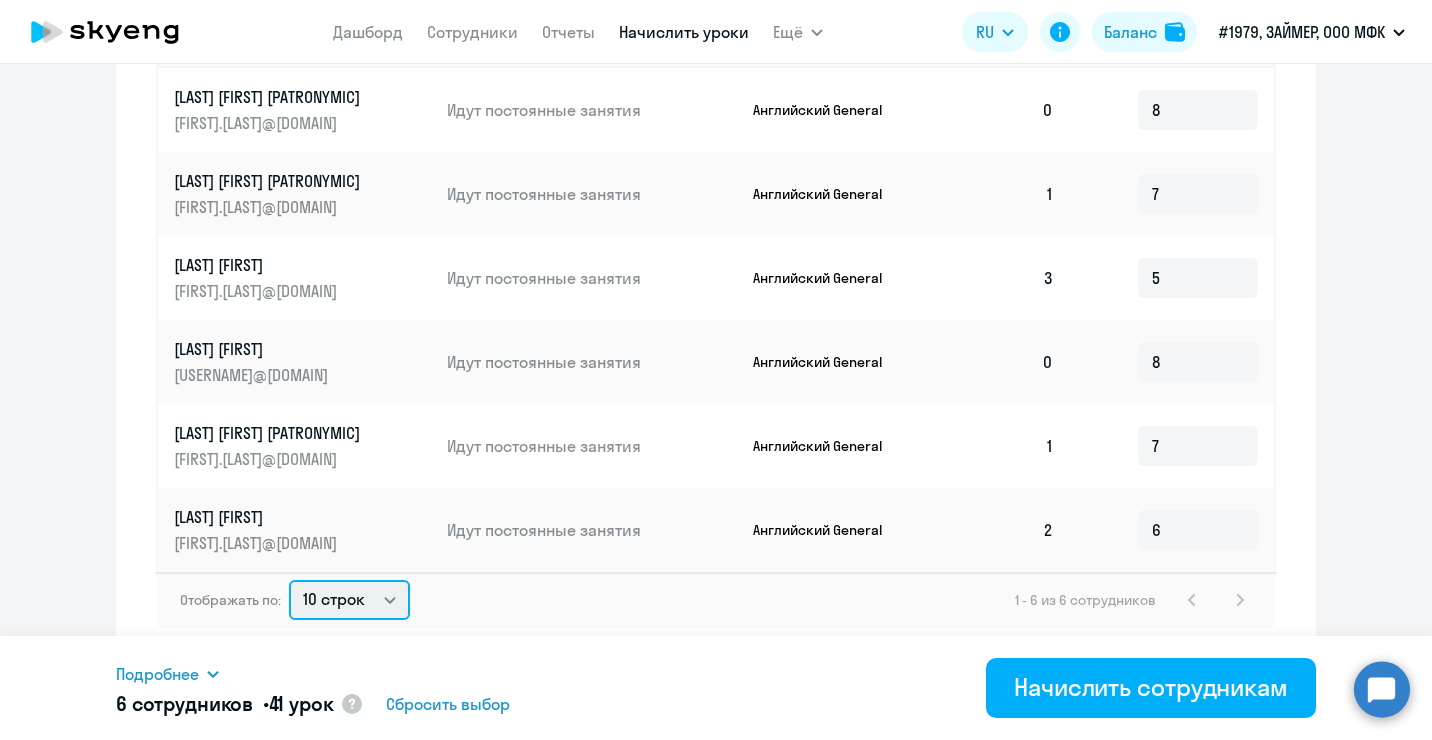 click on "10 строк   30 строк   50 строк" 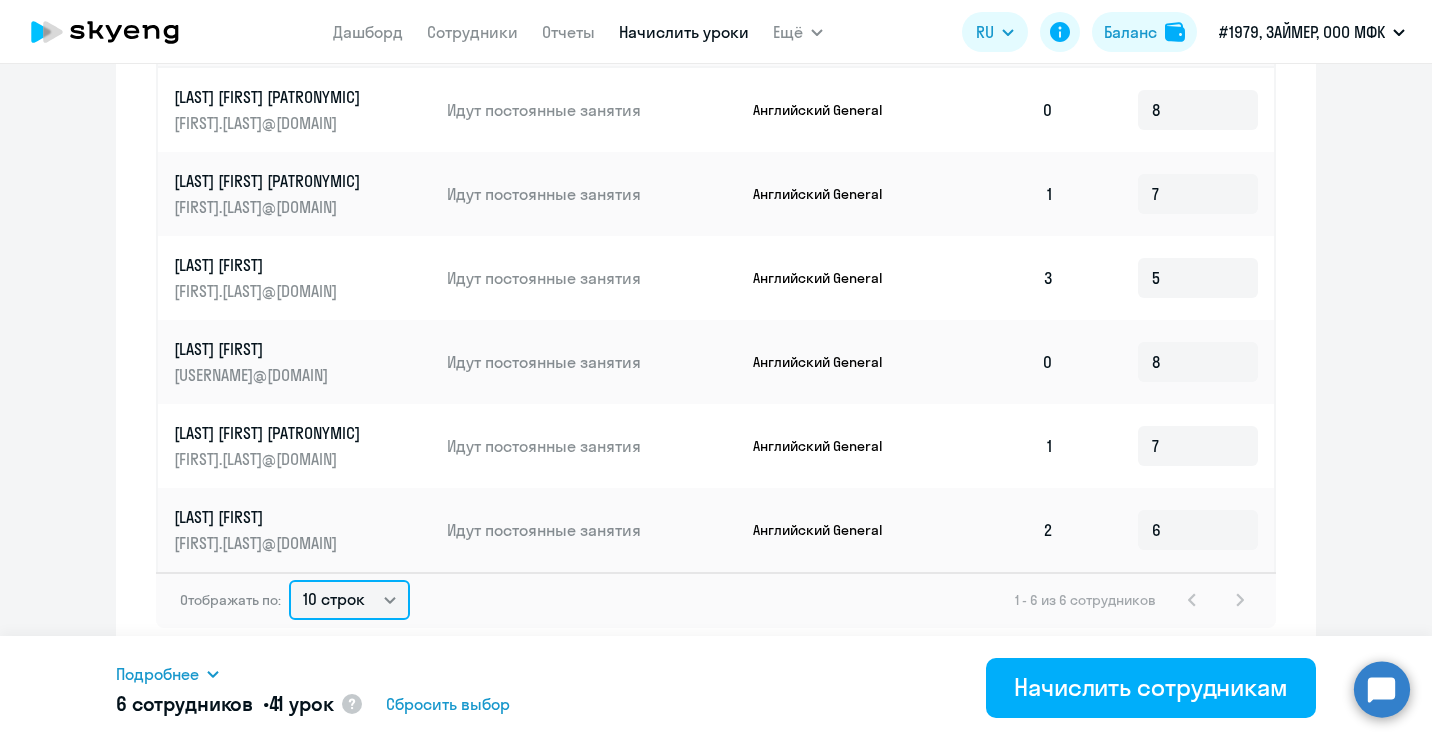 select on "30" 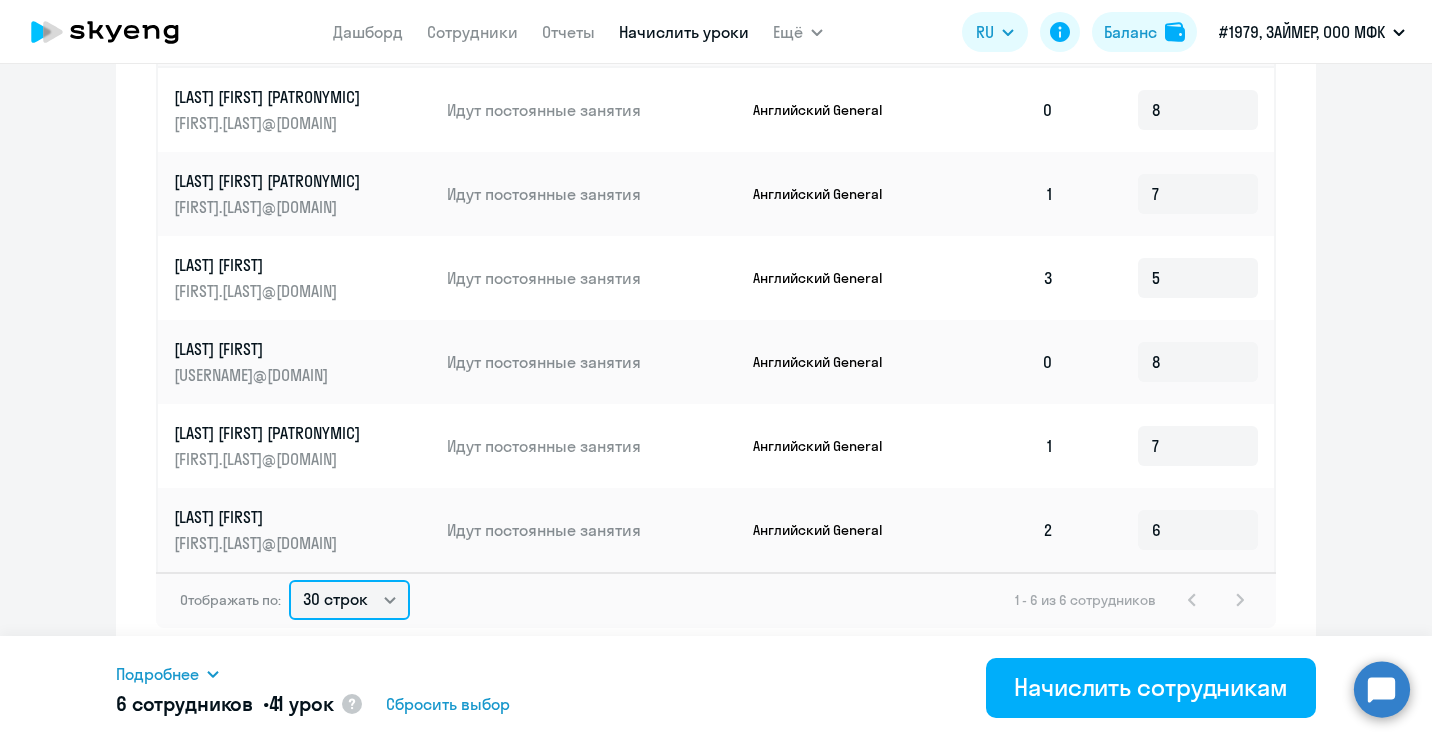 click on "10 строк   30 строк   50 строк" 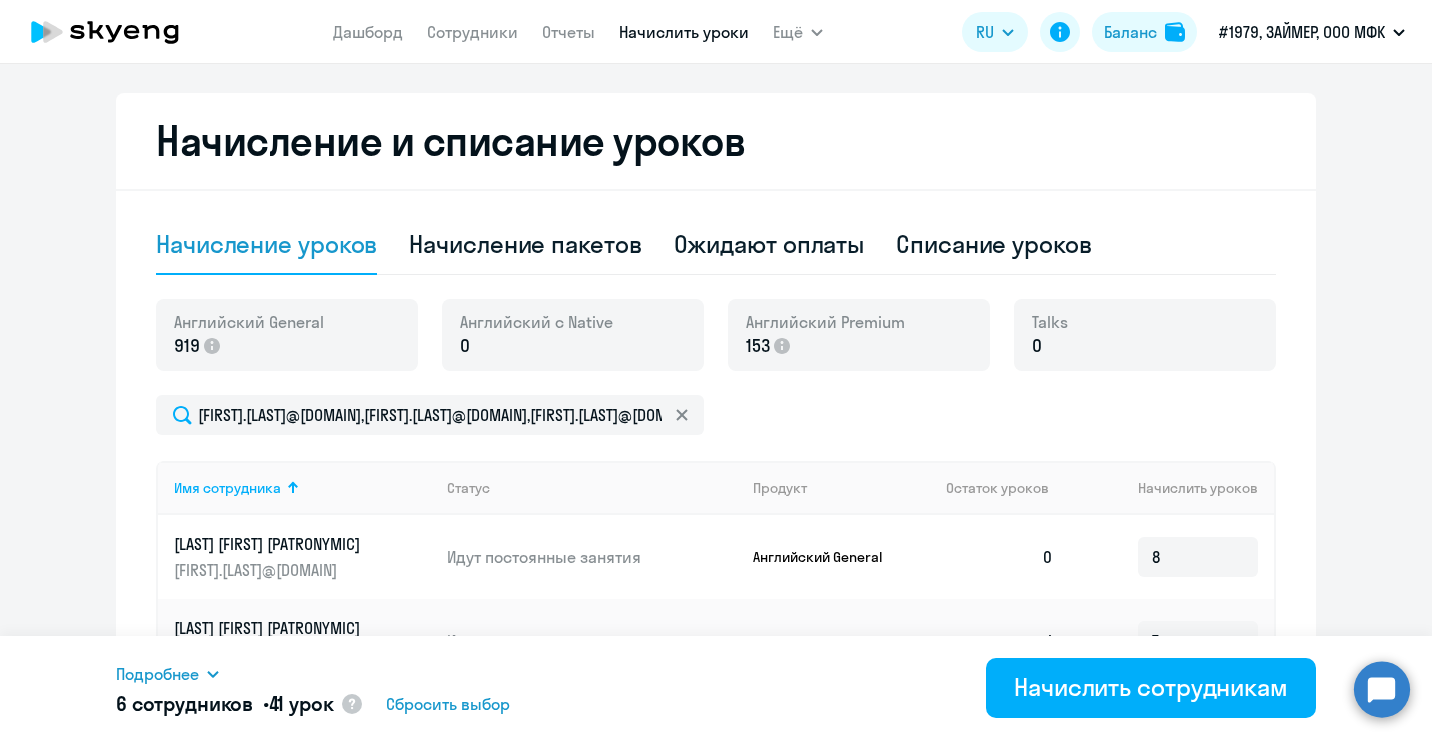 scroll, scrollTop: 954, scrollLeft: 0, axis: vertical 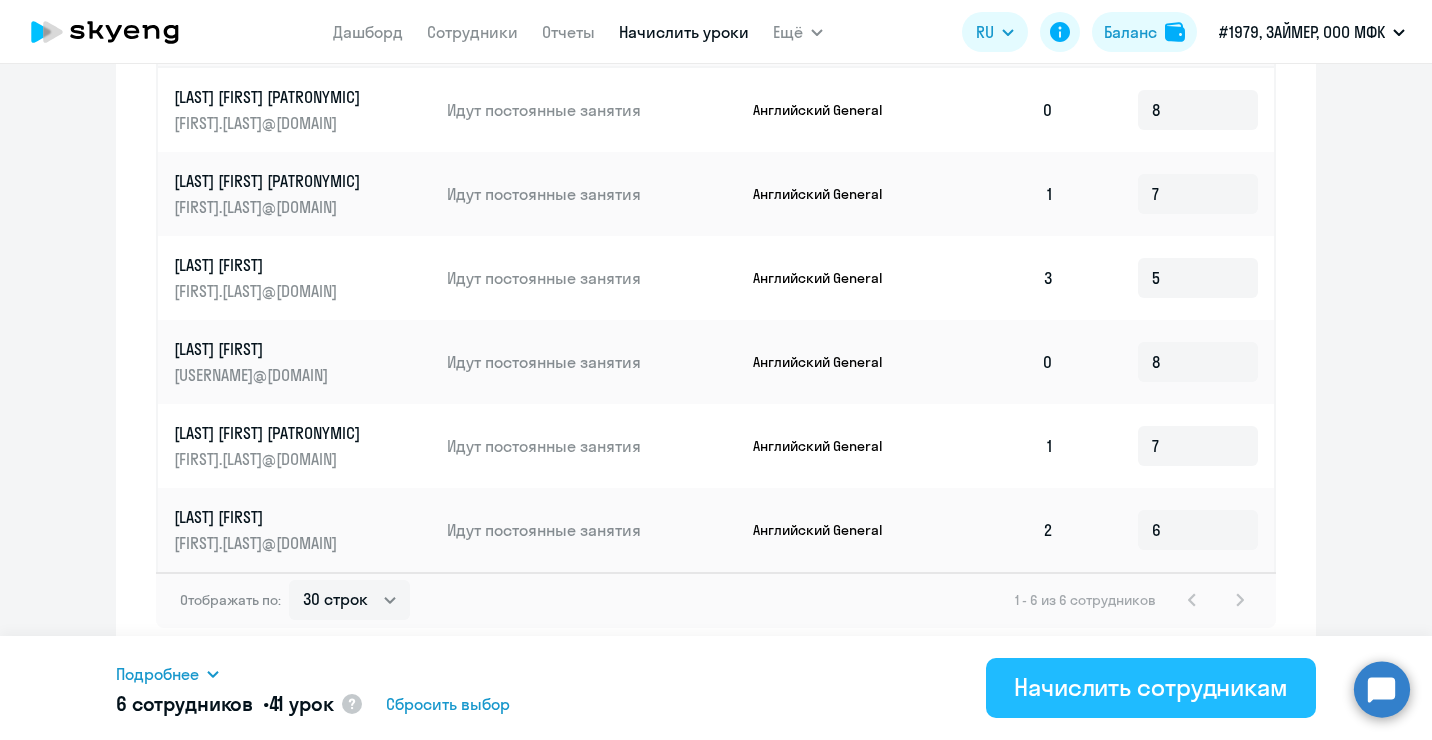 click on "Начислить сотрудникам" at bounding box center (1151, 687) 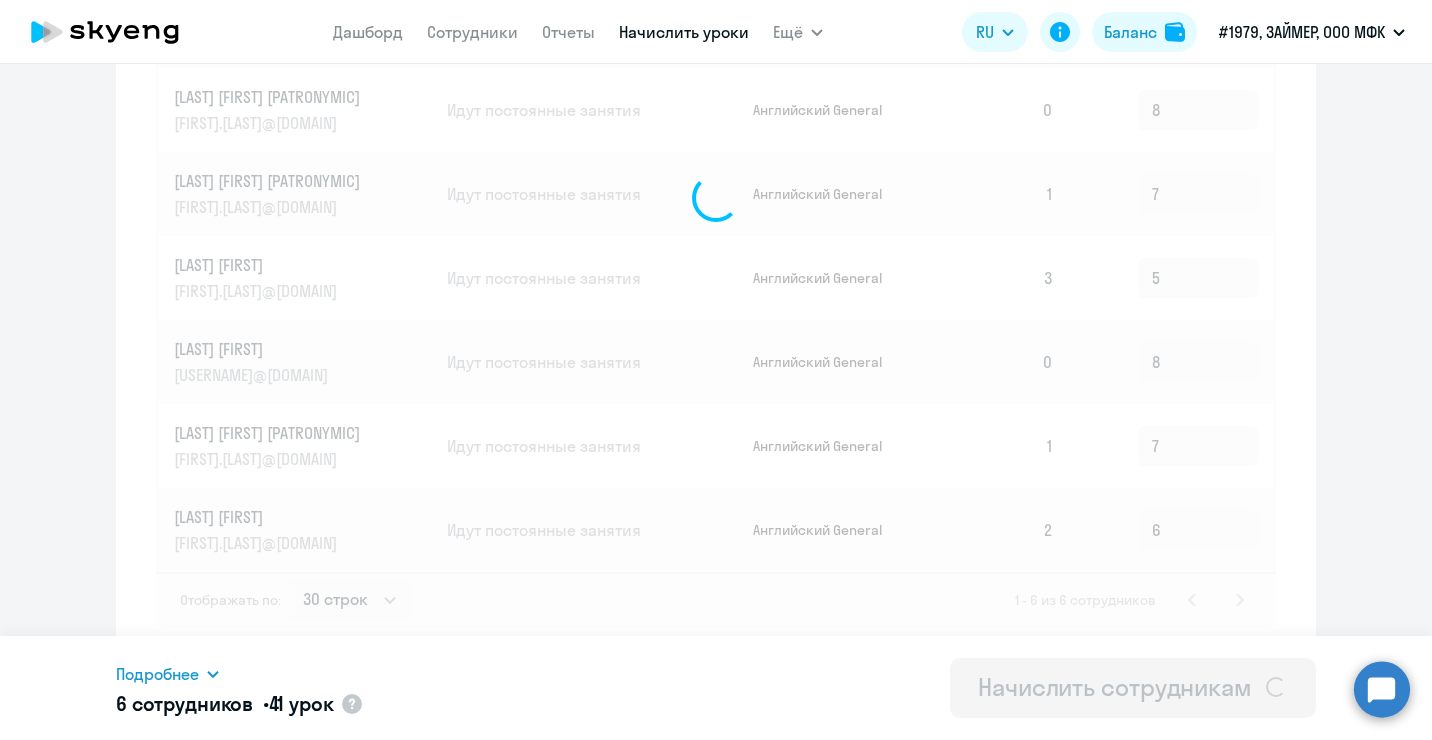 type 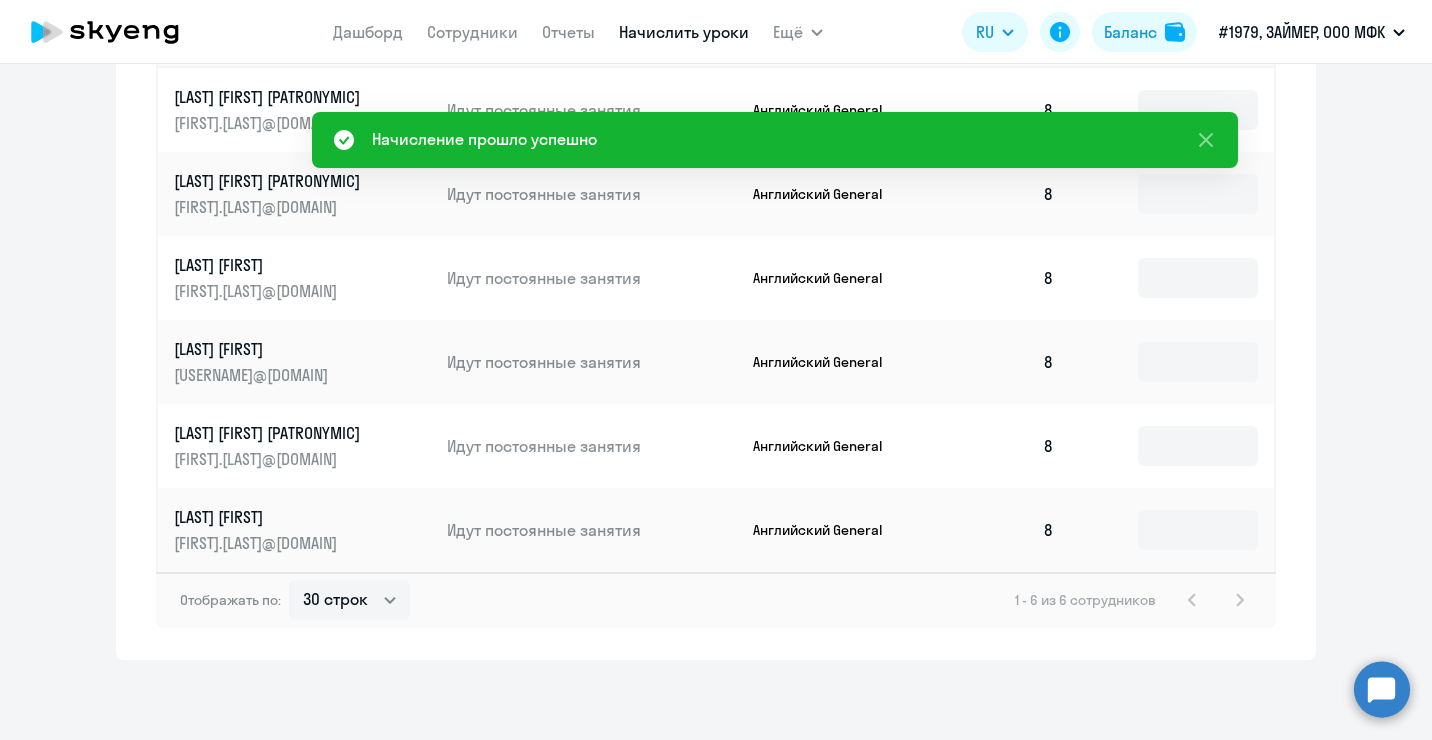 click on "[LAST] [FIRST] [PATRONYMIC]" 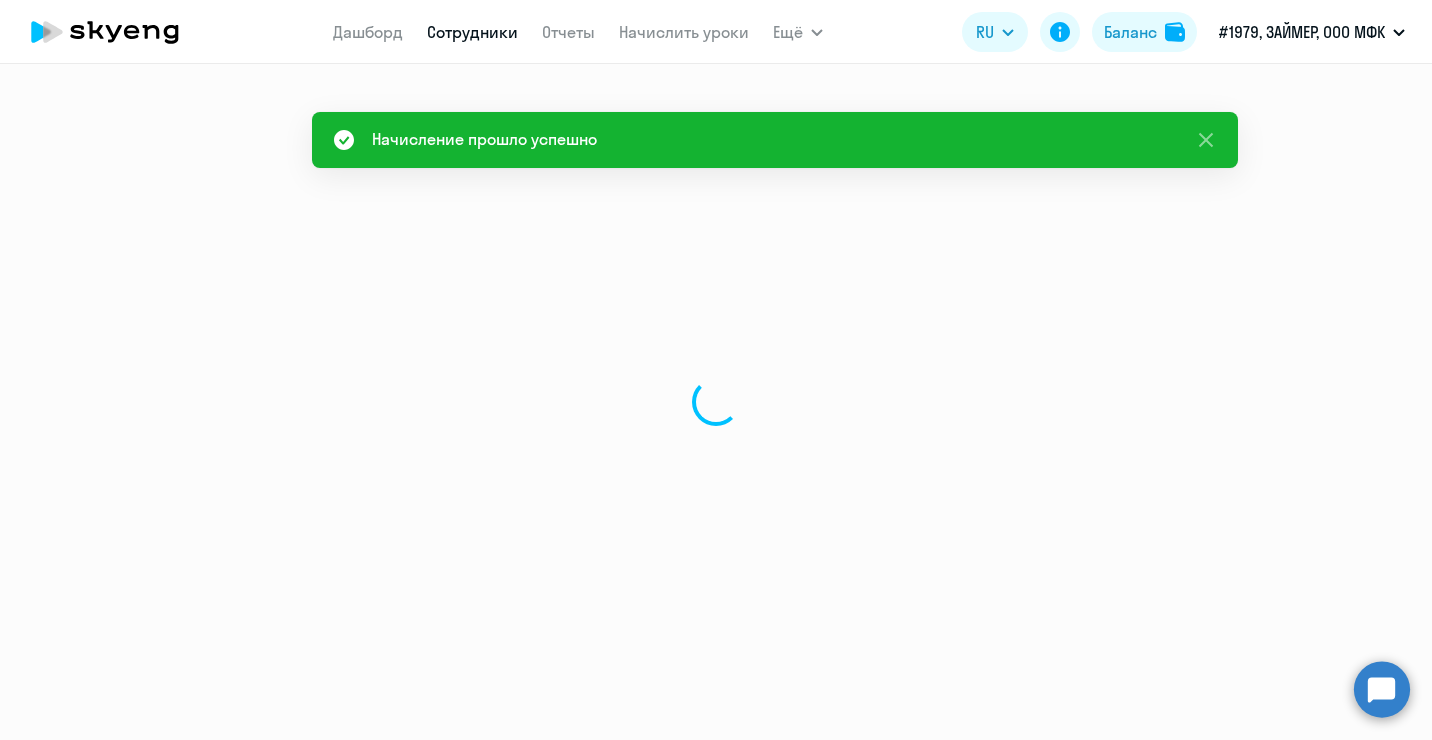 scroll, scrollTop: 0, scrollLeft: 0, axis: both 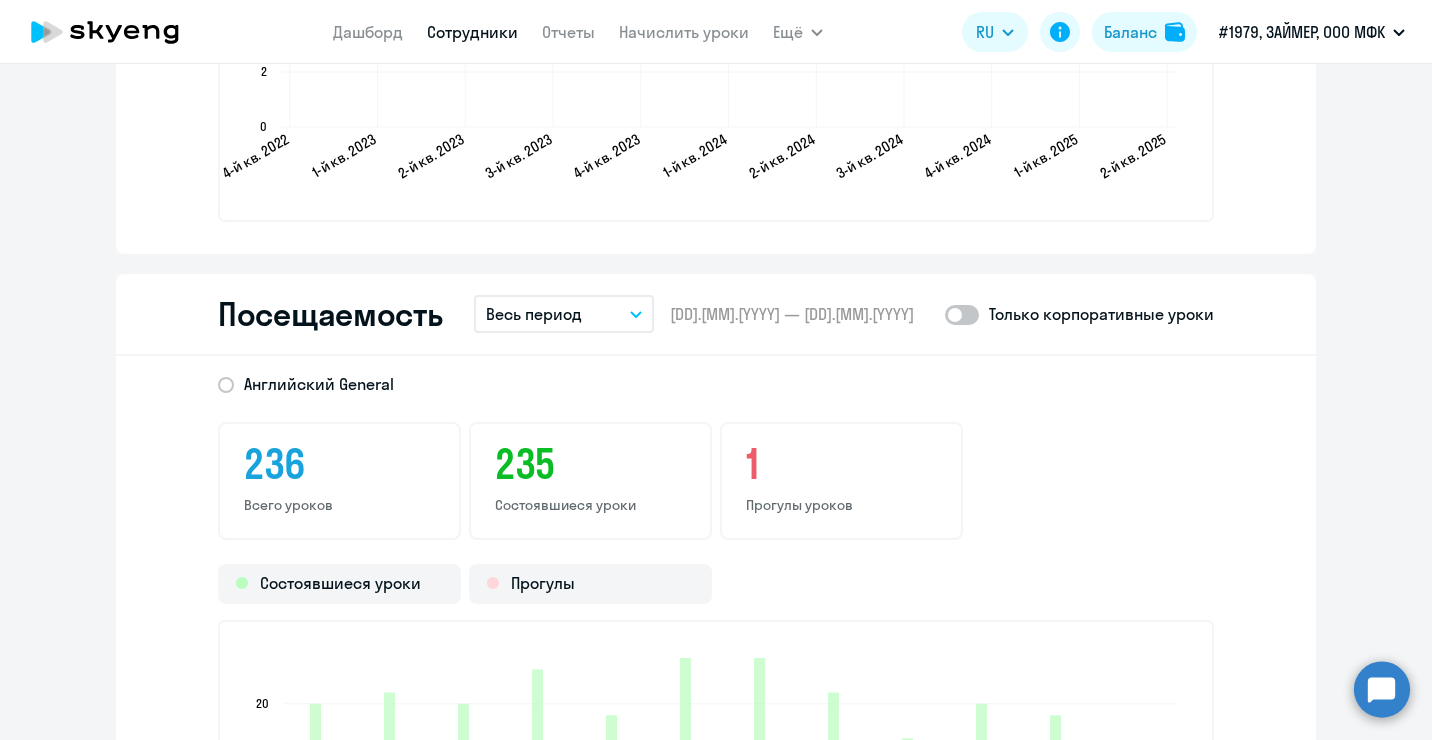 click on "Весь период" at bounding box center [564, 314] 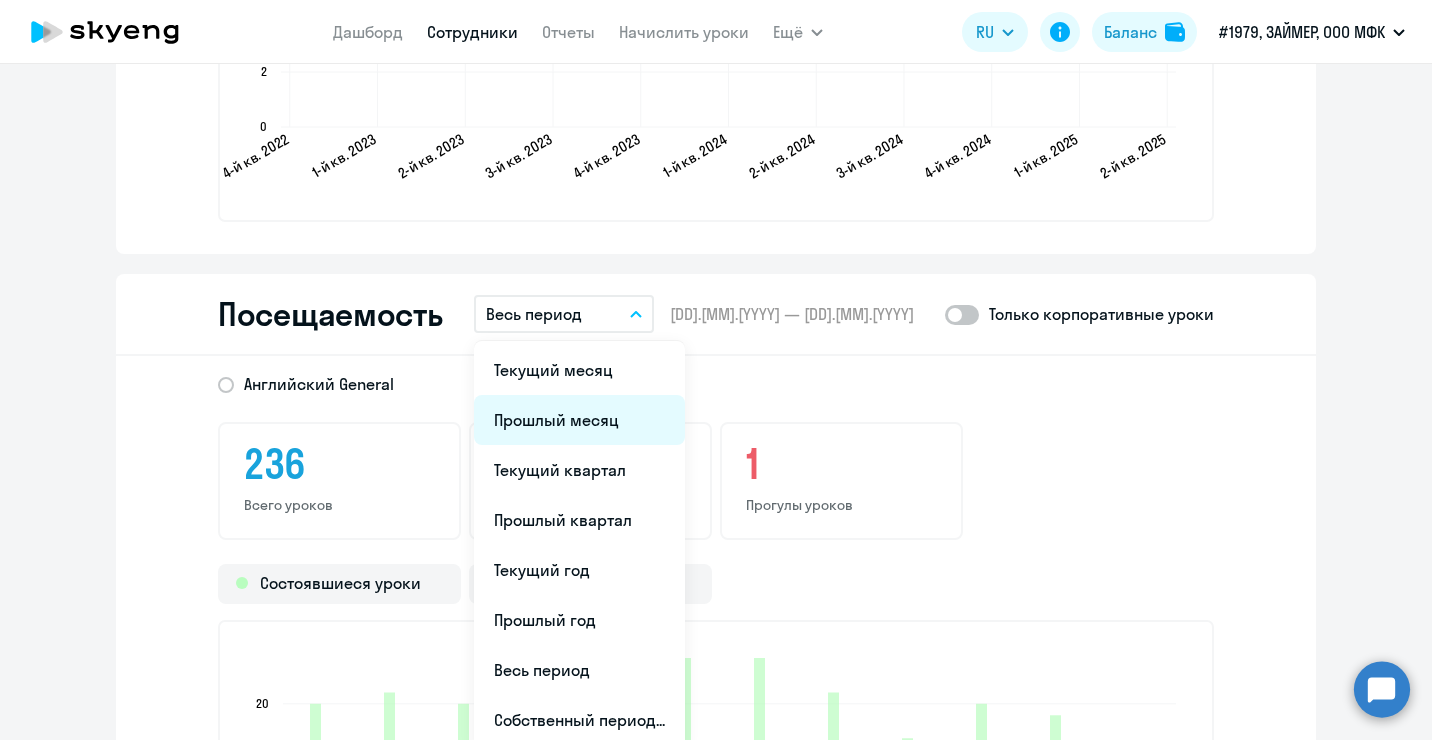 click on "Прошлый месяц" at bounding box center (579, 420) 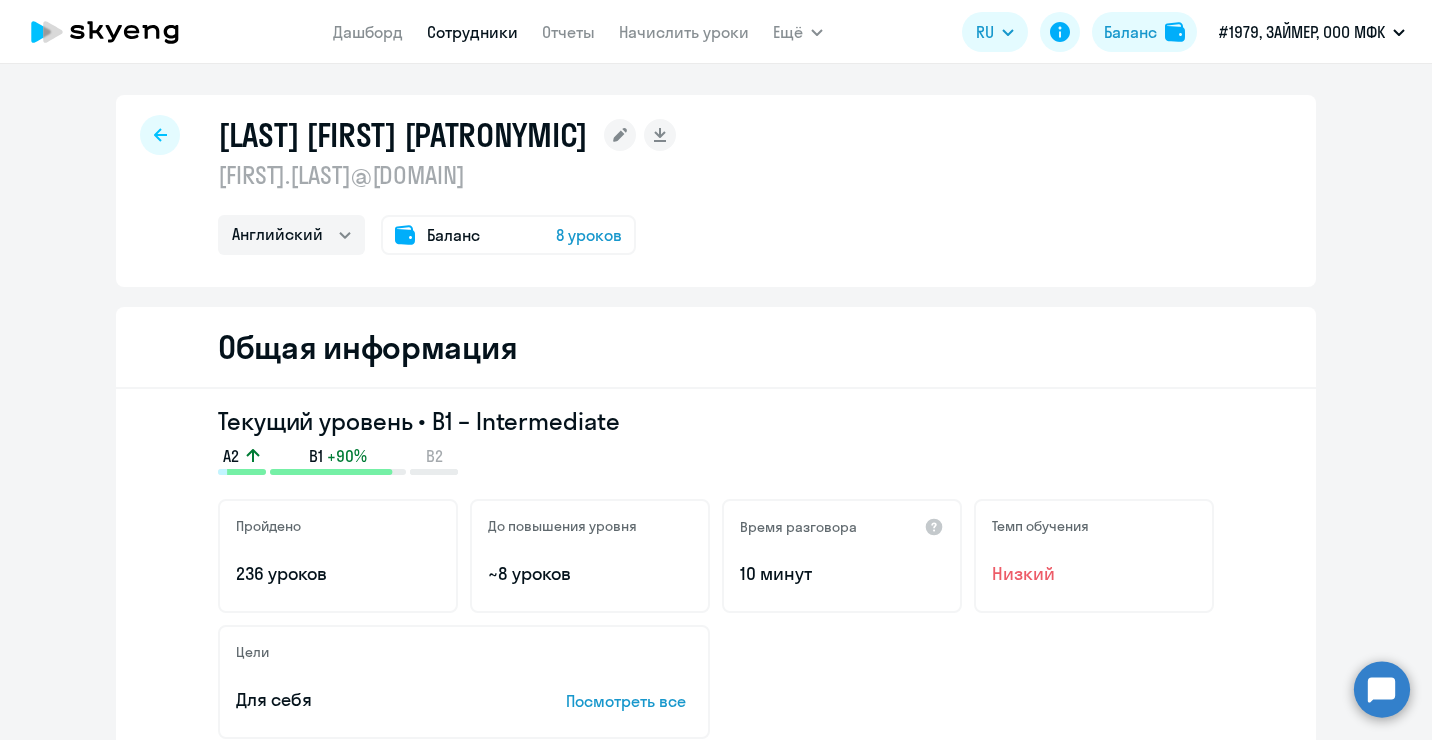 scroll, scrollTop: 0, scrollLeft: 0, axis: both 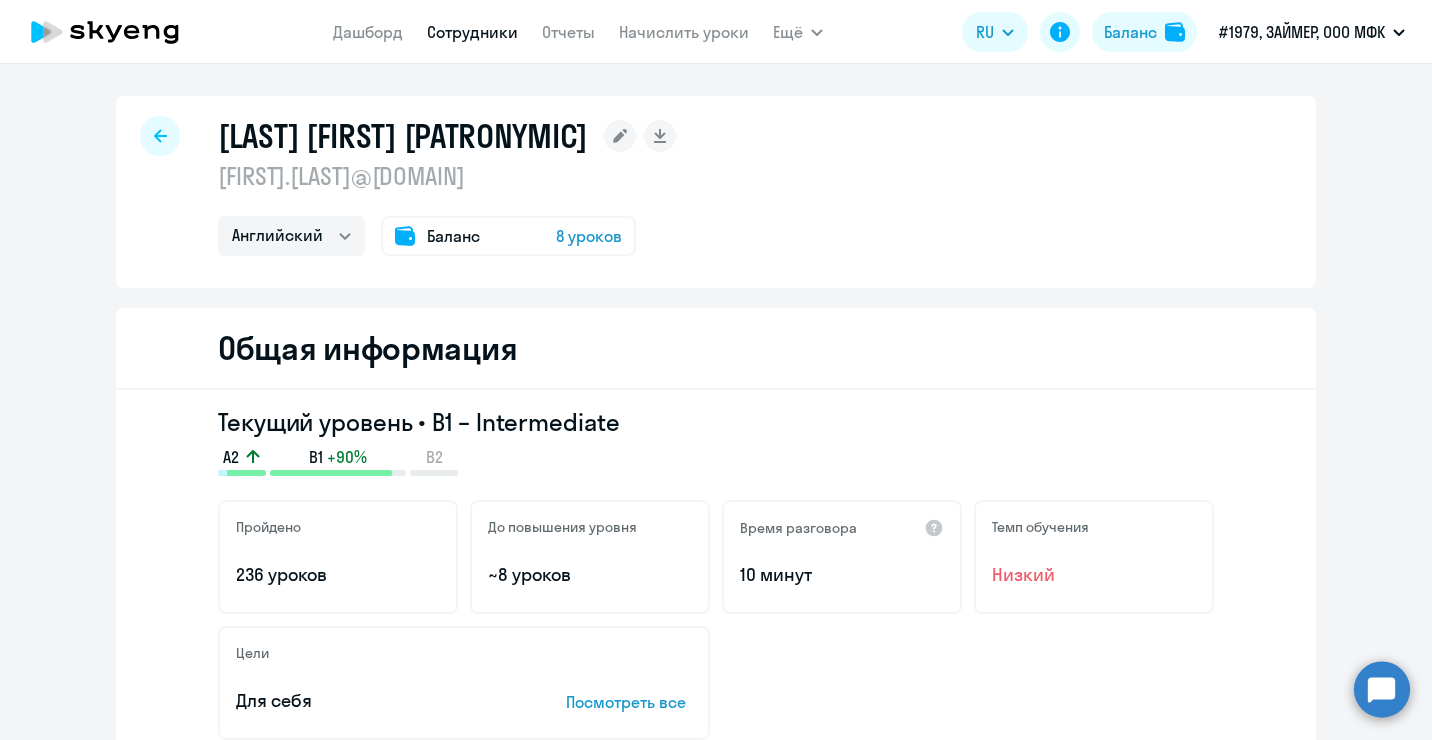 click on "Сотрудники" at bounding box center (472, 32) 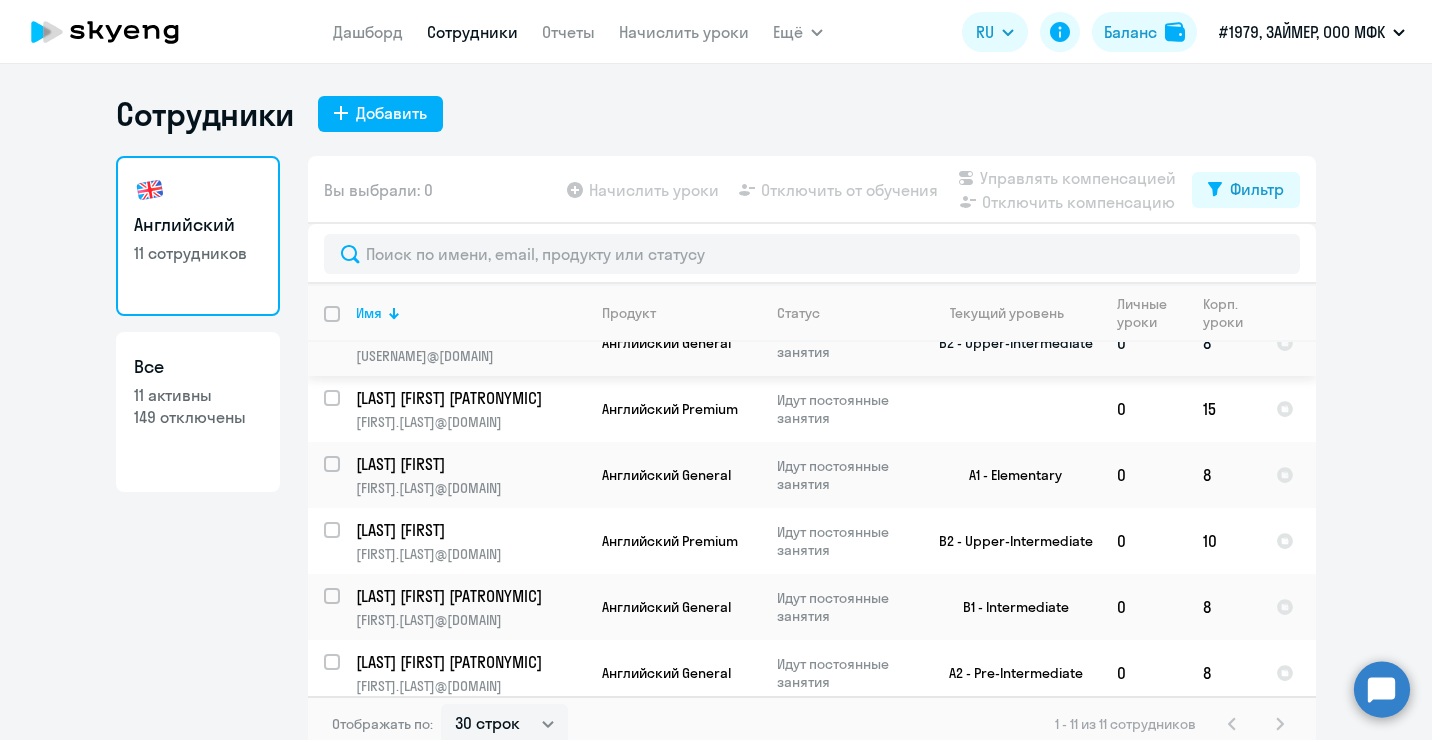 scroll, scrollTop: 415, scrollLeft: 0, axis: vertical 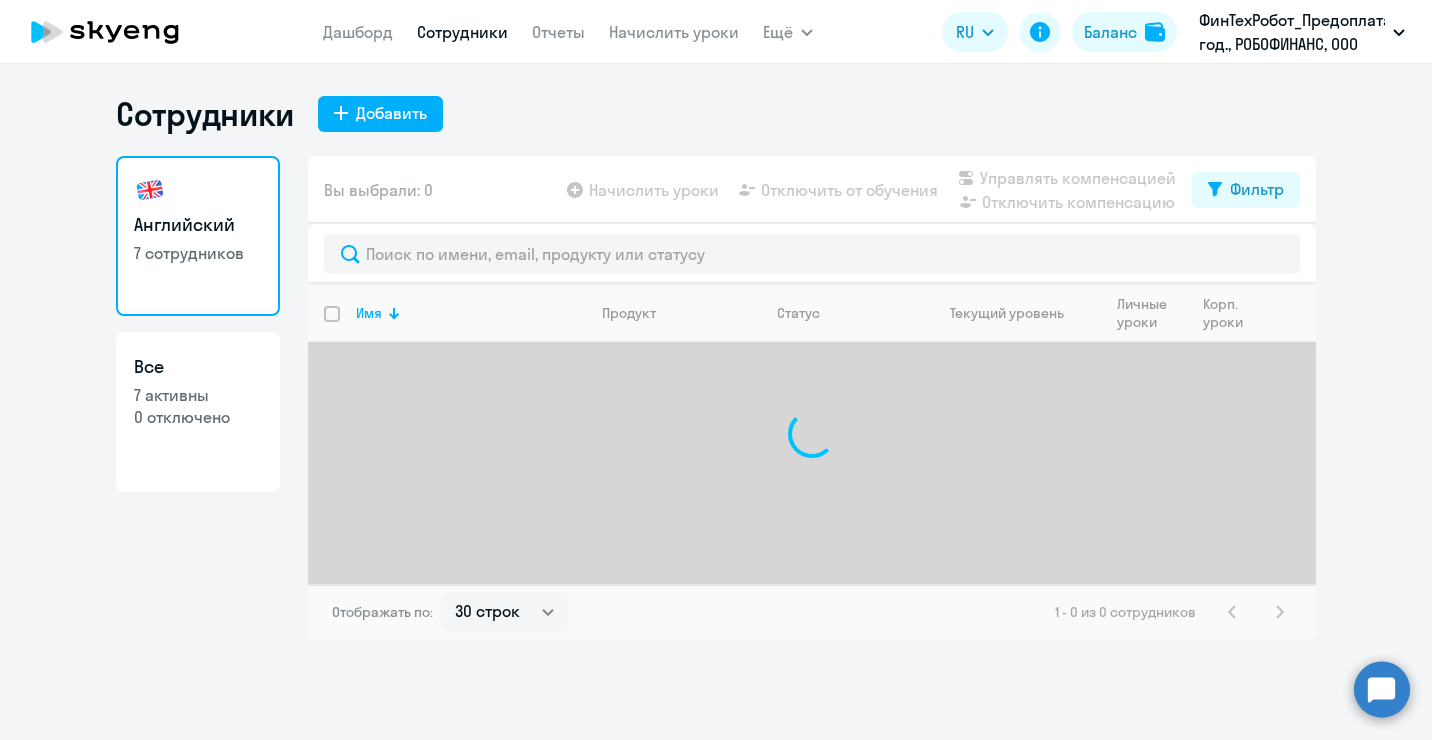 select on "30" 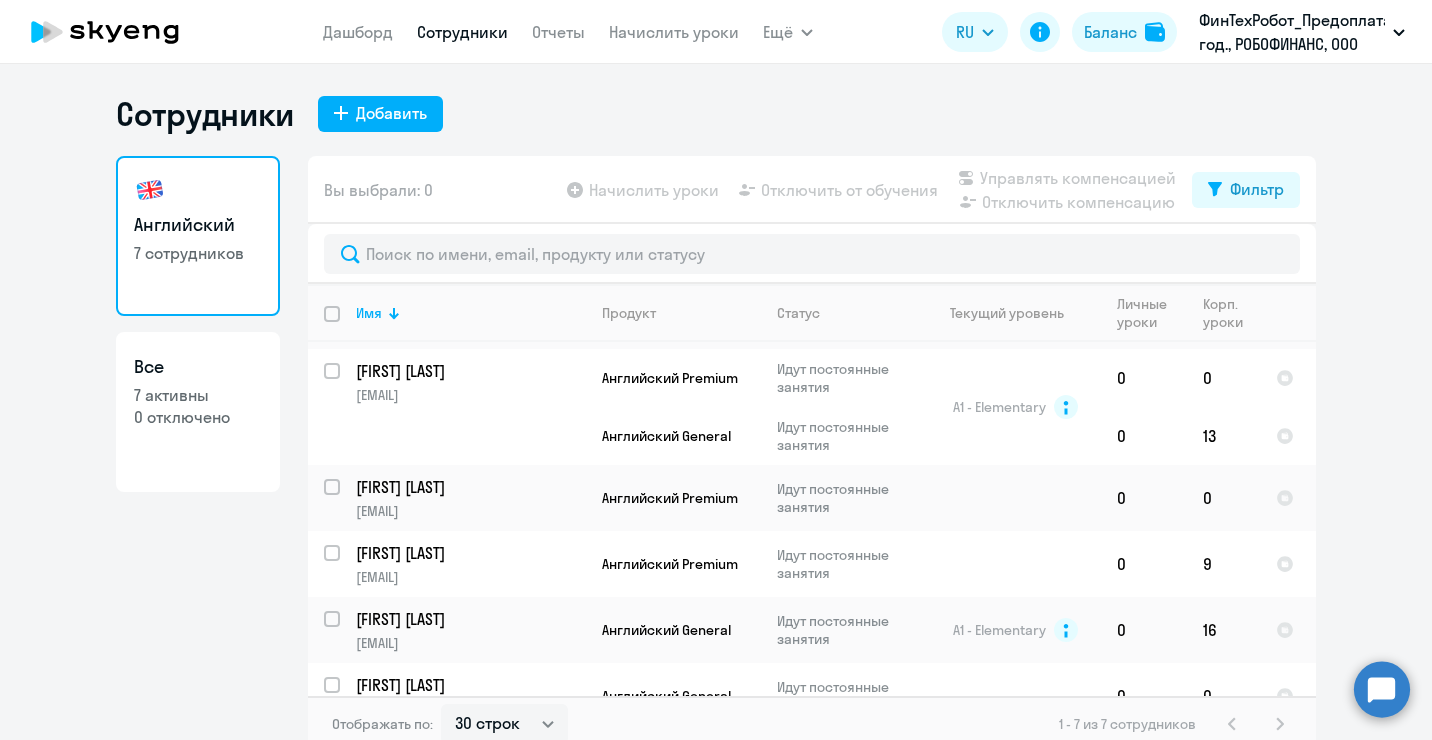 scroll, scrollTop: 153, scrollLeft: 0, axis: vertical 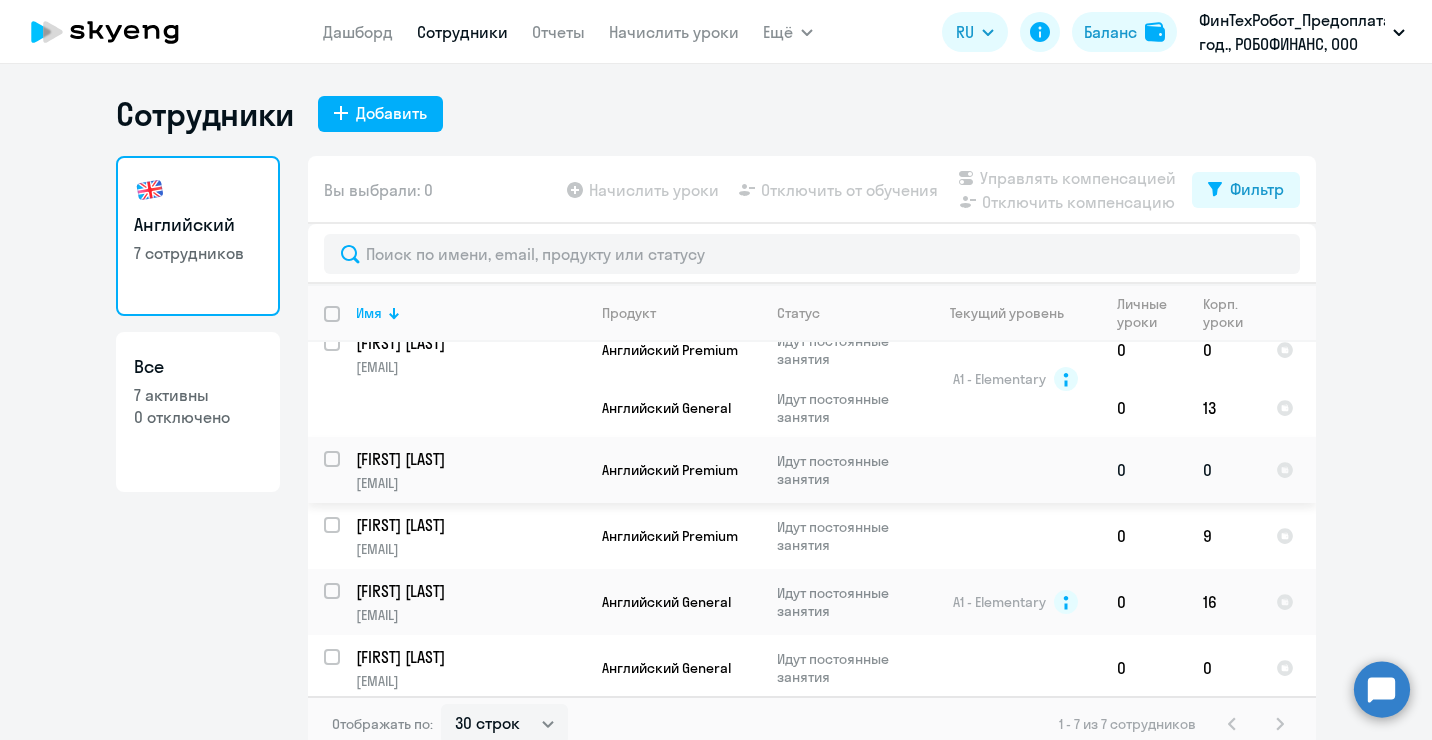 click at bounding box center (344, 471) 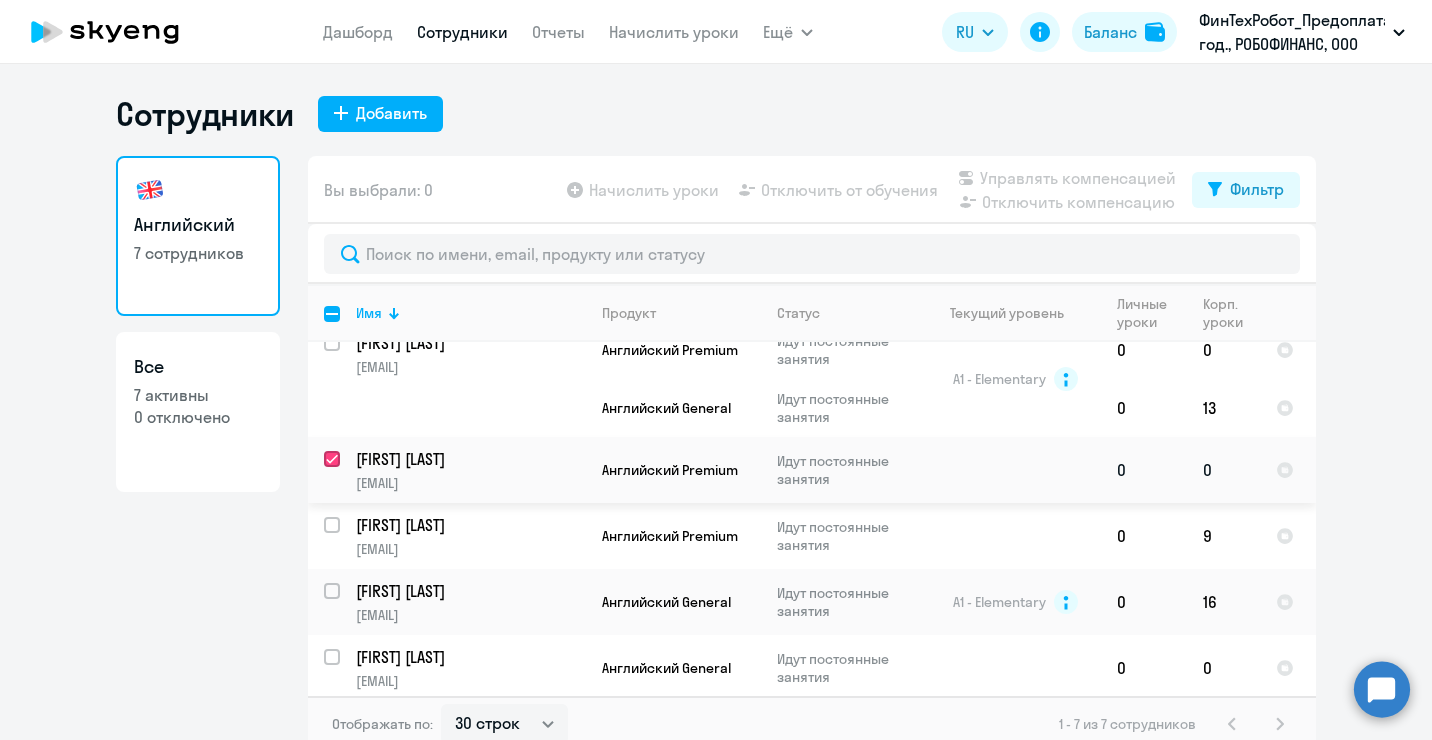 checkbox on "true" 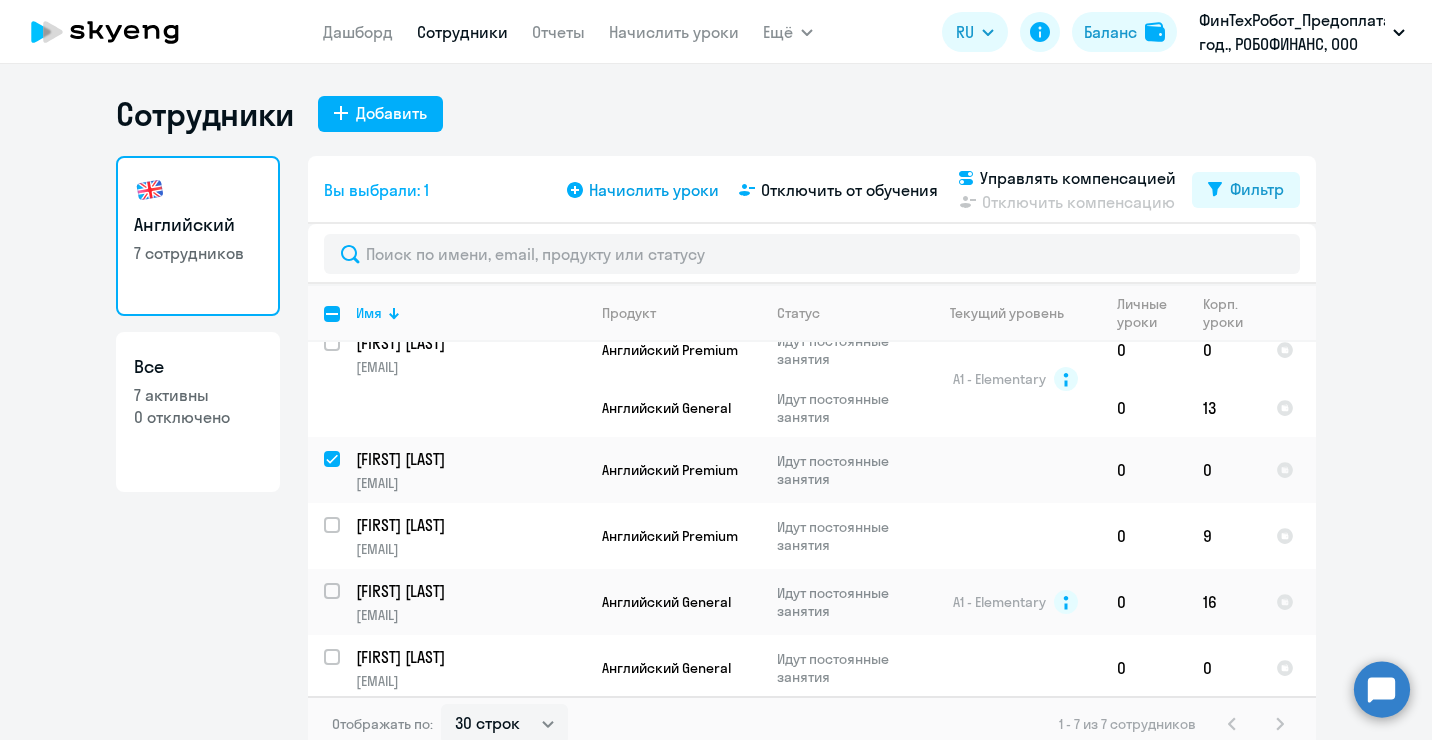 click on "Начислить уроки" 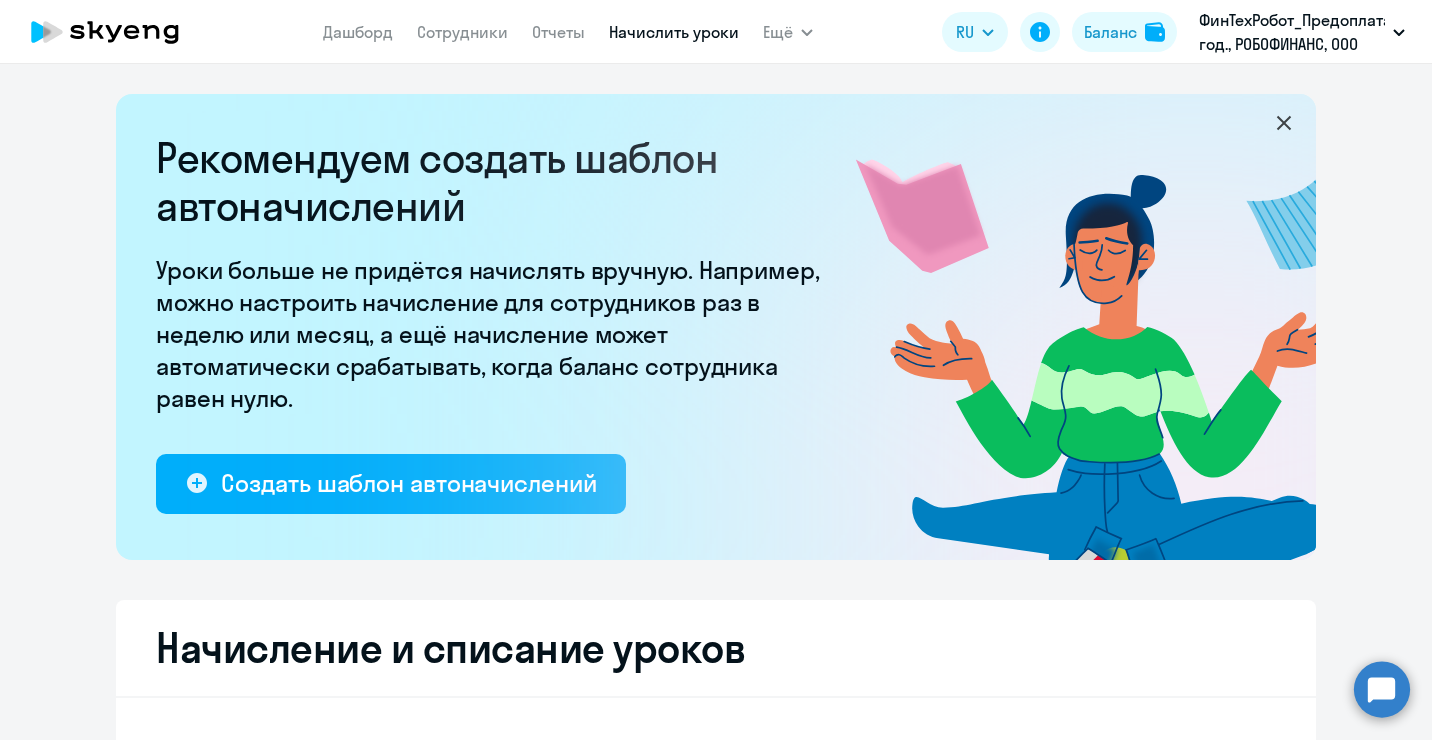 select on "10" 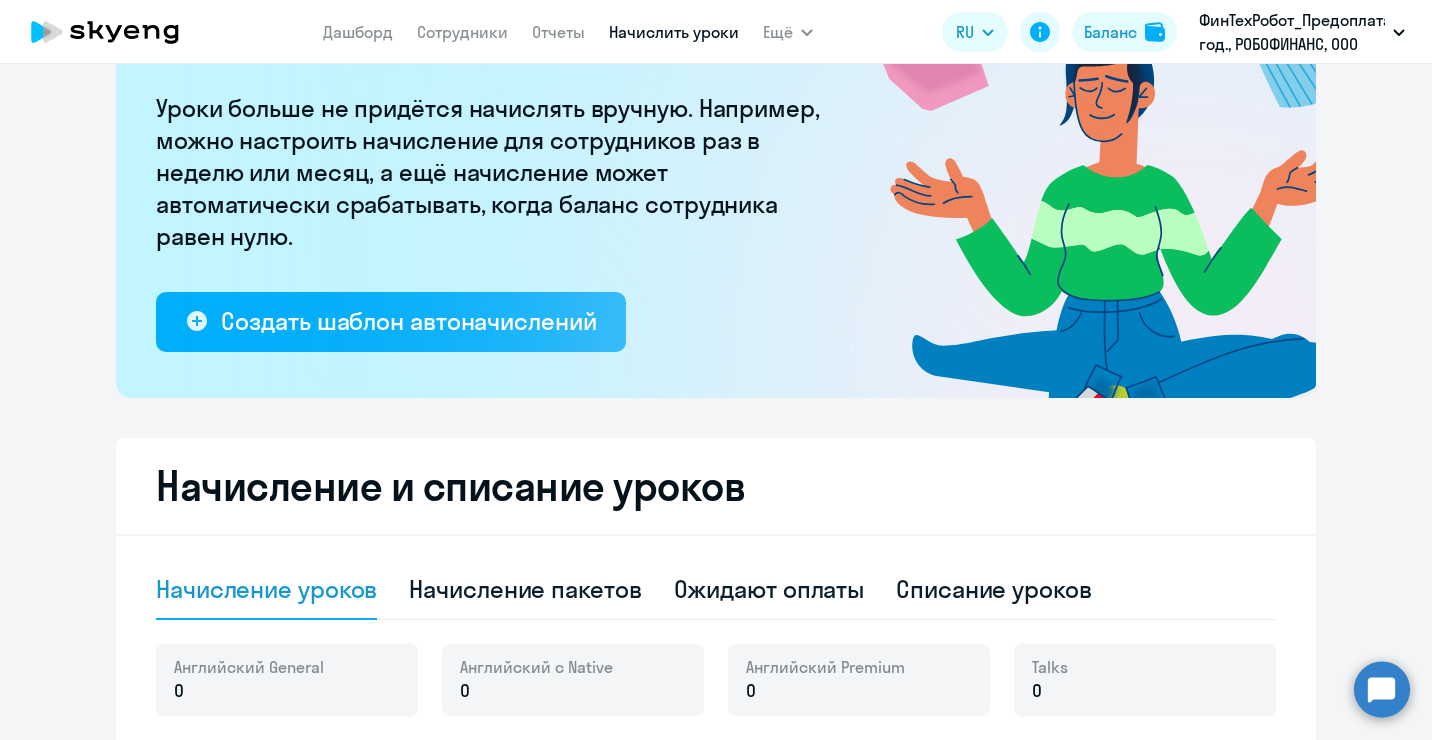 scroll, scrollTop: 600, scrollLeft: 0, axis: vertical 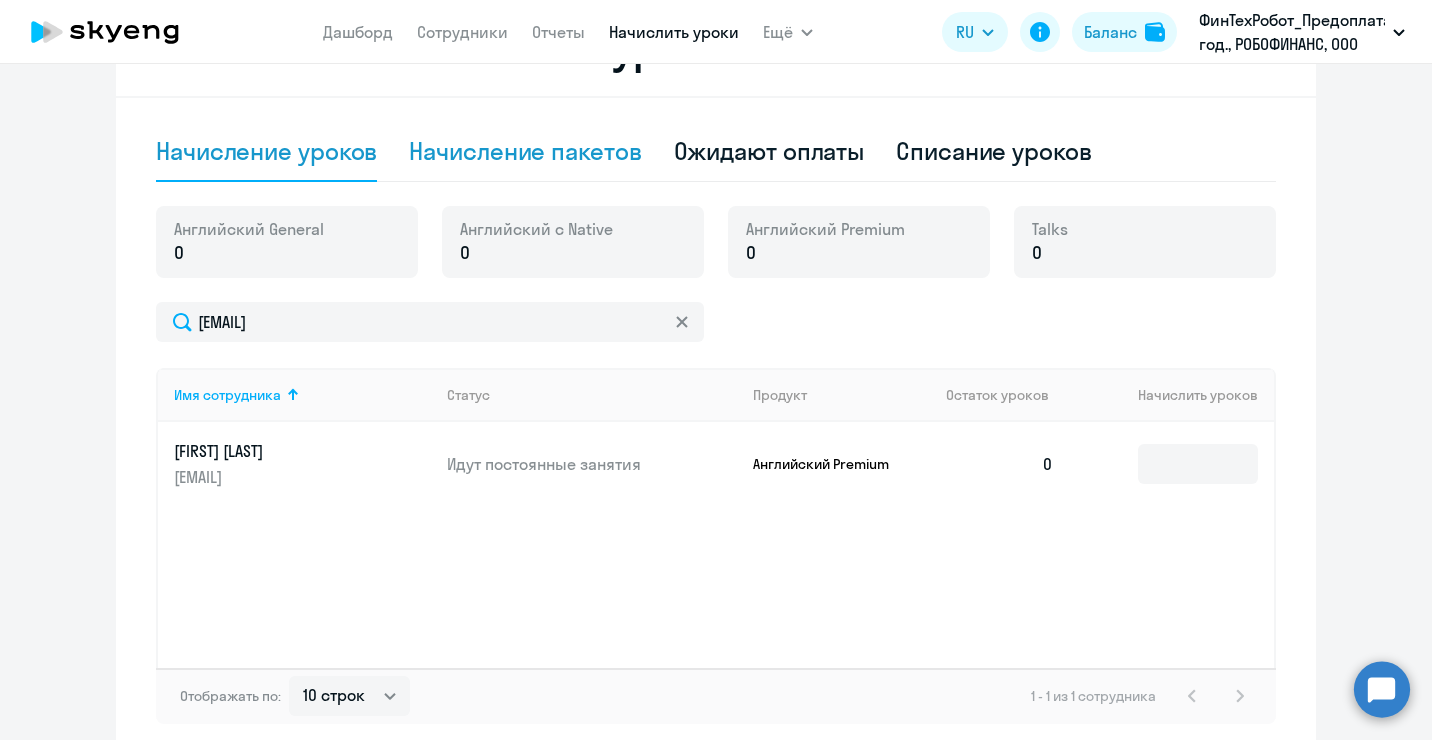 click on "Начисление пакетов" 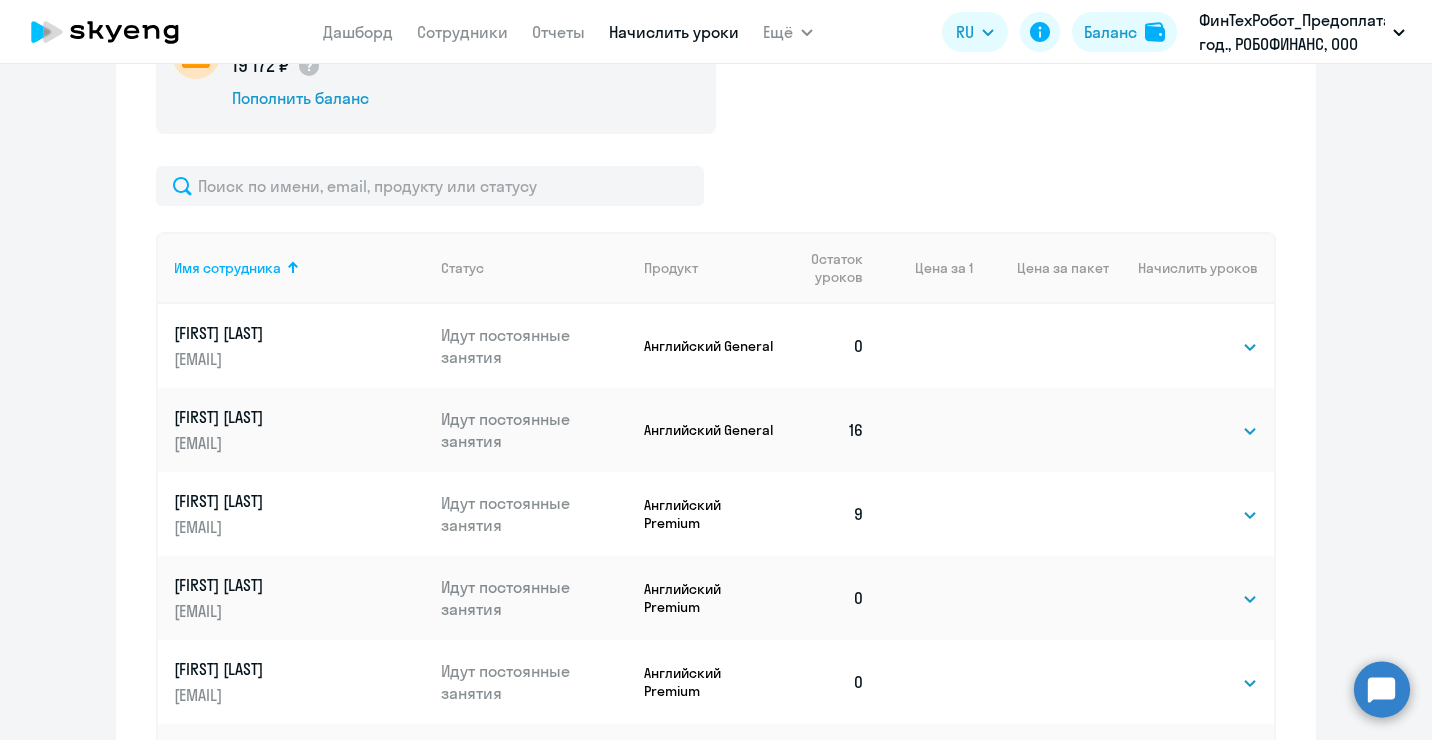 scroll, scrollTop: 900, scrollLeft: 0, axis: vertical 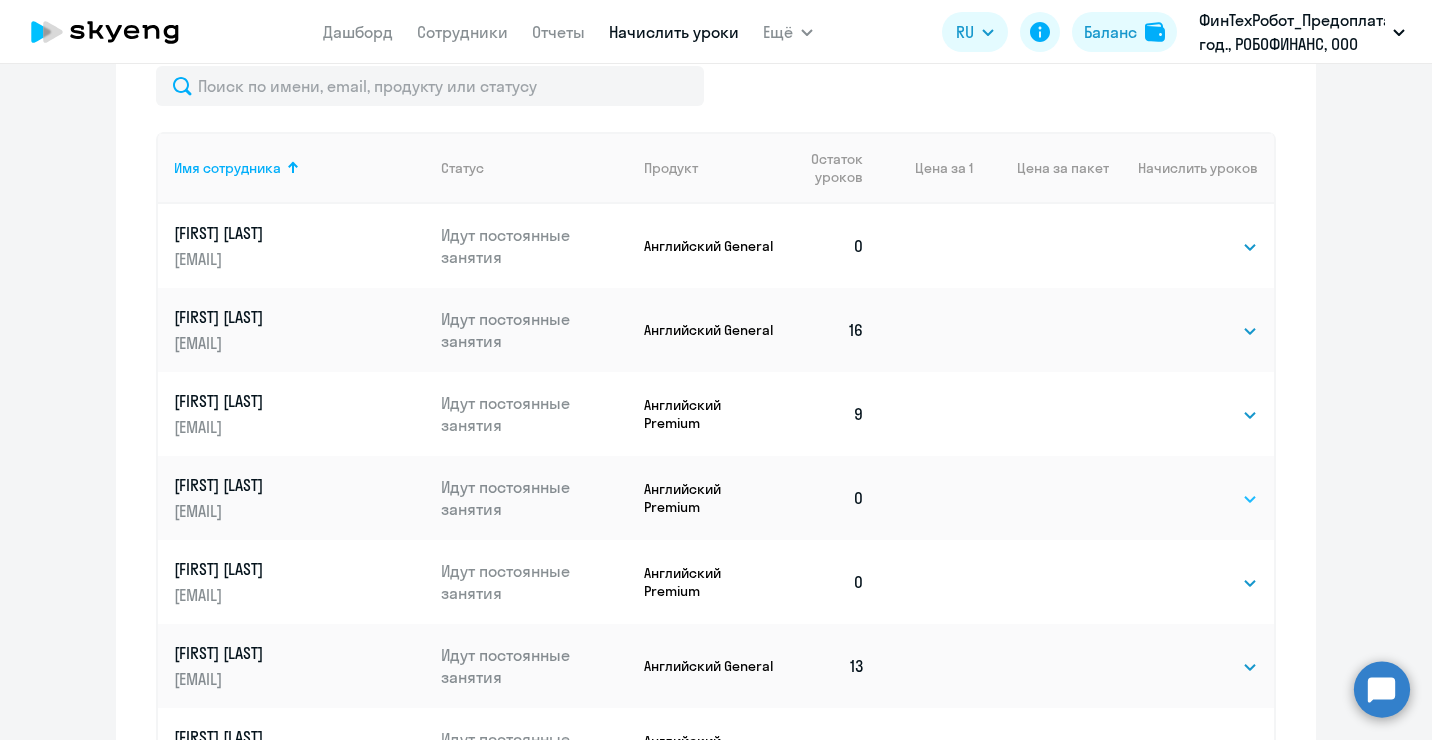 click on "Выбрать   1   4   8   16   32   64   96   128" 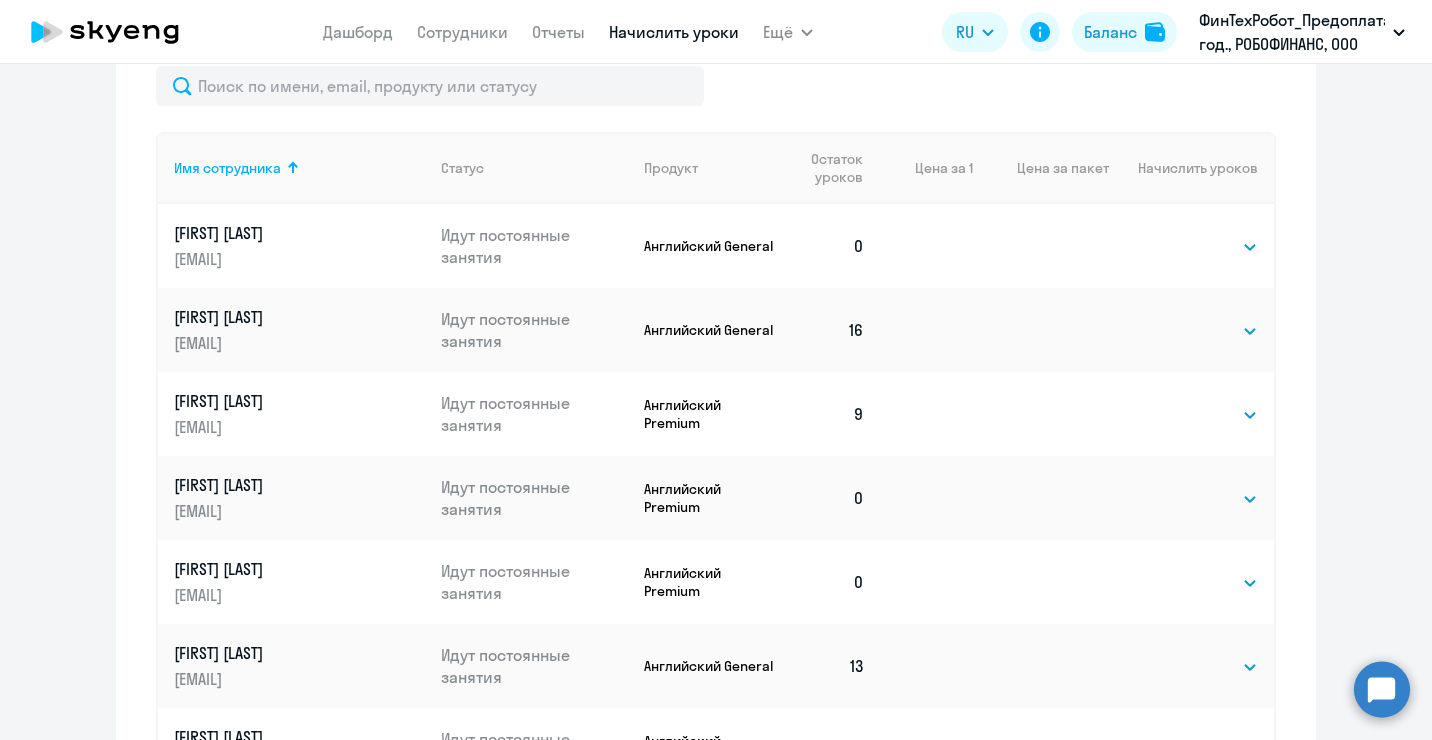 select on "8" 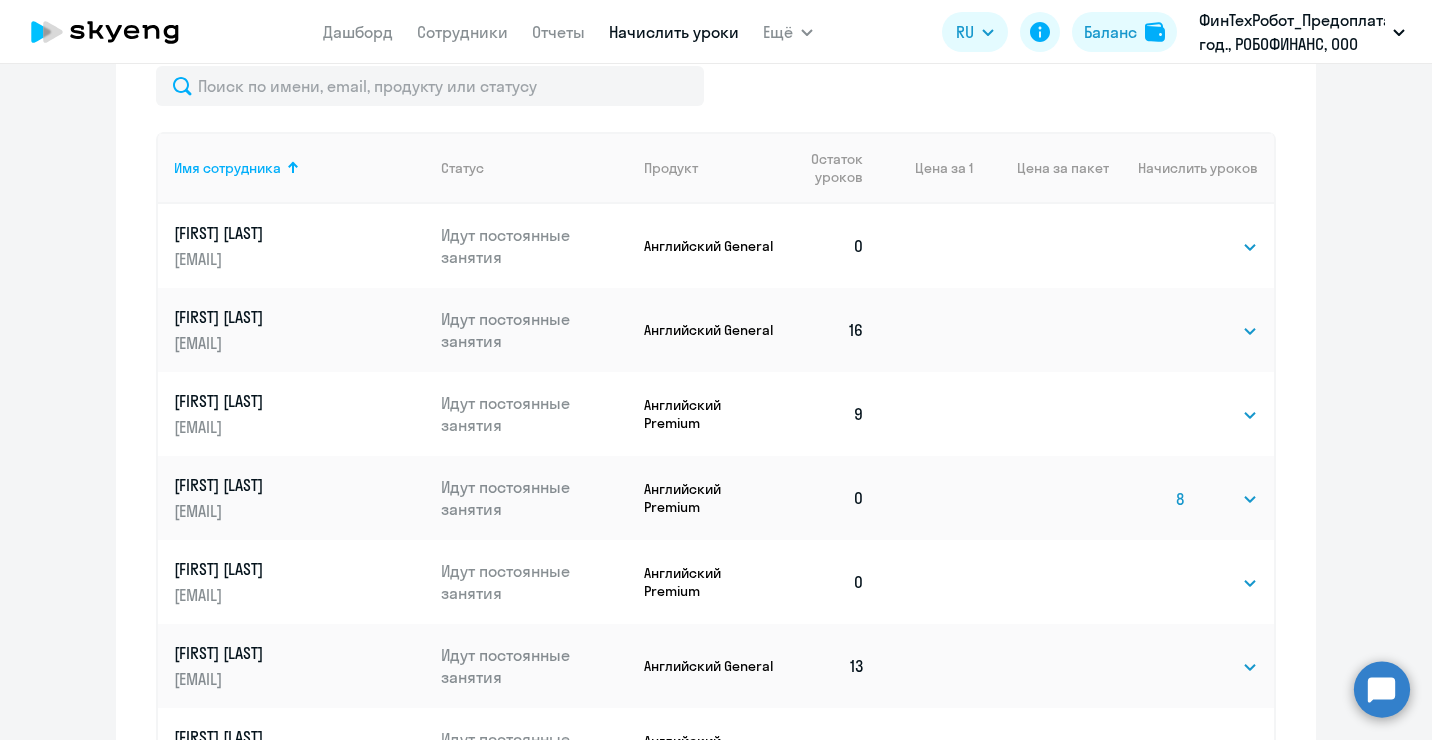 click on "Выбрать   1   4   8   16   32   64   96   128" 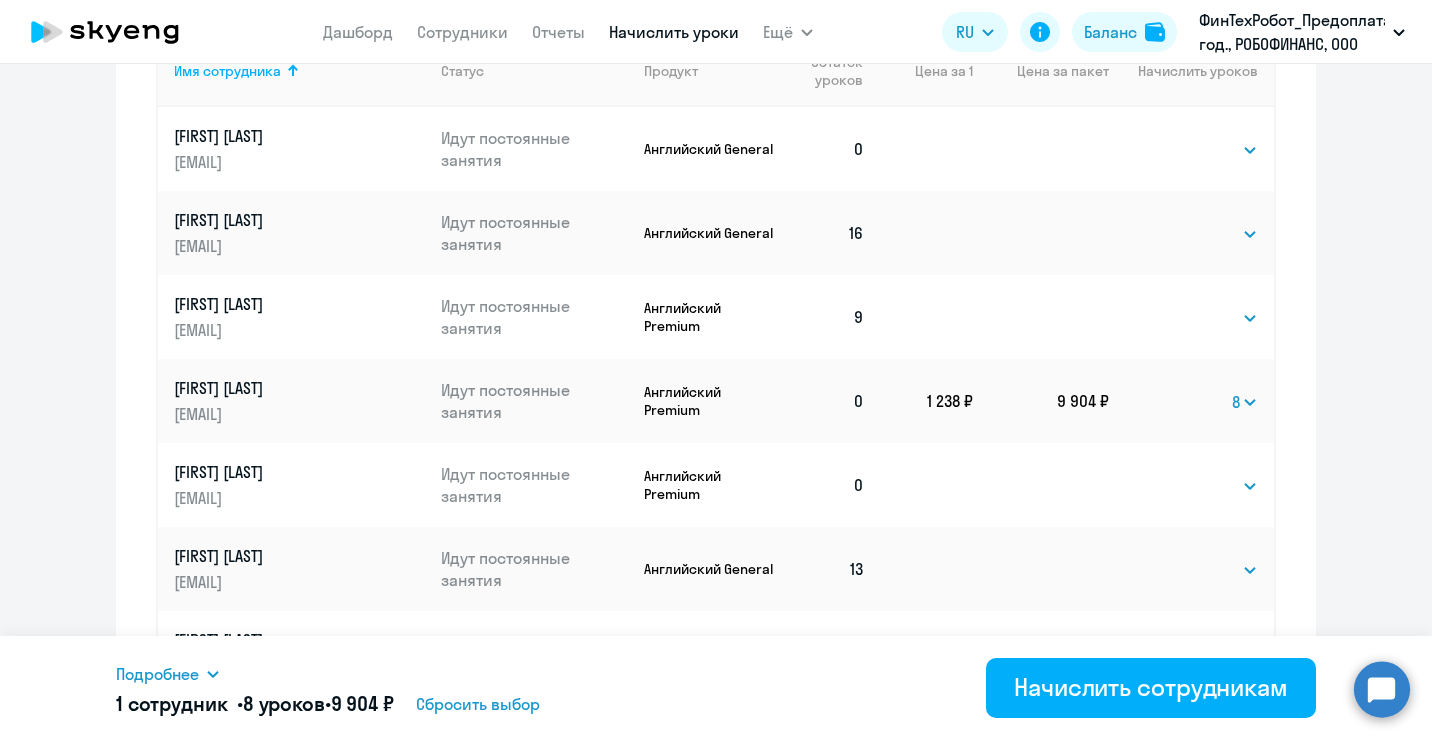 scroll, scrollTop: 1000, scrollLeft: 0, axis: vertical 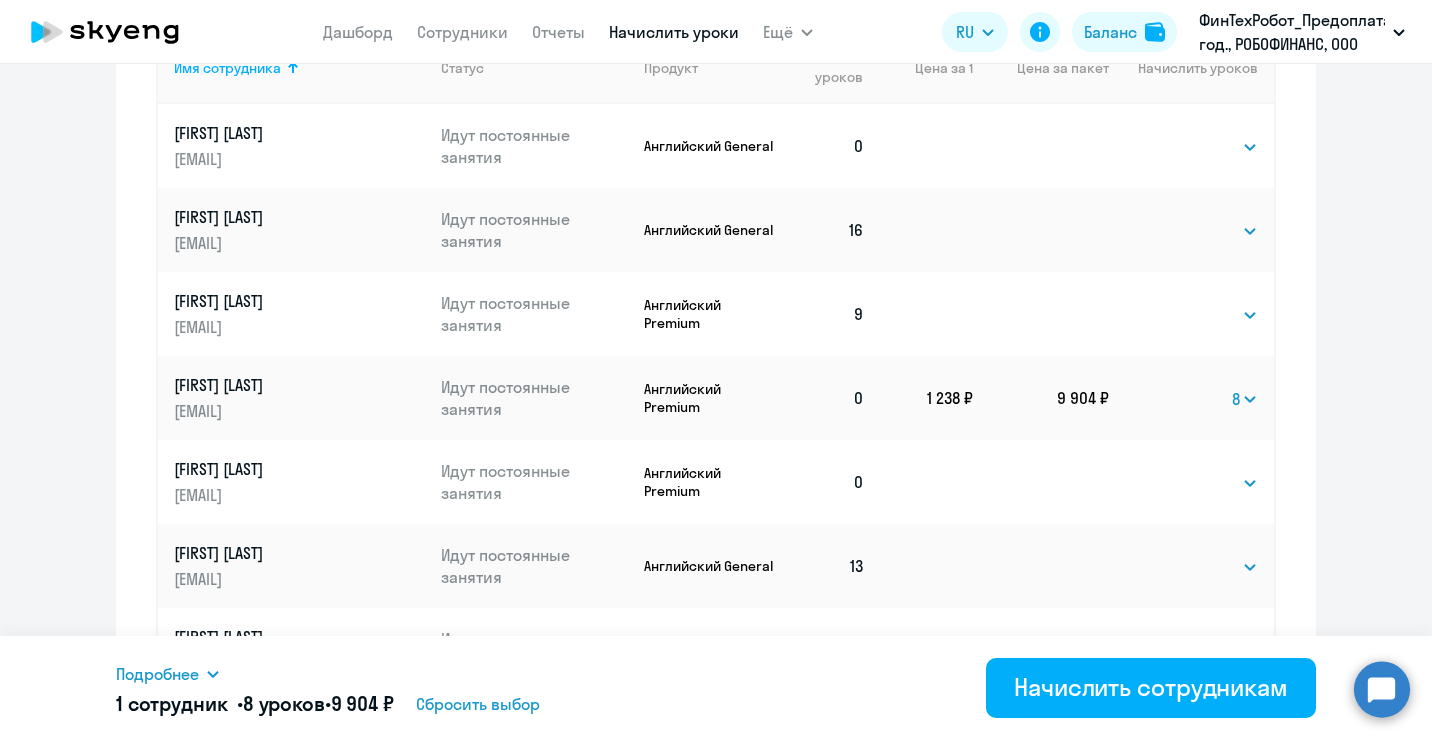 drag, startPoint x: 1402, startPoint y: 557, endPoint x: 1388, endPoint y: 515, distance: 44.27189 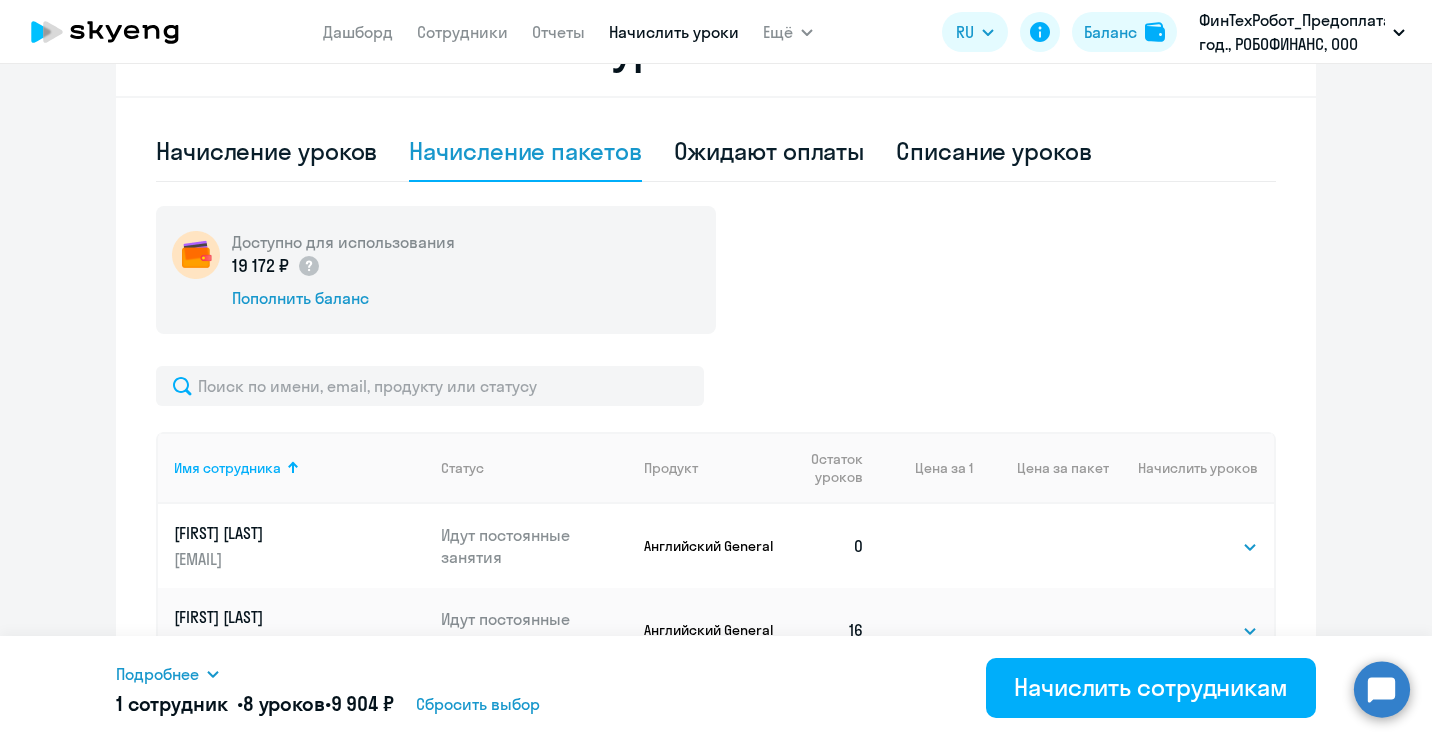 click on "Сбросить выбор" at bounding box center (478, 704) 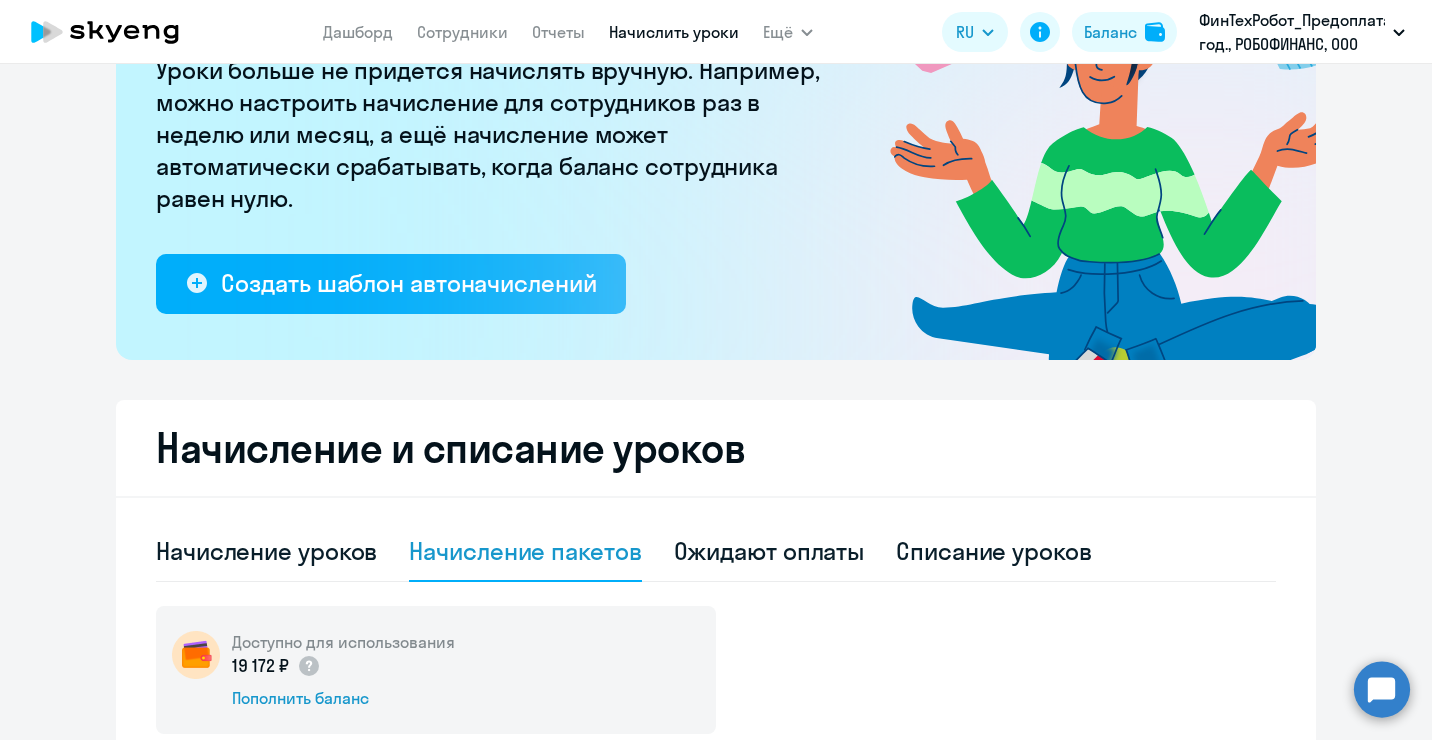 scroll, scrollTop: 0, scrollLeft: 0, axis: both 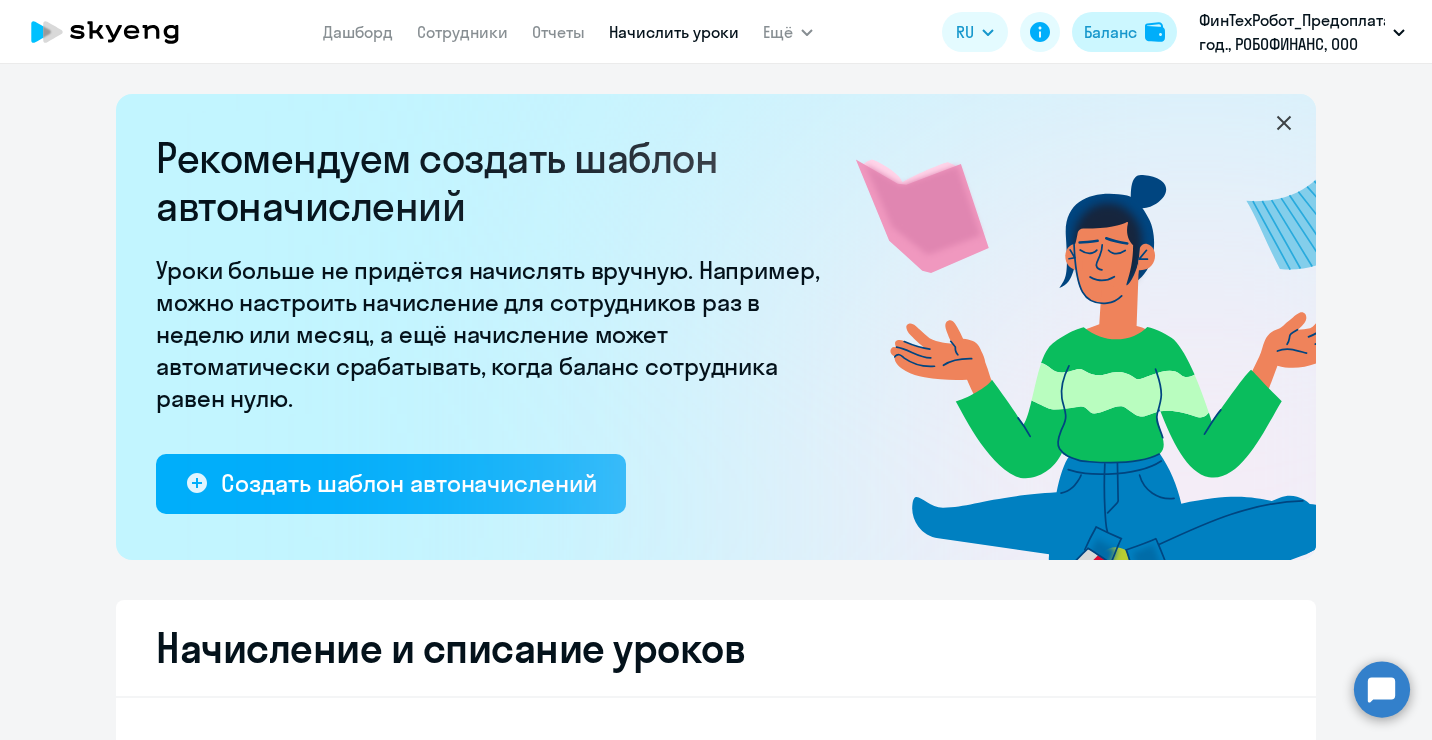 click on "Баланс" 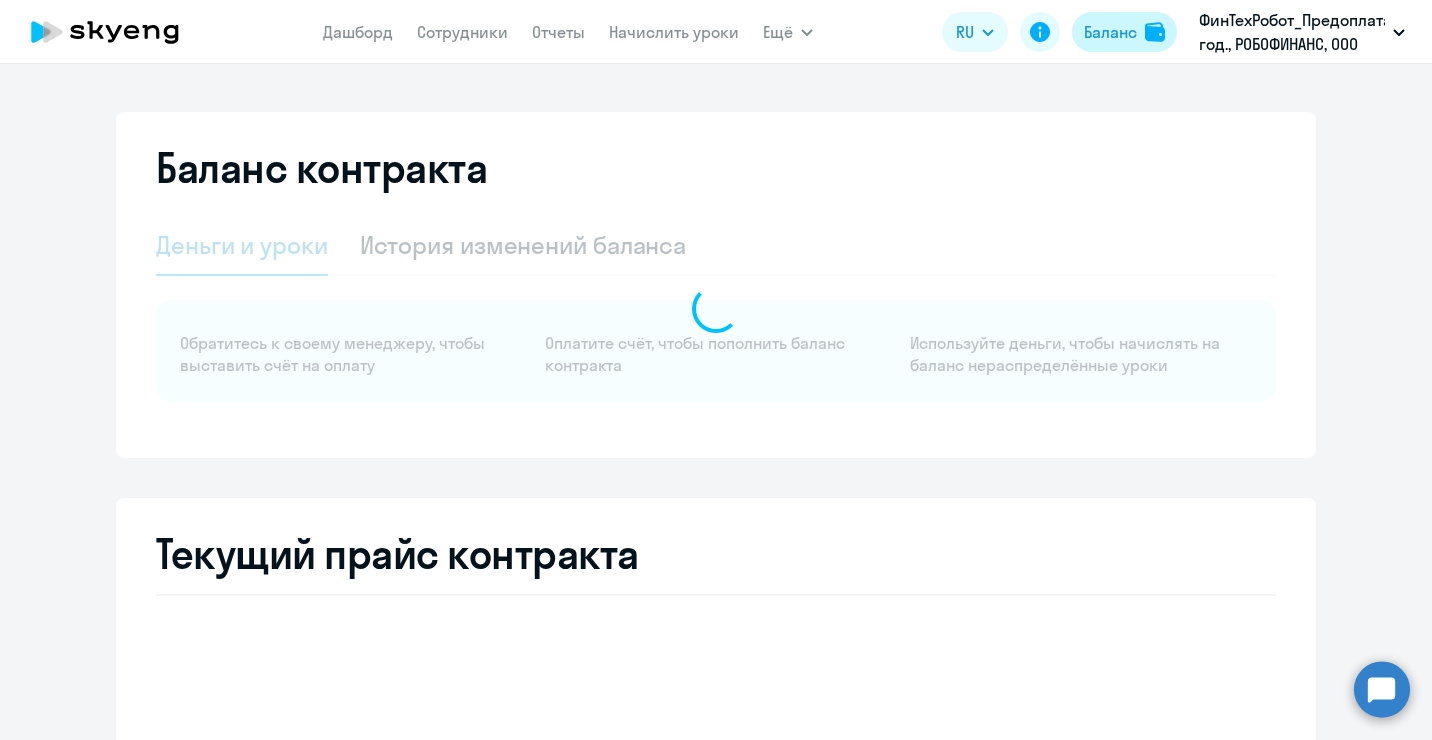 select on "english_adult_not_native_speaker" 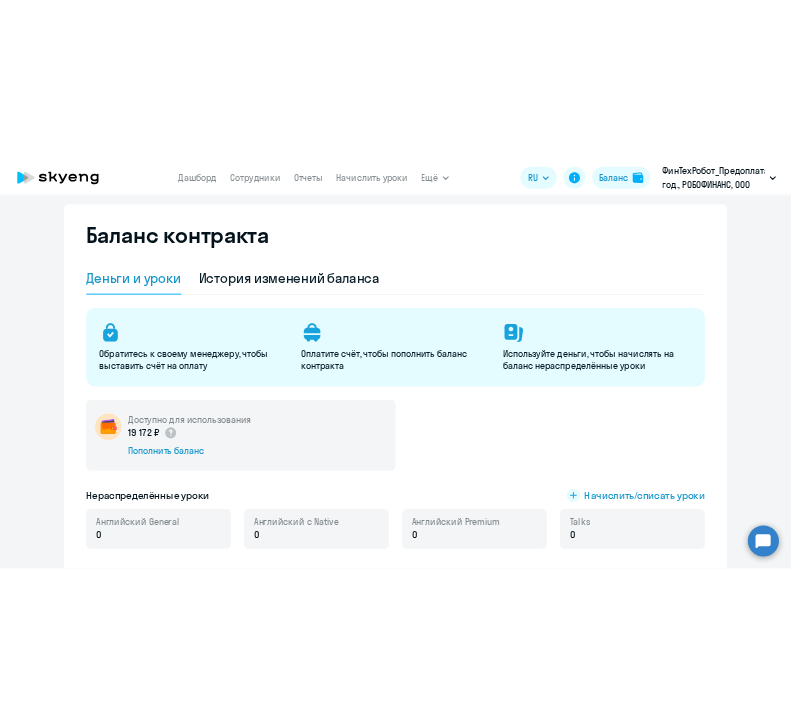 scroll, scrollTop: 200, scrollLeft: 0, axis: vertical 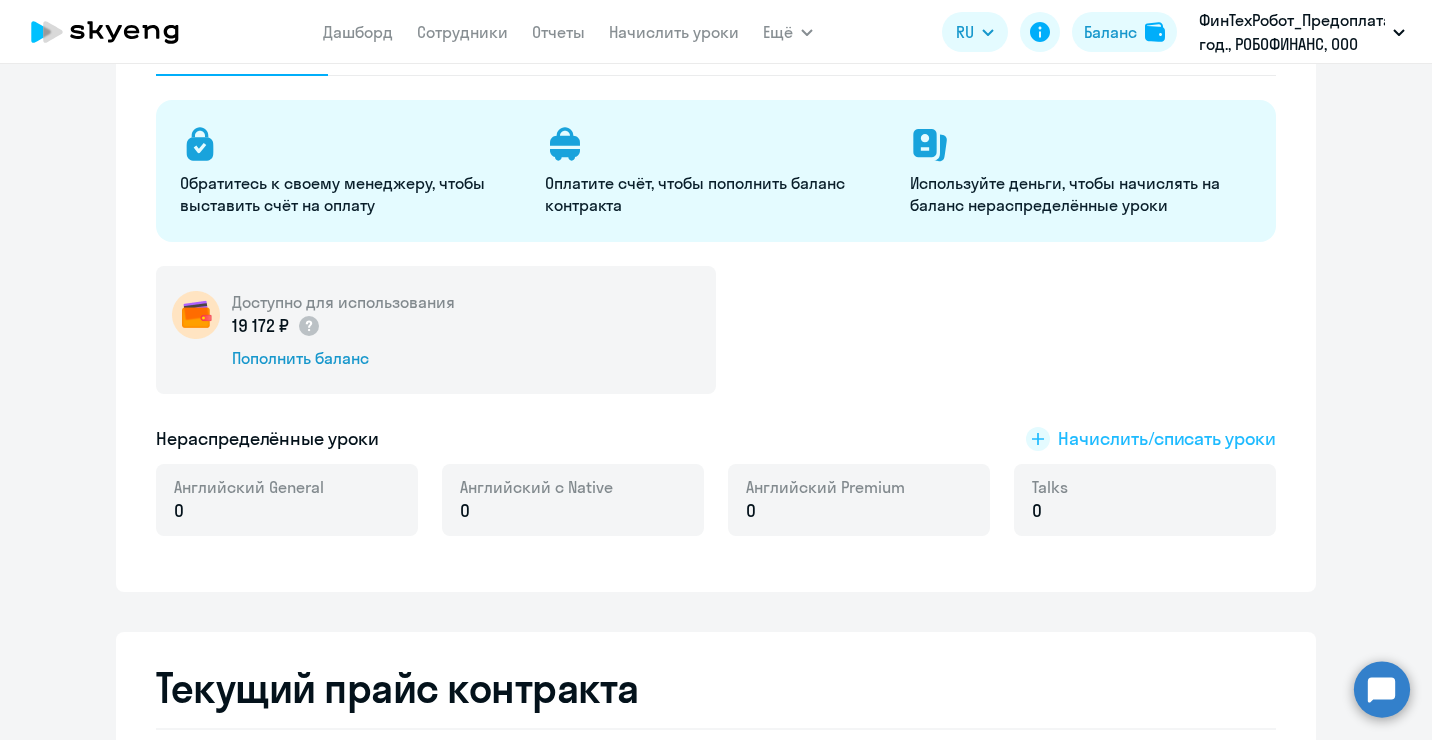 click on "Начислить/списать уроки" 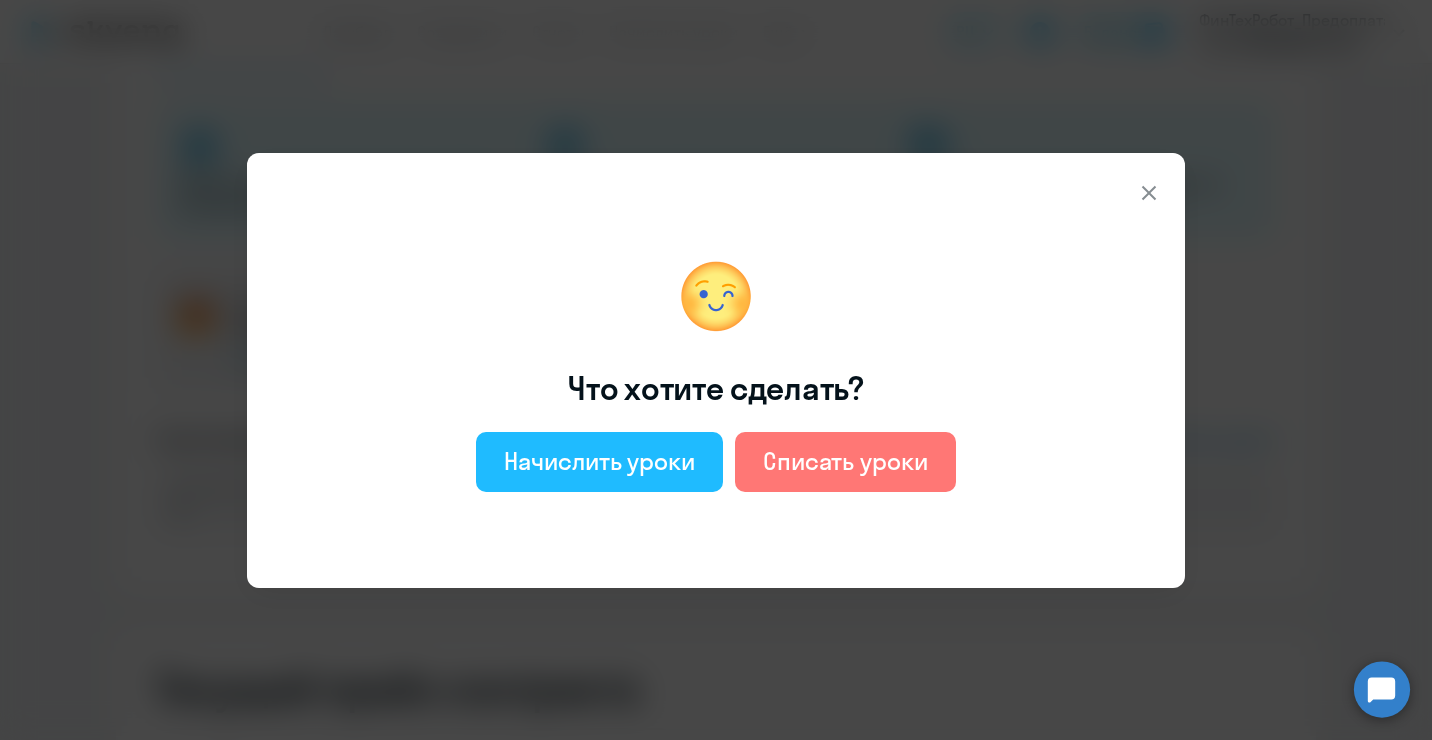 click on "Начислить уроки" at bounding box center (599, 461) 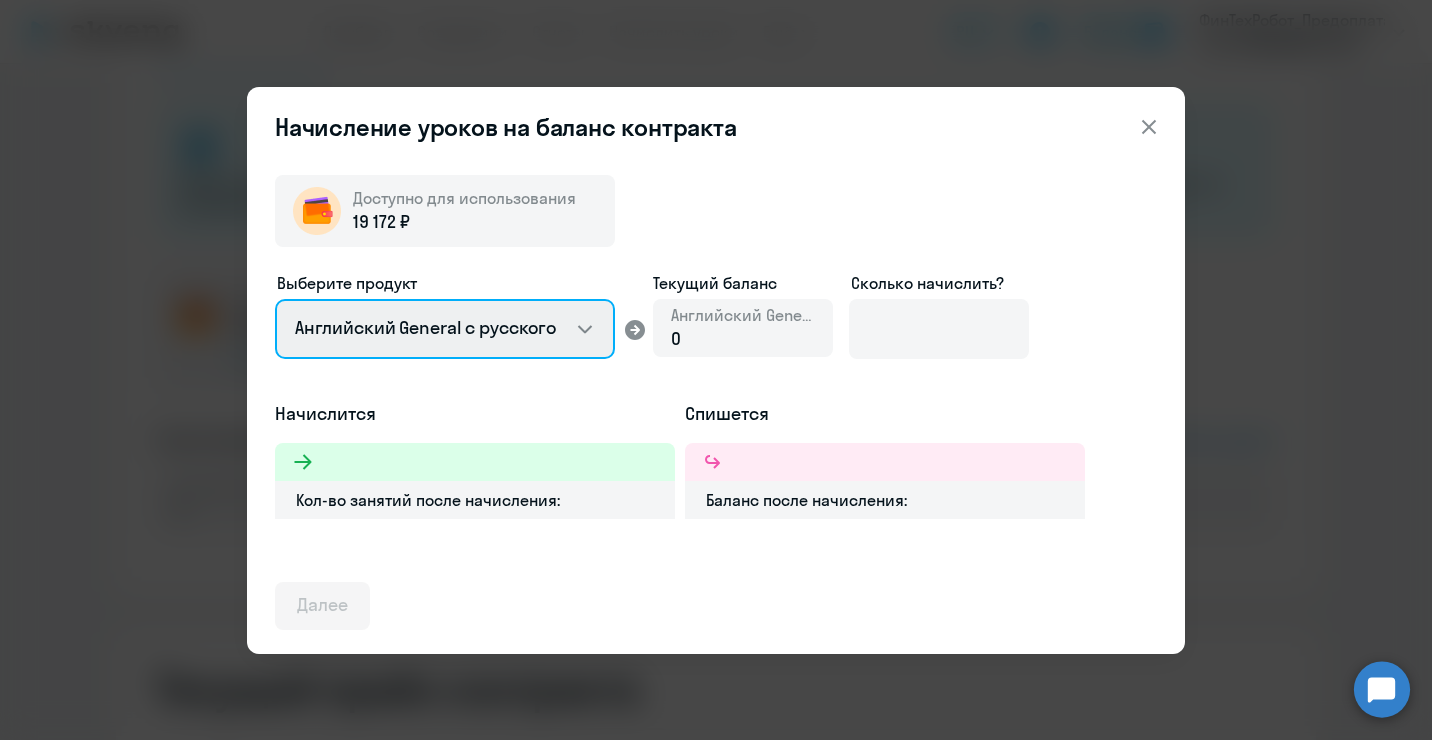 click on "Английский General с русскоговорящим преподавателем   Английский General с англоговорящим преподавателем   Премиум английский с русскоговорящим преподавателем   Talks 15 минутные разговоры на английском" at bounding box center (445, 329) 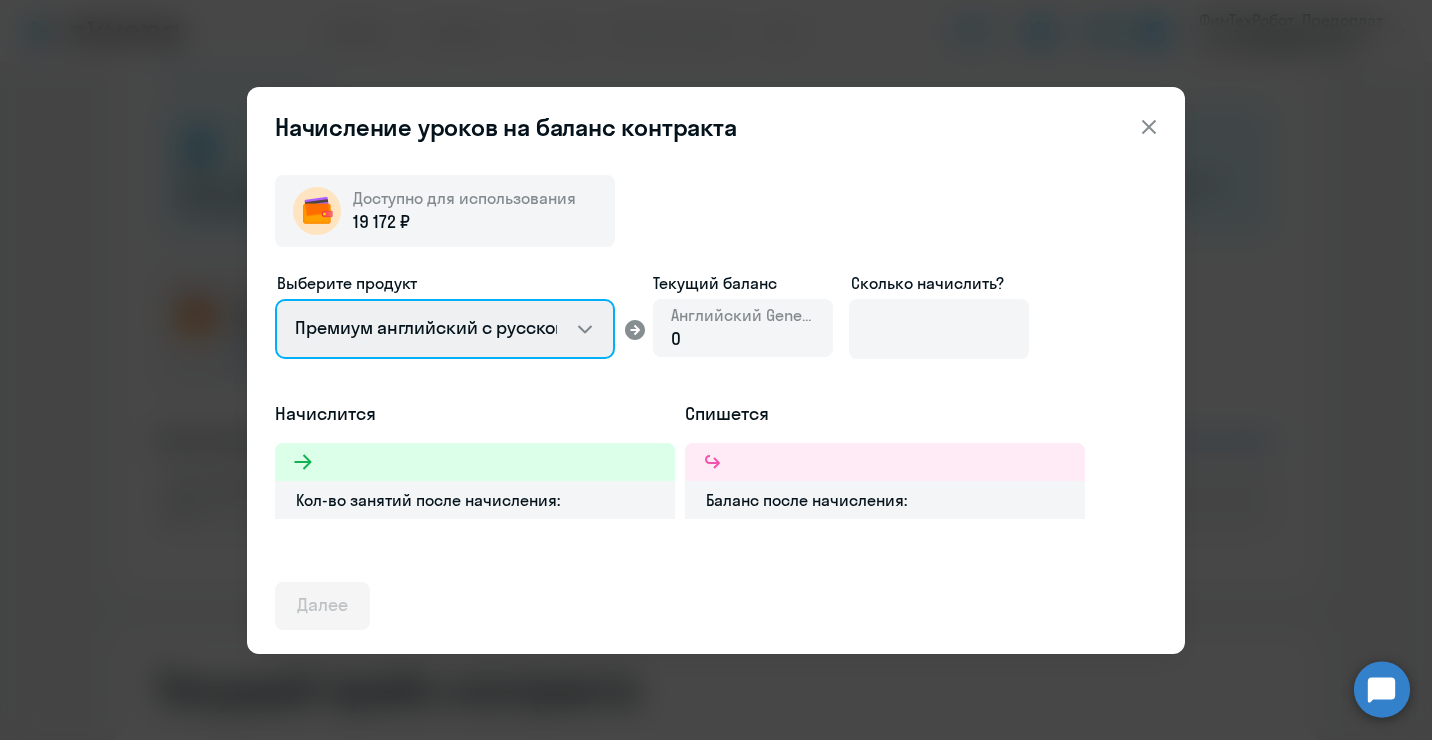 click on "Английский General с русскоговорящим преподавателем   Английский General с англоговорящим преподавателем   Премиум английский с русскоговорящим преподавателем   Talks 15 минутные разговоры на английском" at bounding box center (445, 329) 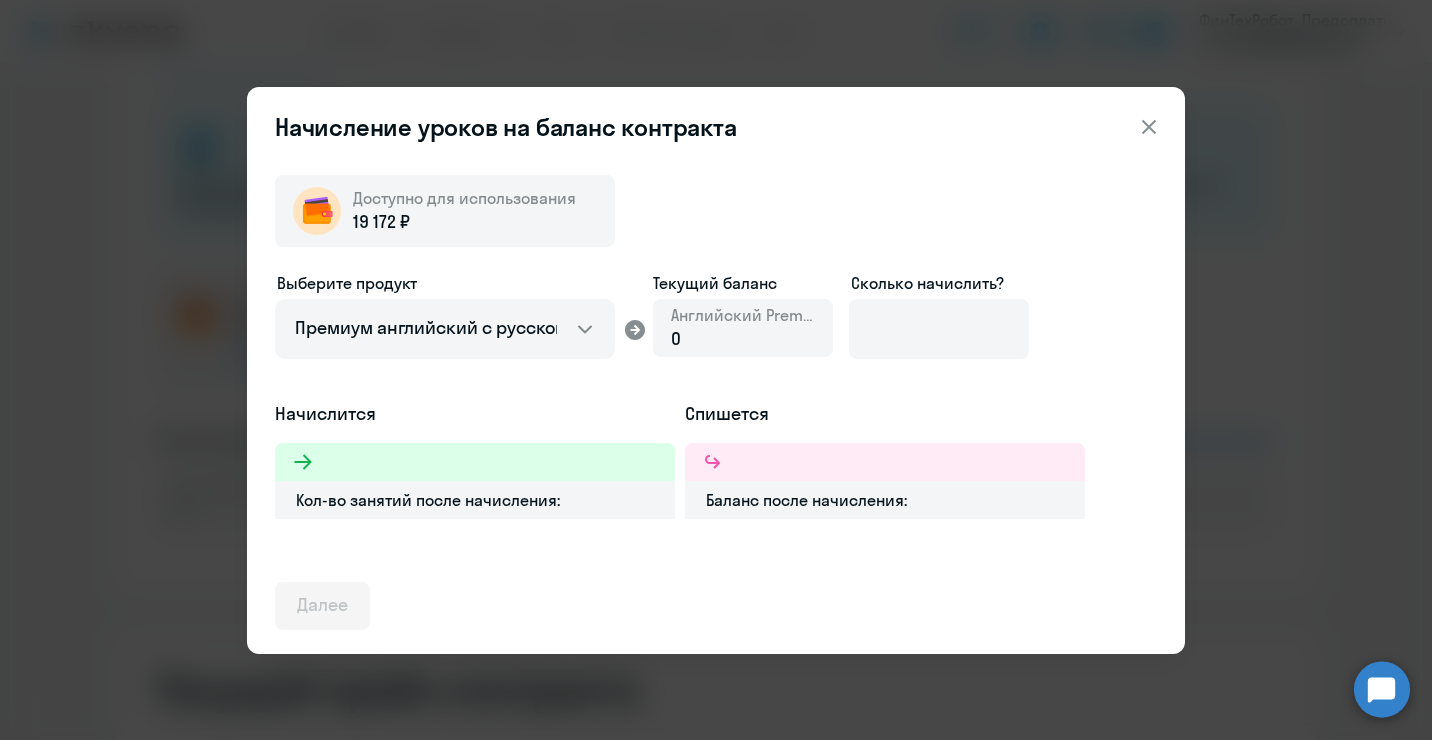 click on "0" at bounding box center (743, 339) 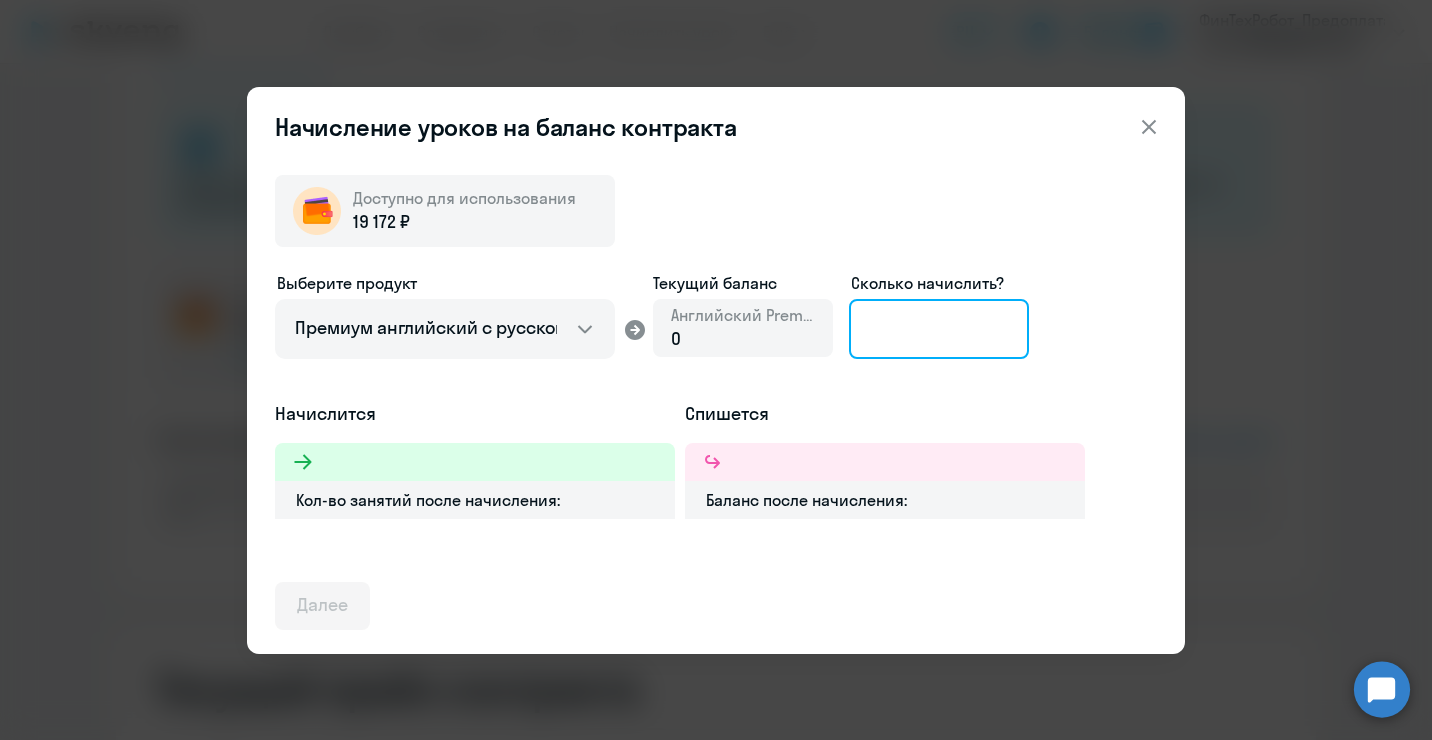 click 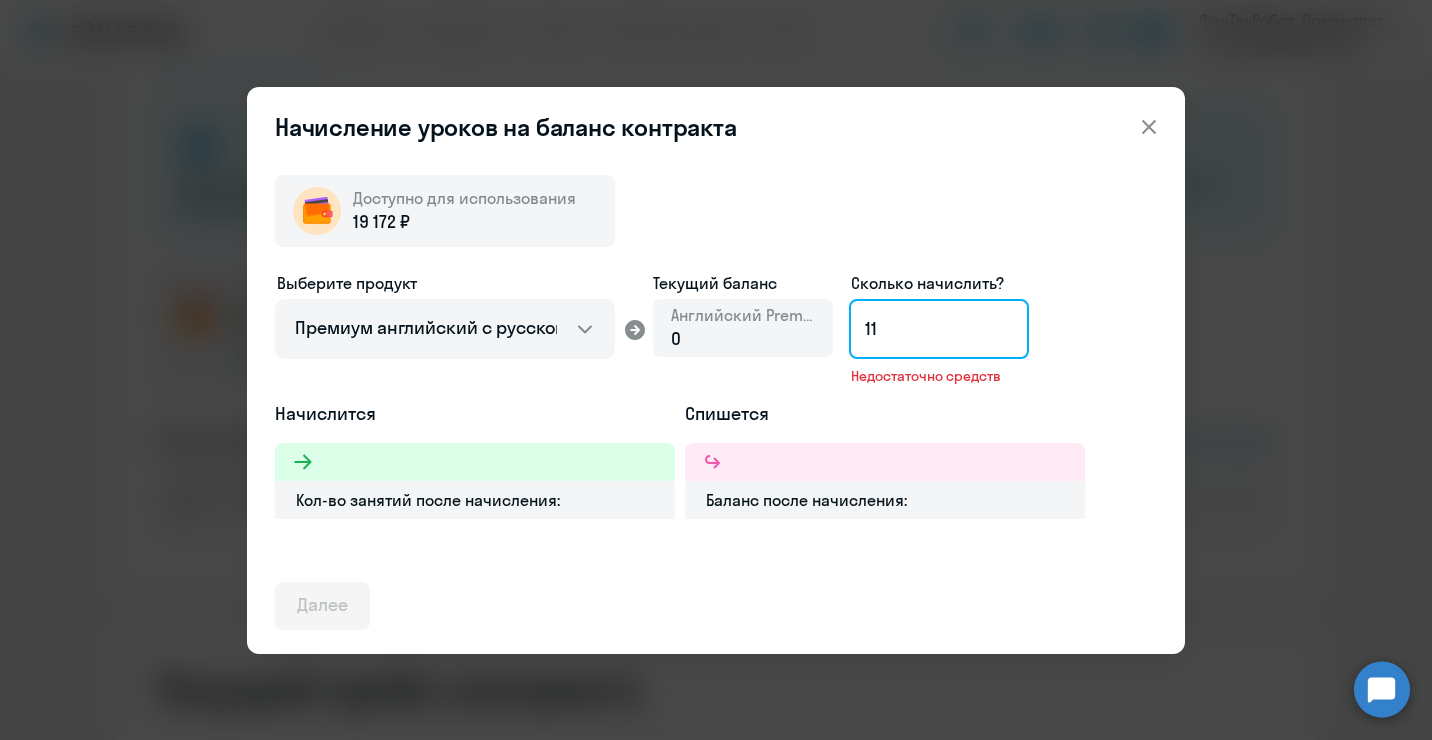 type on "1" 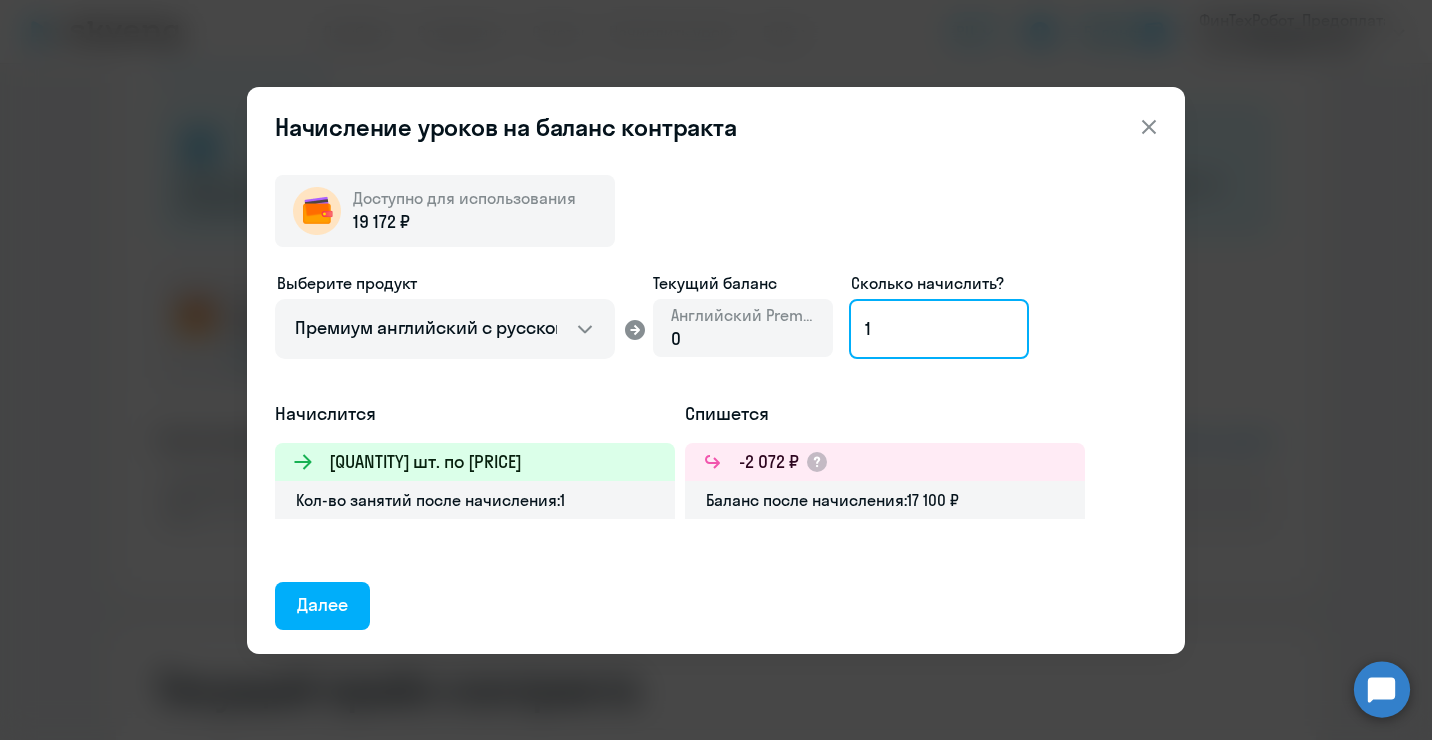 type 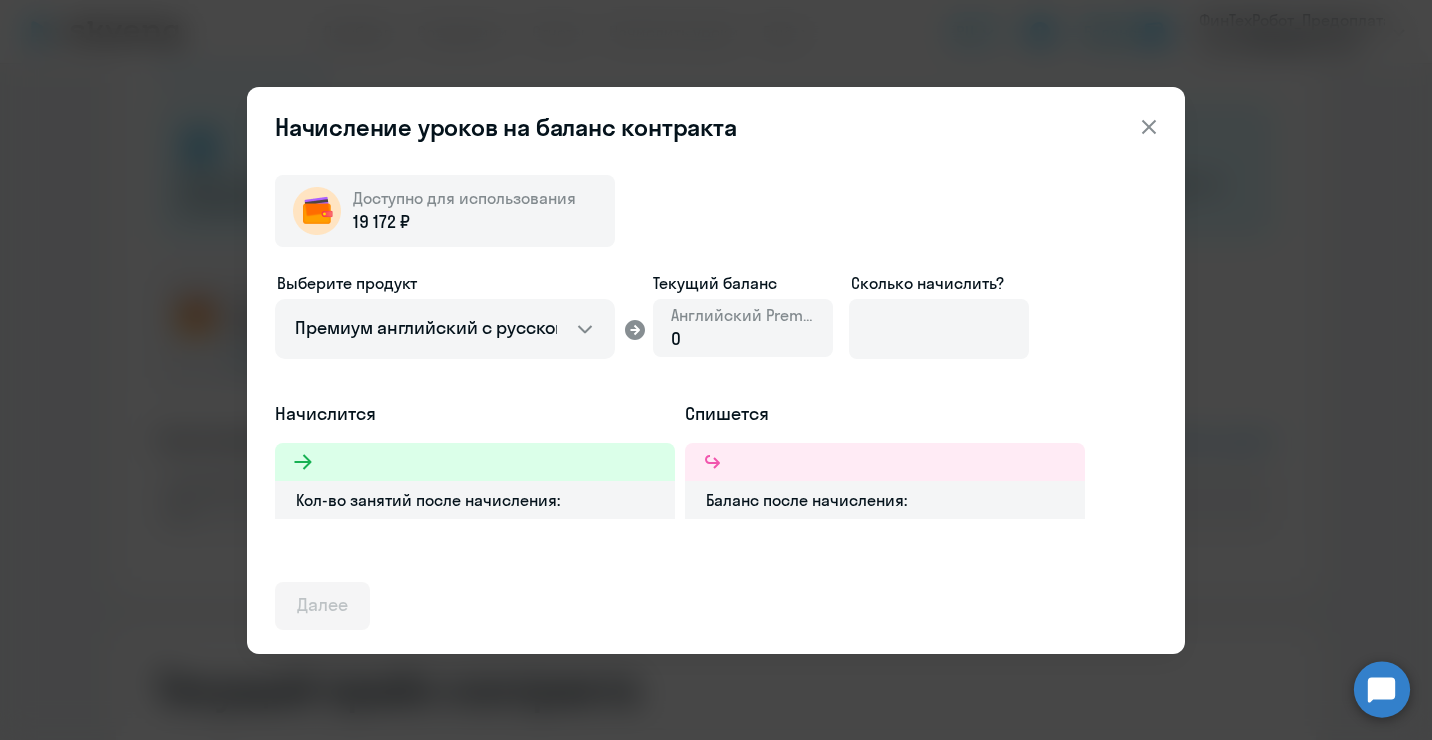 click 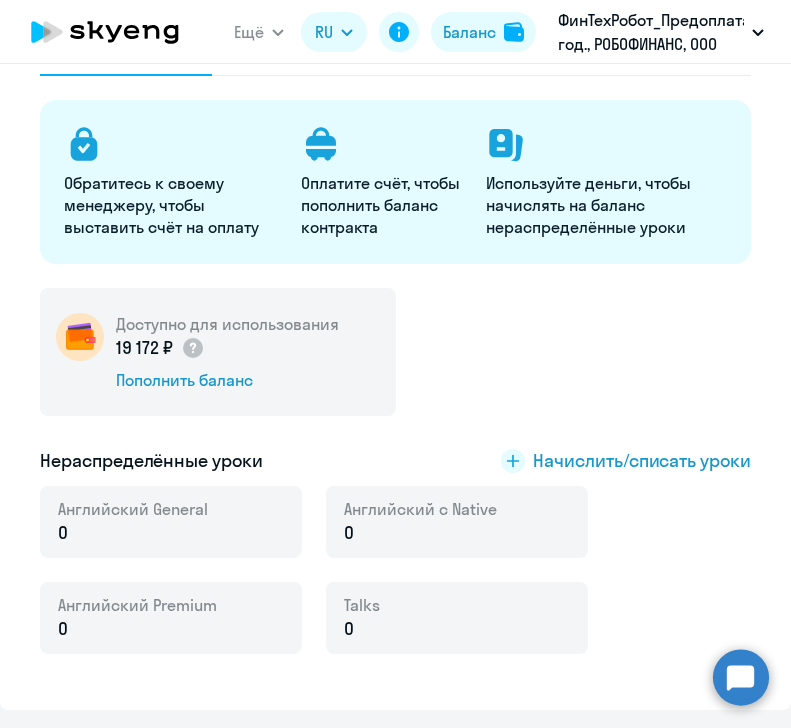 click on "Доступно для использования  19 172 ₽
Пополнить баланс" 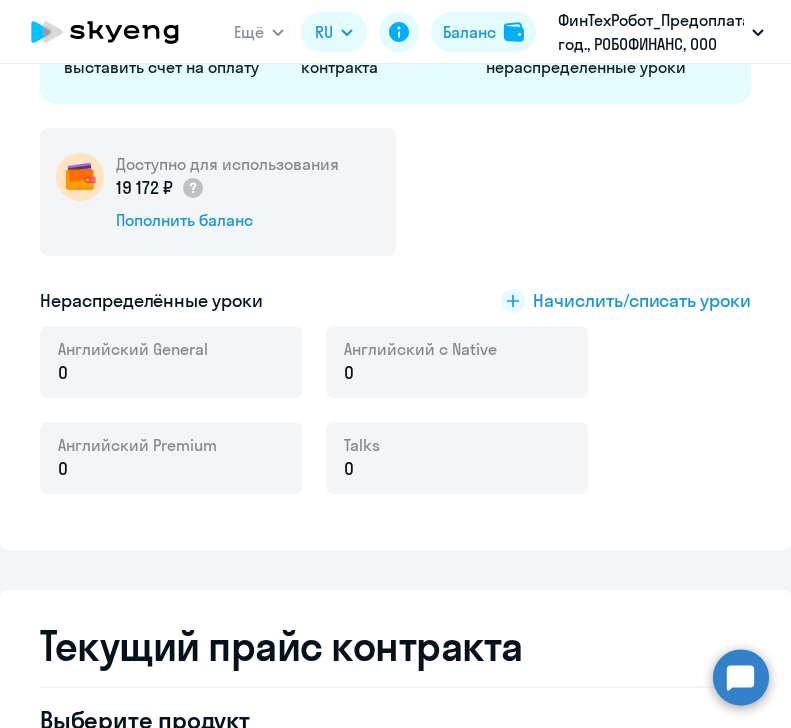 scroll, scrollTop: 0, scrollLeft: 0, axis: both 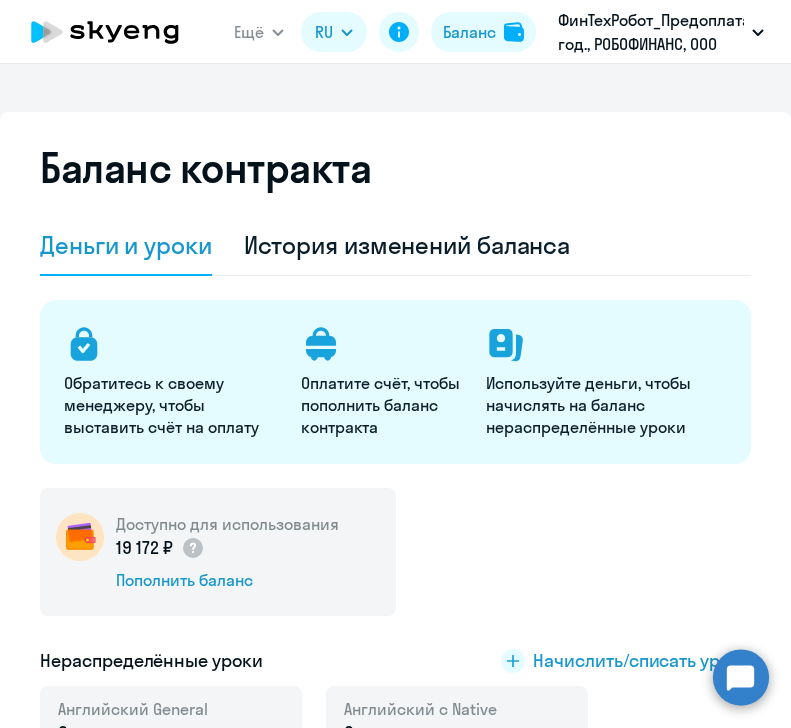 click on "Баланс контракта Деньги и уроки История изменений баланса
Обратитесь к своему менеджеру, чтобы выставить счёт на оплату
Оплатите счёт, чтобы пополнить баланс контракта
Используйте деньги, чтобы начислять на баланс нераспределённые уроки Доступно для использования  19 172 ₽
Пополнить баланс  Нераспределённые уроки
Начислить/списать уроки Английский General 0 Английский с Native 0 Английский Premium 0 Talks 0" 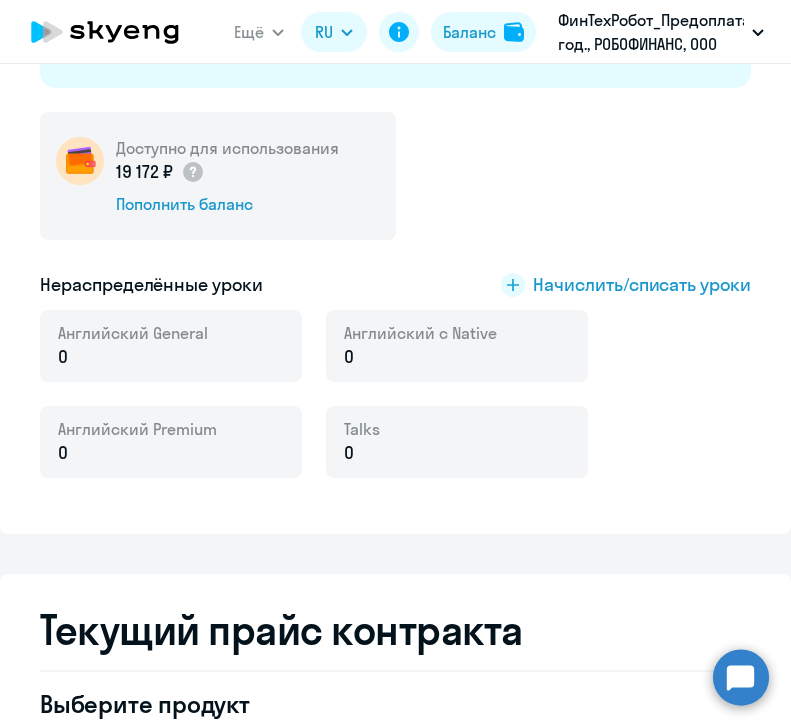 scroll, scrollTop: 400, scrollLeft: 0, axis: vertical 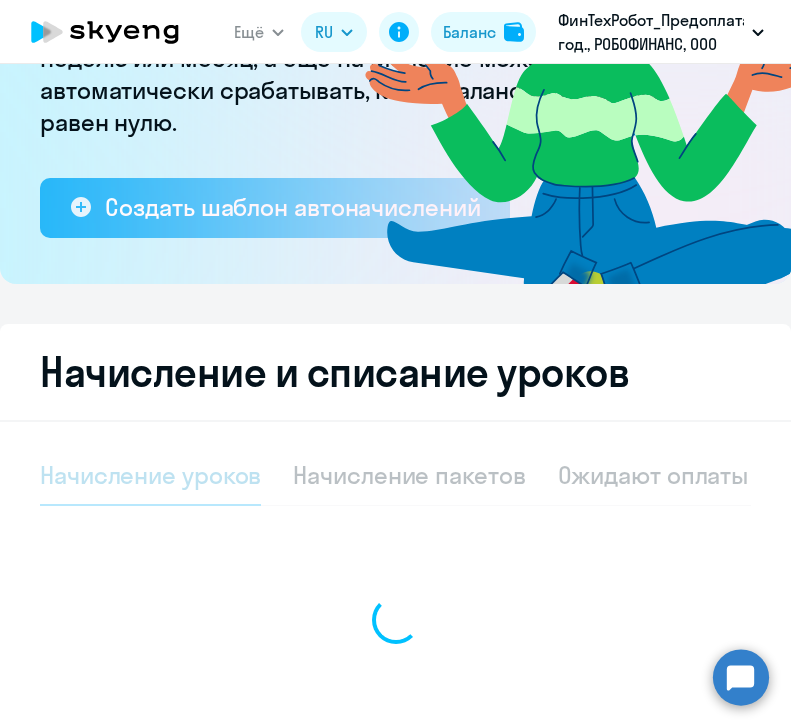 select on "10" 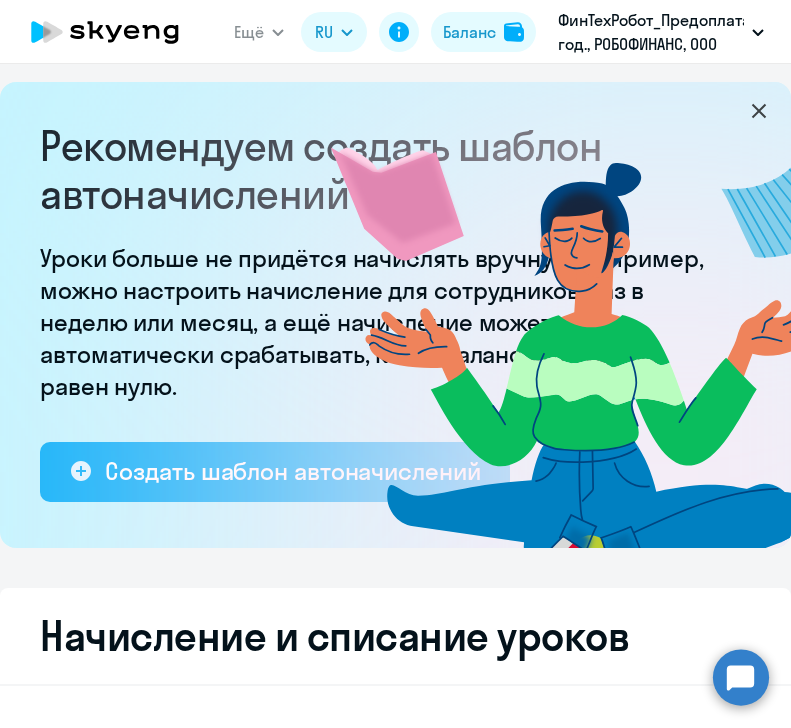 scroll, scrollTop: 0, scrollLeft: 0, axis: both 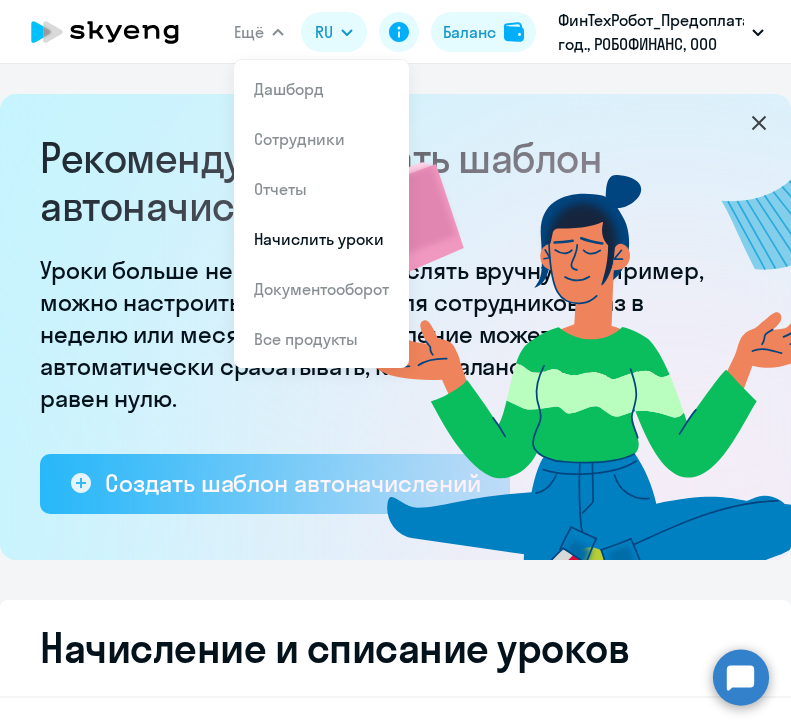 click 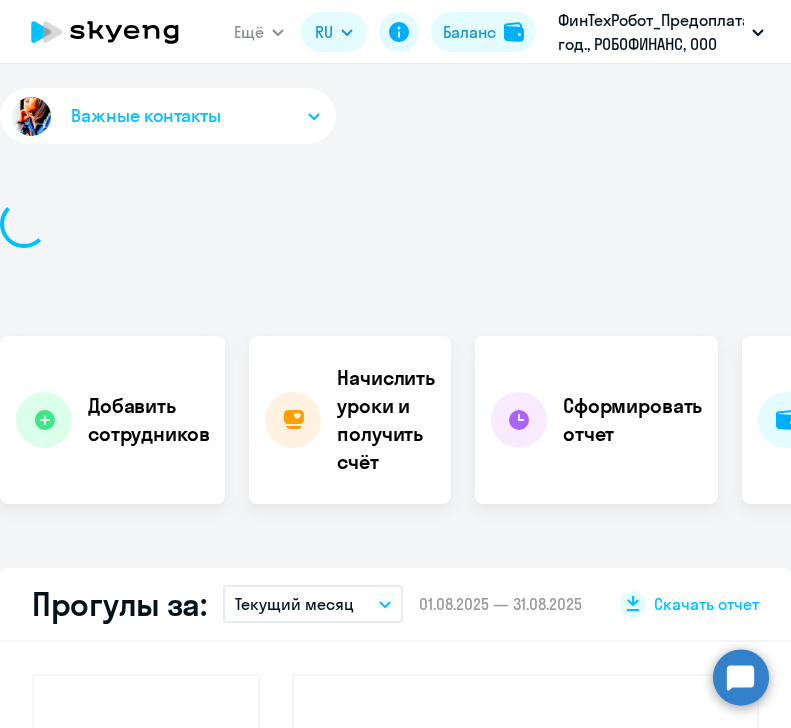 select on "30" 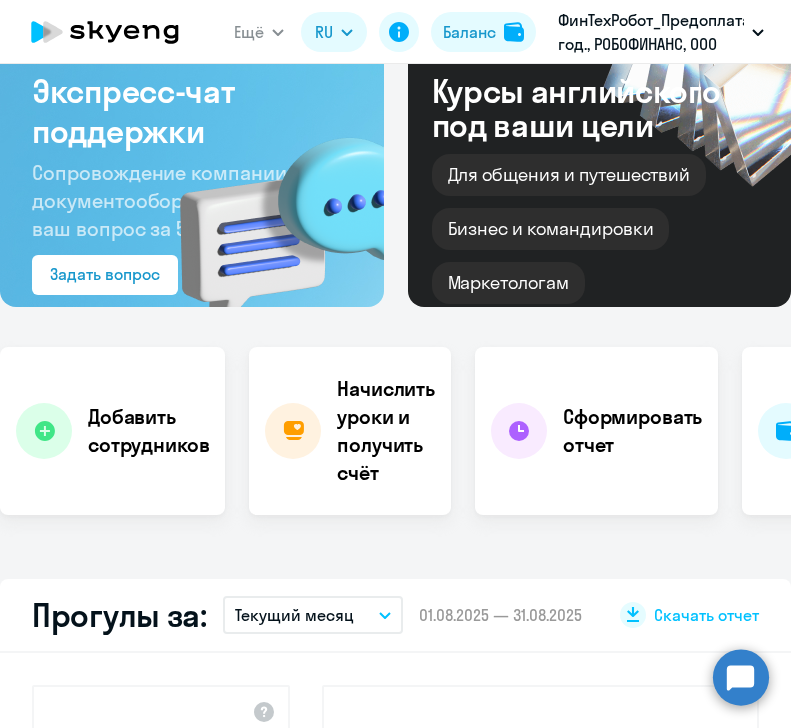 scroll, scrollTop: 0, scrollLeft: 0, axis: both 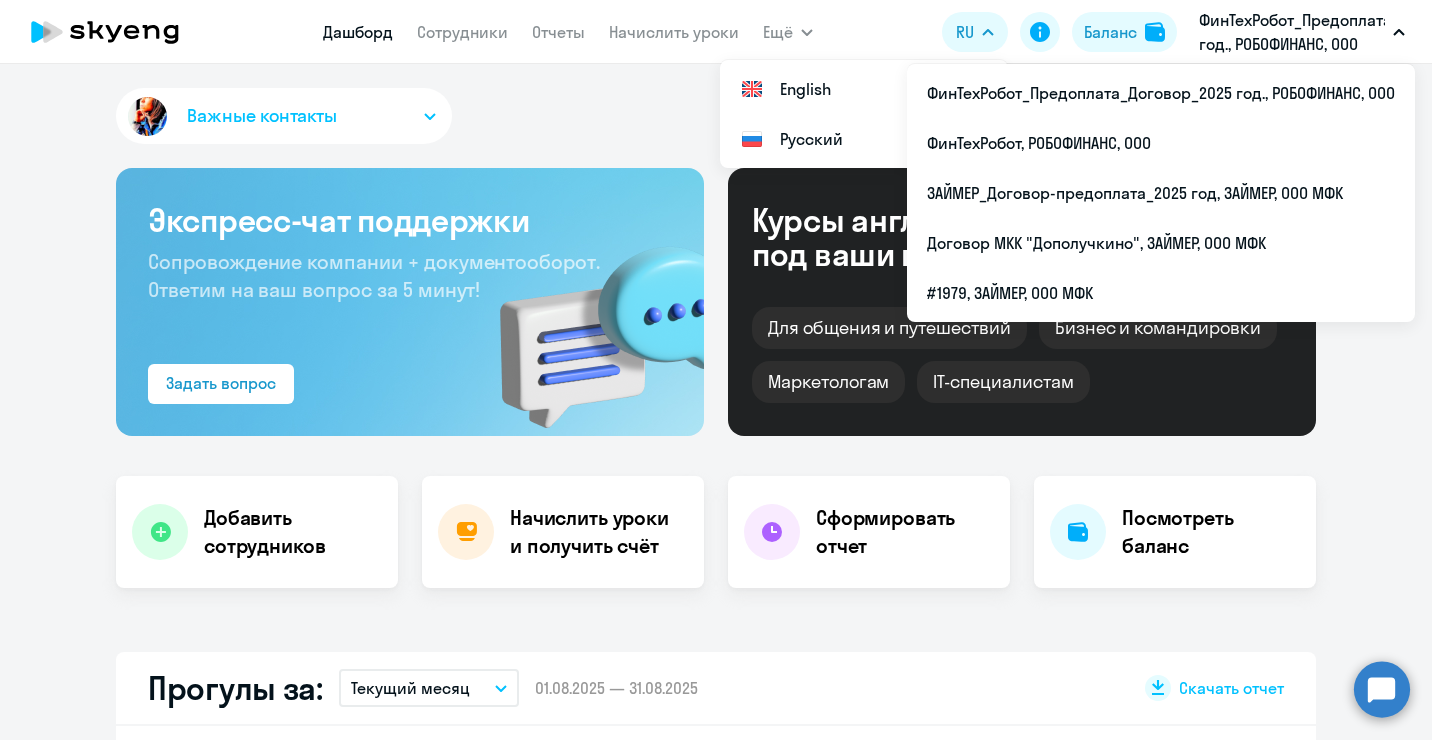 click on "Дашборд
Сотрудники
Отчеты
Начислить уроки" 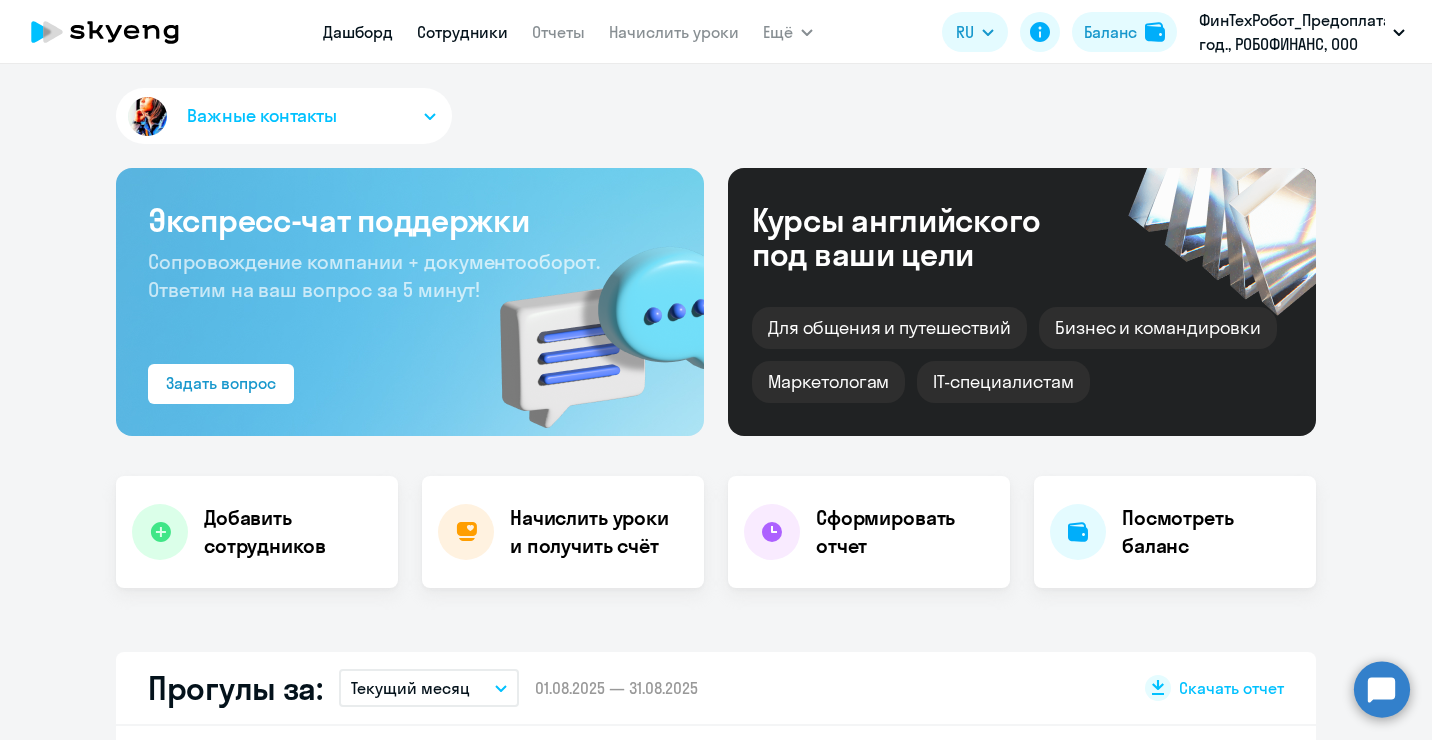 click on "Сотрудники" at bounding box center (462, 32) 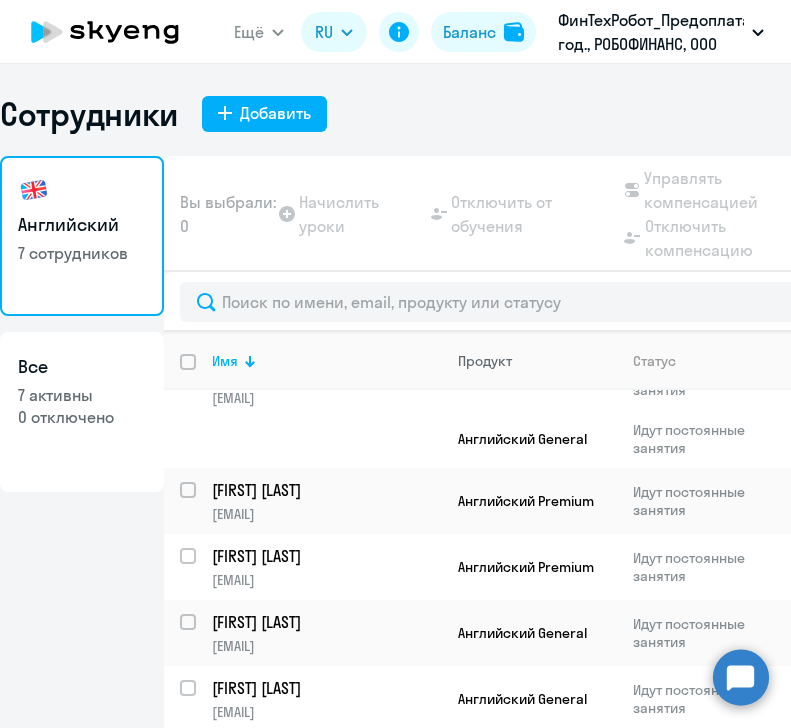 scroll, scrollTop: 180, scrollLeft: 0, axis: vertical 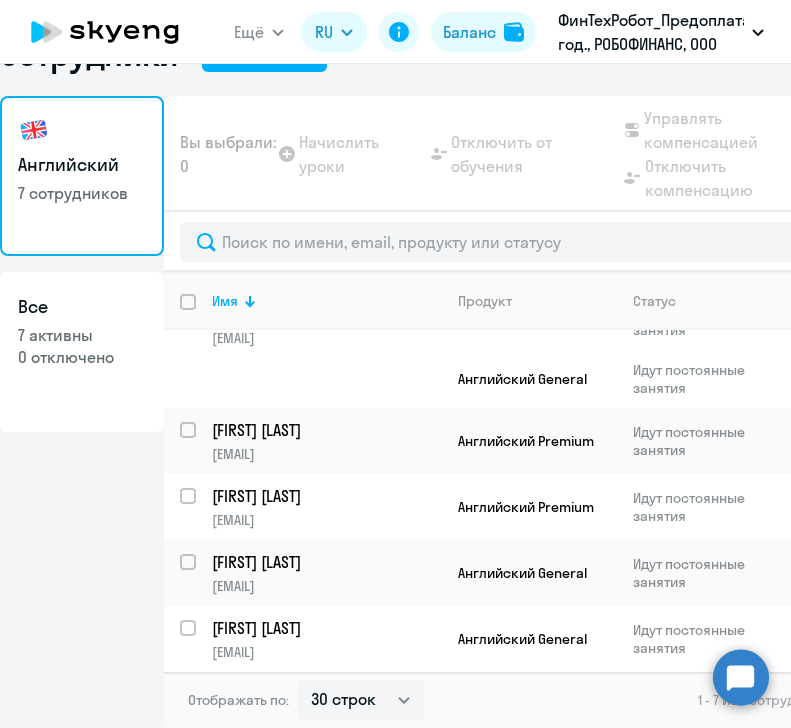 click on "Английский   7 сотрудников  Все  7 активны   0 отключено" 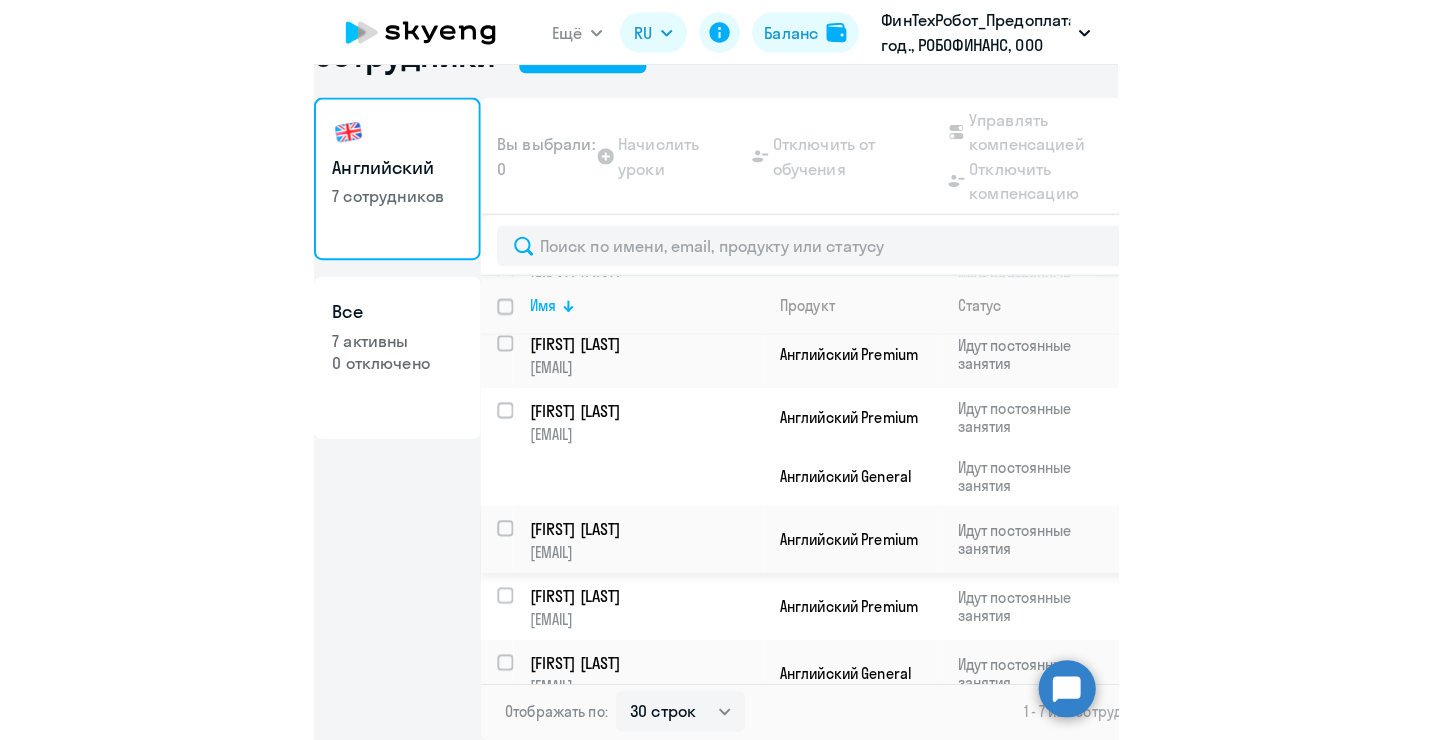 scroll, scrollTop: 0, scrollLeft: 0, axis: both 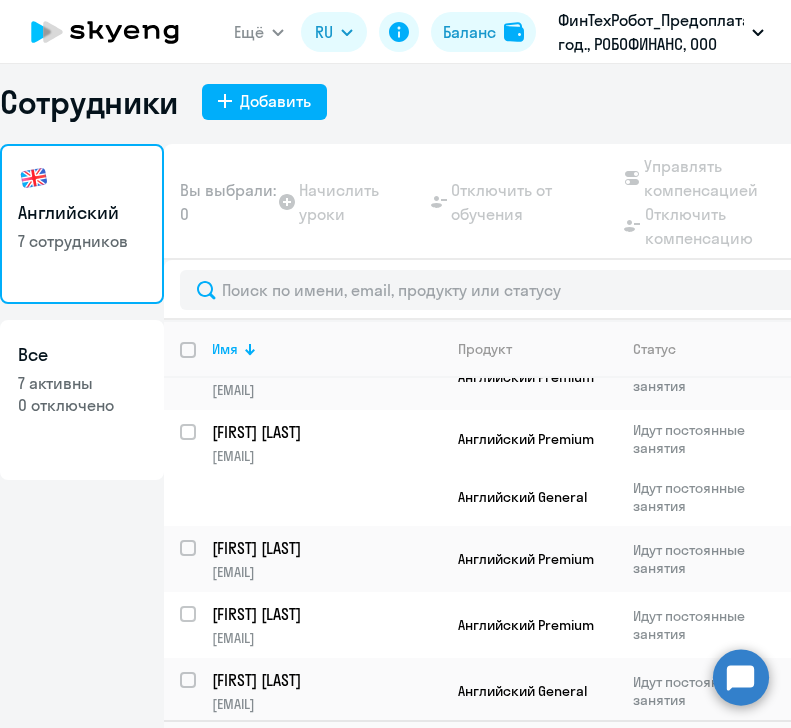 click on "Сотрудники
Добавить" 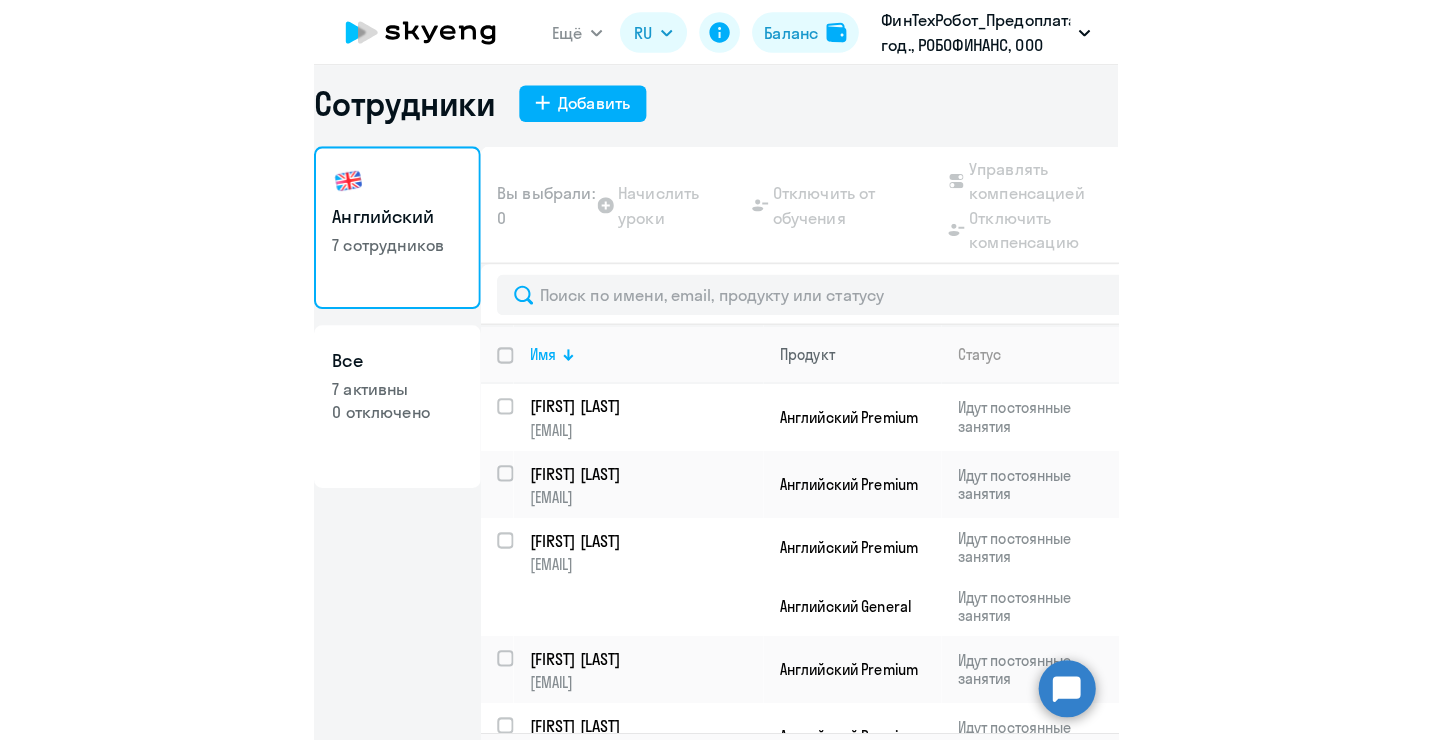 scroll, scrollTop: 0, scrollLeft: 0, axis: both 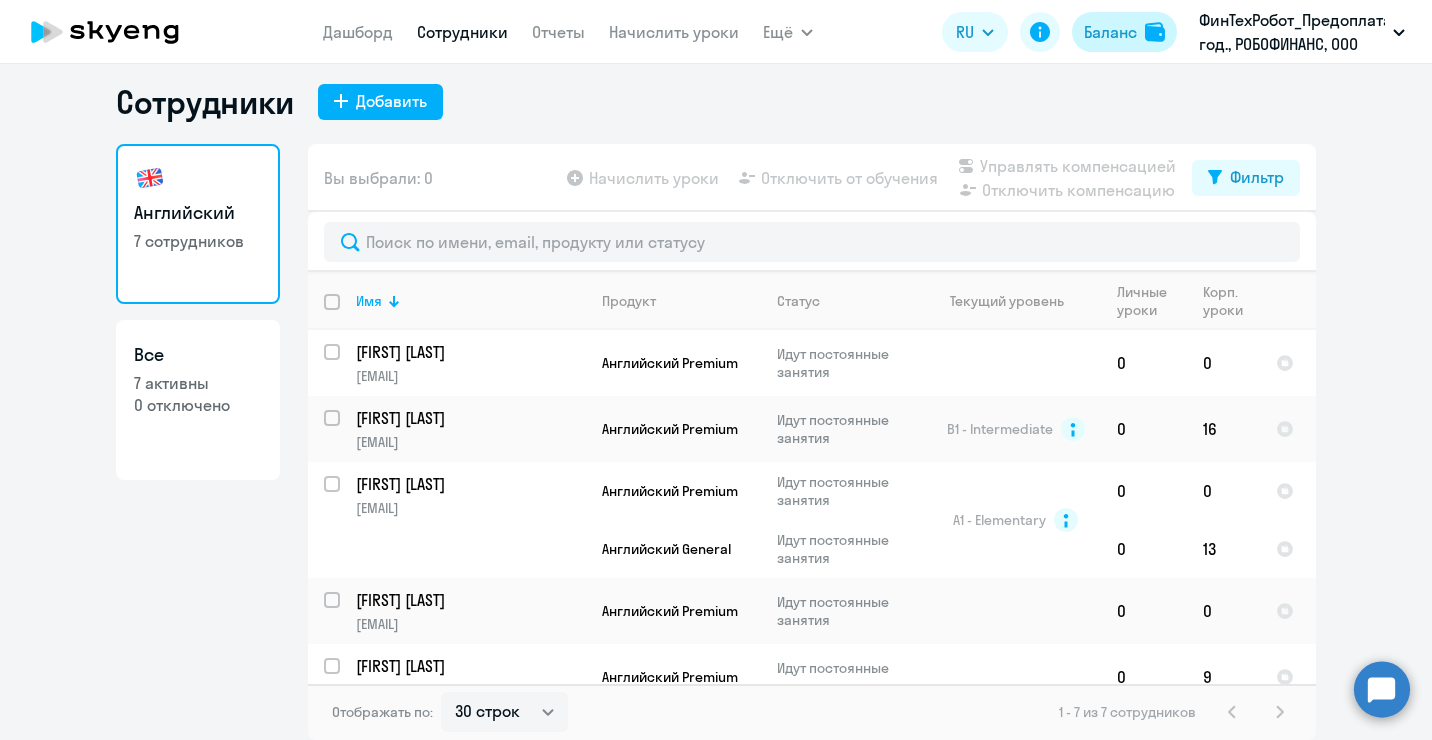 click on "Баланс" 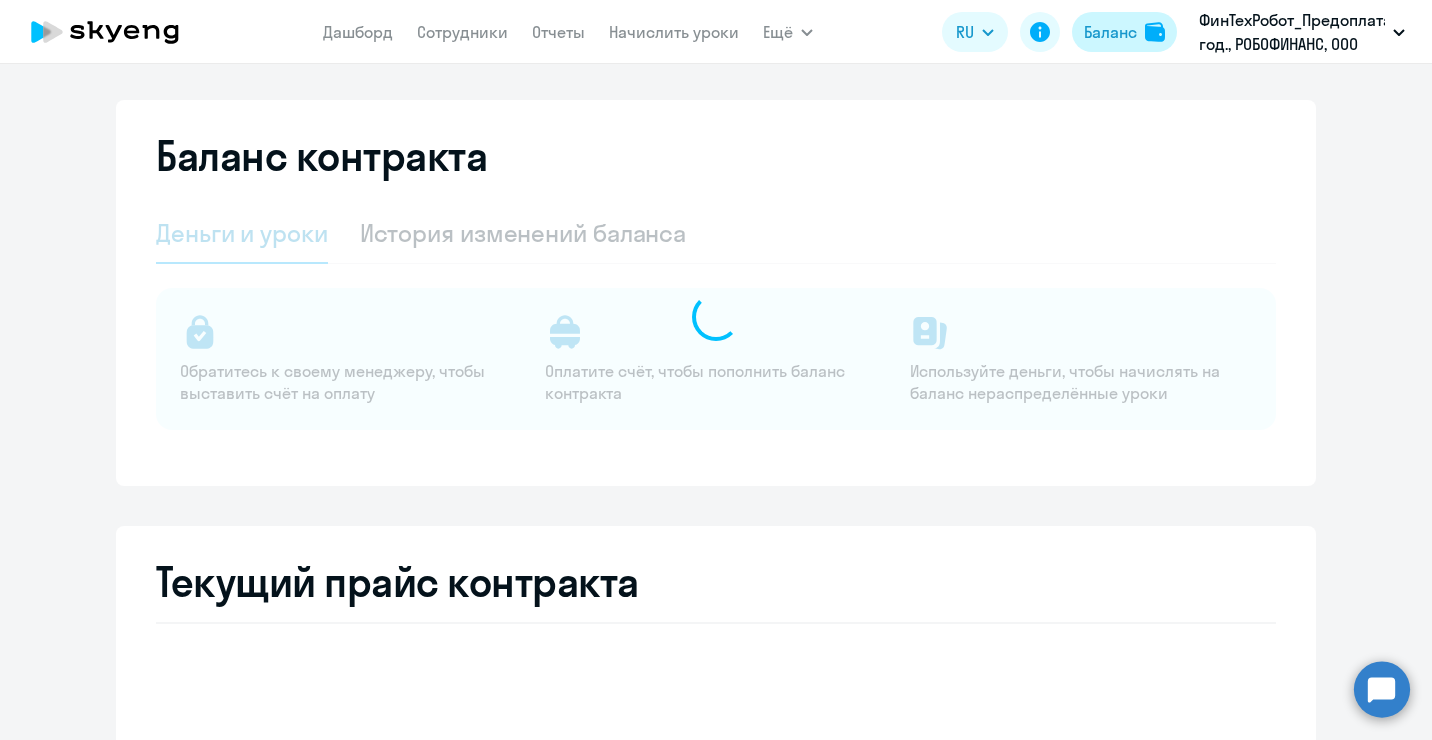 select on "english_adult_not_native_speaker" 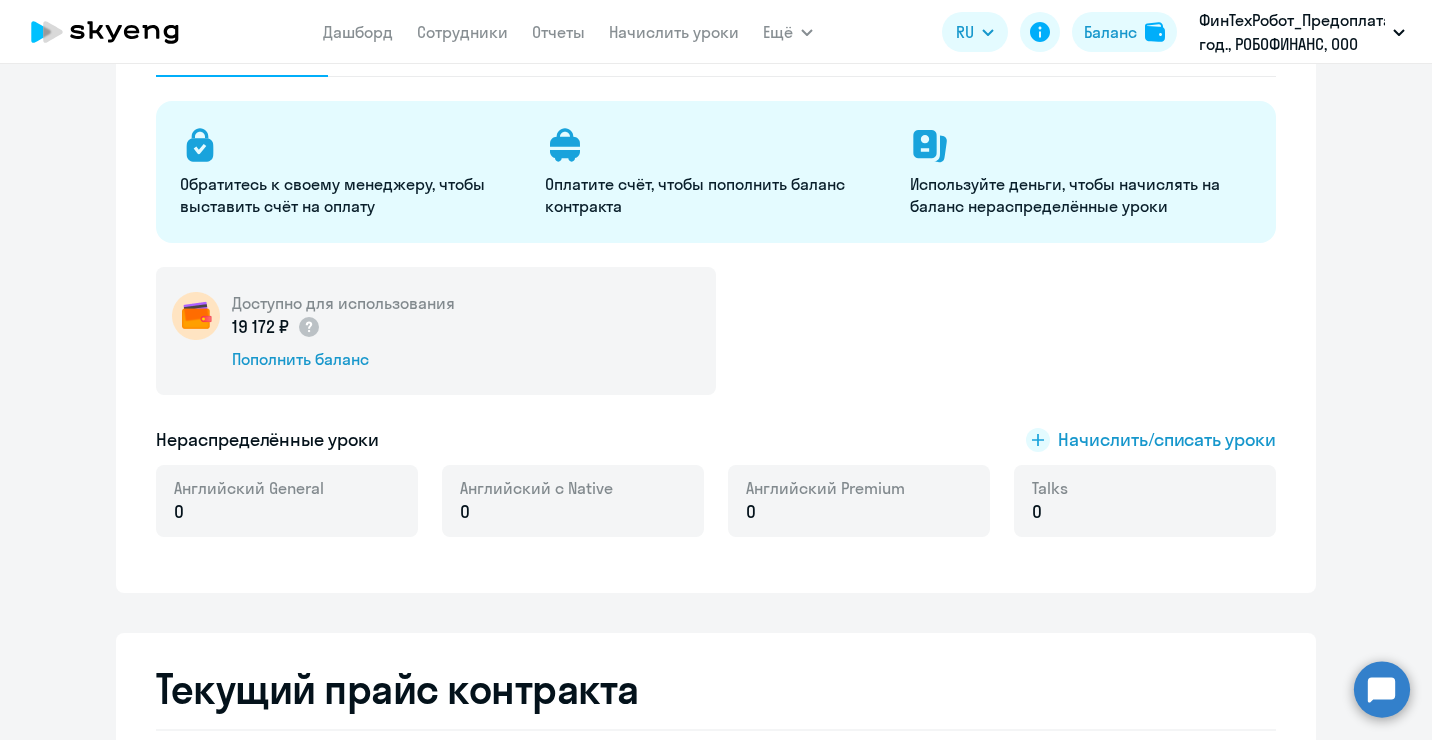 scroll, scrollTop: 200, scrollLeft: 0, axis: vertical 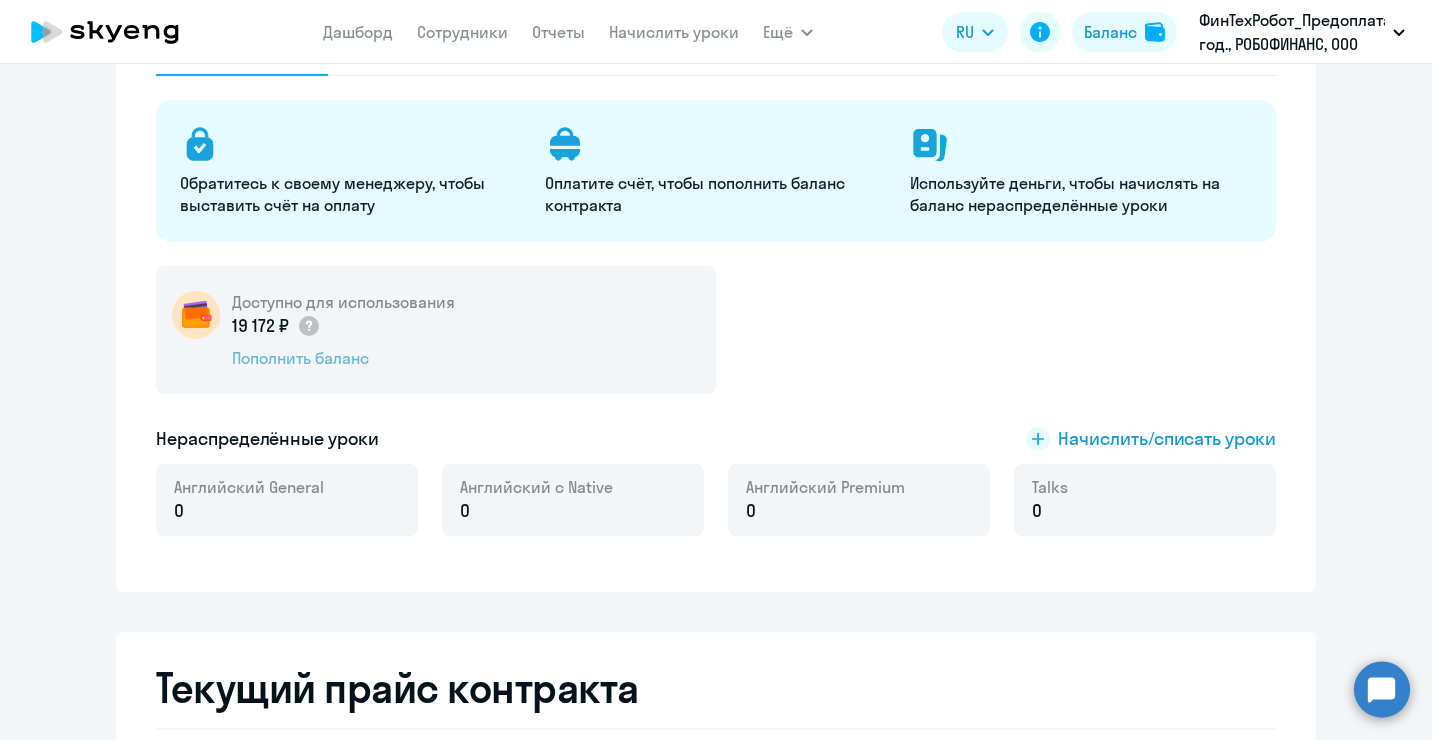 click on "Пополнить баланс" 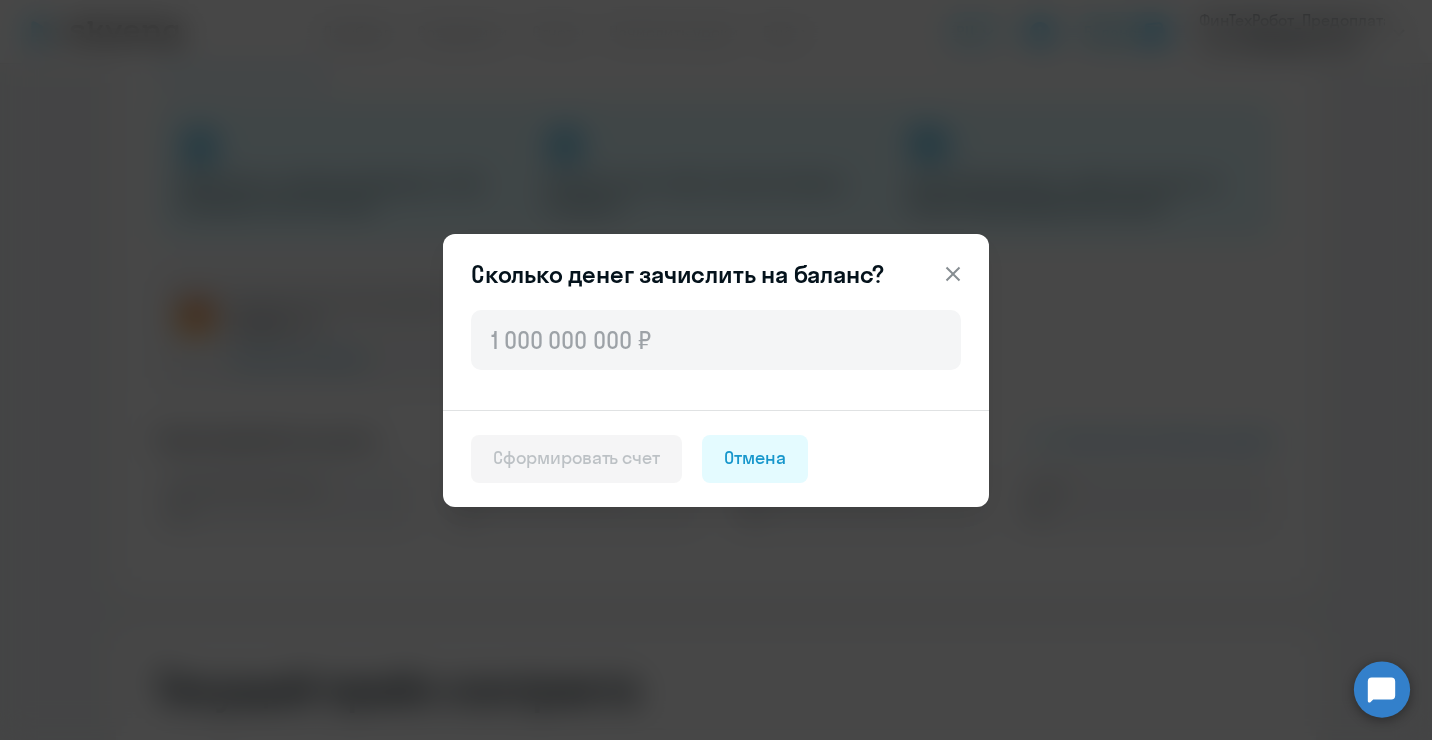 click 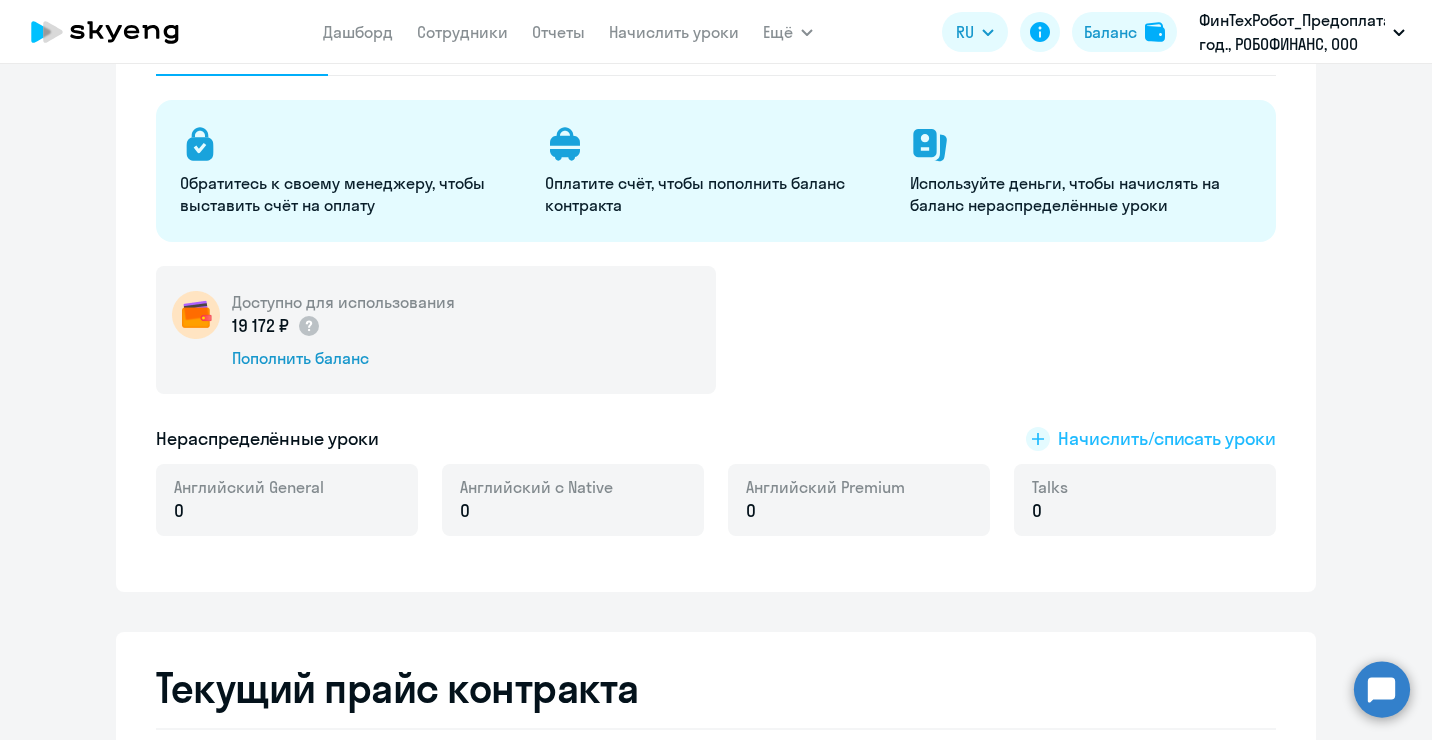 click on "Начислить/списать уроки" 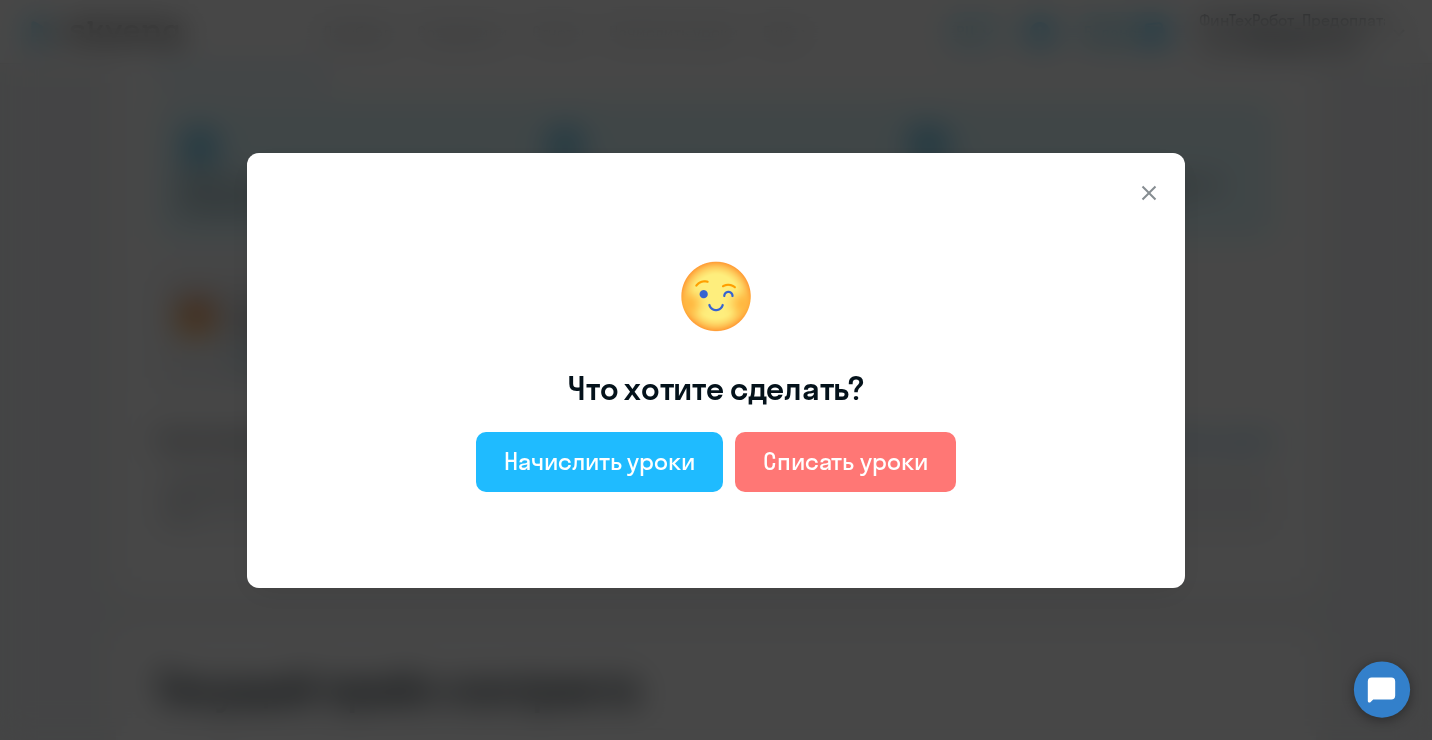 click on "Начислить уроки" at bounding box center (599, 461) 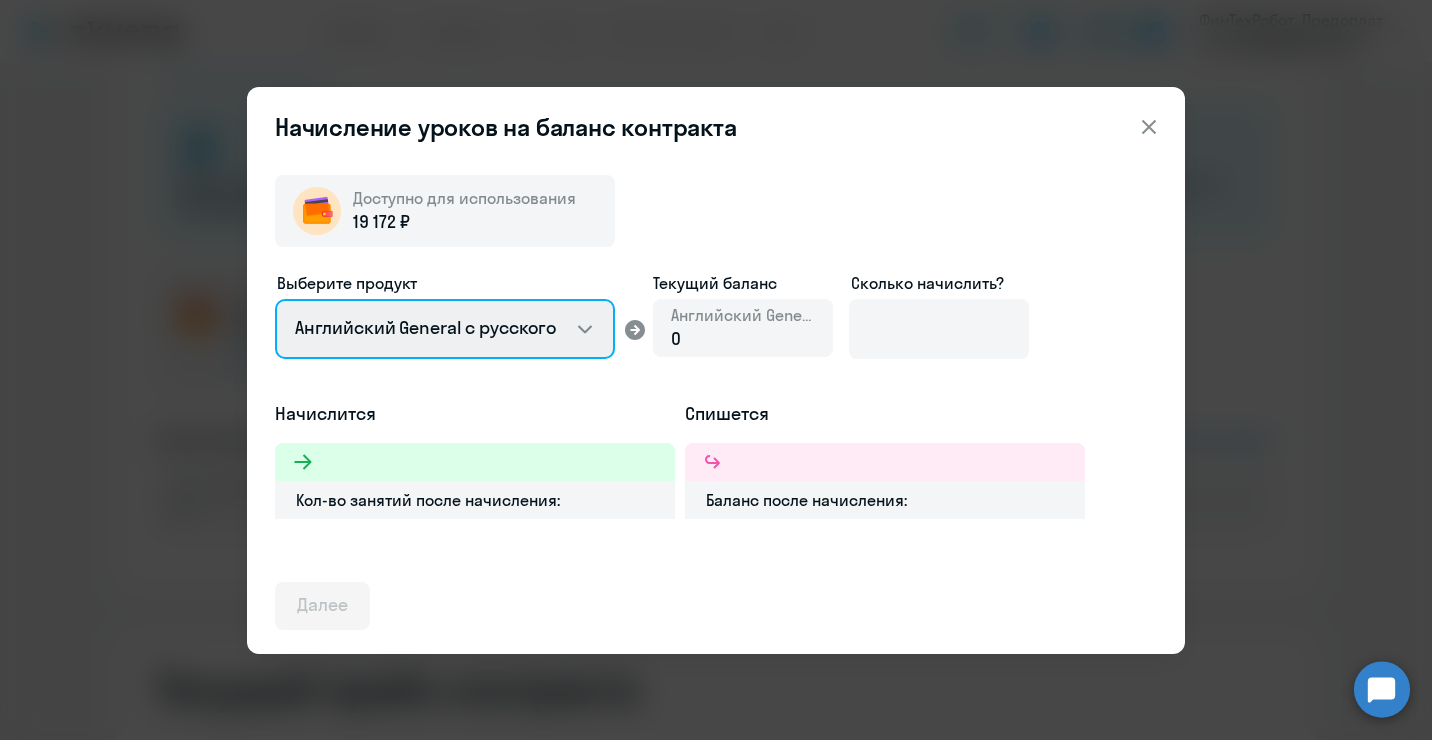 click on "Английский General с русскоговорящим преподавателем   Английский General с англоговорящим преподавателем   Премиум английский с русскоговорящим преподавателем   Talks 15 минутные разговоры на английском" at bounding box center [445, 329] 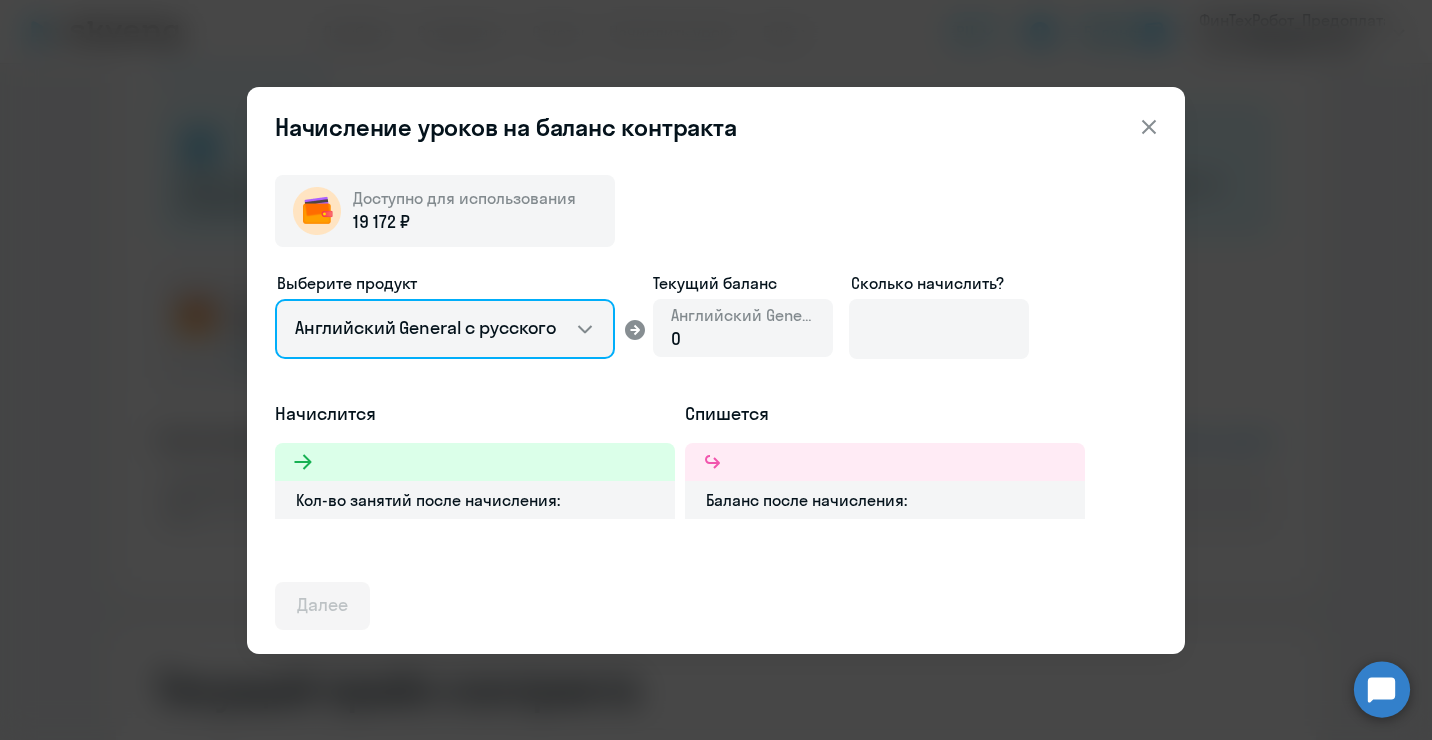 select on "english_adult_not_native_speaker_premium" 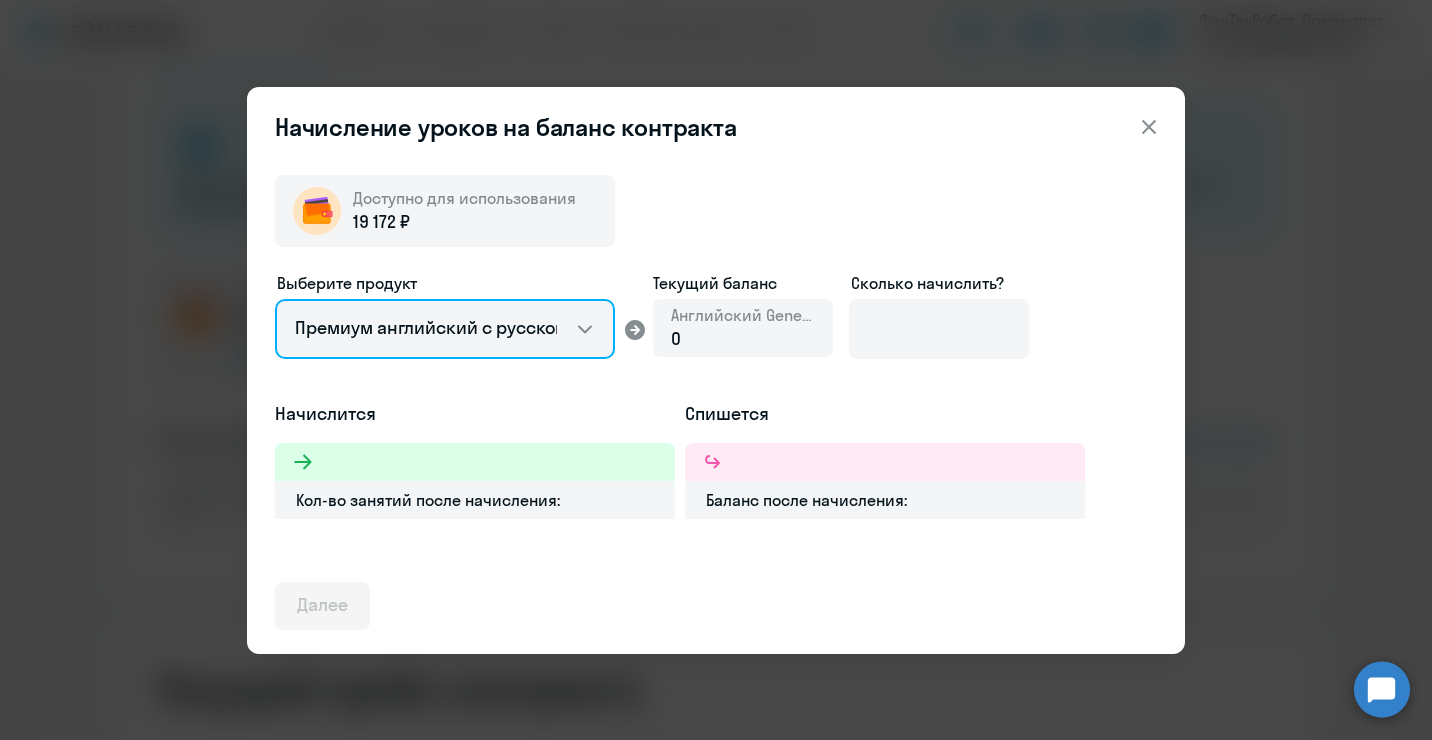 click on "Английский General с русскоговорящим преподавателем   Английский General с англоговорящим преподавателем   Премиум английский с русскоговорящим преподавателем   Talks 15 минутные разговоры на английском" at bounding box center (445, 329) 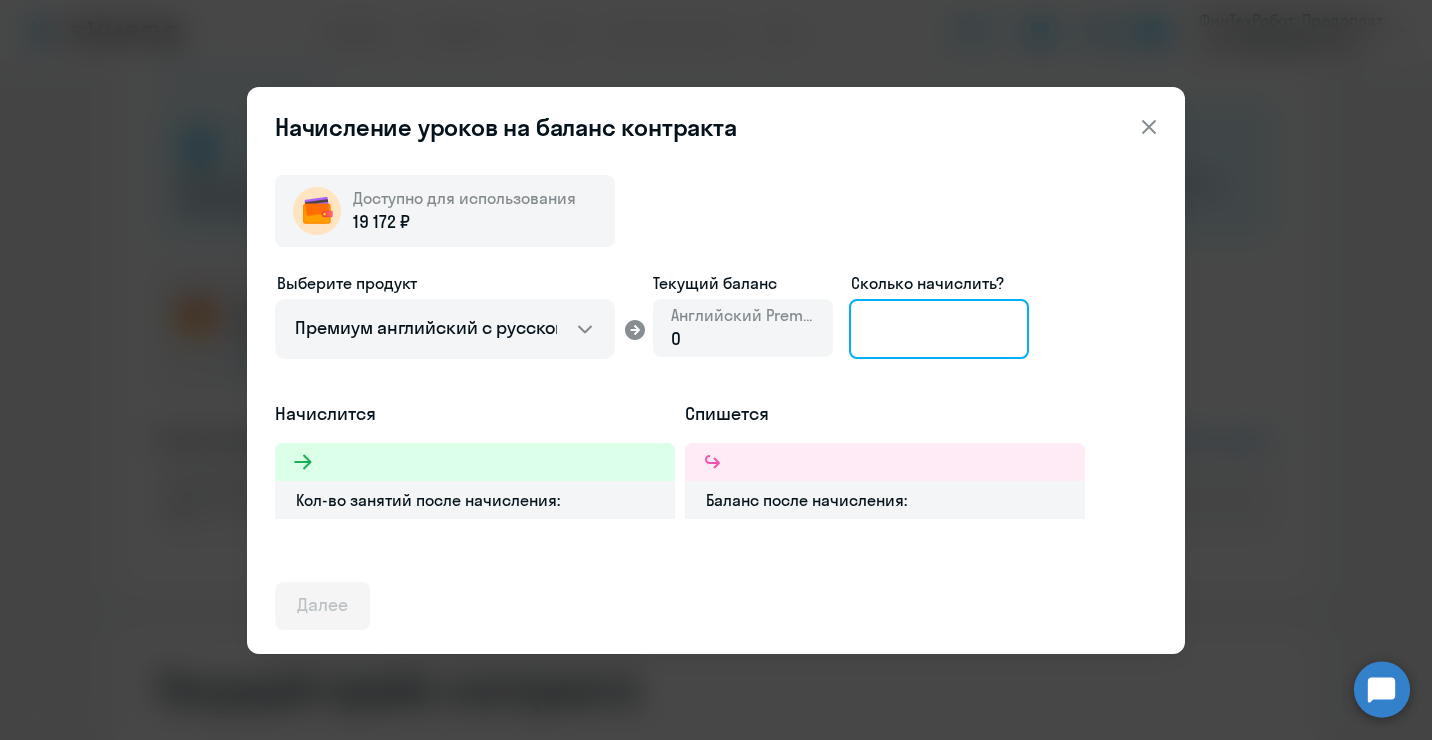 click 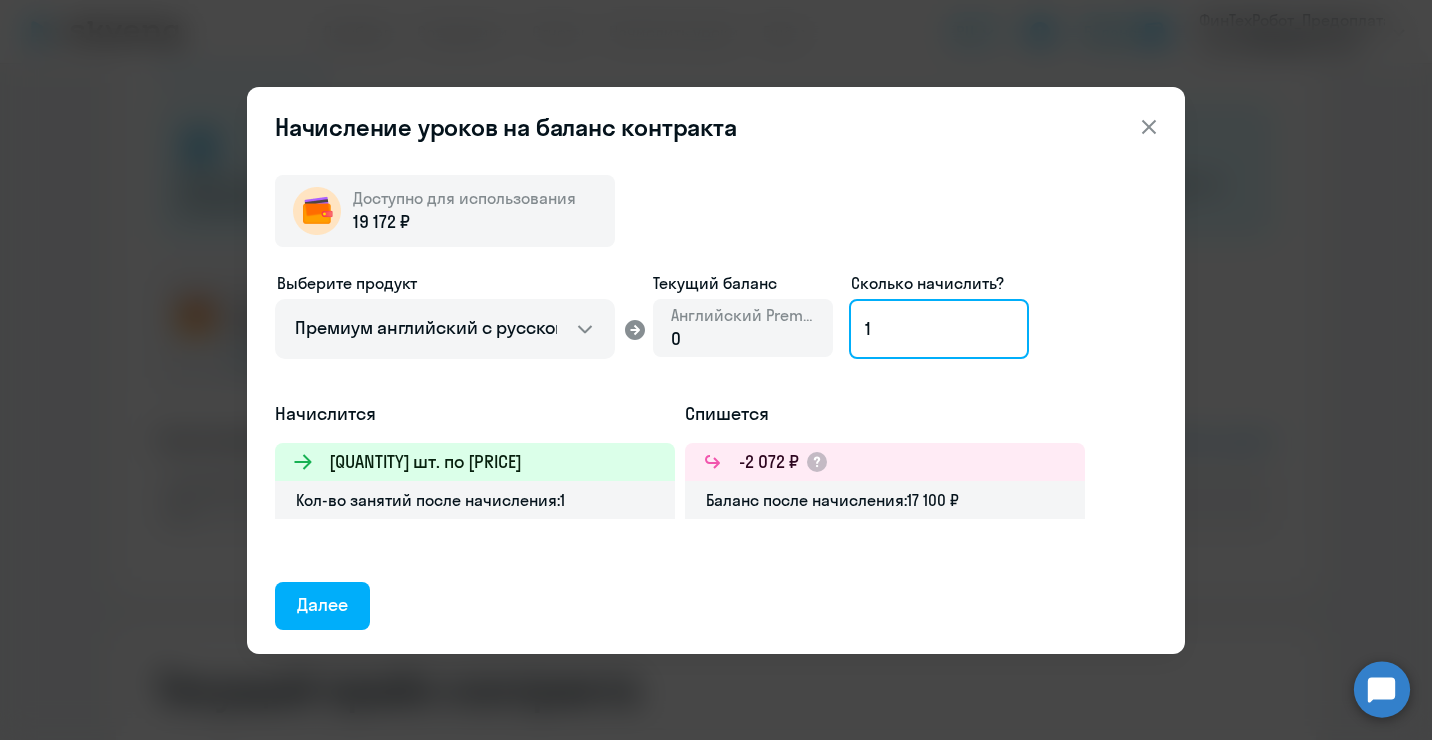 type on "1" 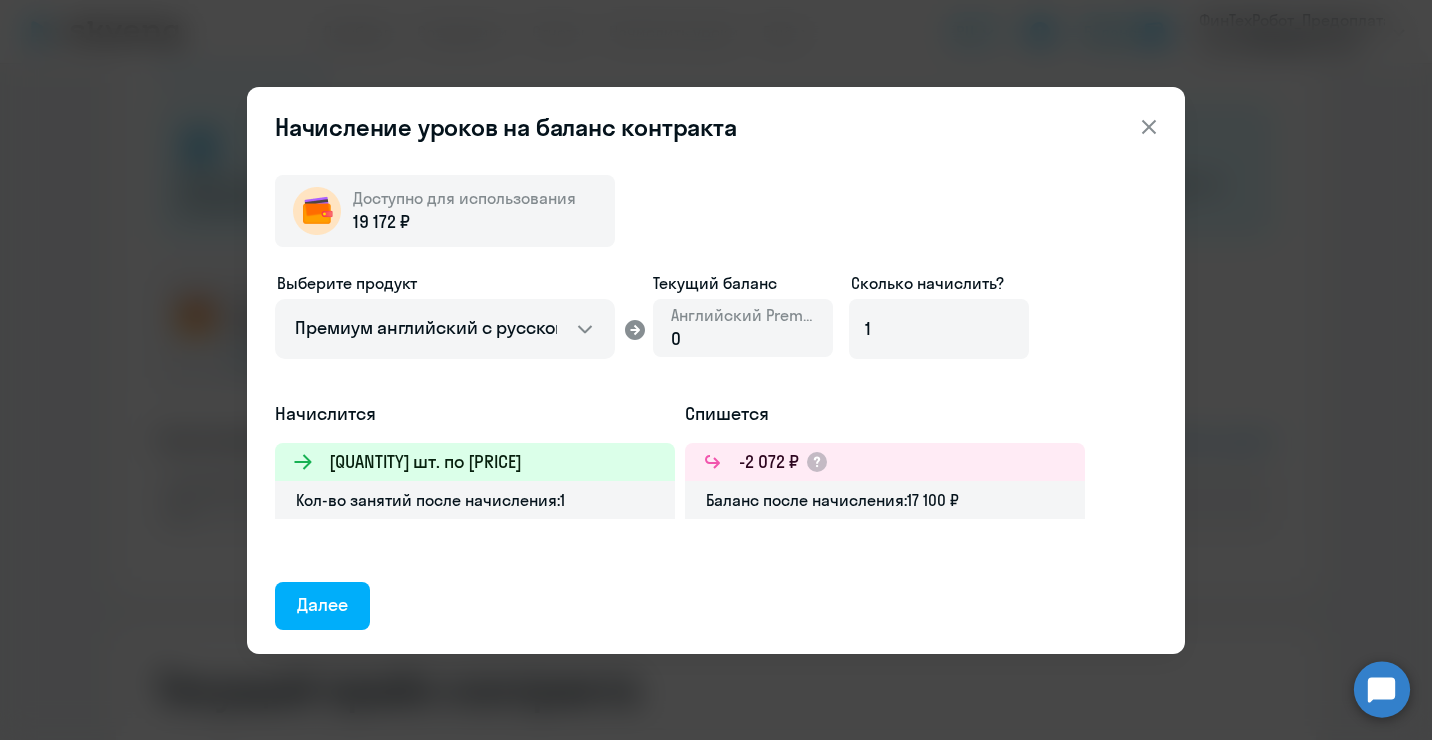 click 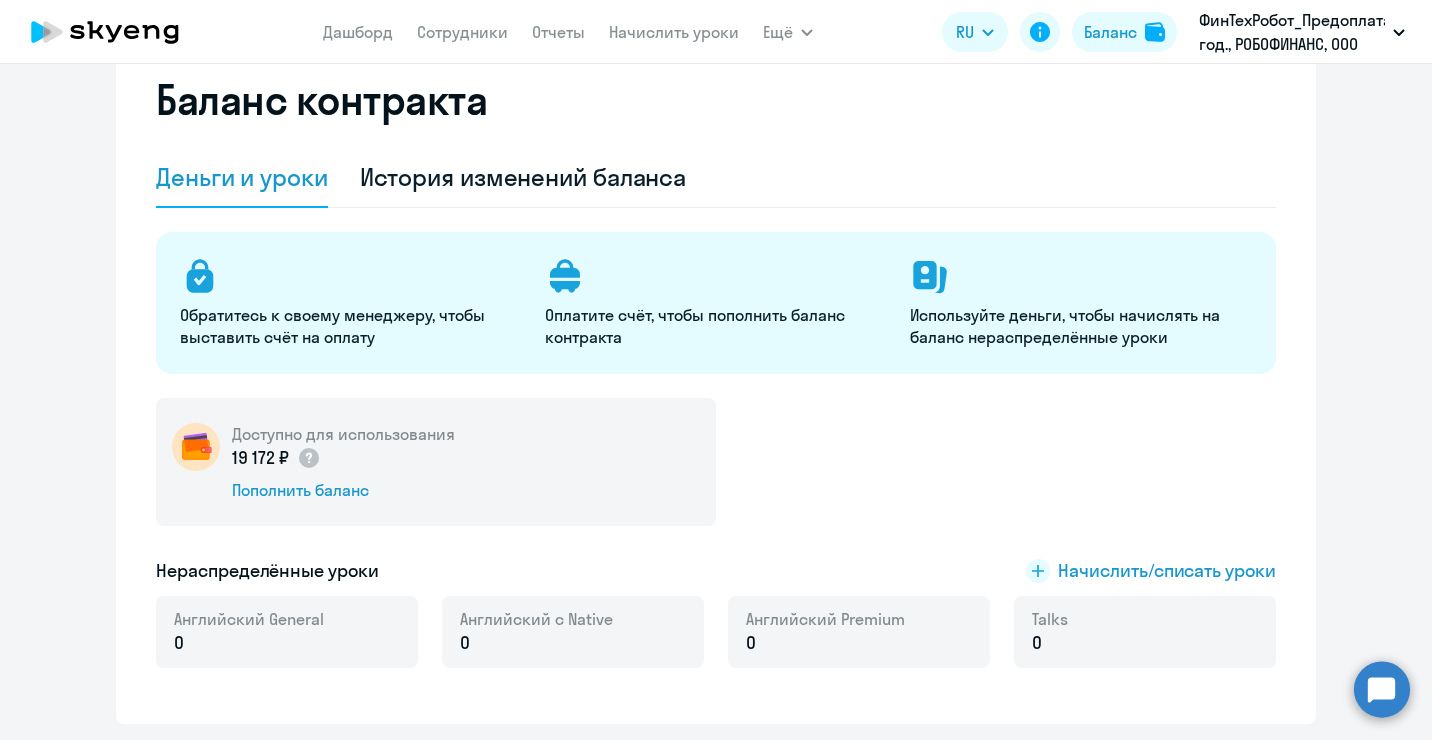 scroll, scrollTop: 0, scrollLeft: 0, axis: both 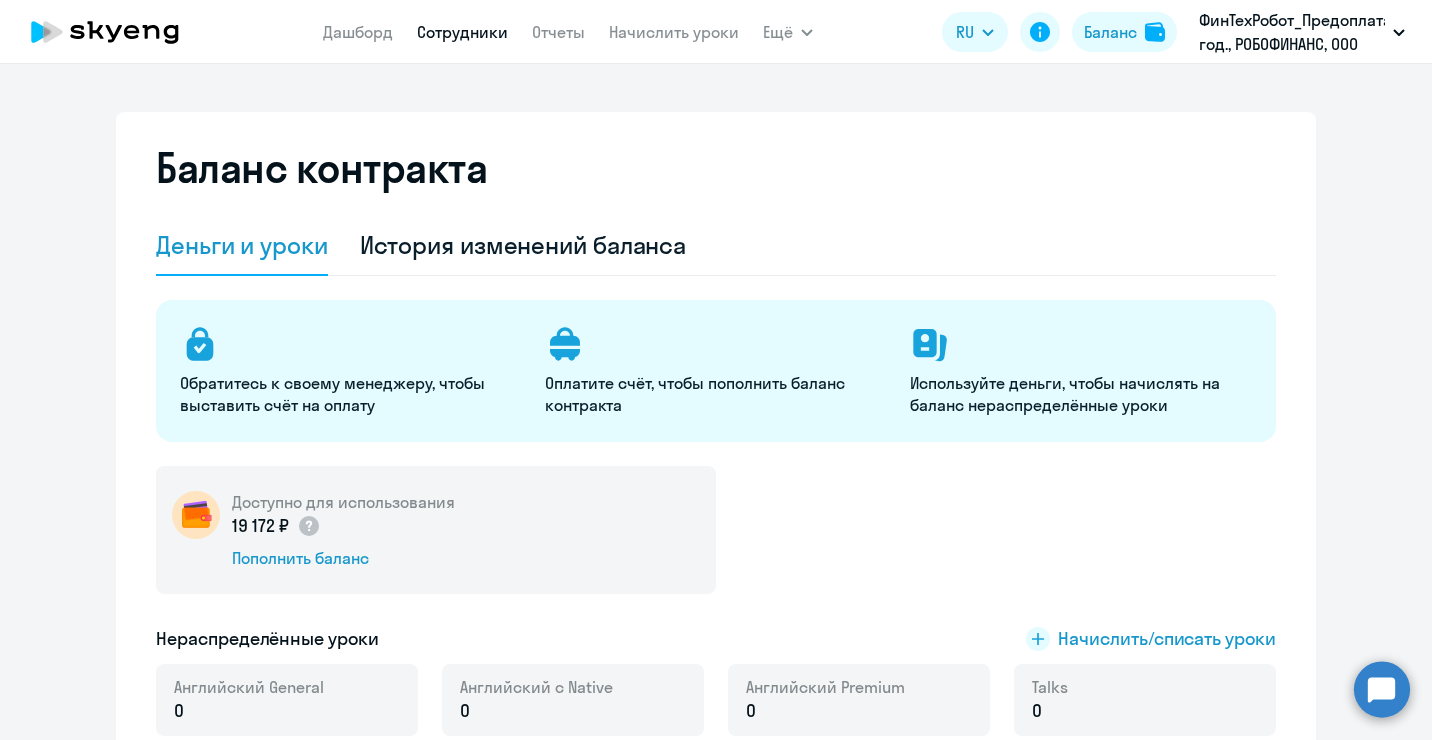 click on "Сотрудники" at bounding box center [462, 32] 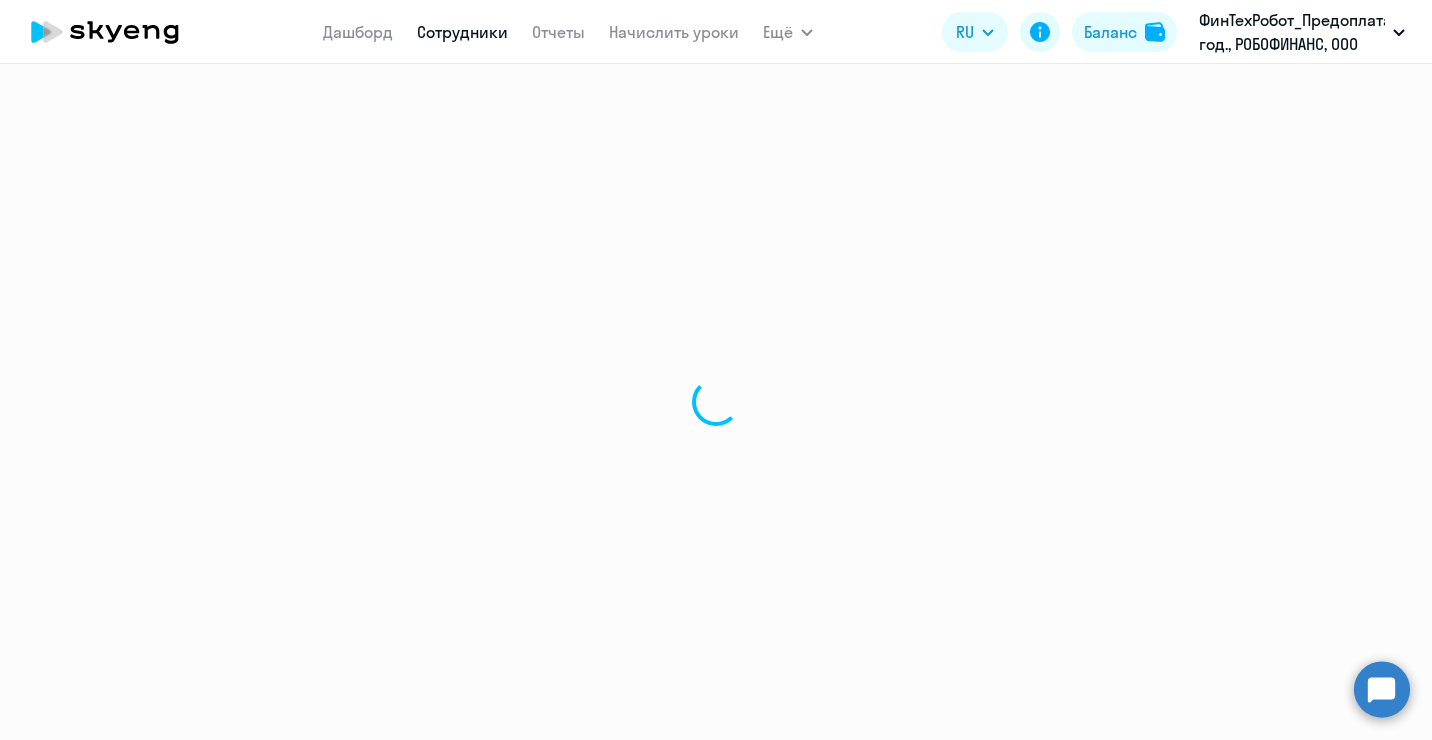 select on "30" 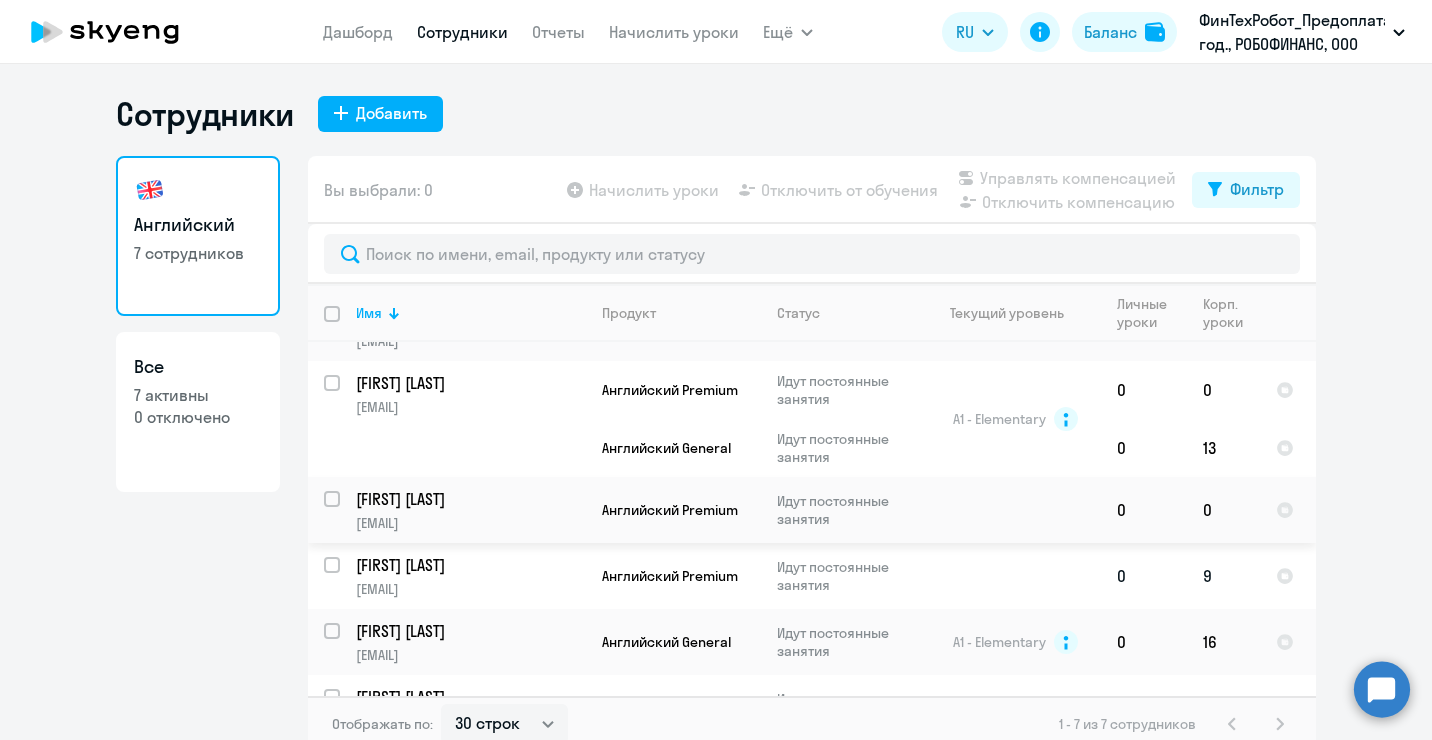 scroll, scrollTop: 153, scrollLeft: 0, axis: vertical 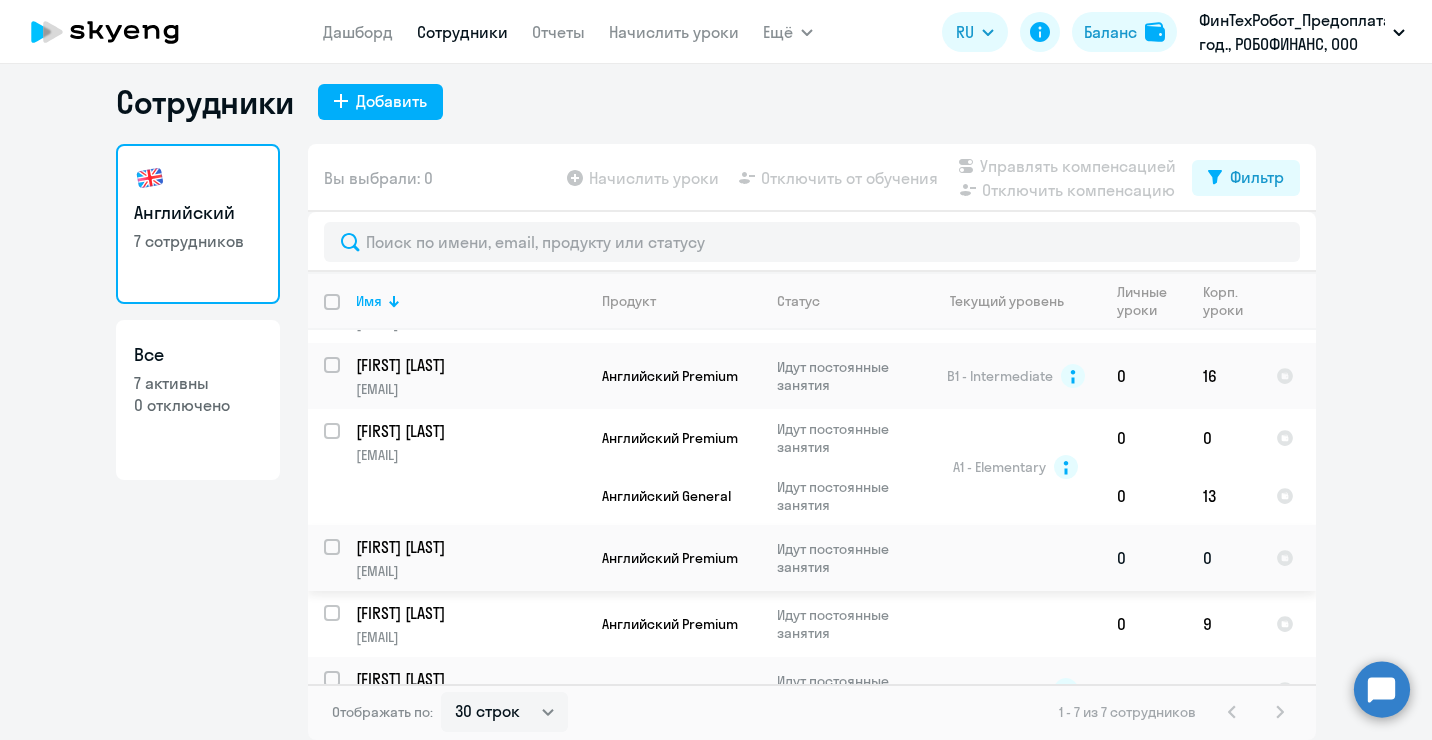 click at bounding box center (344, 559) 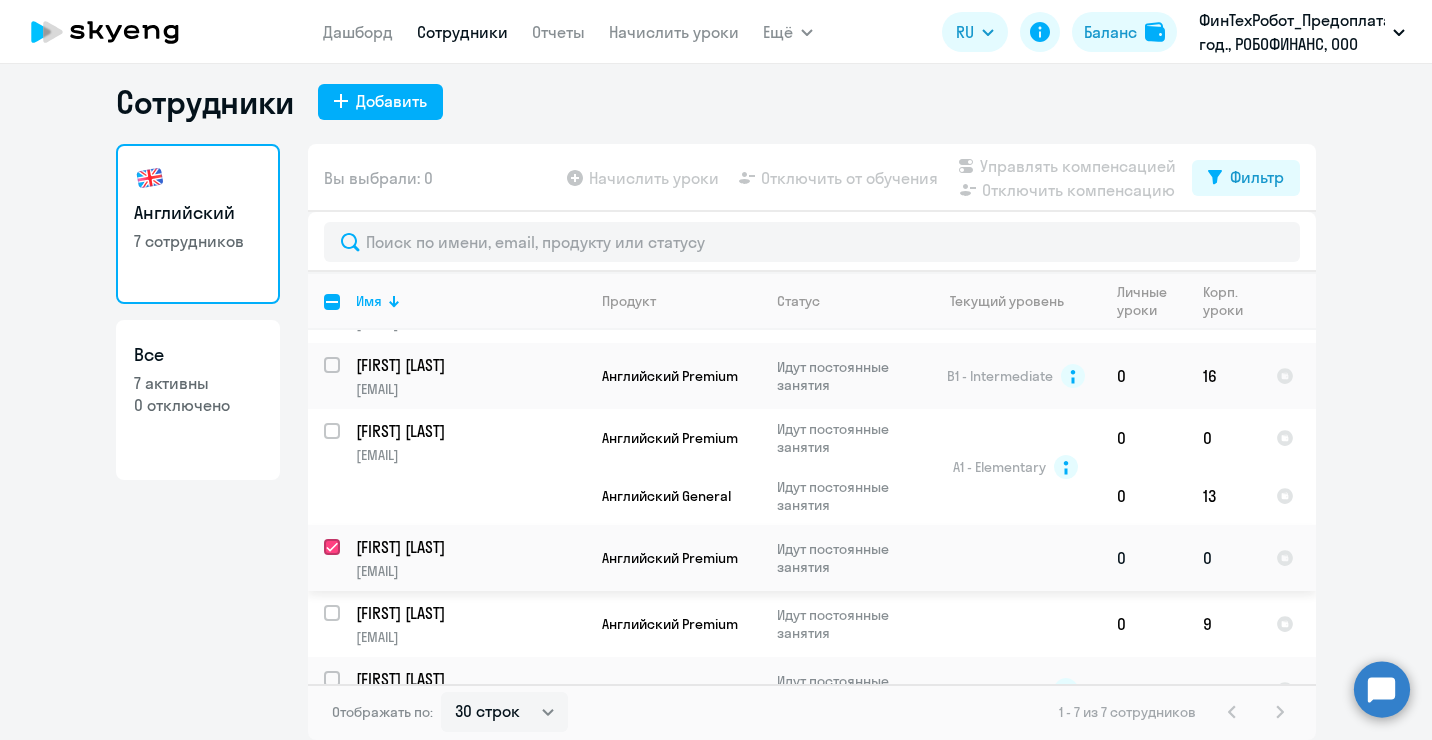 checkbox on "true" 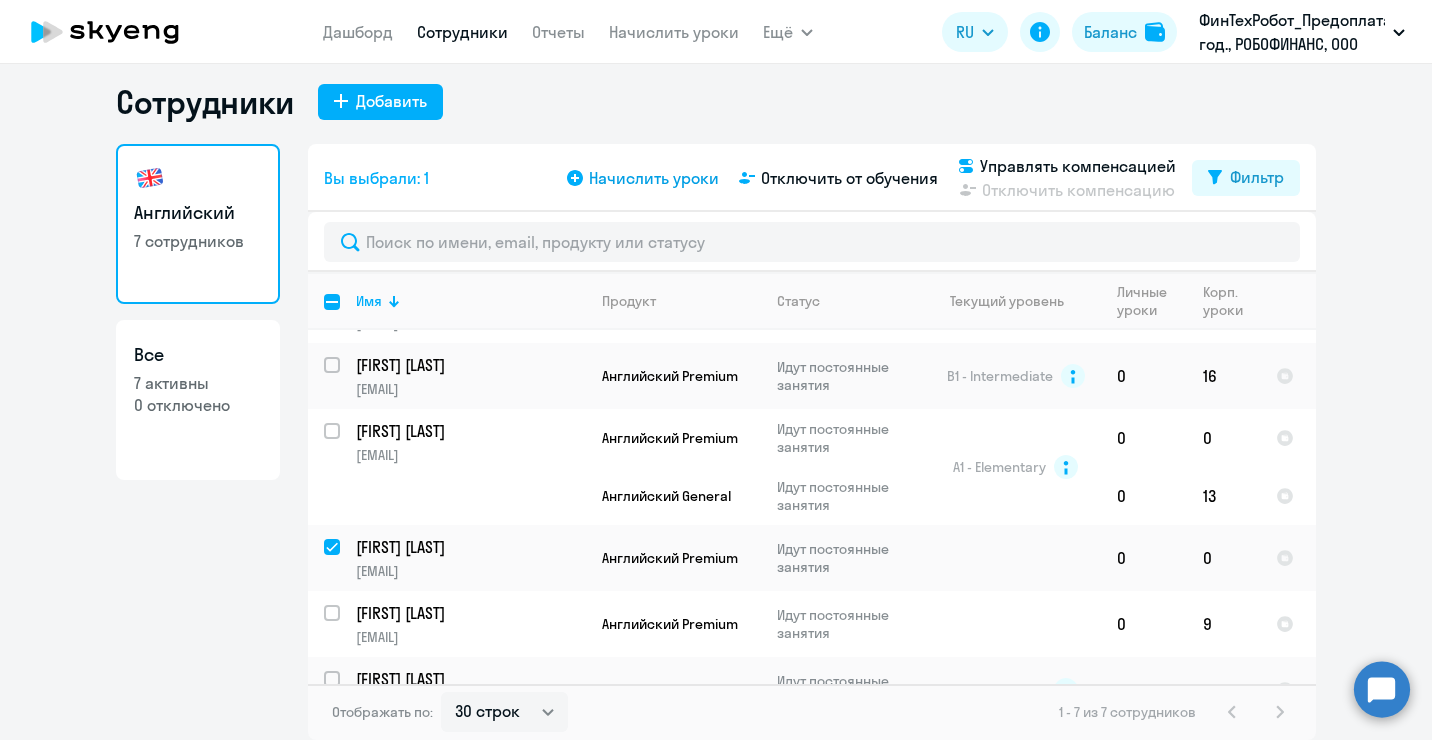 click on "Начислить уроки" 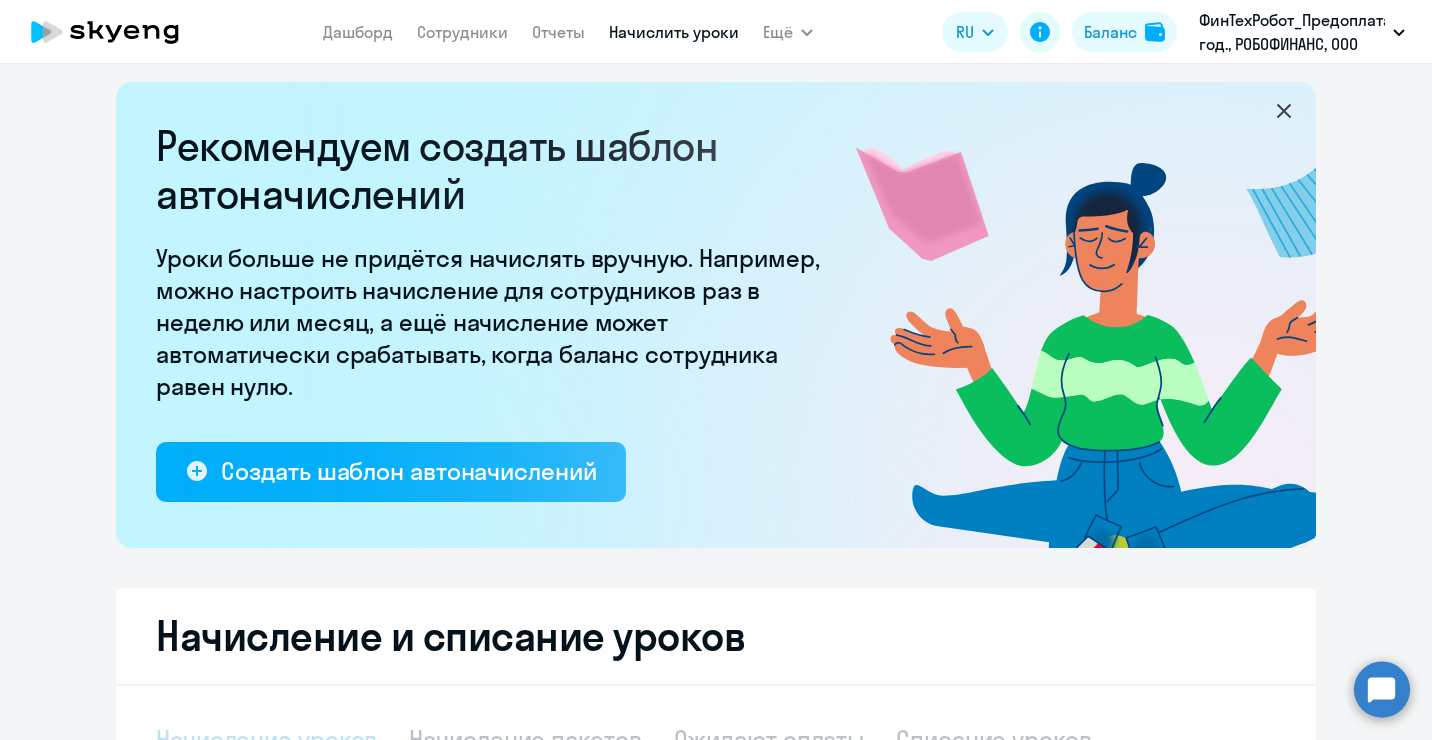 select on "10" 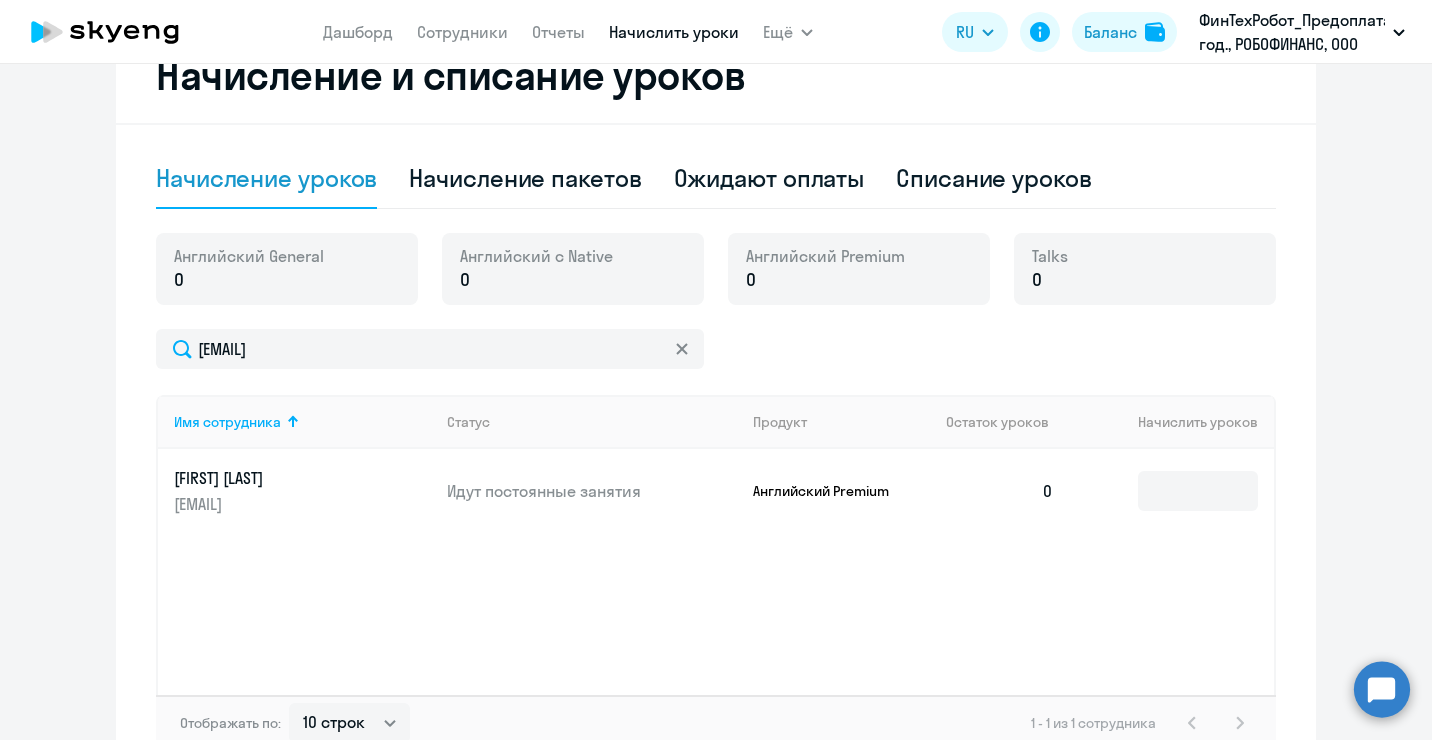 scroll, scrollTop: 612, scrollLeft: 0, axis: vertical 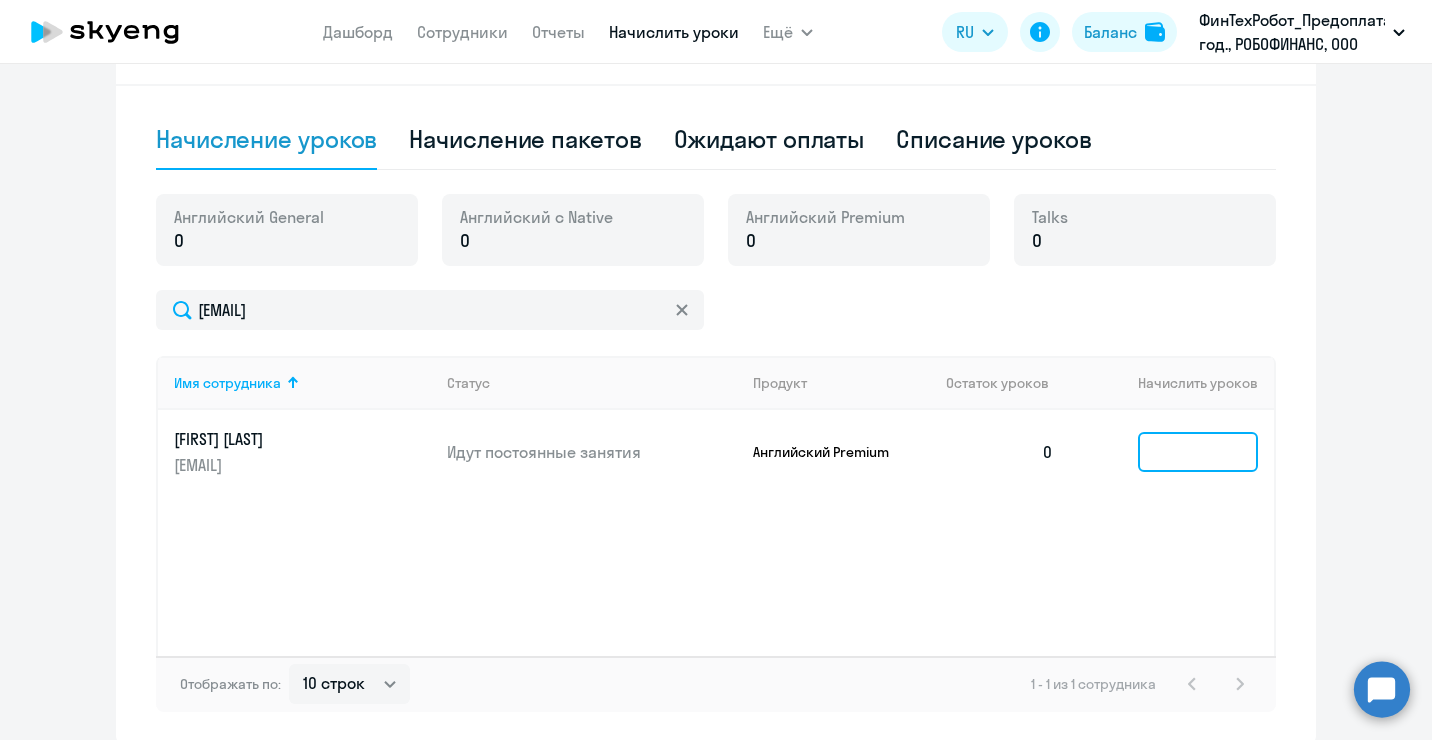 click 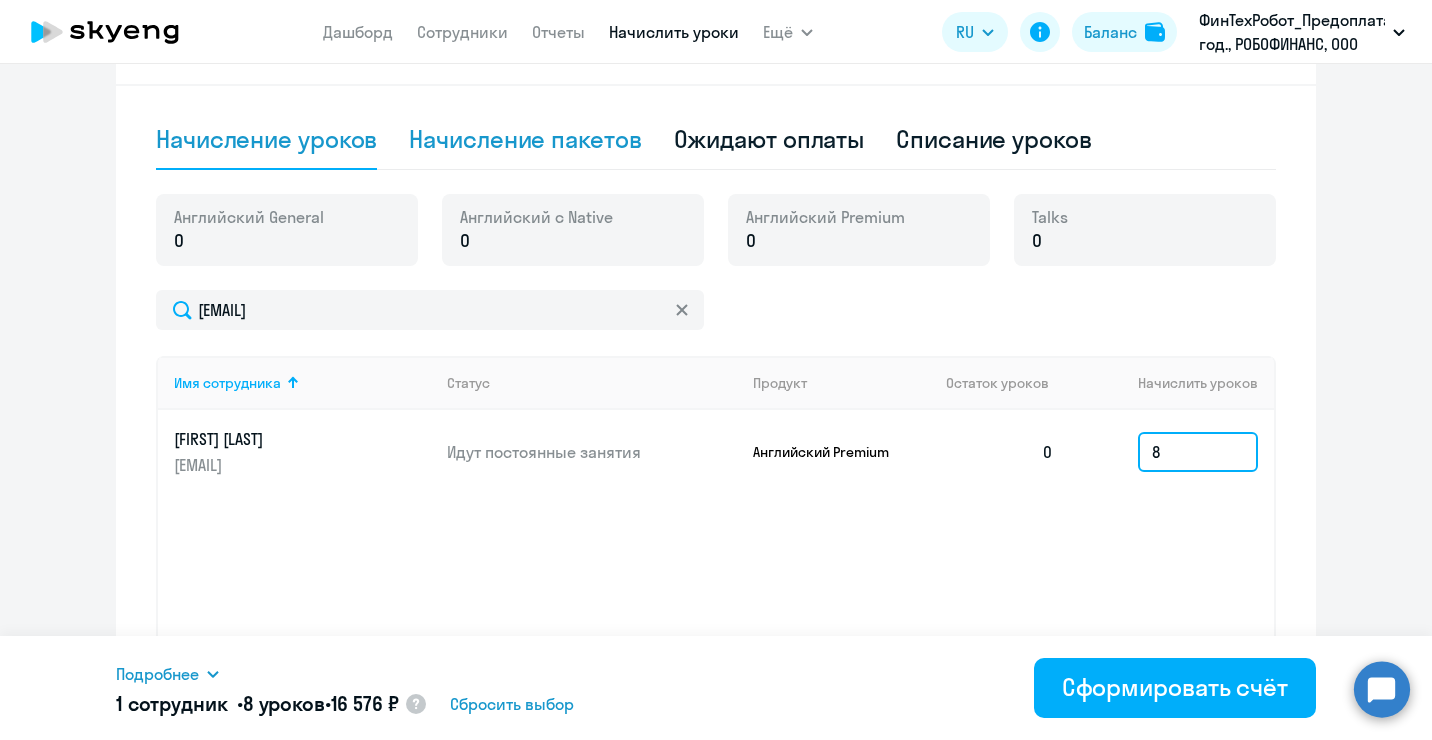 type on "8" 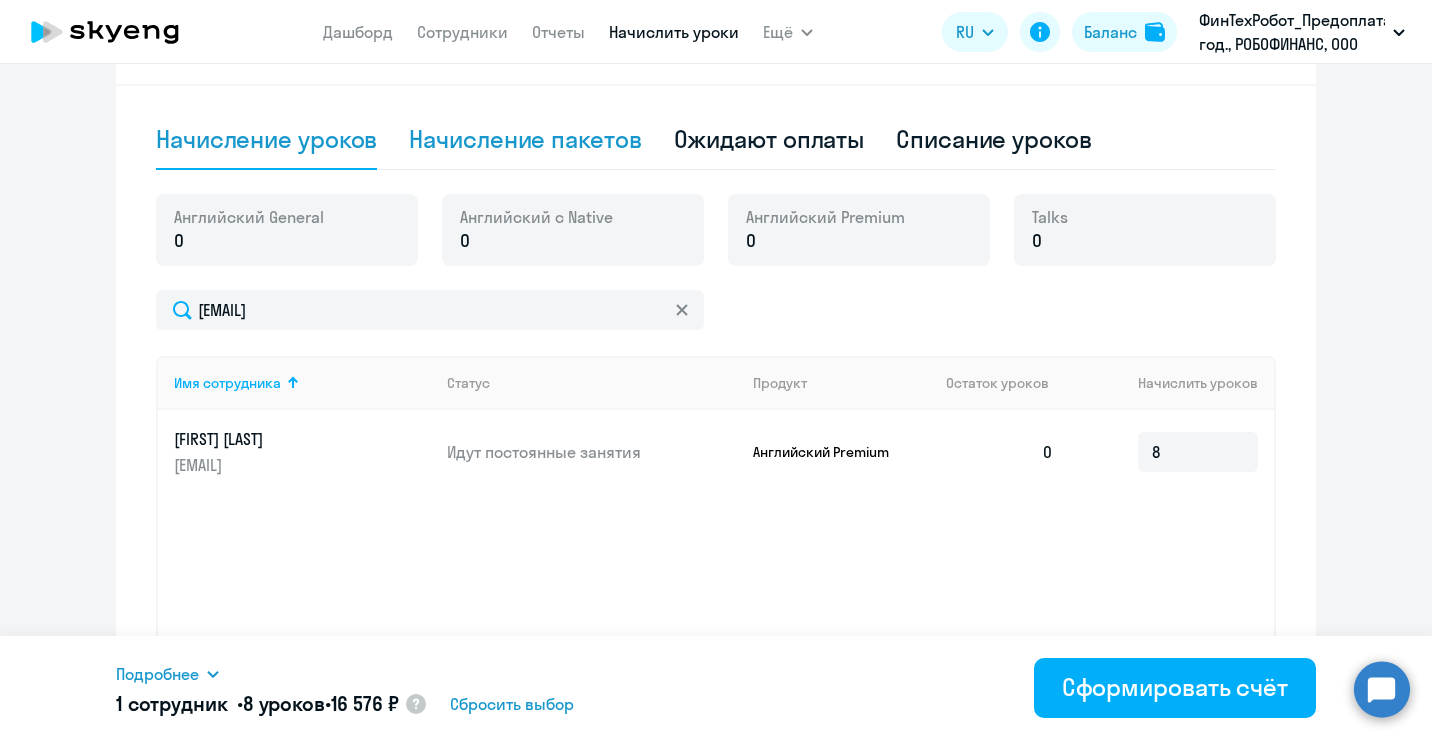 click on "Начисление пакетов" 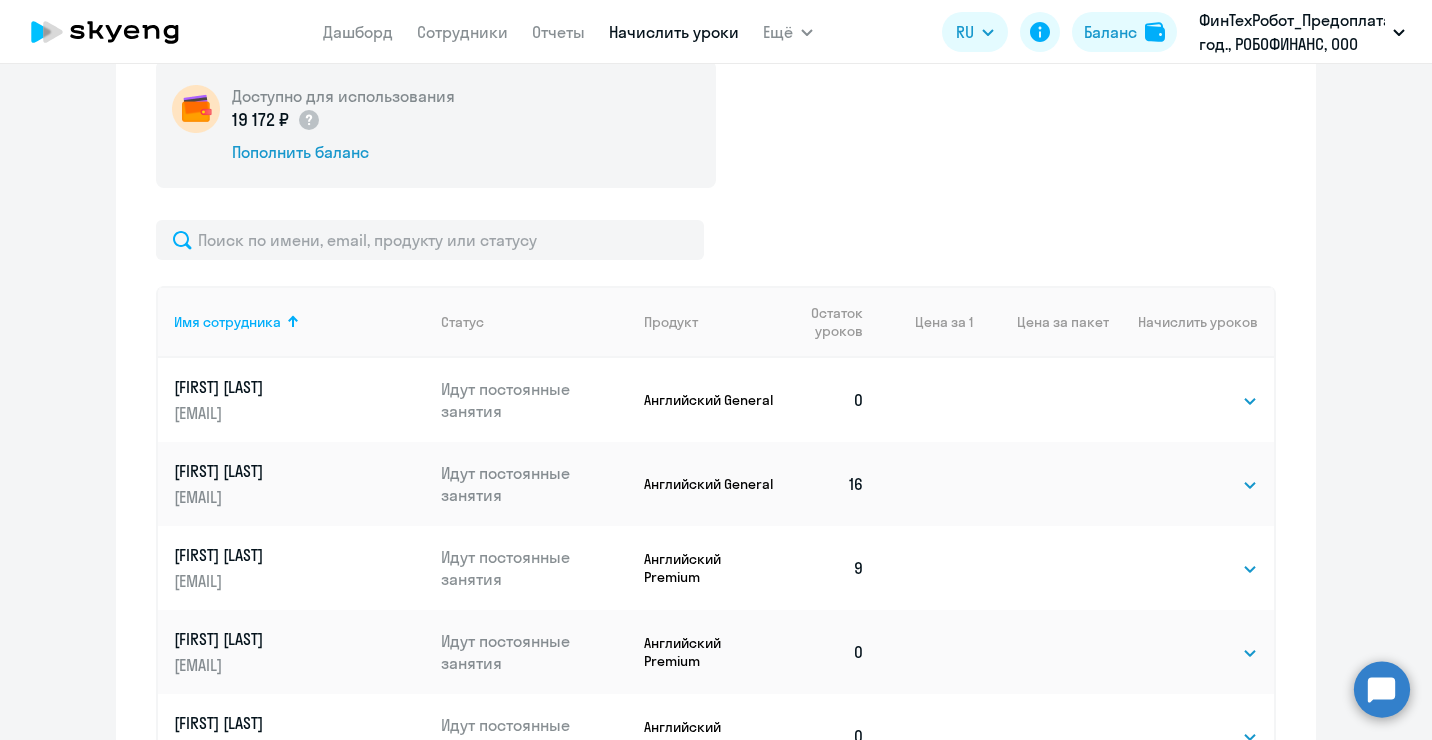 scroll, scrollTop: 812, scrollLeft: 0, axis: vertical 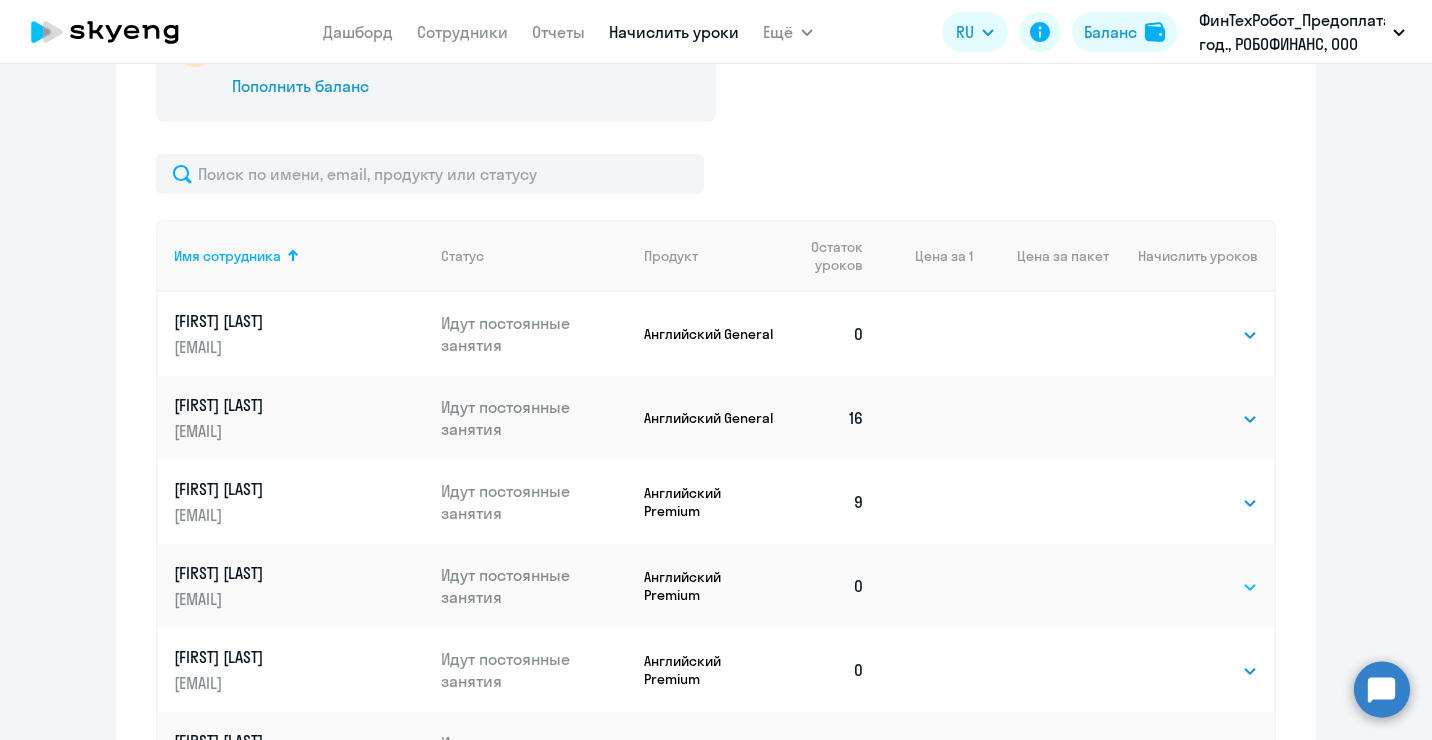 click on "Выбрать   1   4   8   16   32   64   96   128" 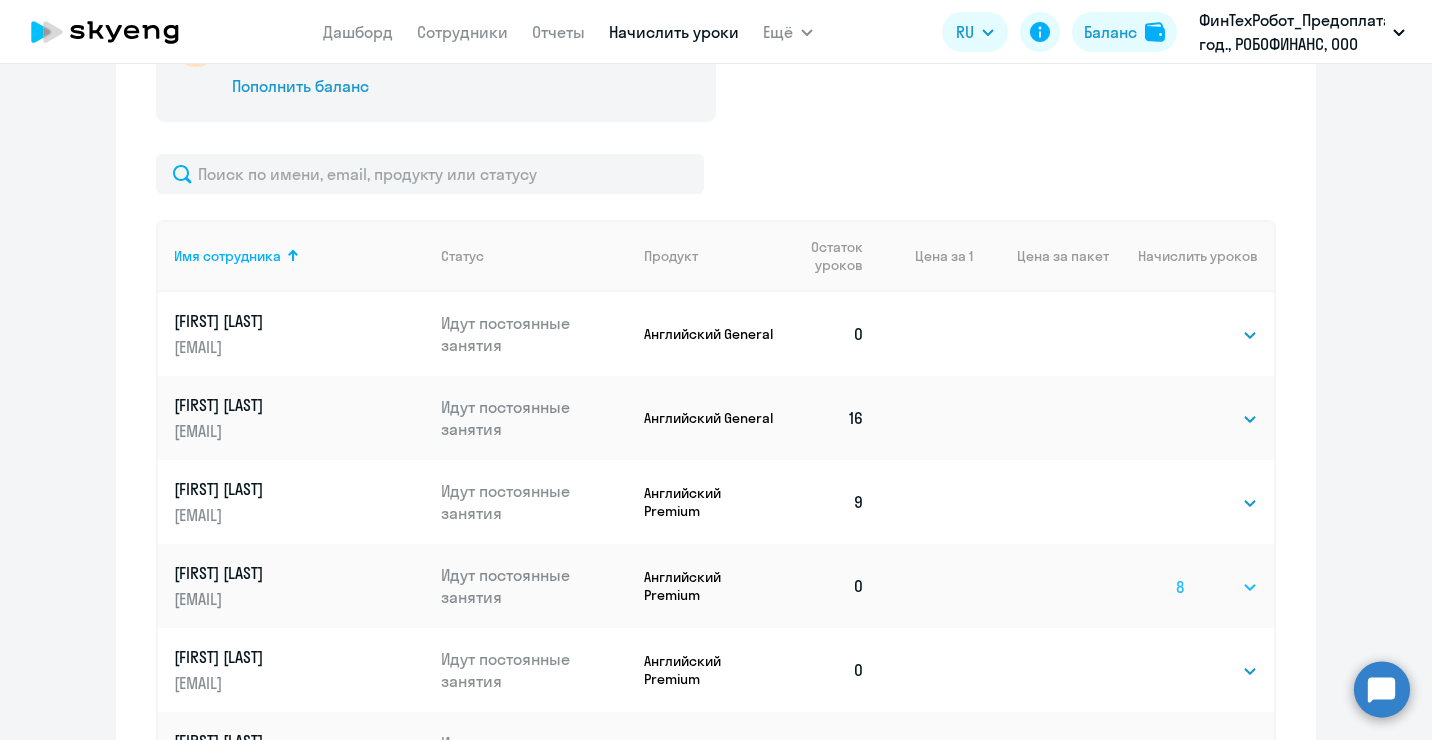 click on "Выбрать   1   4   8   16   32   64   96   128" 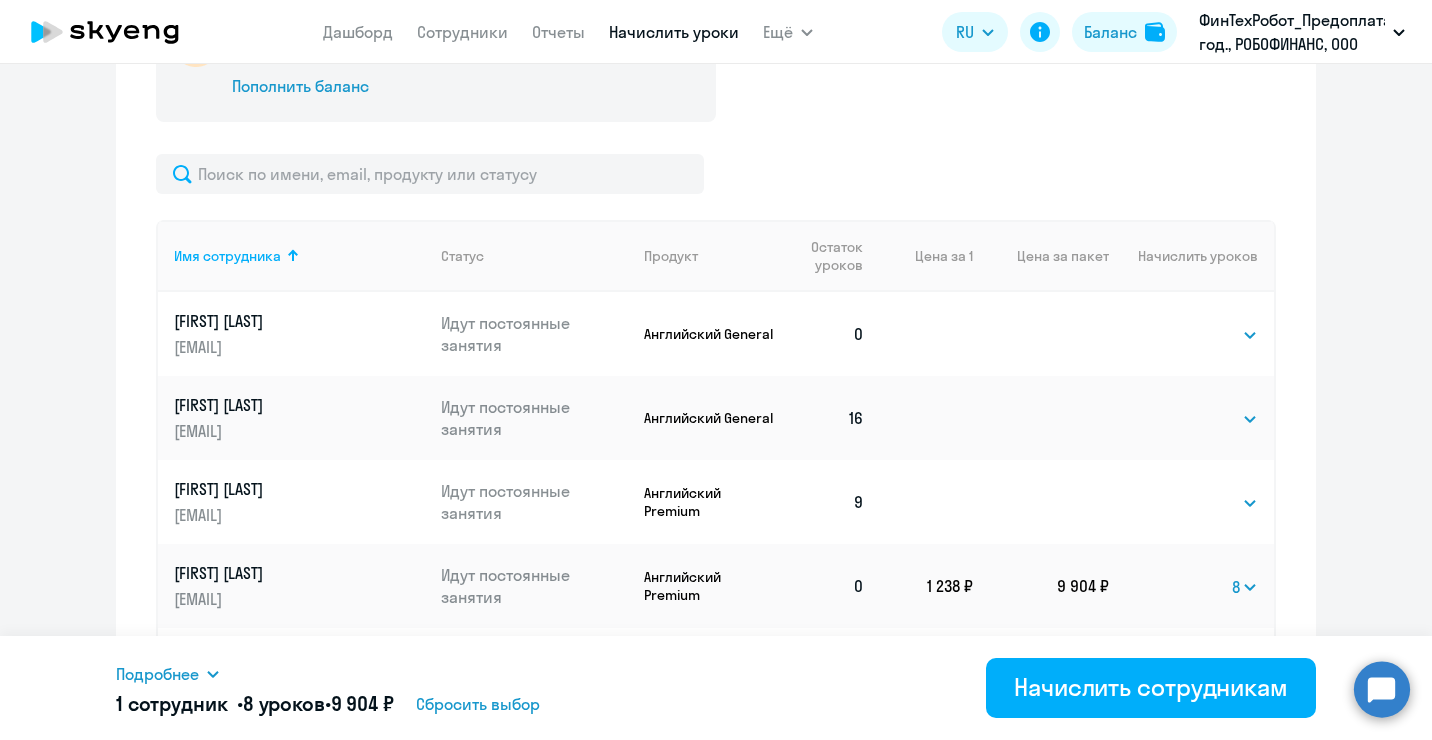 scroll, scrollTop: 512, scrollLeft: 0, axis: vertical 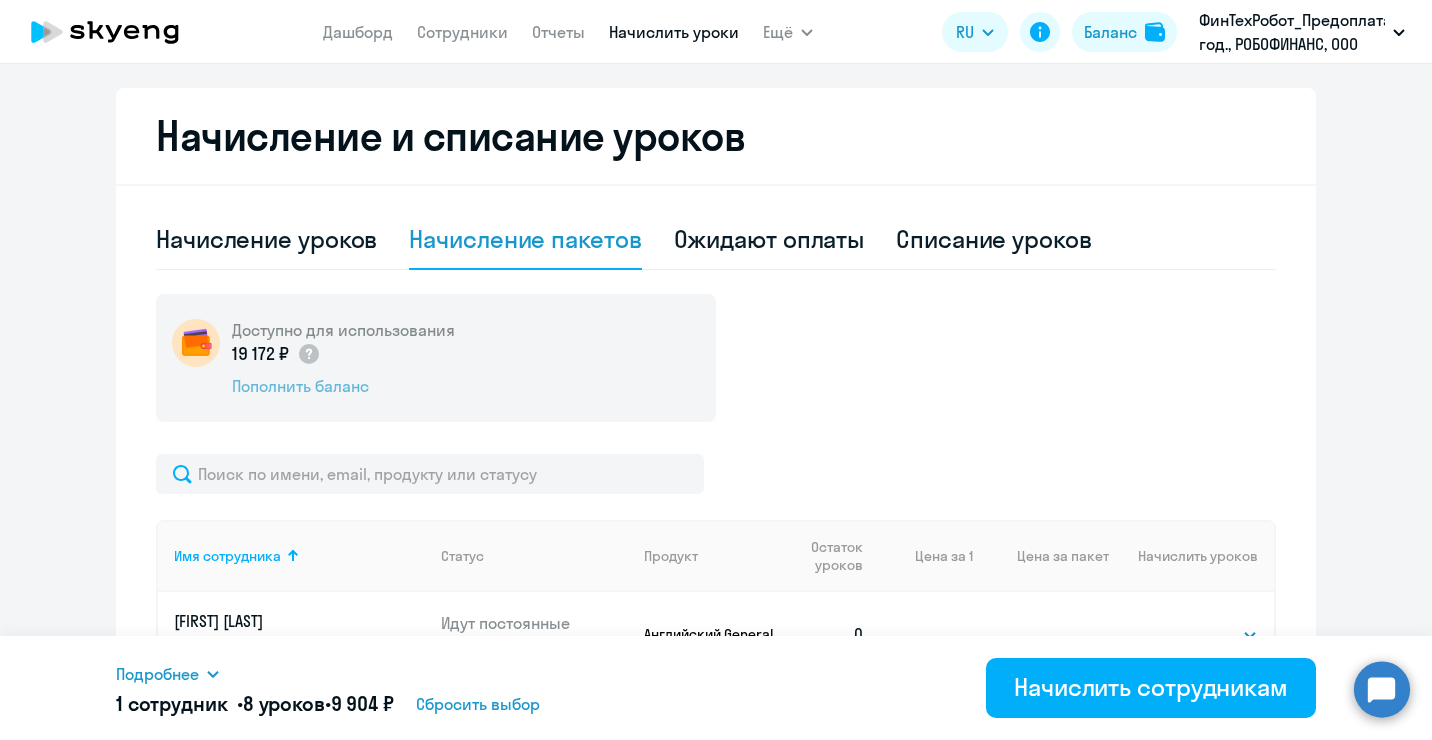 click on "Пополнить баланс" 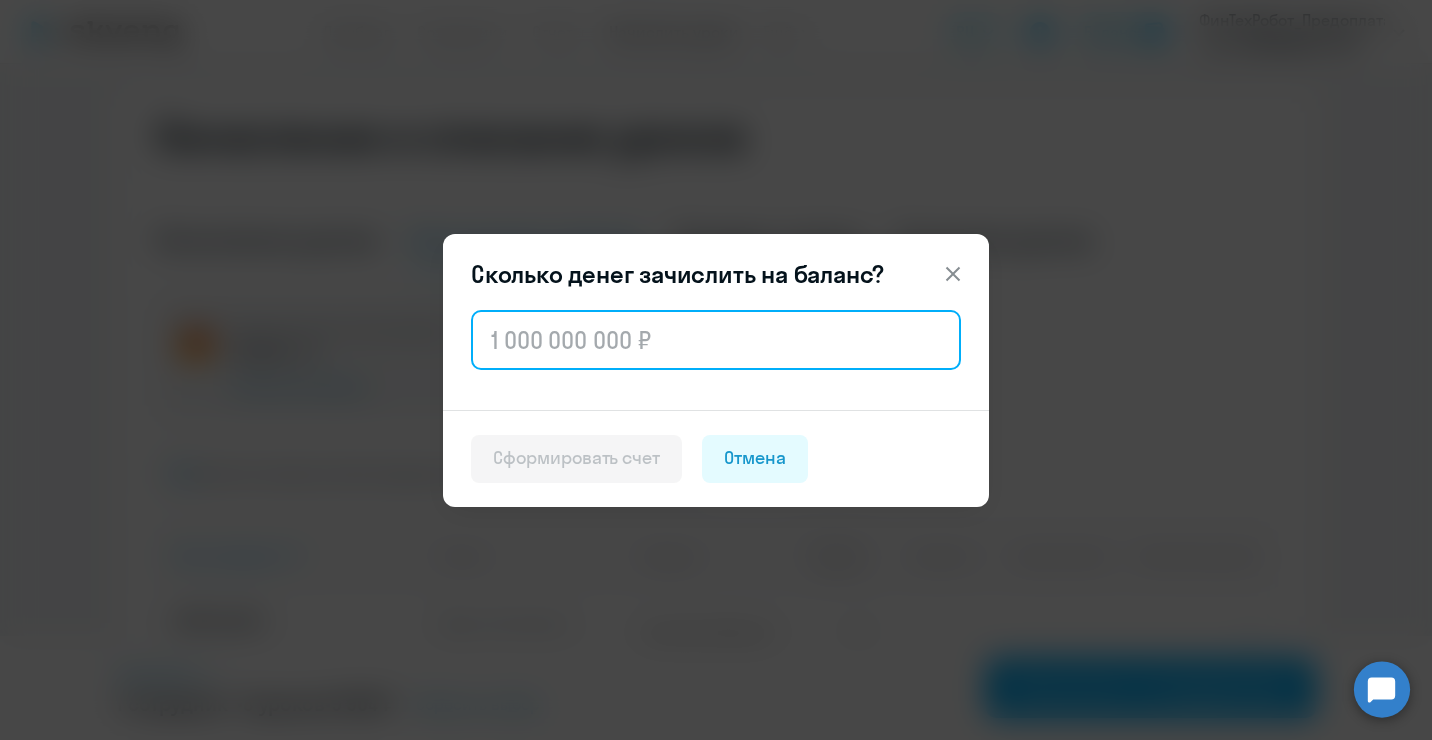 click at bounding box center [716, 340] 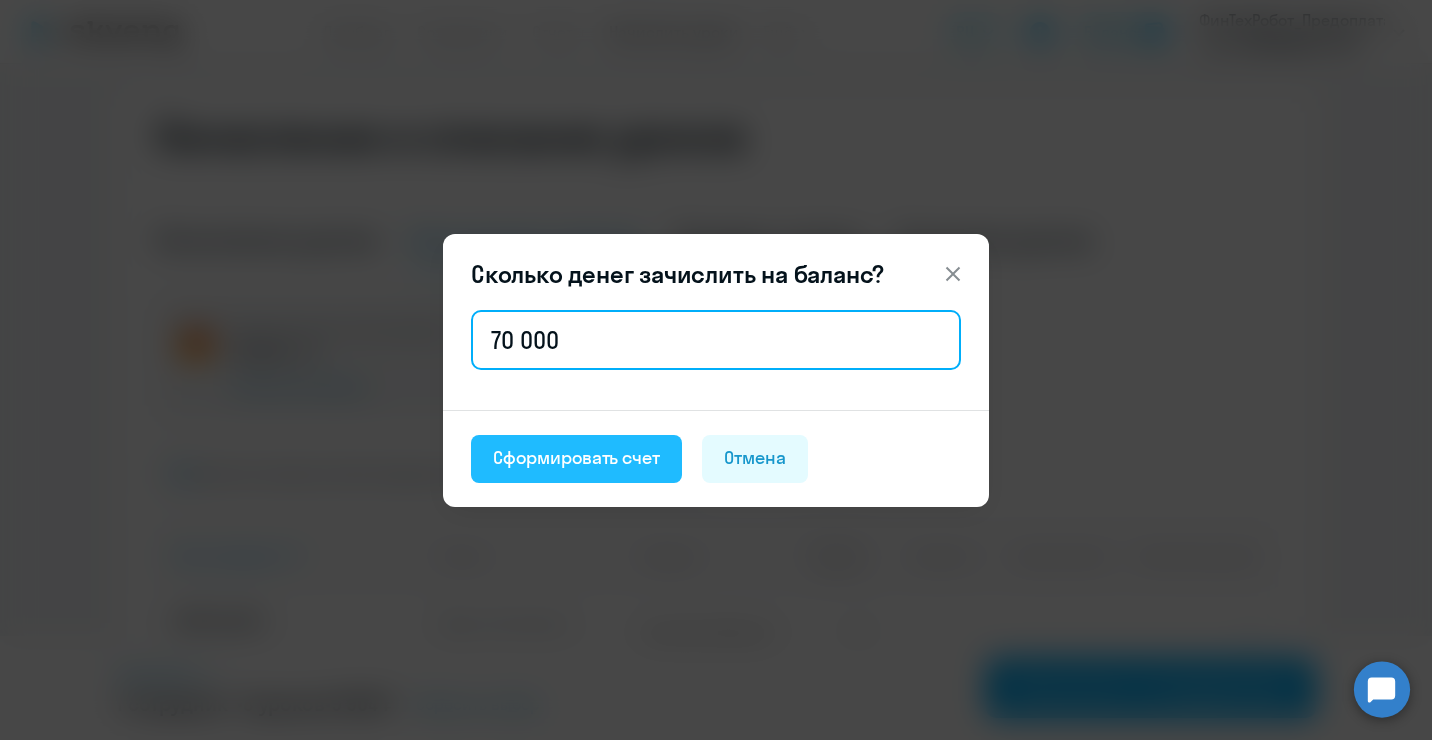type on "70 000" 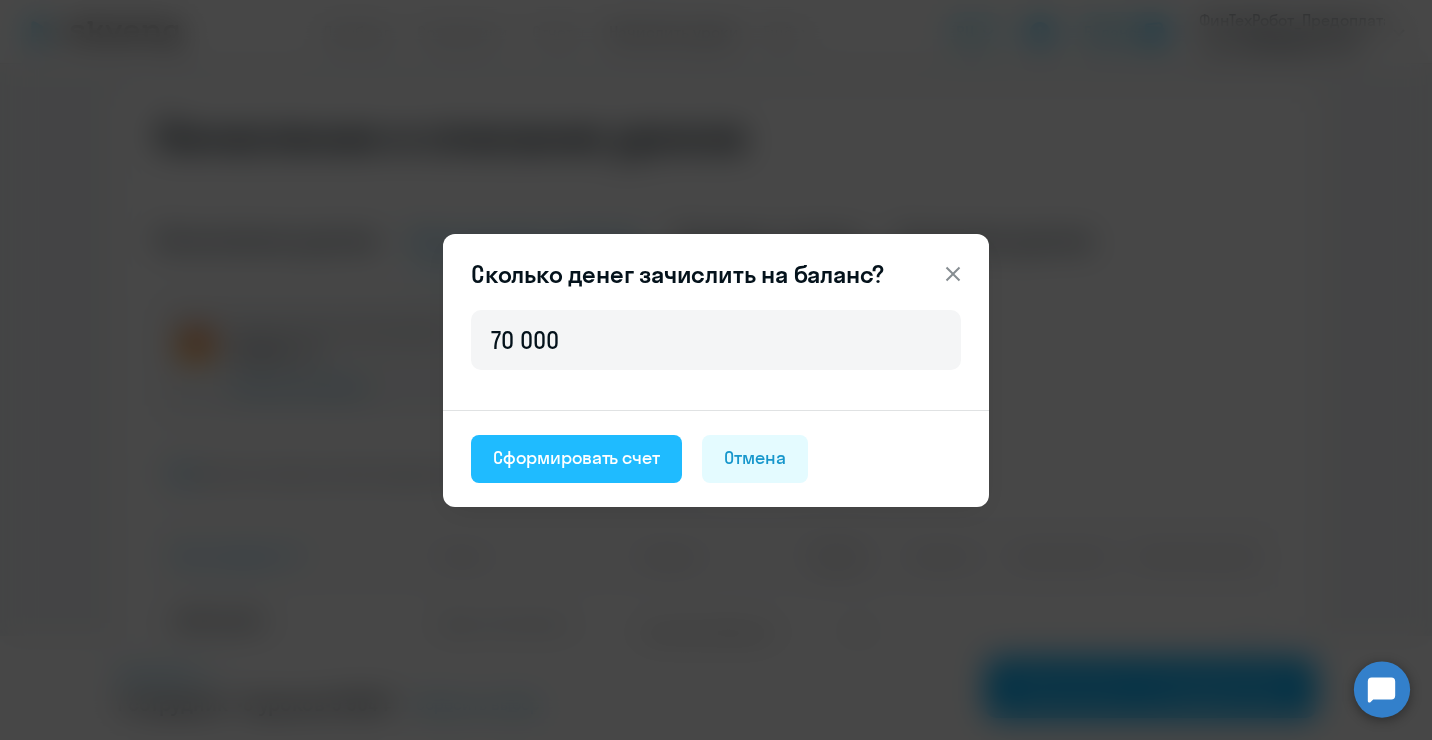 click on "Сформировать счет" at bounding box center [576, 458] 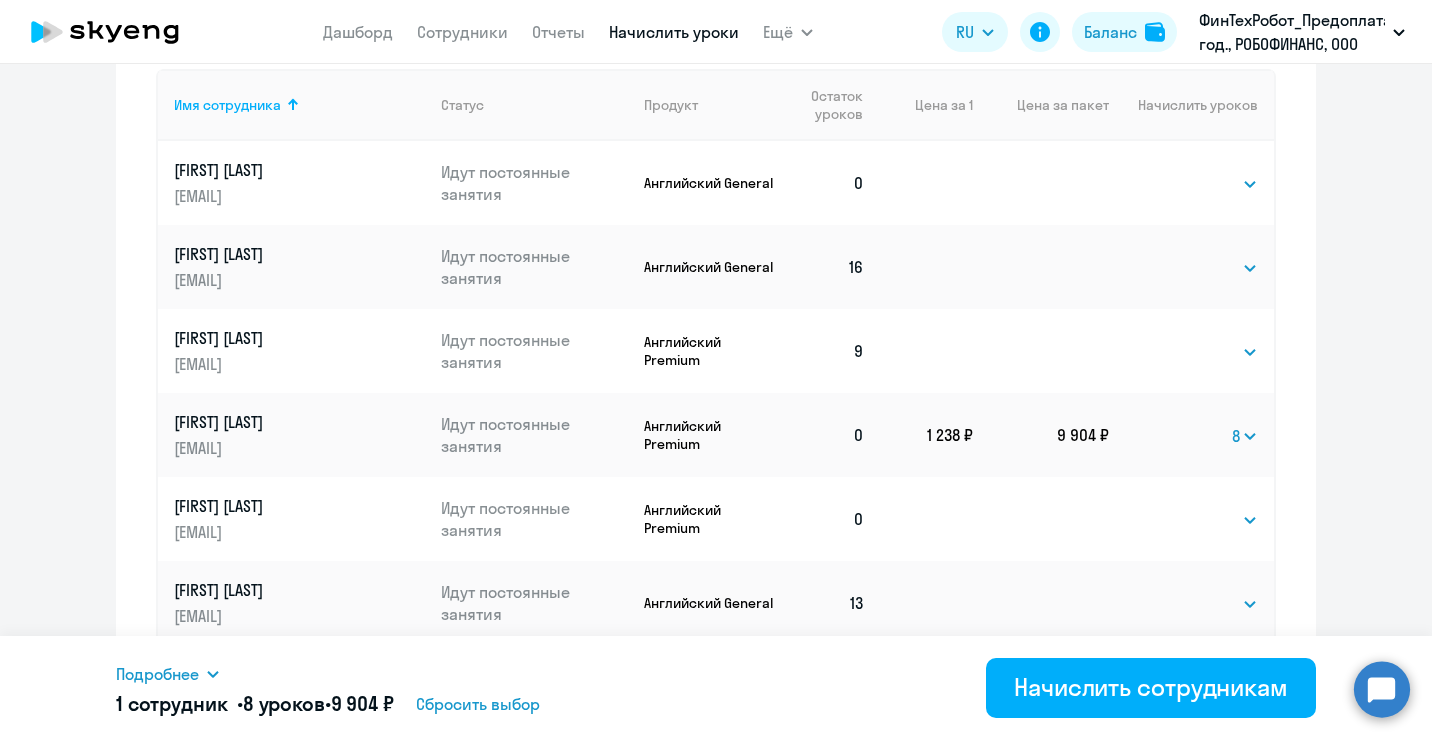 scroll, scrollTop: 704, scrollLeft: 0, axis: vertical 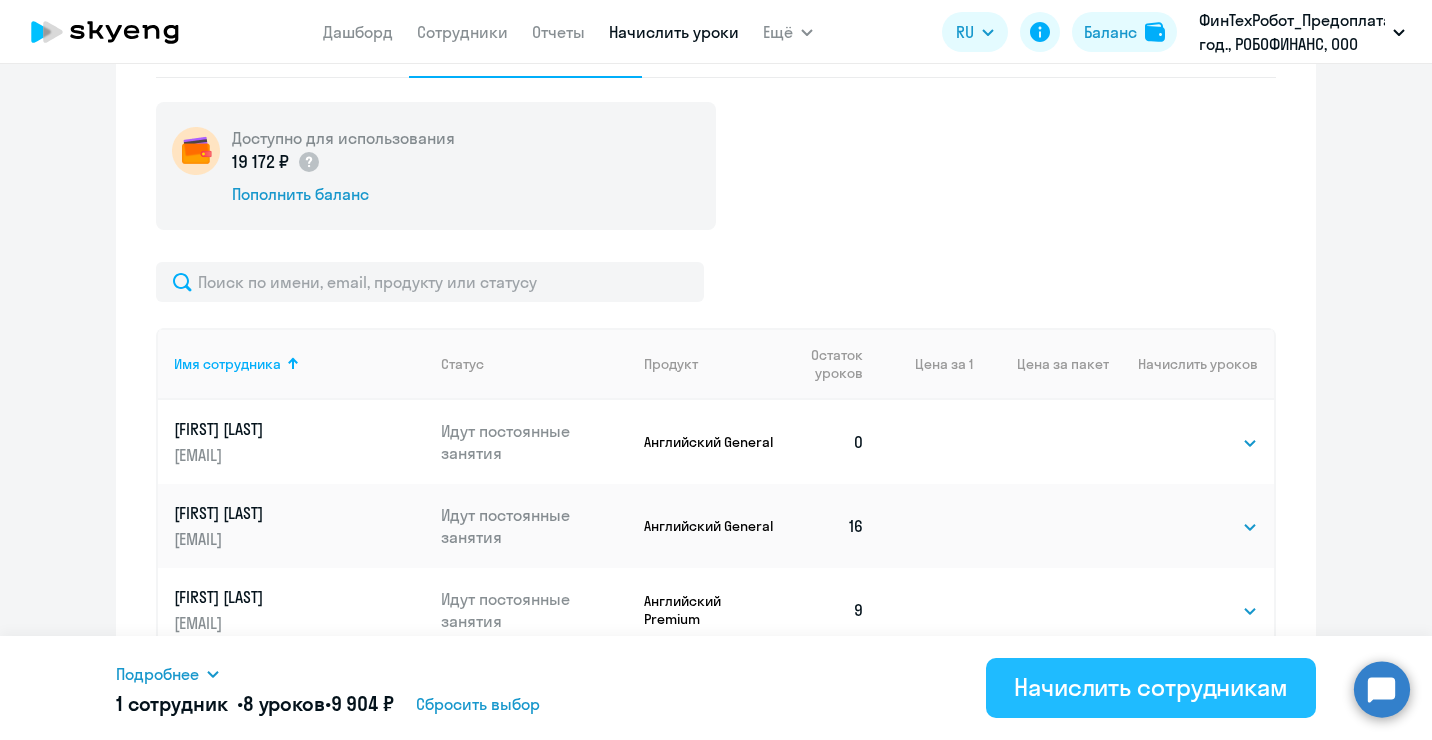 click on "Начислить сотрудникам" at bounding box center [1151, 687] 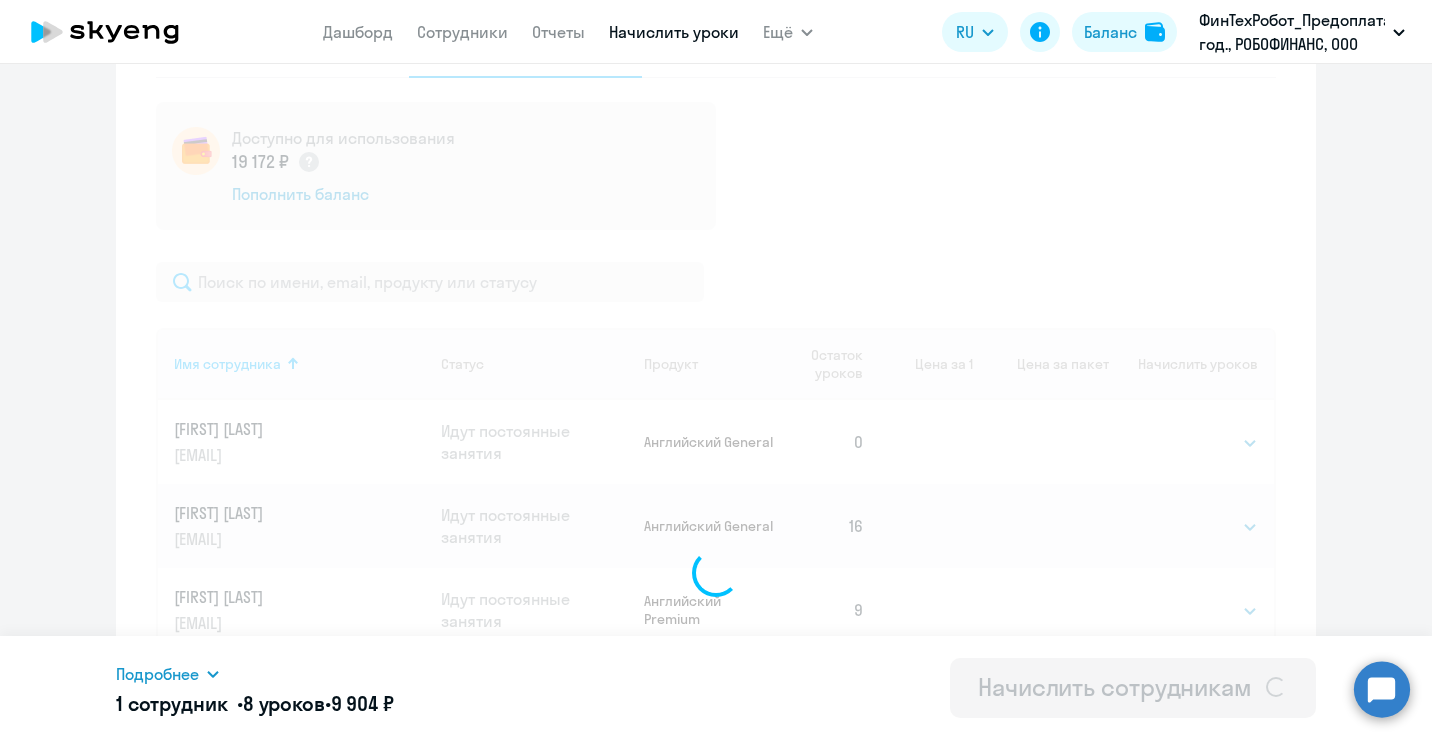 select 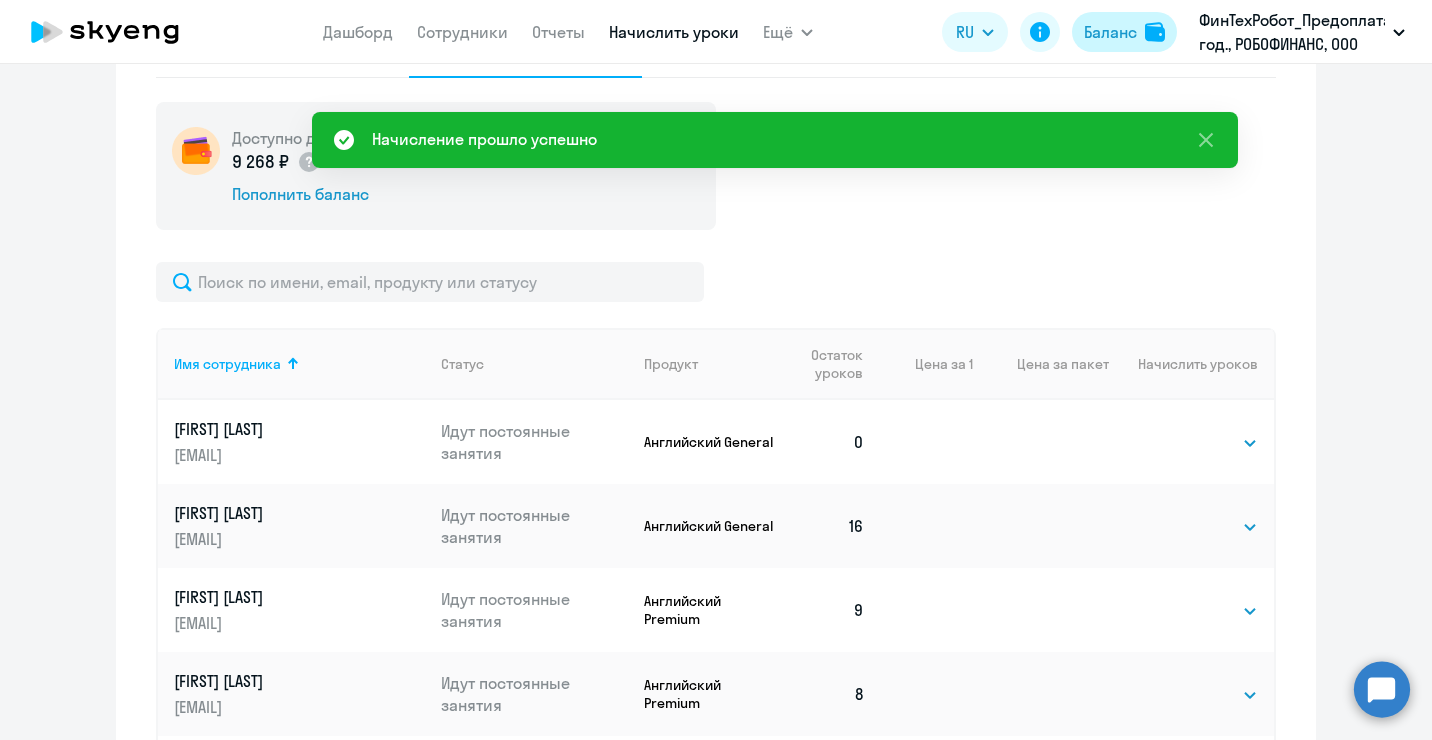 click on "Баланс" 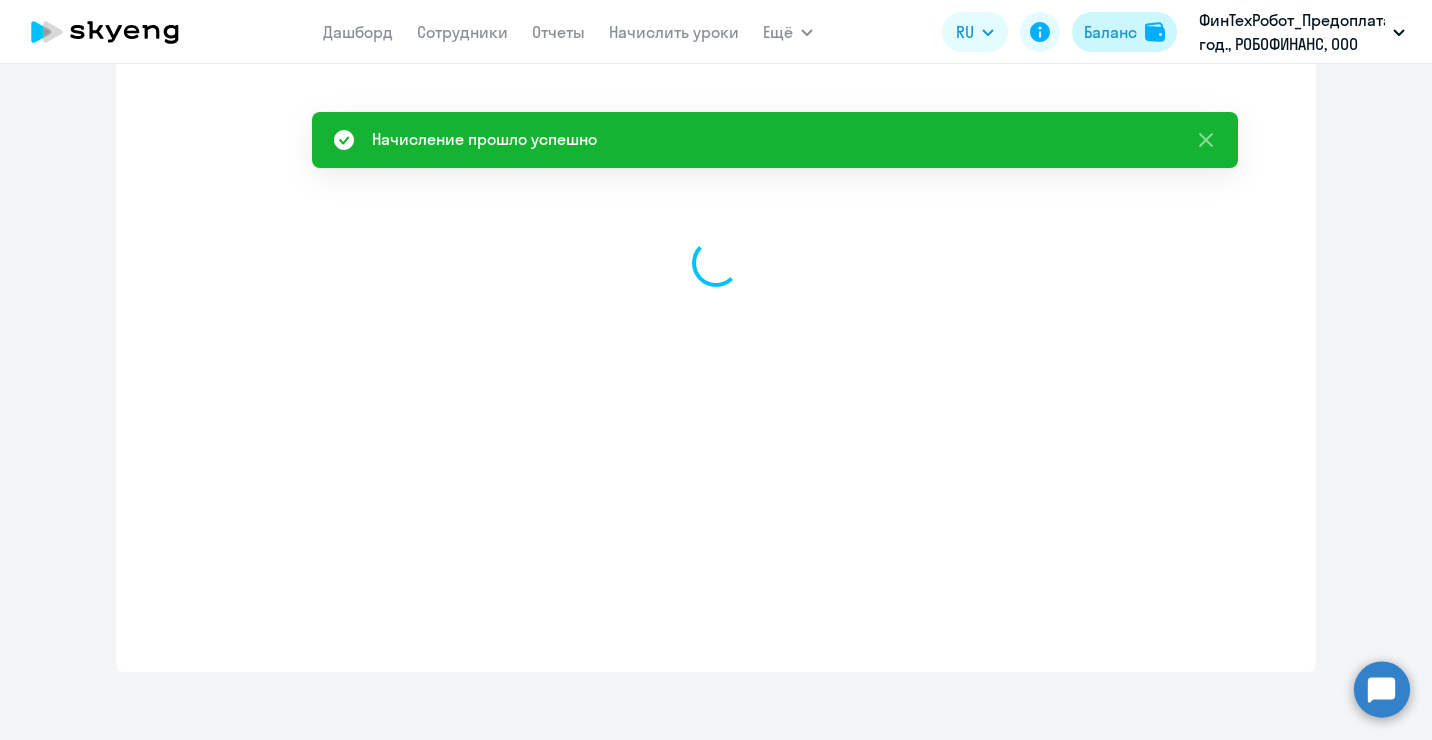 select on "english_adult_not_native_speaker" 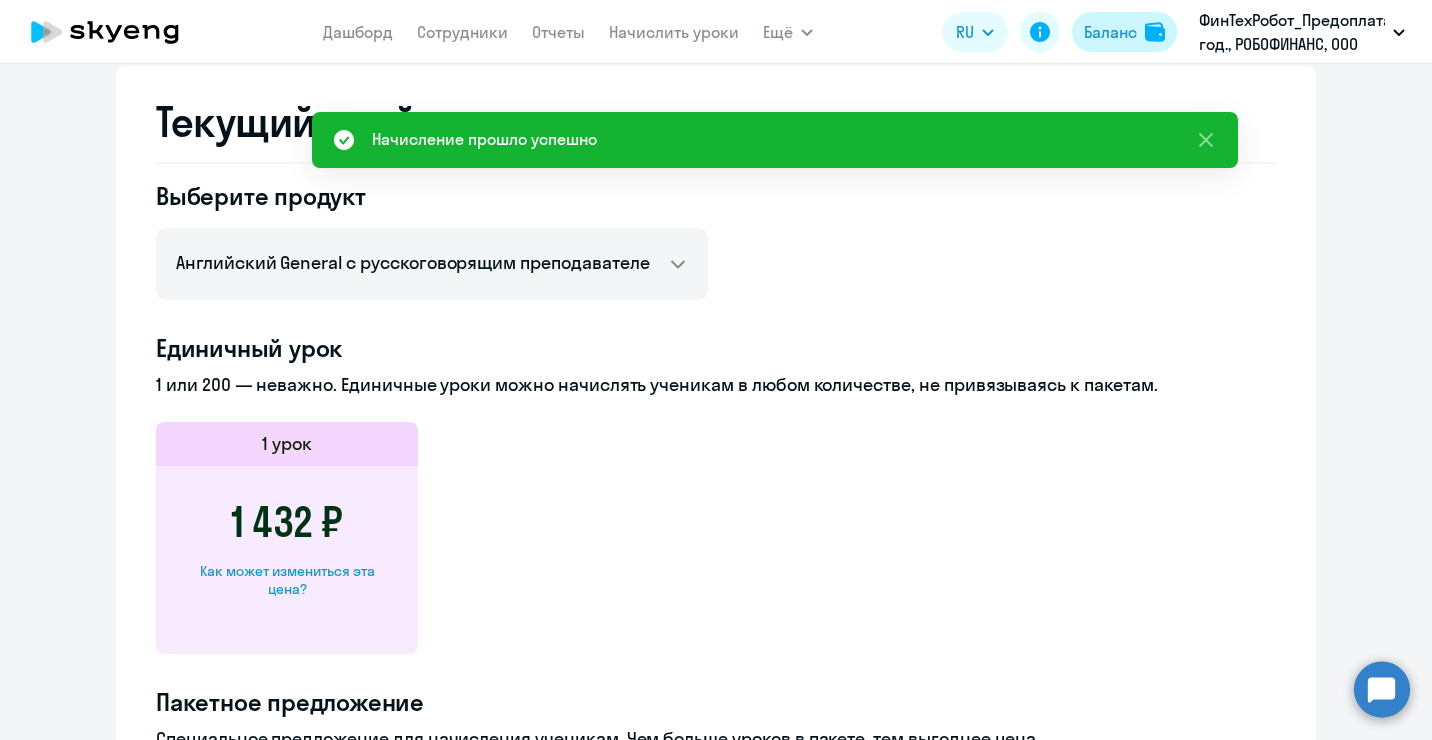 scroll, scrollTop: 796, scrollLeft: 0, axis: vertical 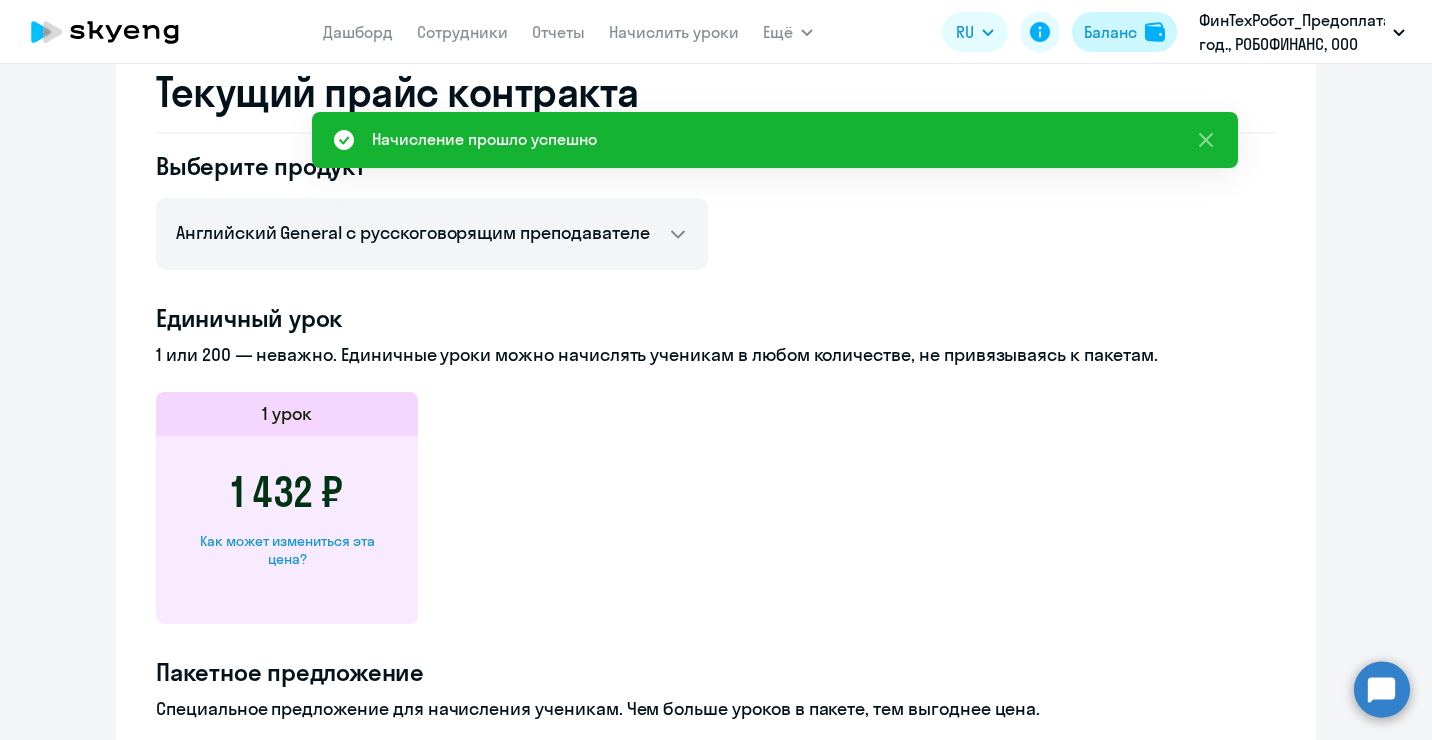click on "Баланс" 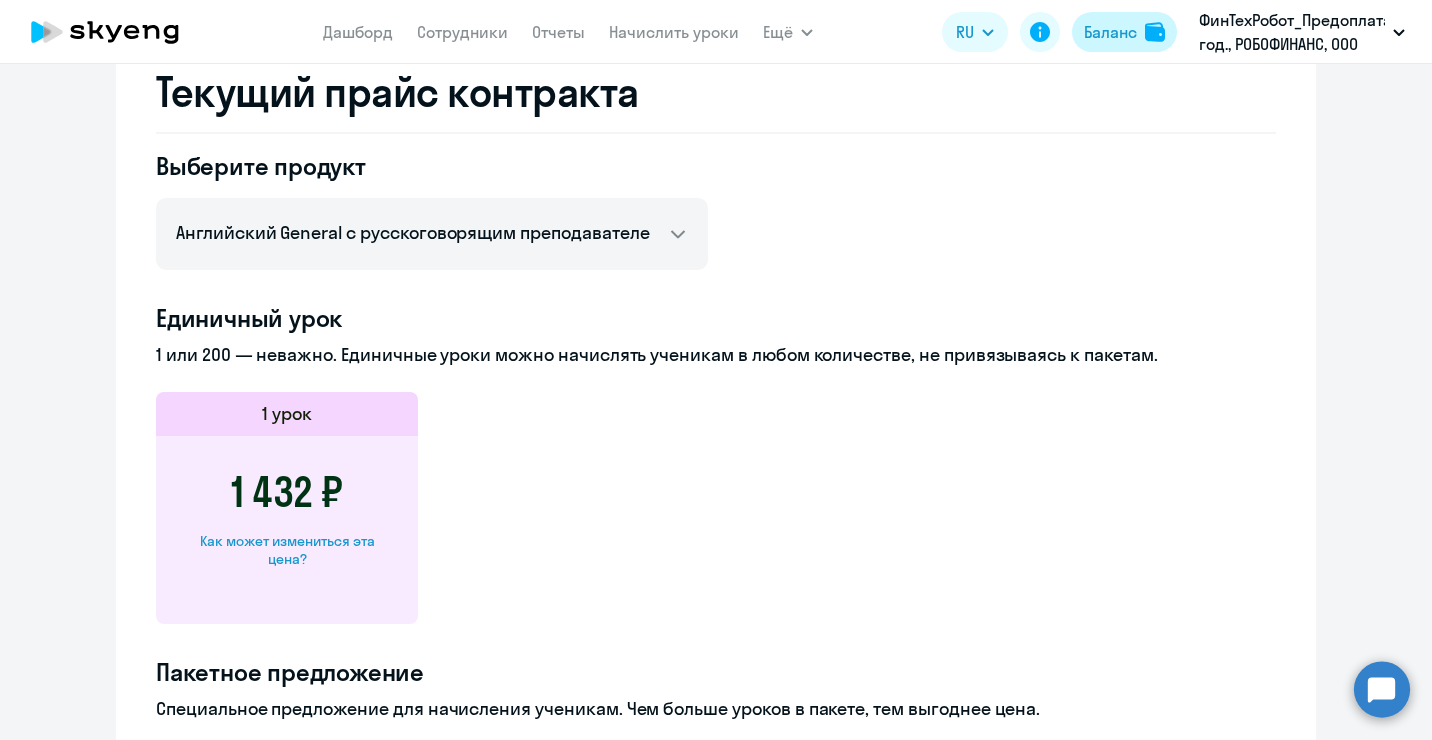 click 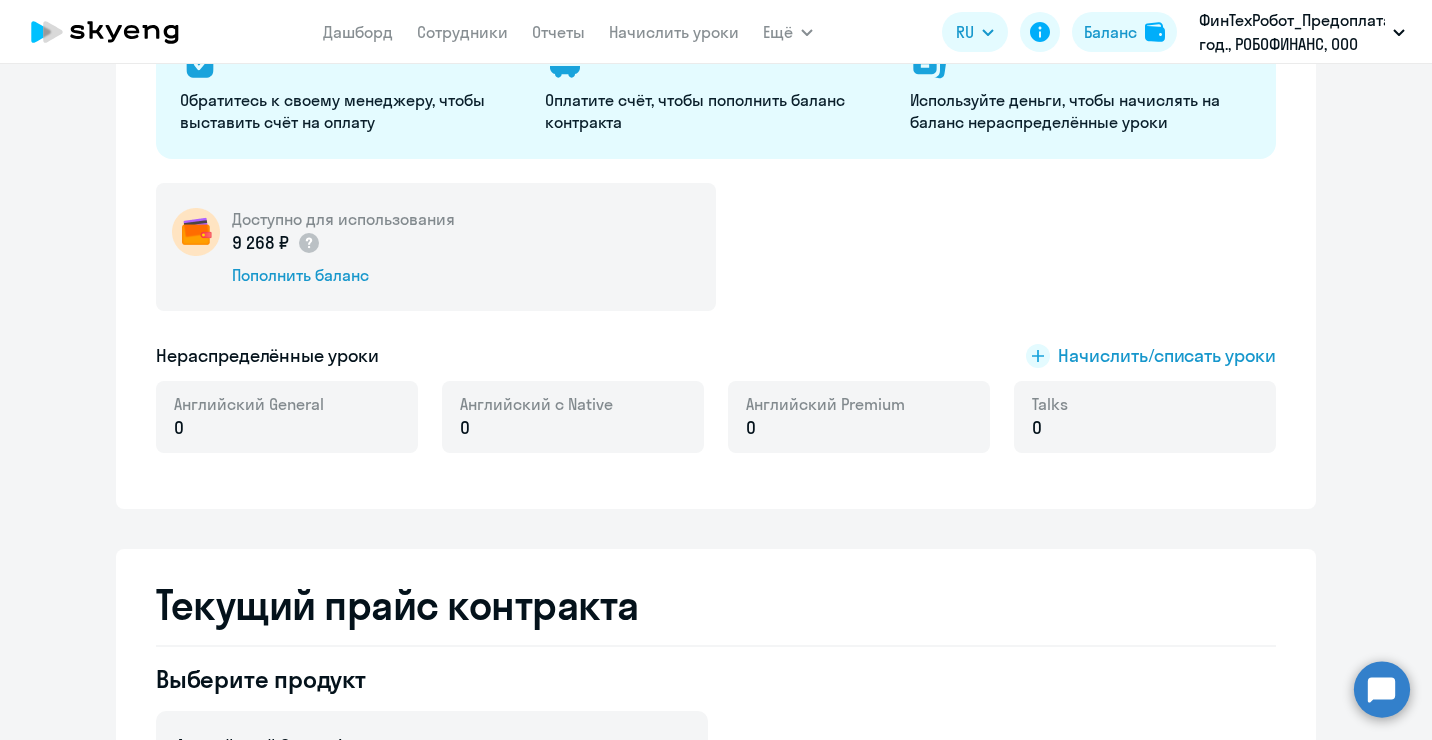 scroll, scrollTop: 0, scrollLeft: 0, axis: both 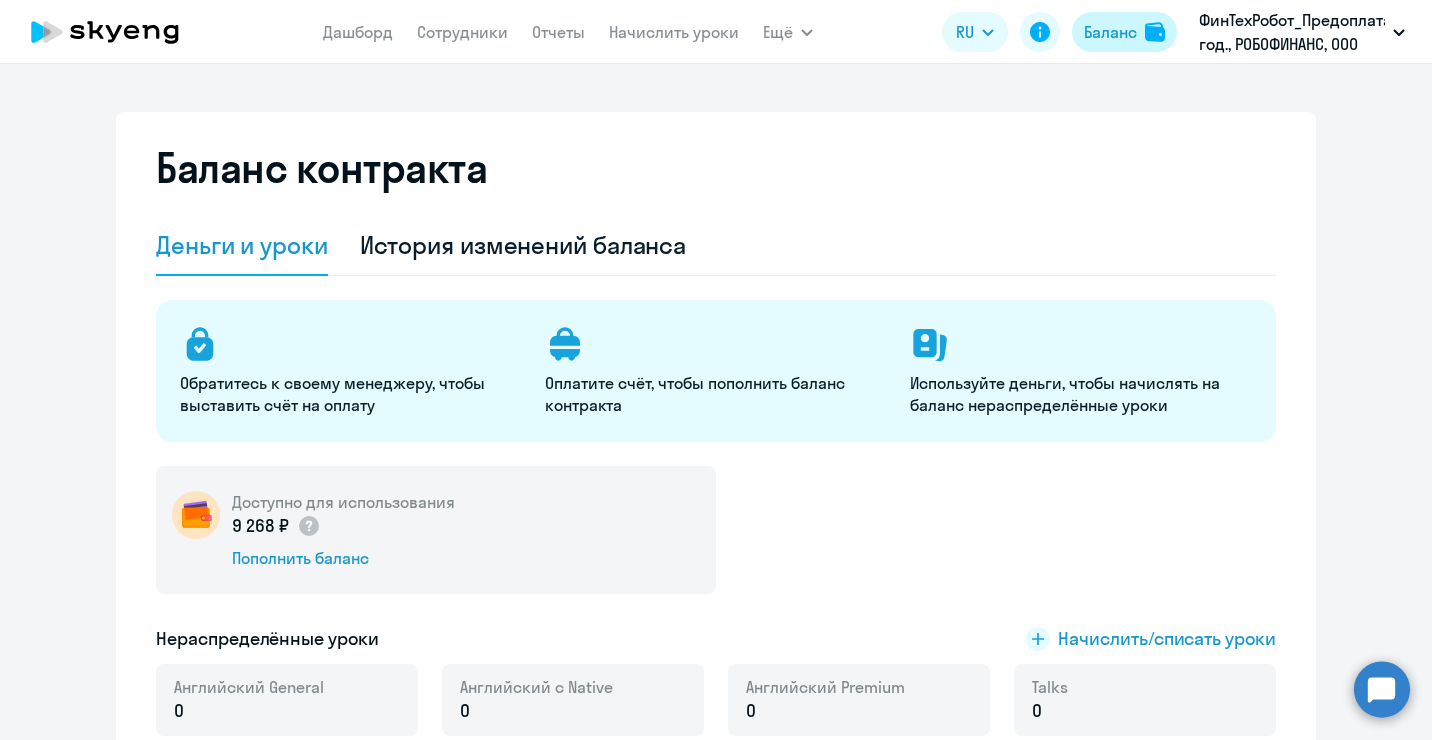 click on "Баланс" 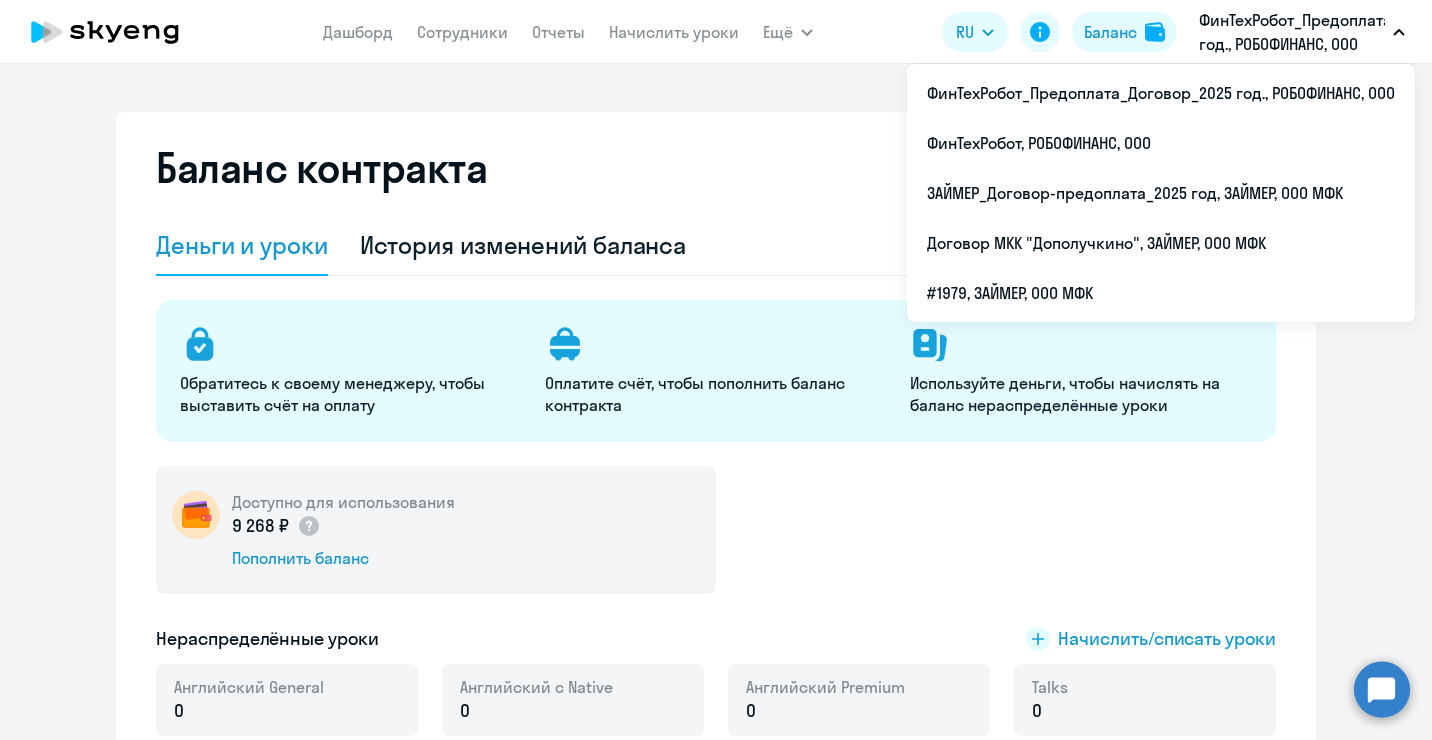 click on "ФинТехРобот_Предоплата_Договор_2025 год., РОБОФИНАНС, ООО" at bounding box center [1292, 32] 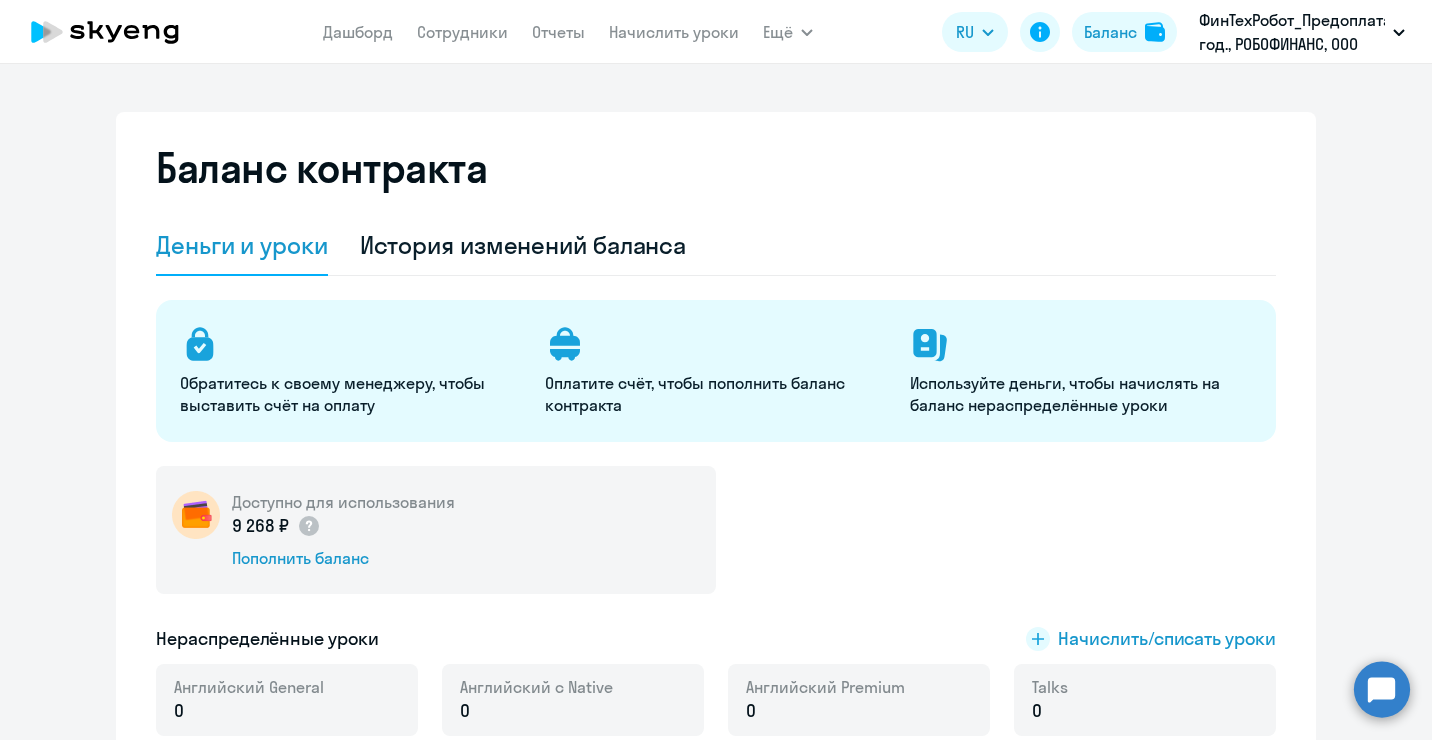 click on "ФинТехРобот_Предоплата_Договор_2025 год., РОБОФИНАНС, ООО" at bounding box center (1292, 32) 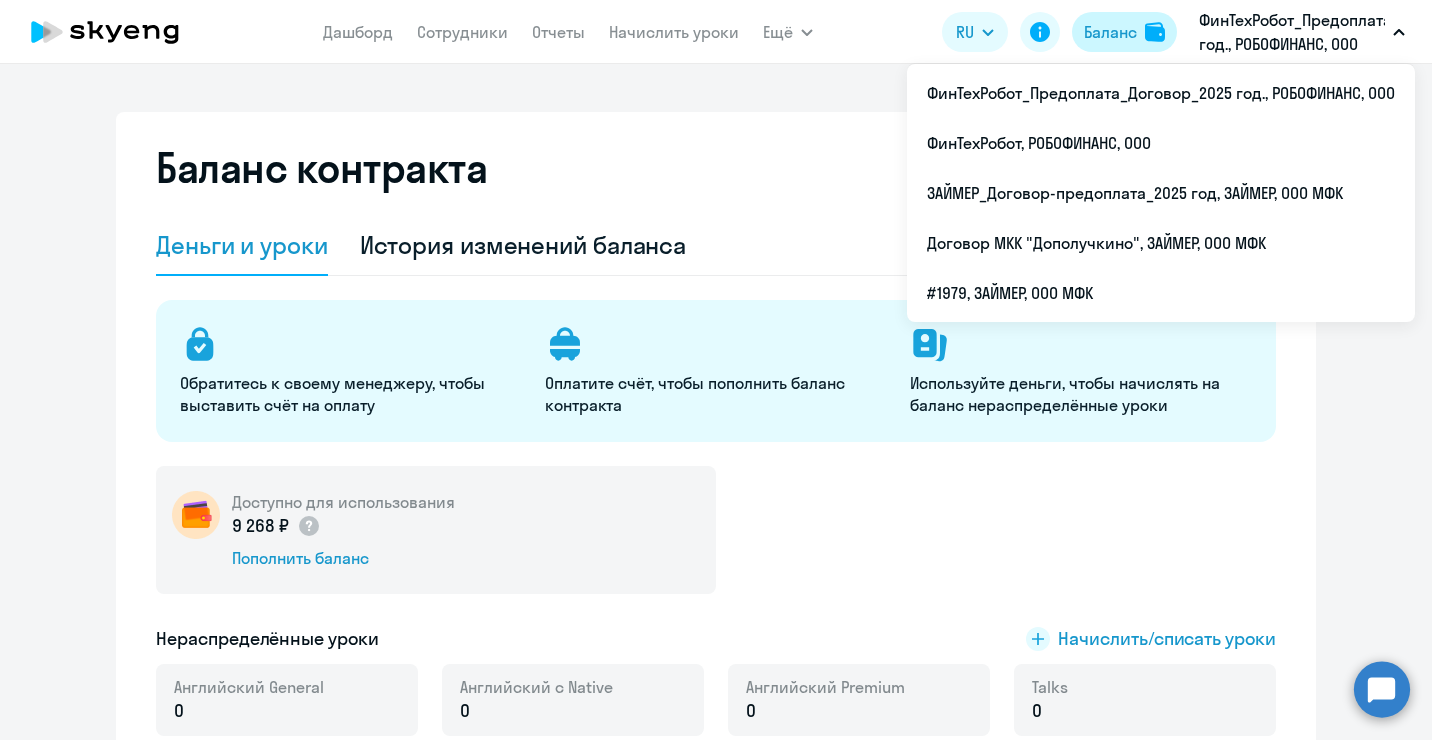 click on "Баланс" 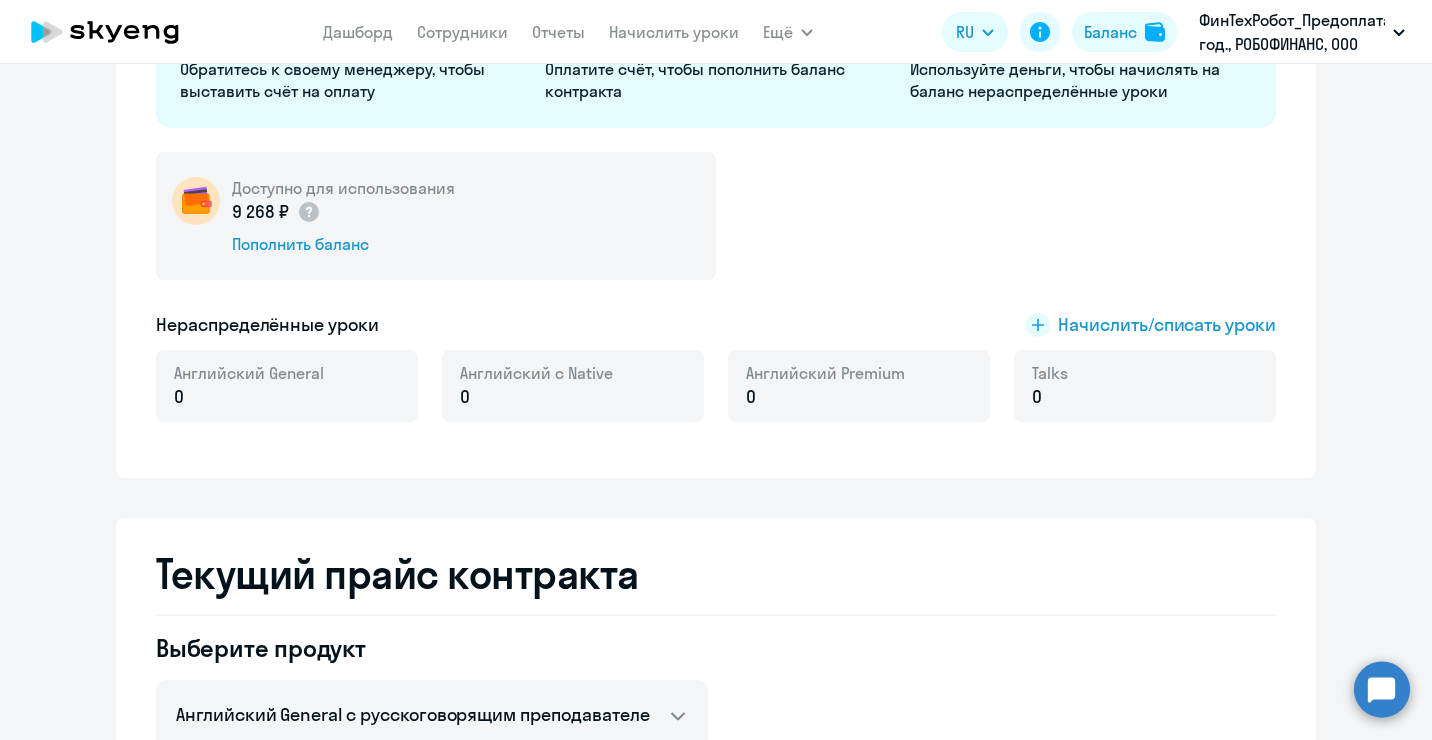 scroll, scrollTop: 0, scrollLeft: 0, axis: both 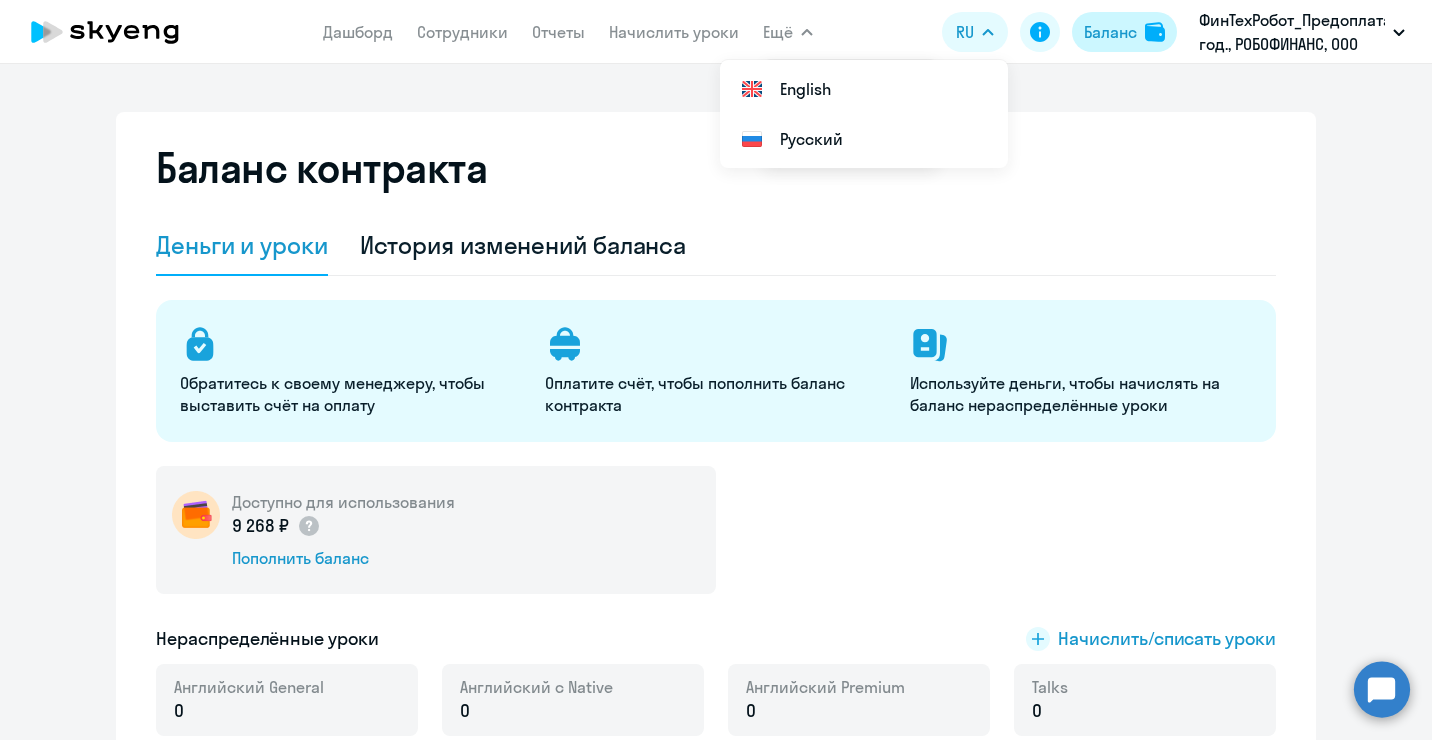 click on "Баланс" 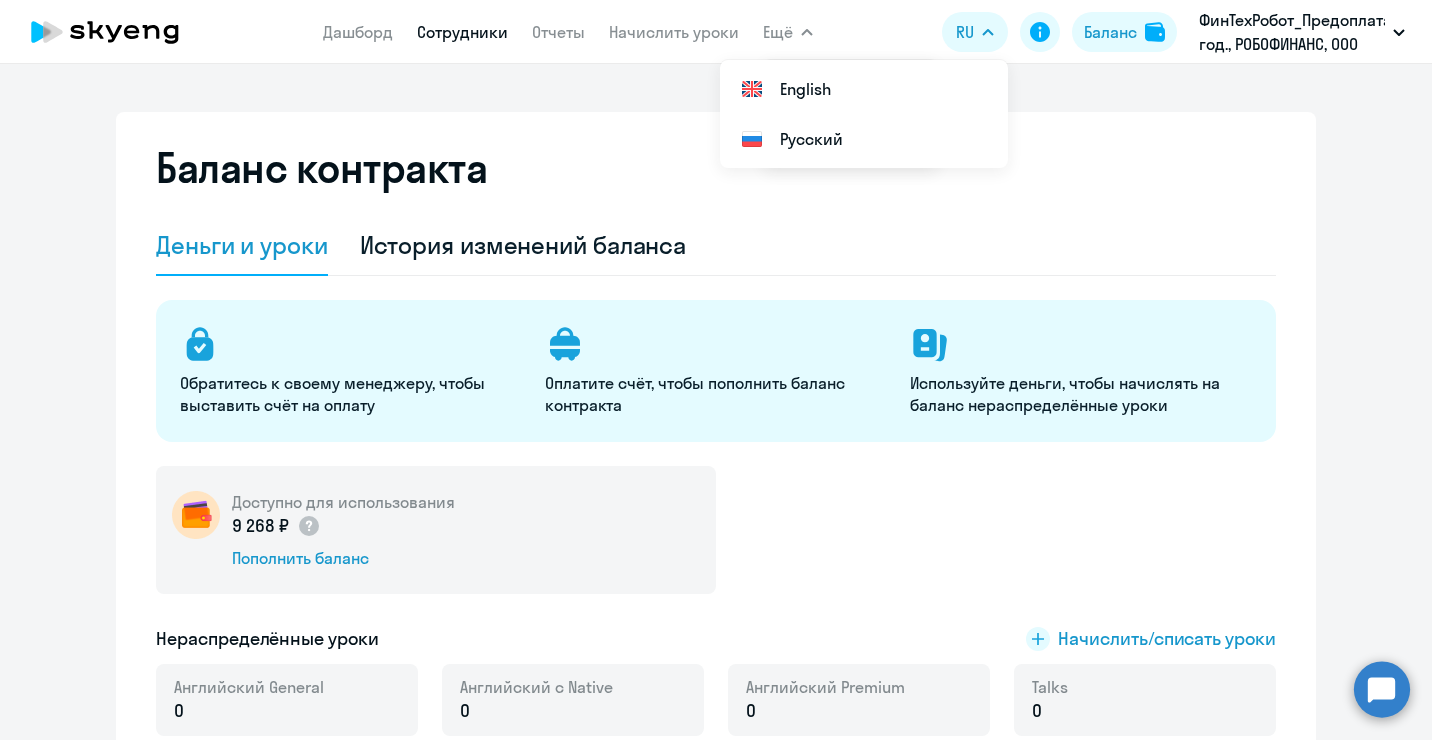 click on "Сотрудники" at bounding box center [462, 32] 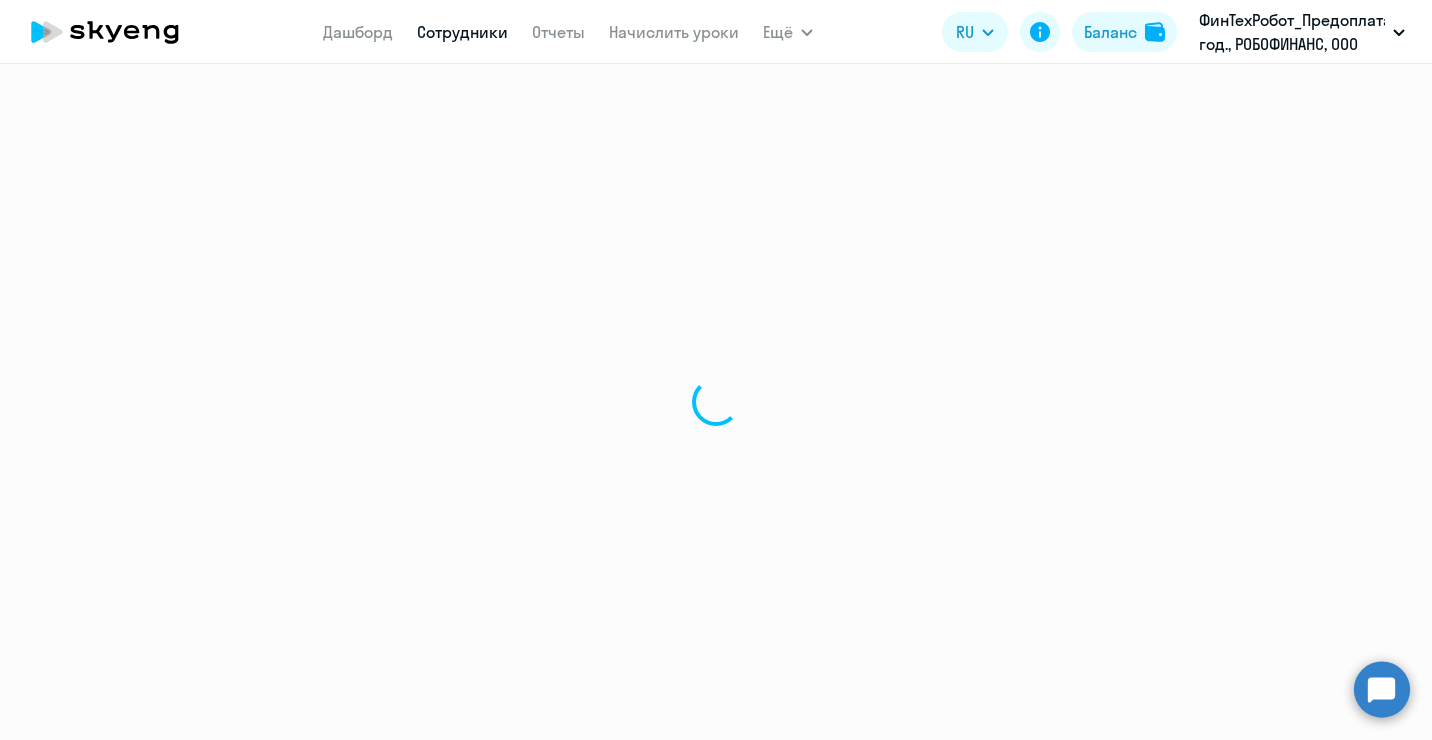 select on "30" 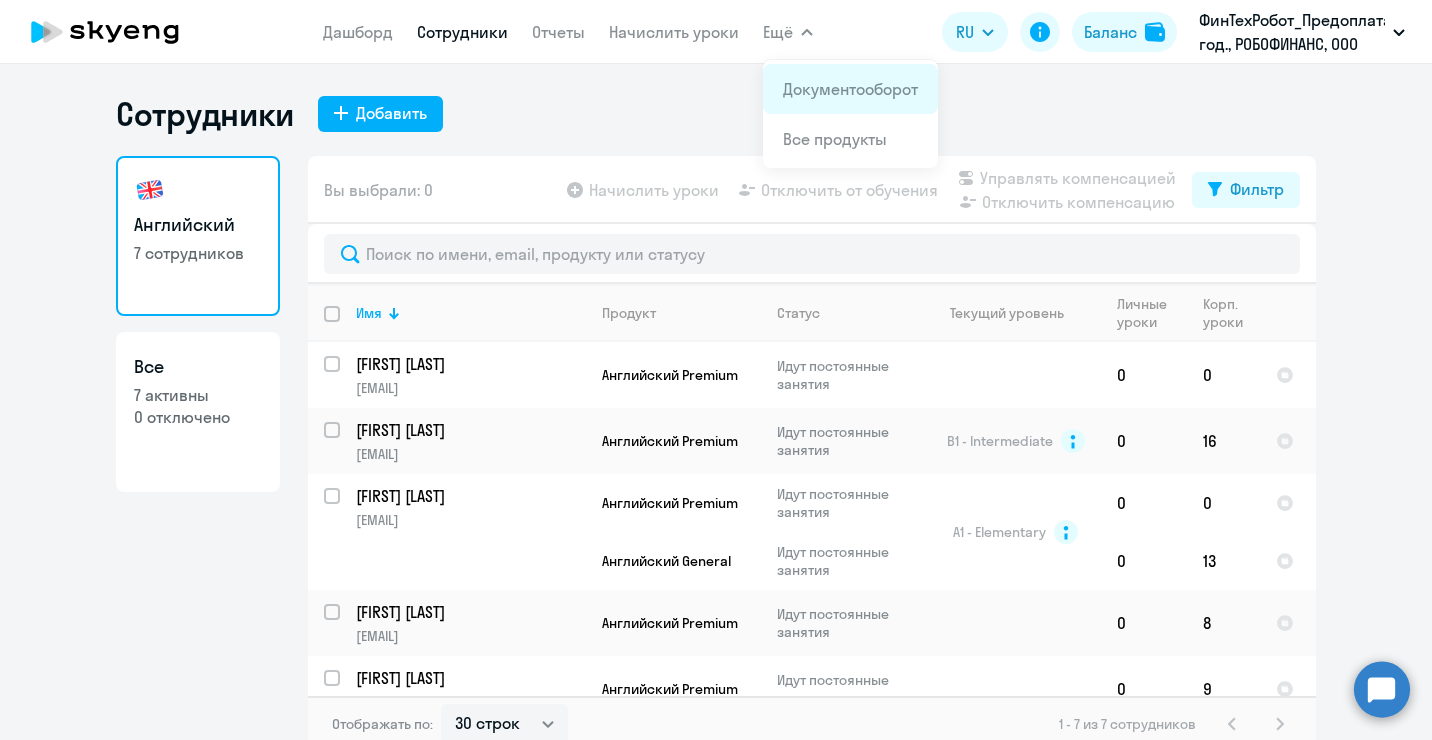 click on "Документооборот" at bounding box center [850, 89] 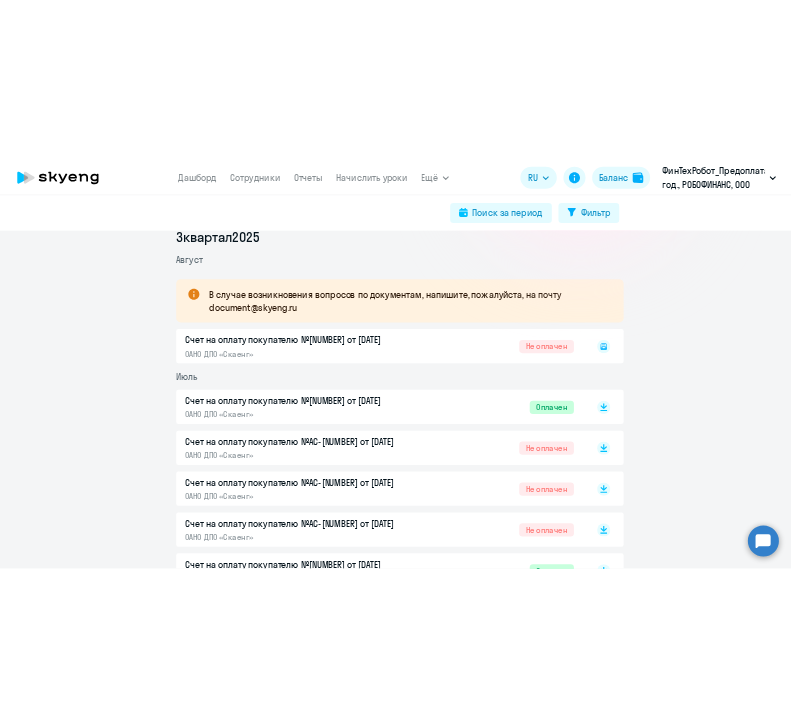 scroll, scrollTop: 300, scrollLeft: 0, axis: vertical 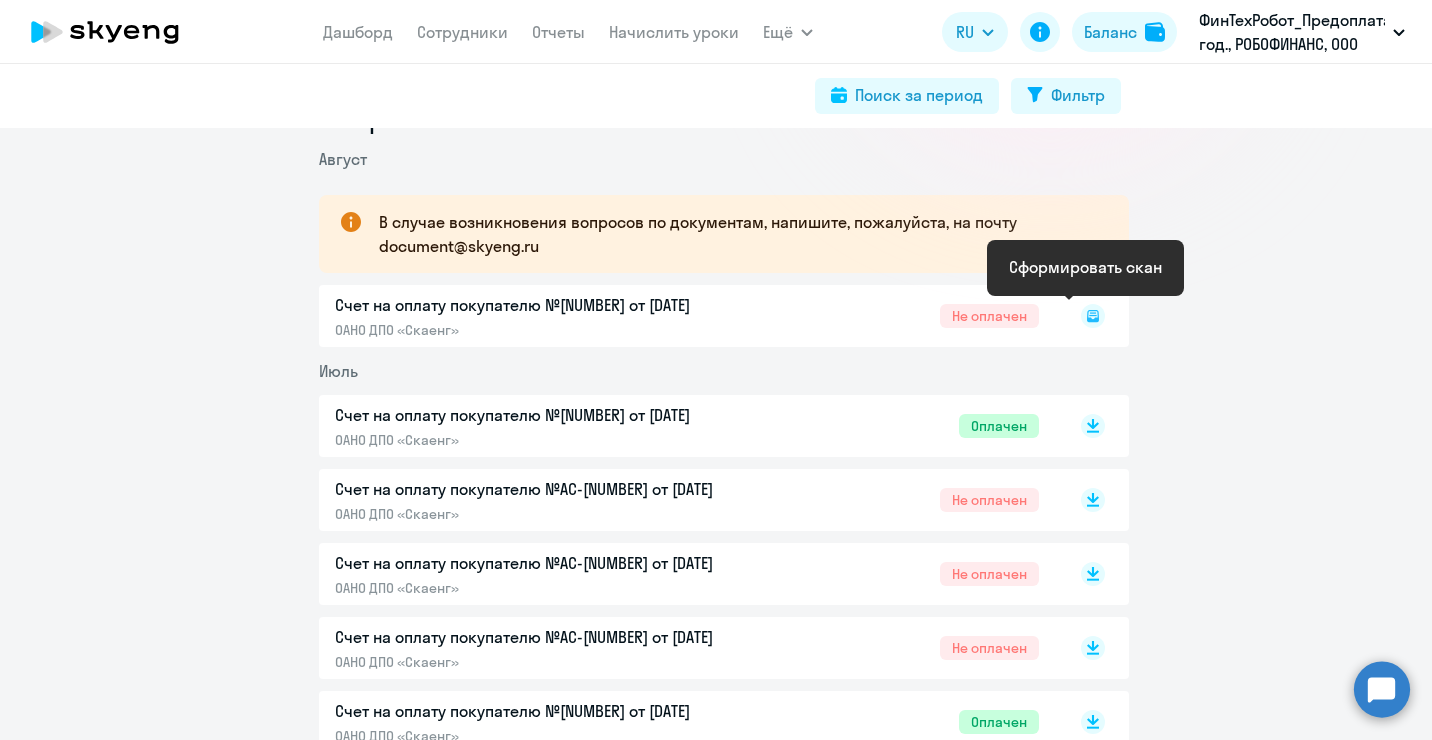 click 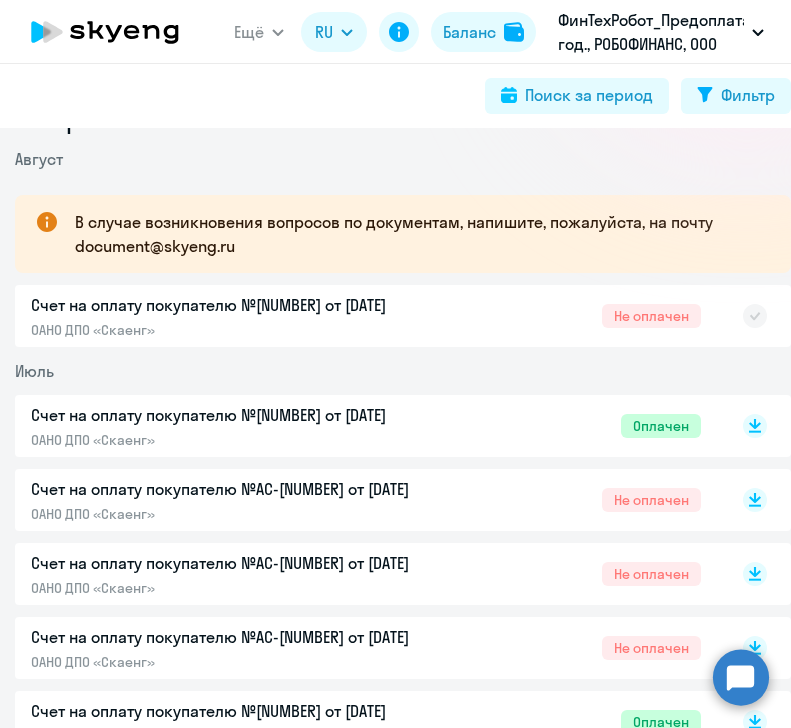 click on "Счет на оплату покупателю №AC-9359 от 01.08.2025  ОАНО ДПО «Скаенг»  Не оплачен" 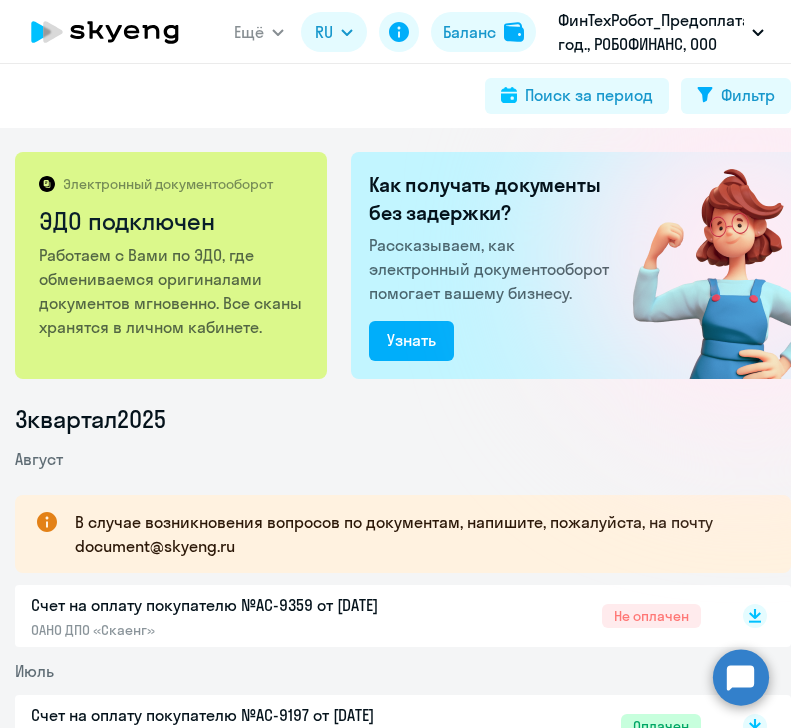 scroll, scrollTop: 0, scrollLeft: 0, axis: both 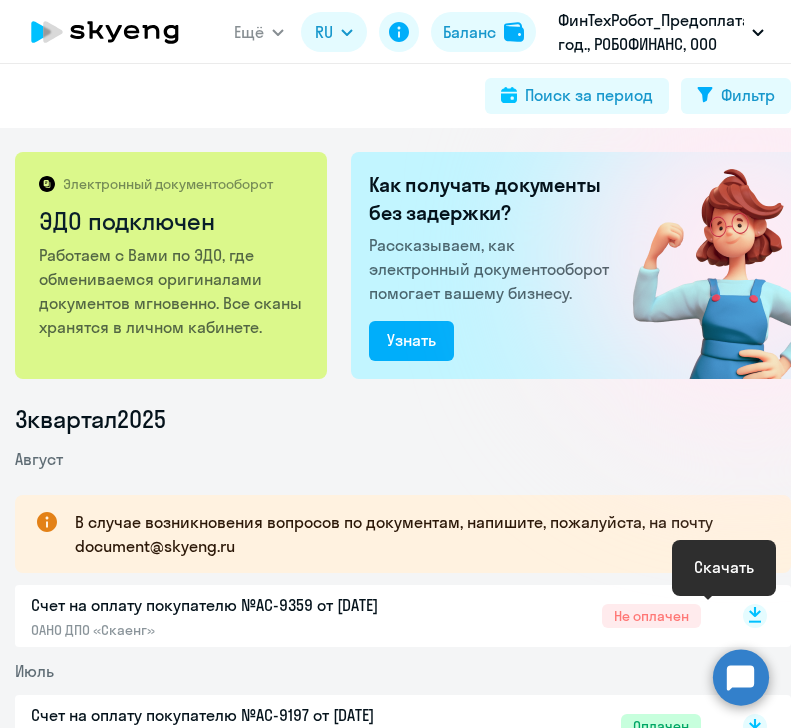 click 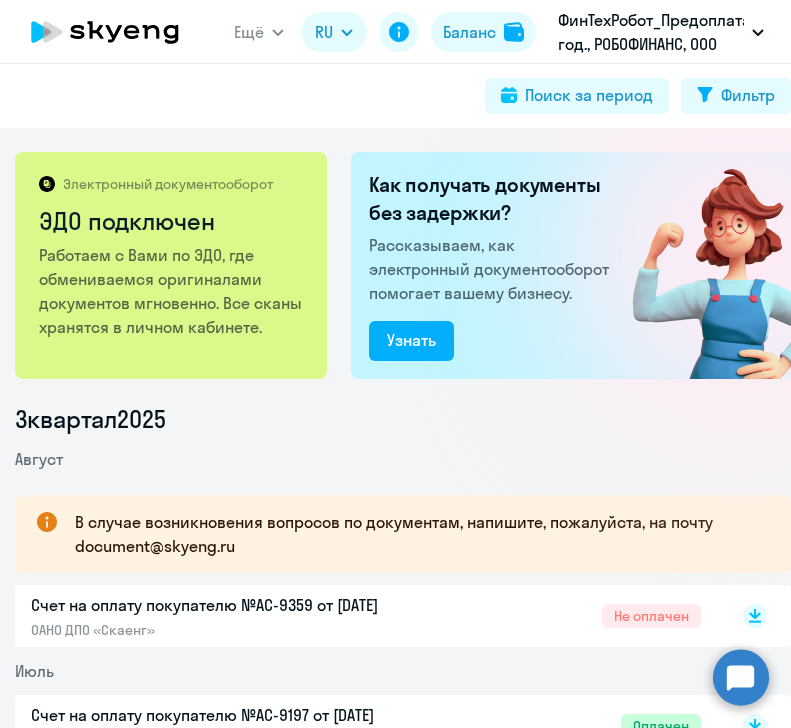 click on "Поиск за период
Фильтр" 